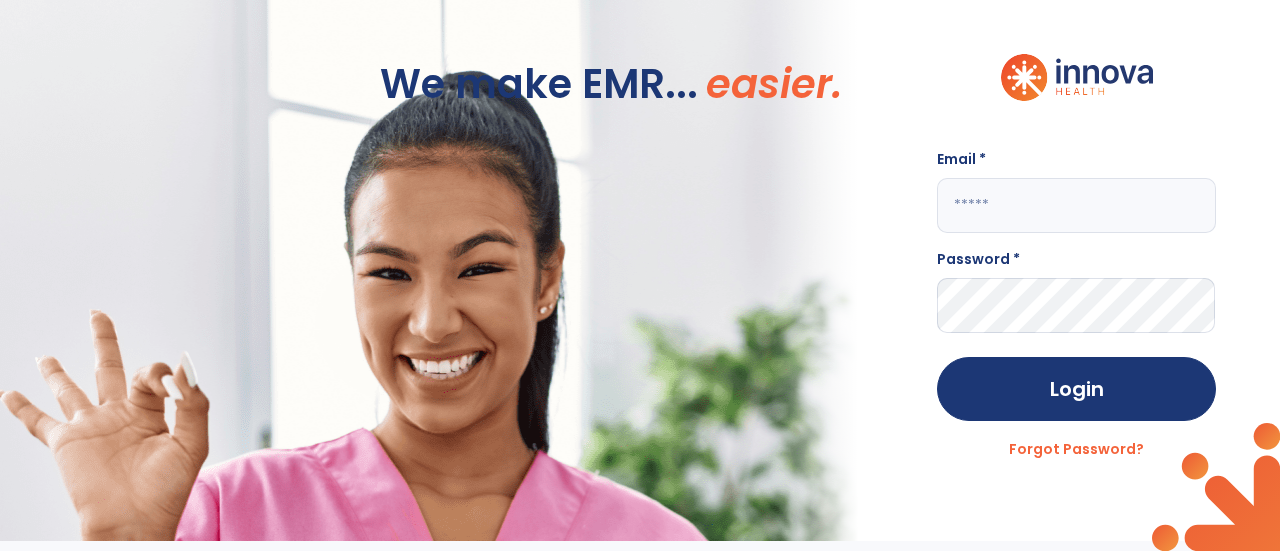scroll, scrollTop: 0, scrollLeft: 0, axis: both 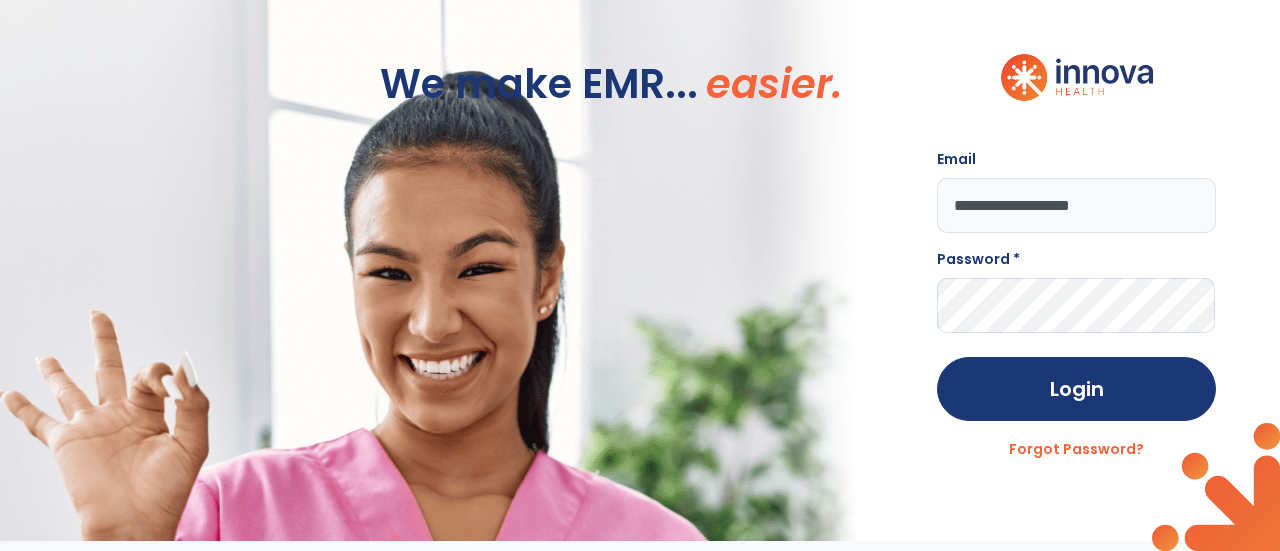 type on "**********" 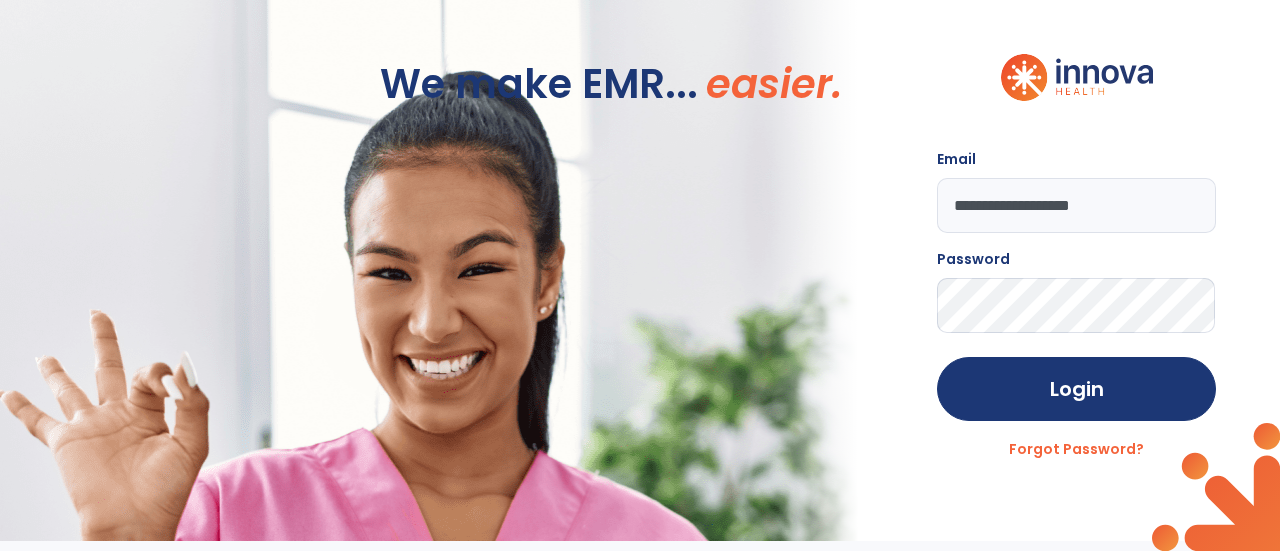 click on "Login" 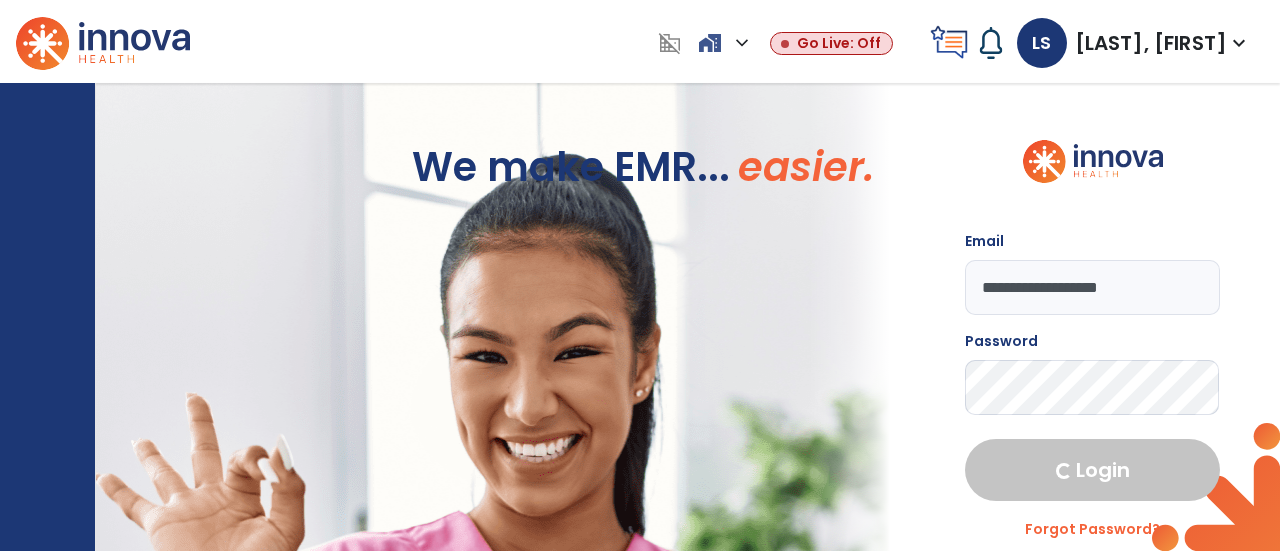 select on "****" 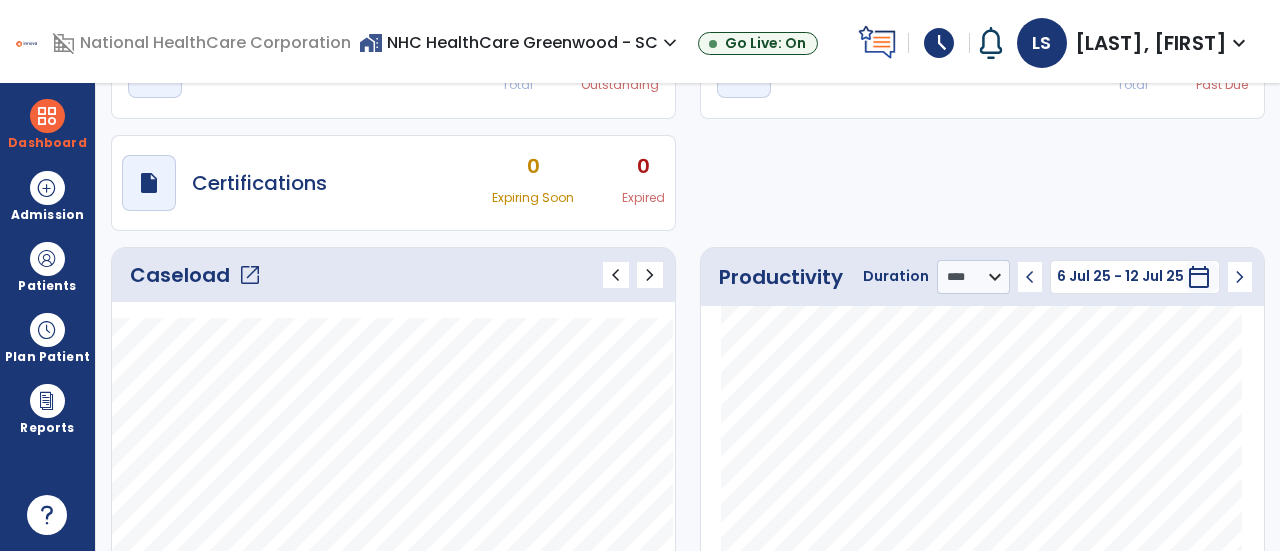 click on "open_in_new" 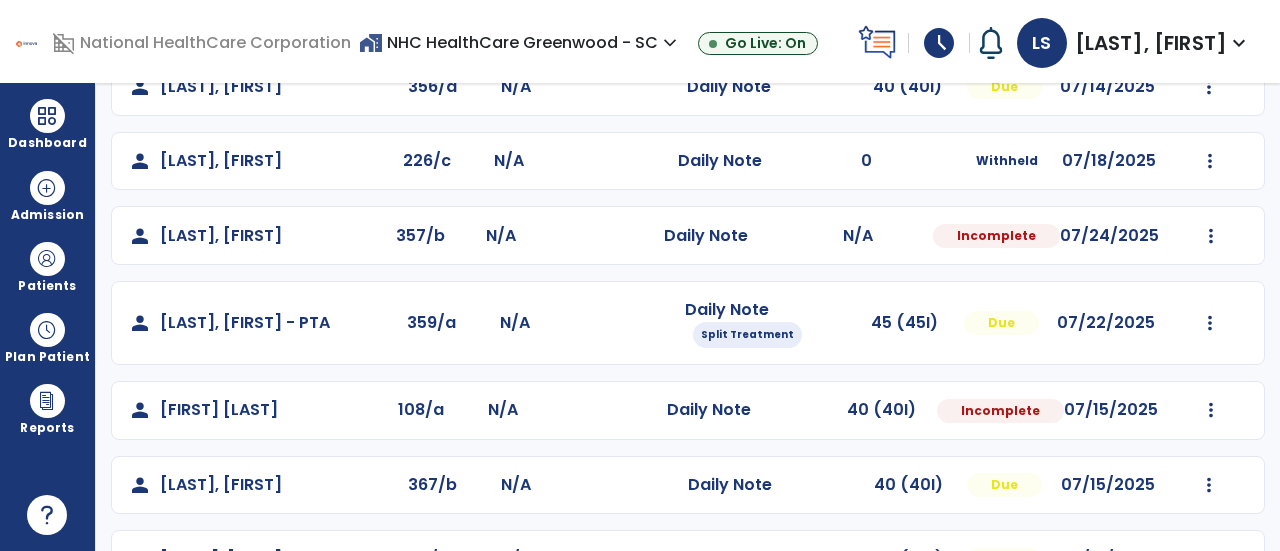scroll, scrollTop: 302, scrollLeft: 0, axis: vertical 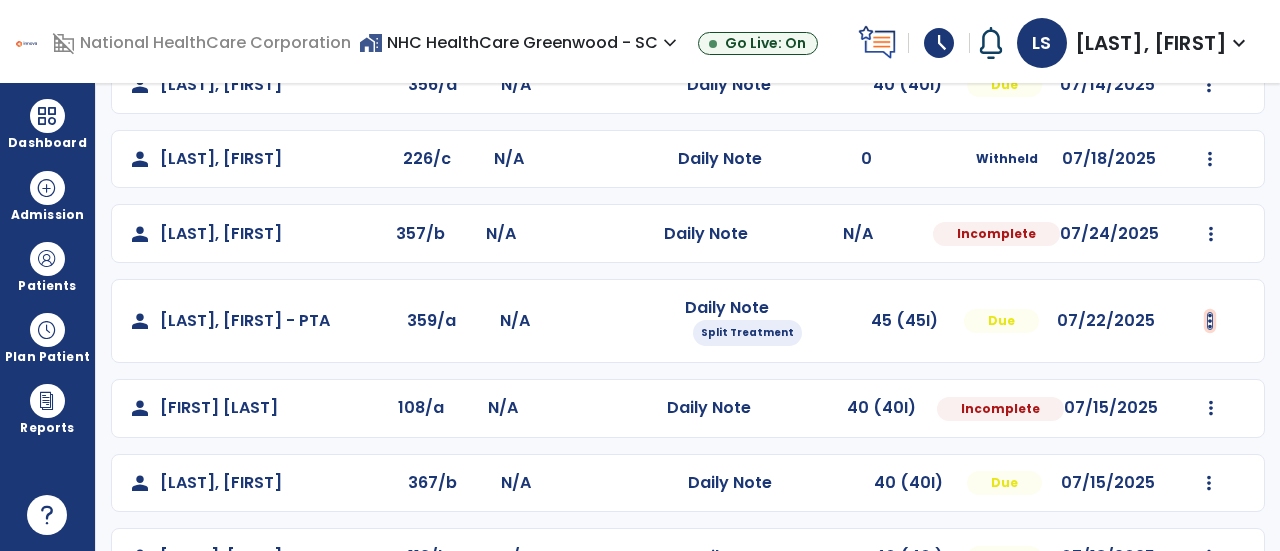 click at bounding box center (1209, 10) 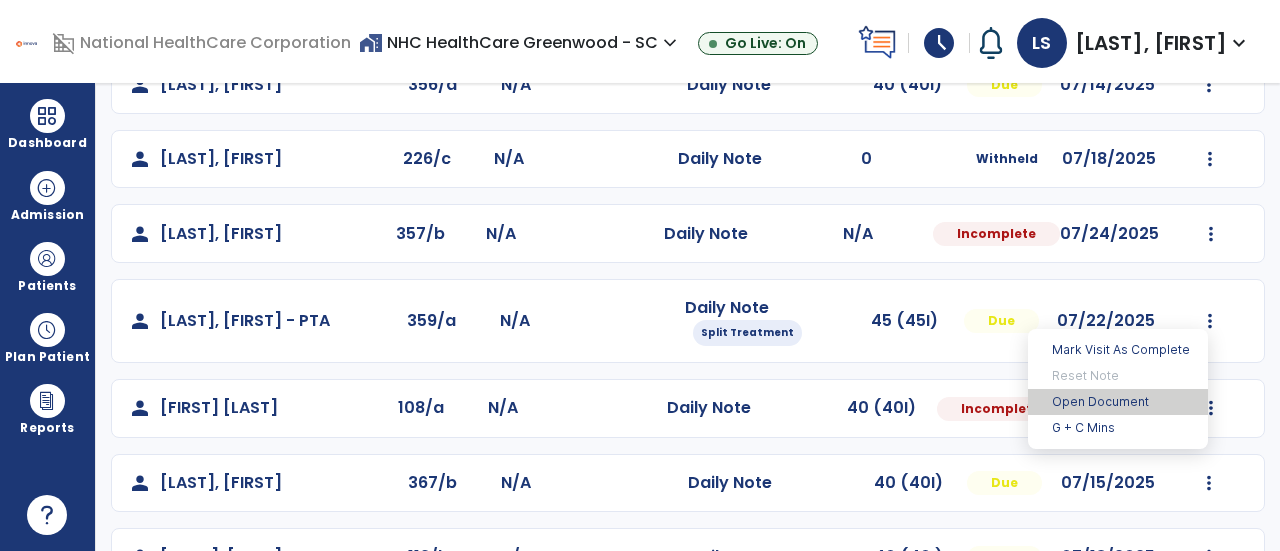 click on "Open Document" at bounding box center (1118, 402) 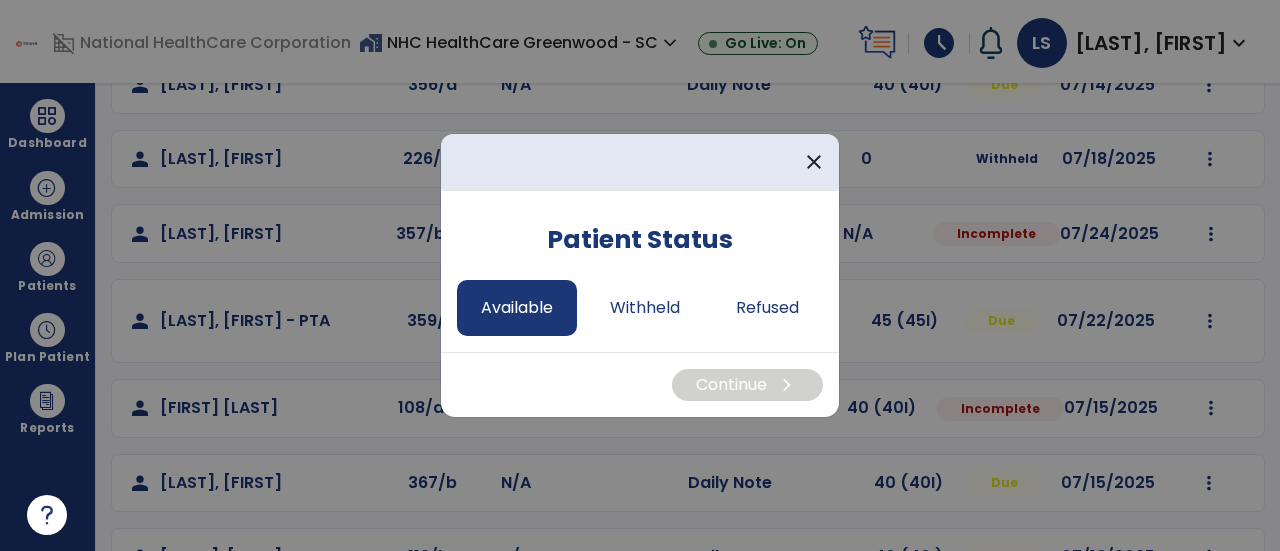 click on "Available" at bounding box center [517, 308] 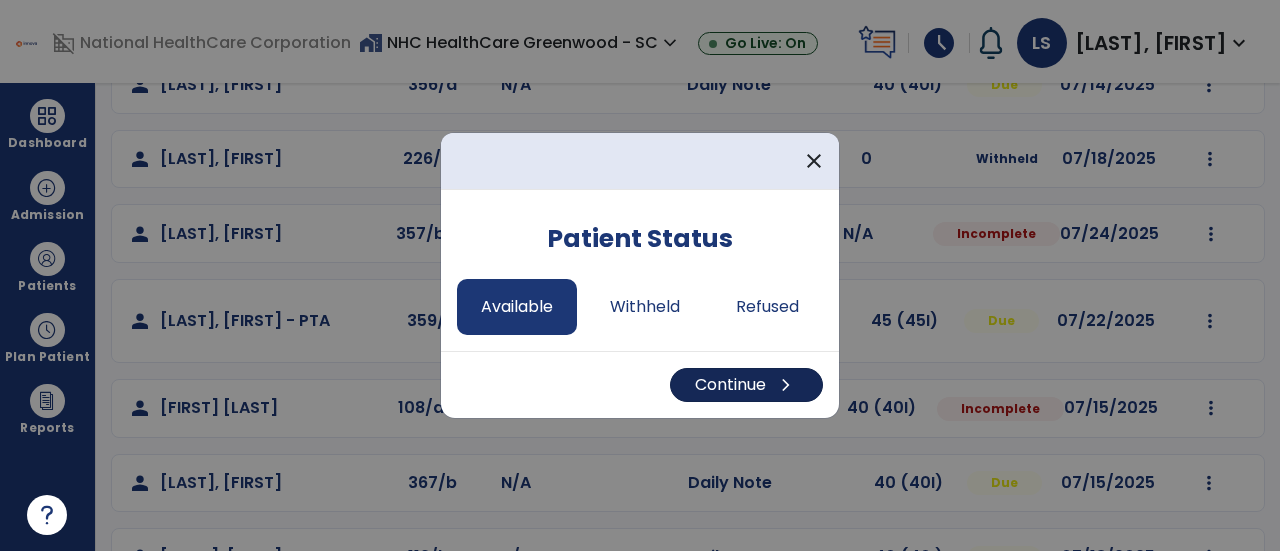 click on "Continue   chevron_right" at bounding box center [746, 385] 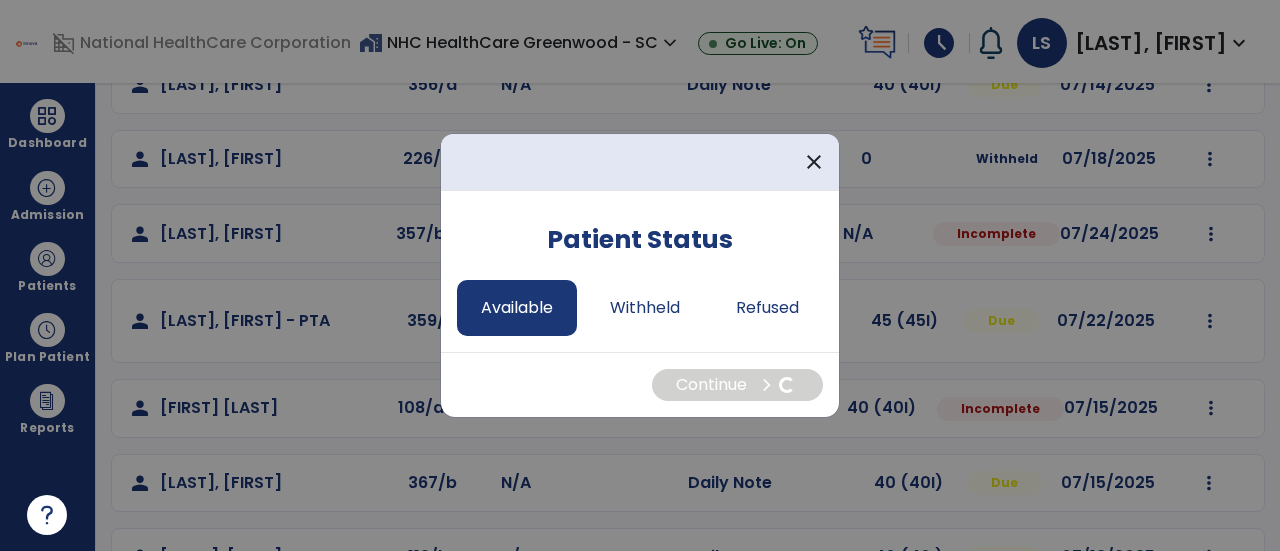 select on "*" 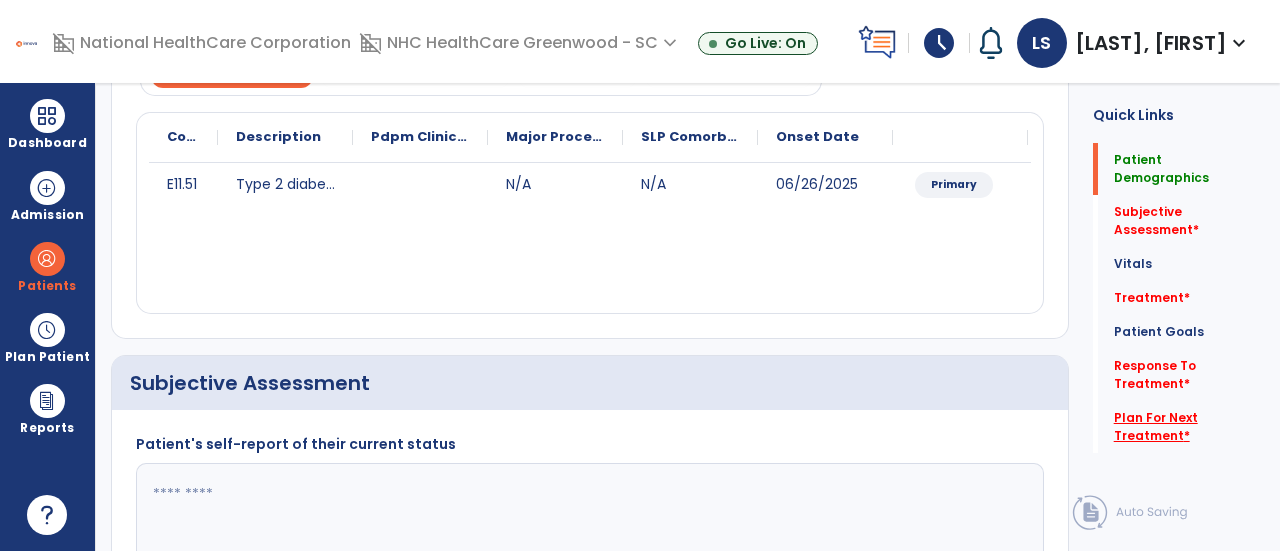 click on "Plan For Next Treatment   *" 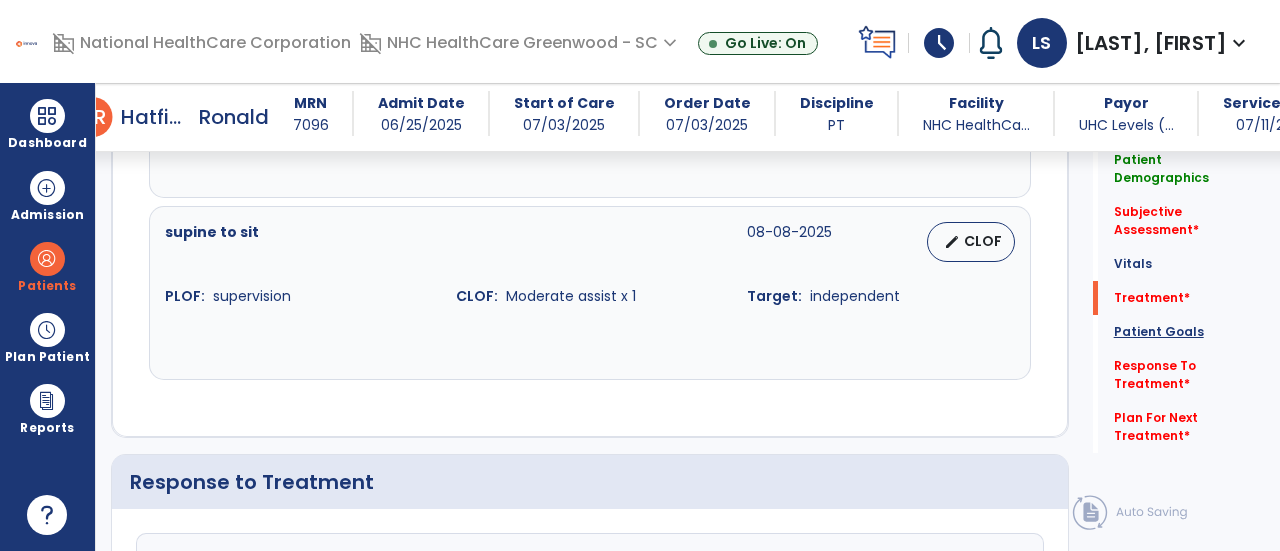 click on "Patient Goals" 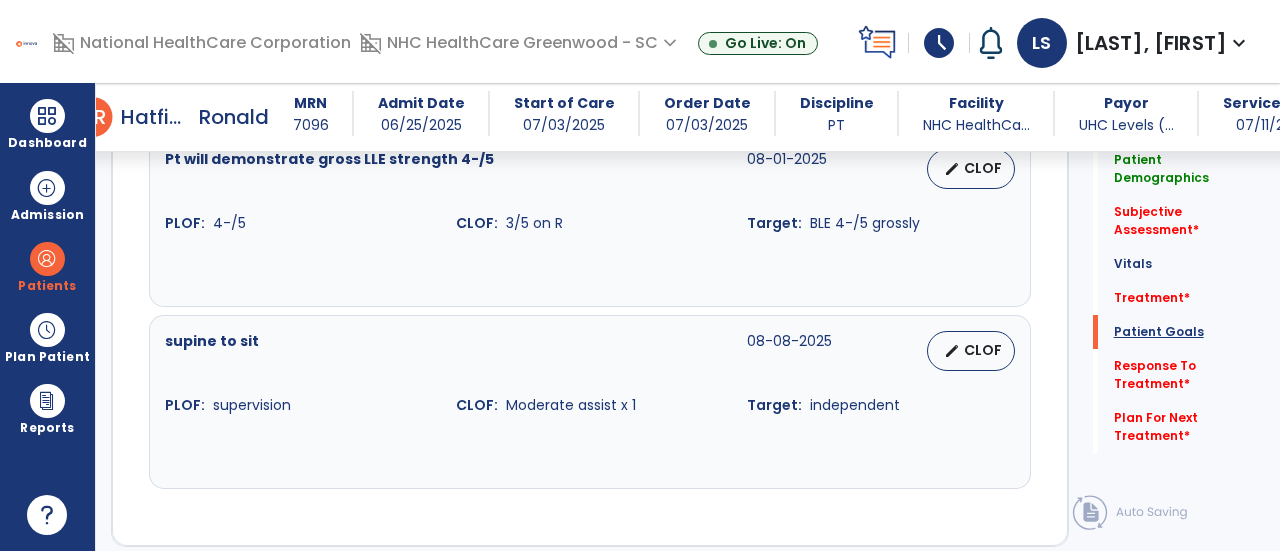 click on "Patient Goals" 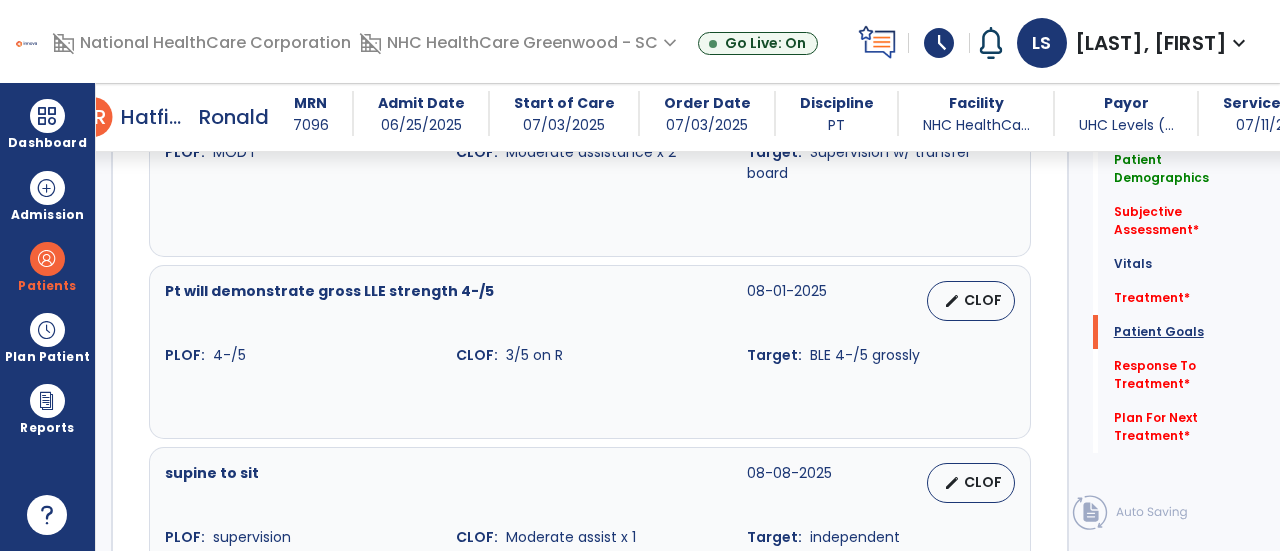 scroll, scrollTop: 1659, scrollLeft: 0, axis: vertical 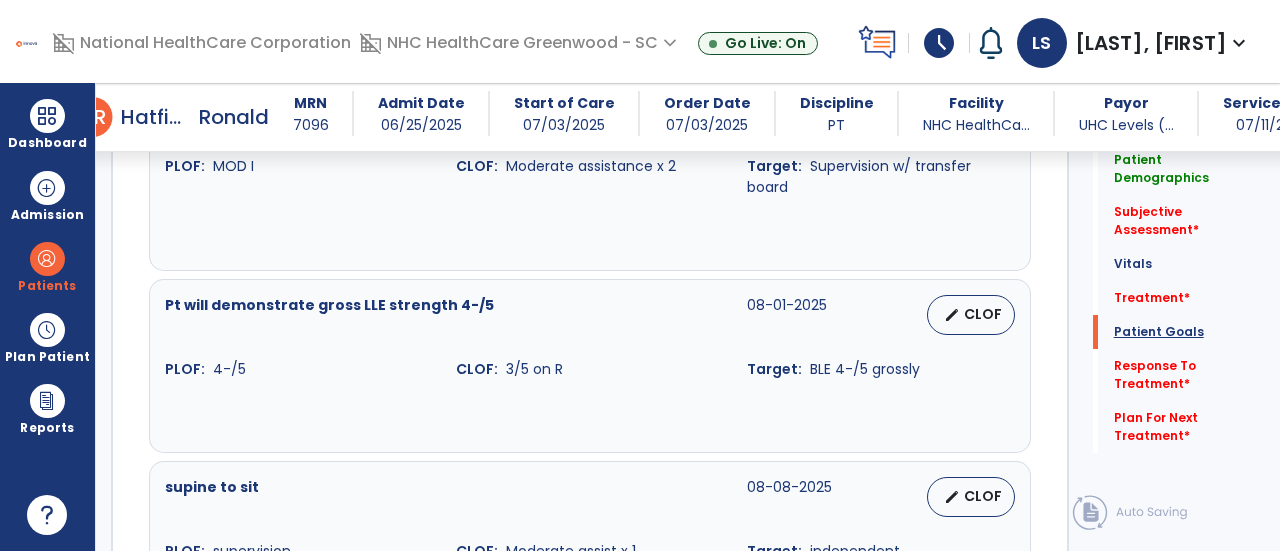 click on "Patient Goals" 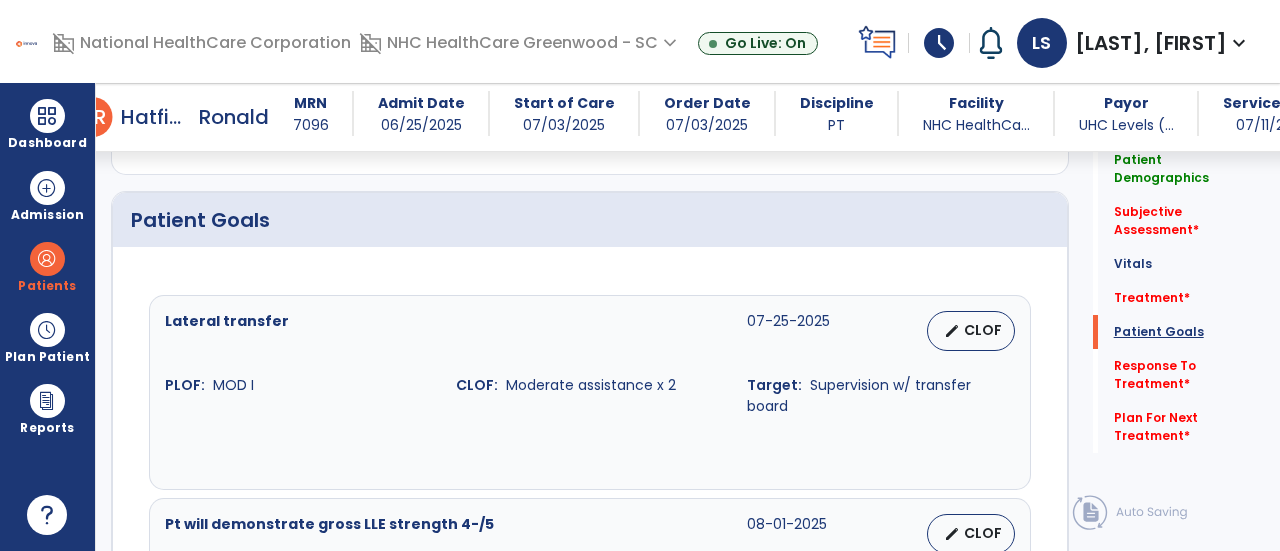 scroll, scrollTop: 1505, scrollLeft: 0, axis: vertical 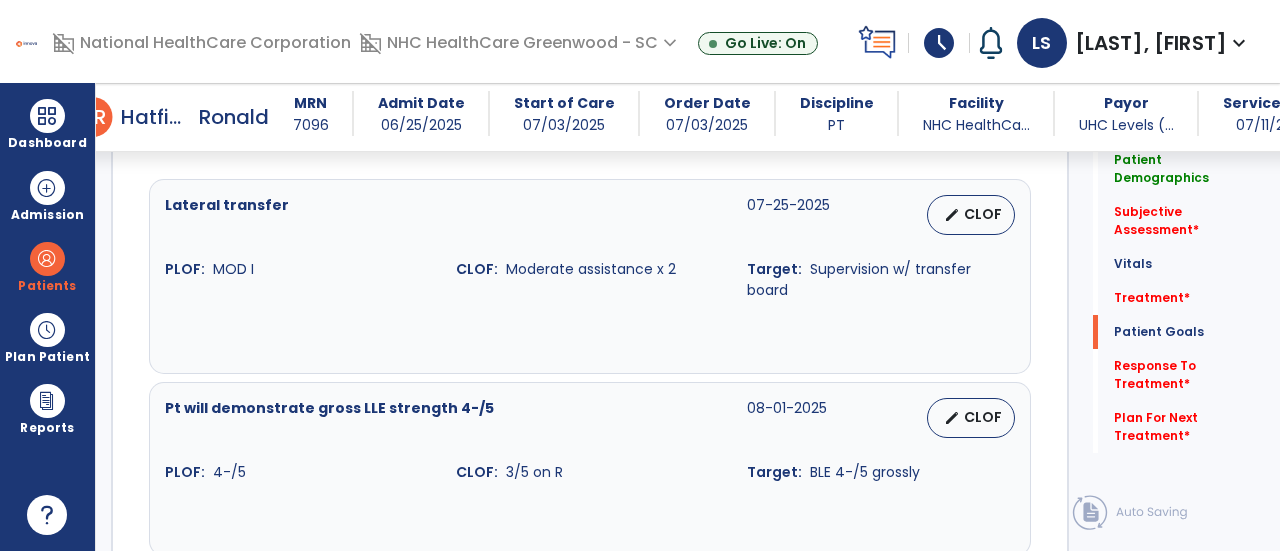 click on "CLOF" at bounding box center [983, 214] 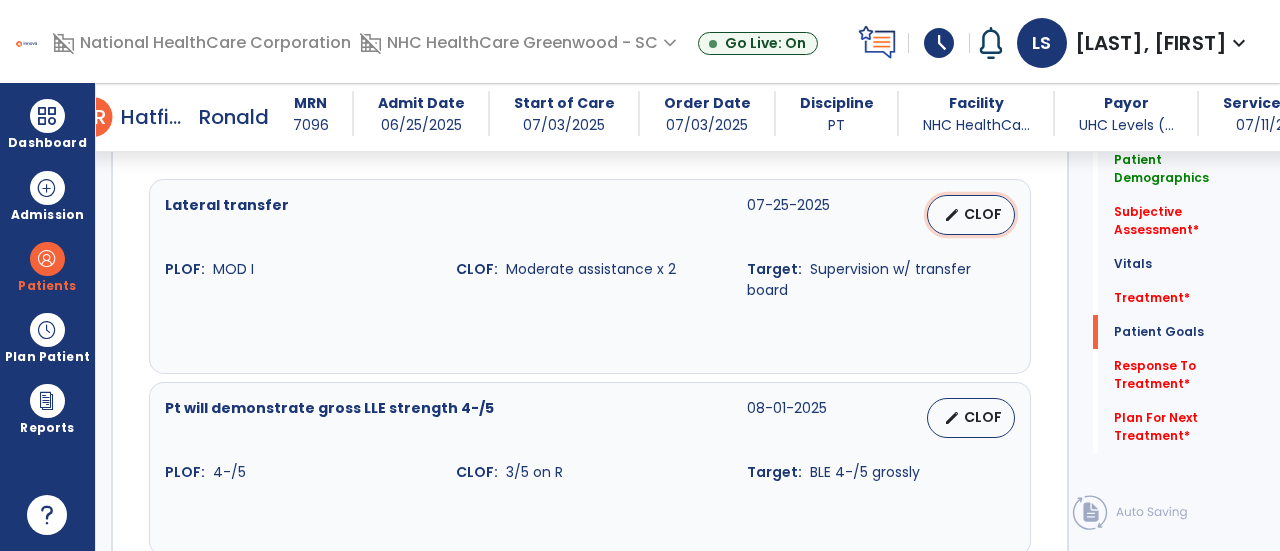 select on "**********" 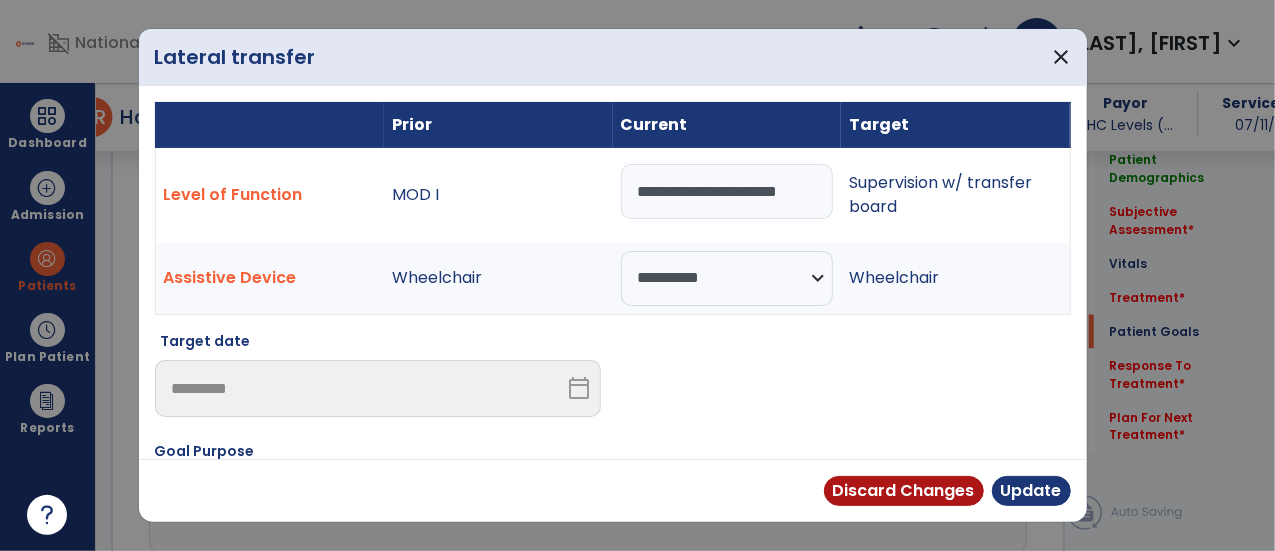scroll, scrollTop: 1556, scrollLeft: 0, axis: vertical 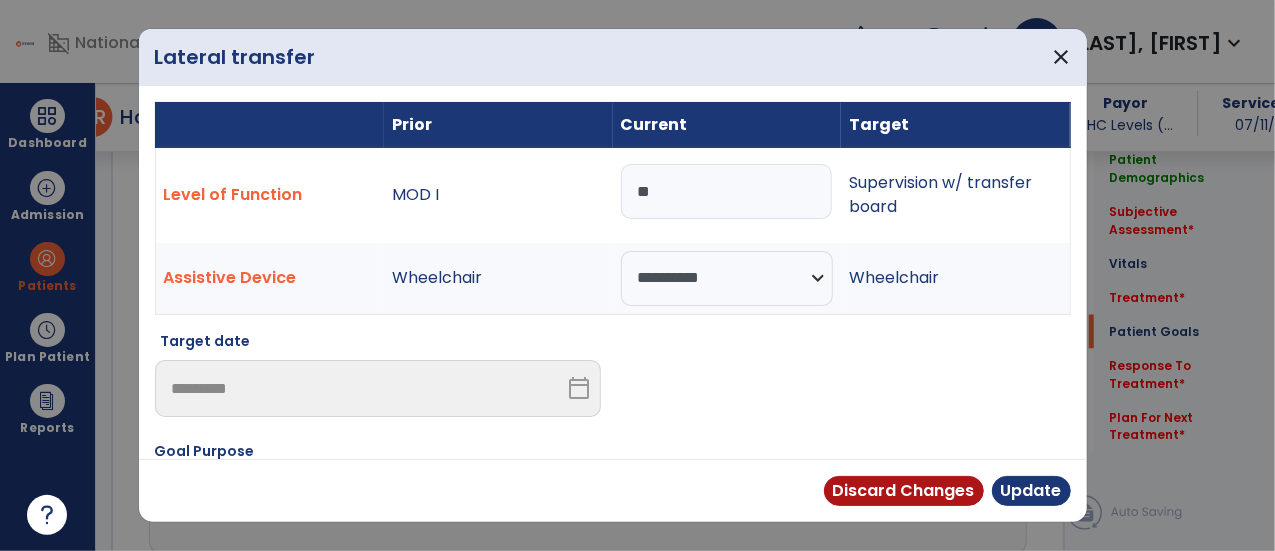 type on "*" 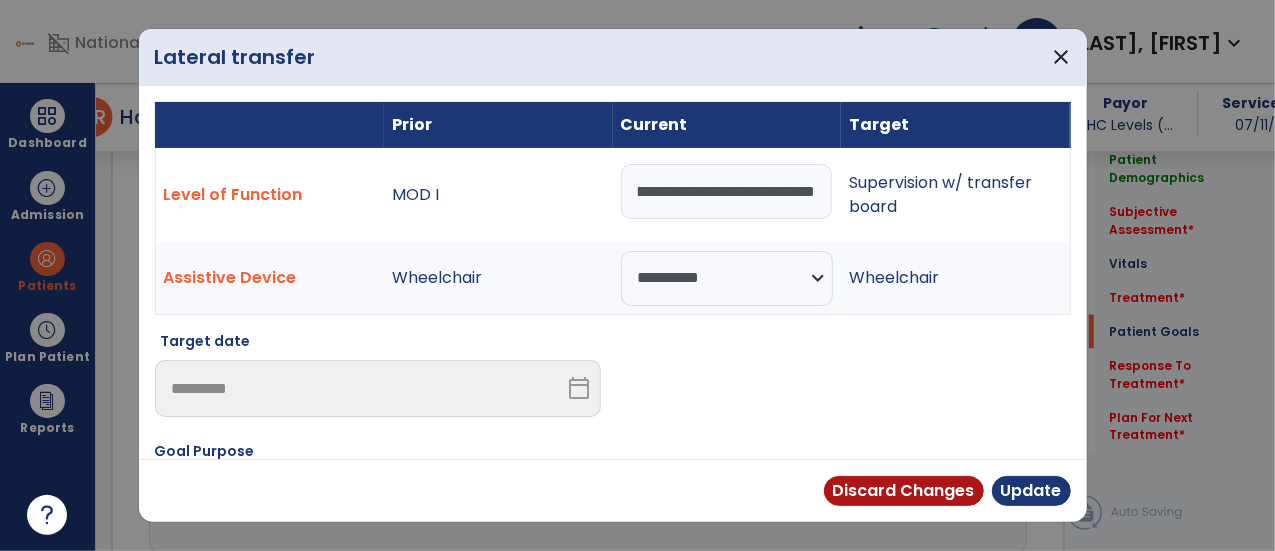 type on "**********" 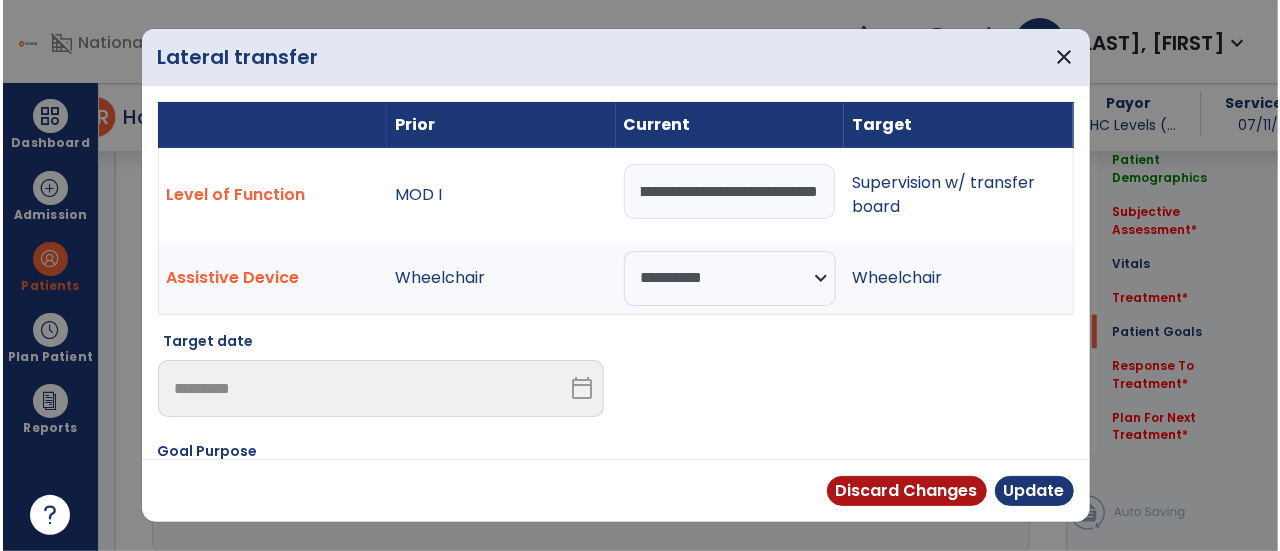 scroll, scrollTop: 0, scrollLeft: 131, axis: horizontal 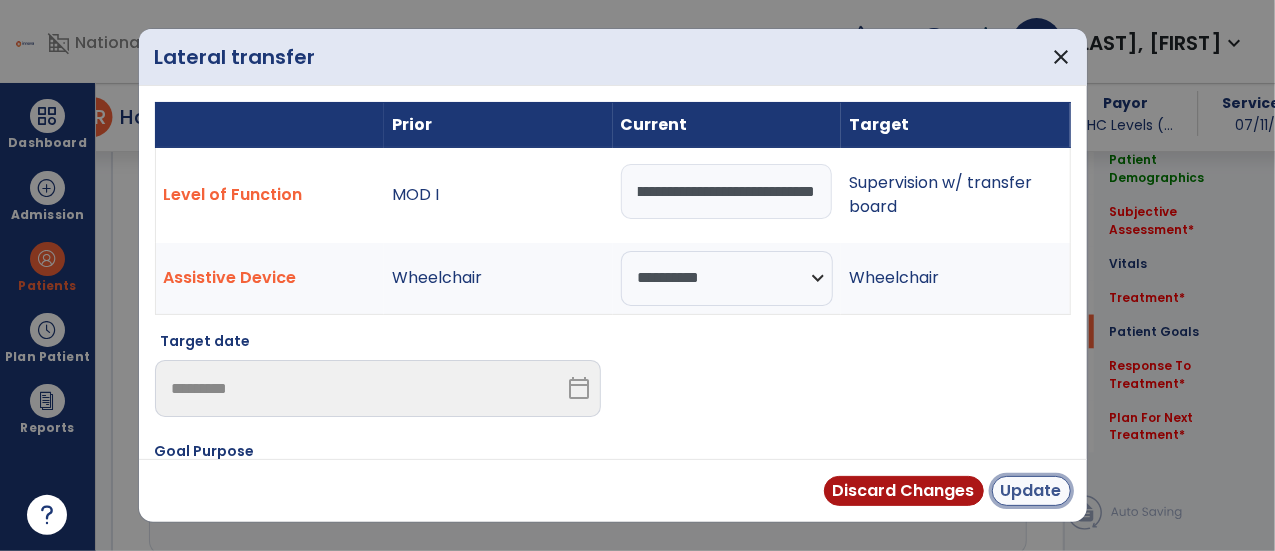 click on "Update" at bounding box center [1031, 491] 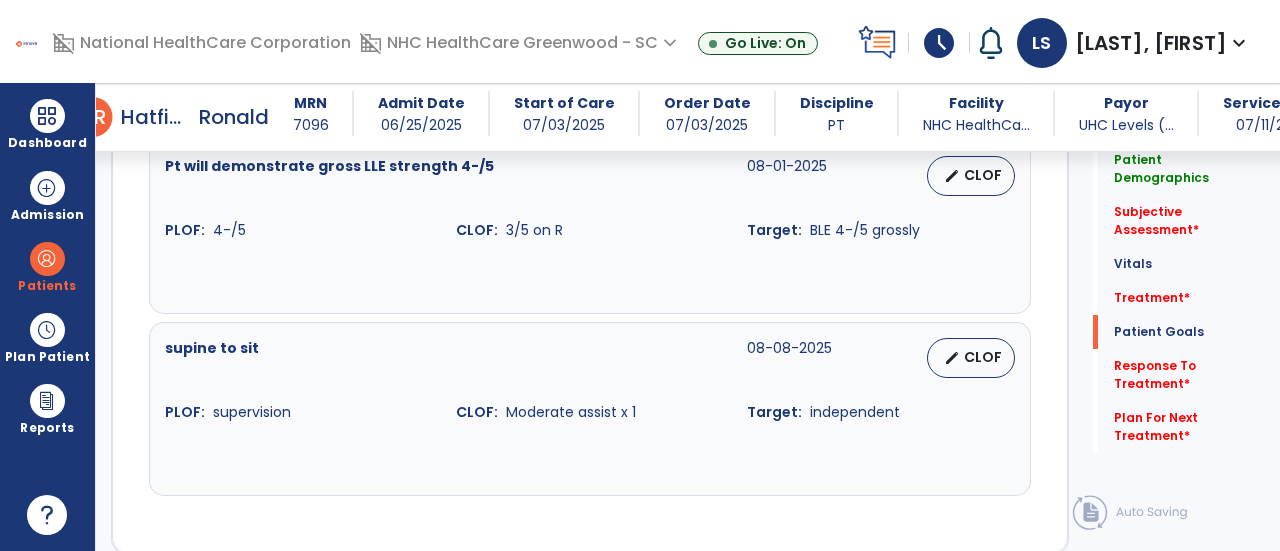 scroll, scrollTop: 1814, scrollLeft: 0, axis: vertical 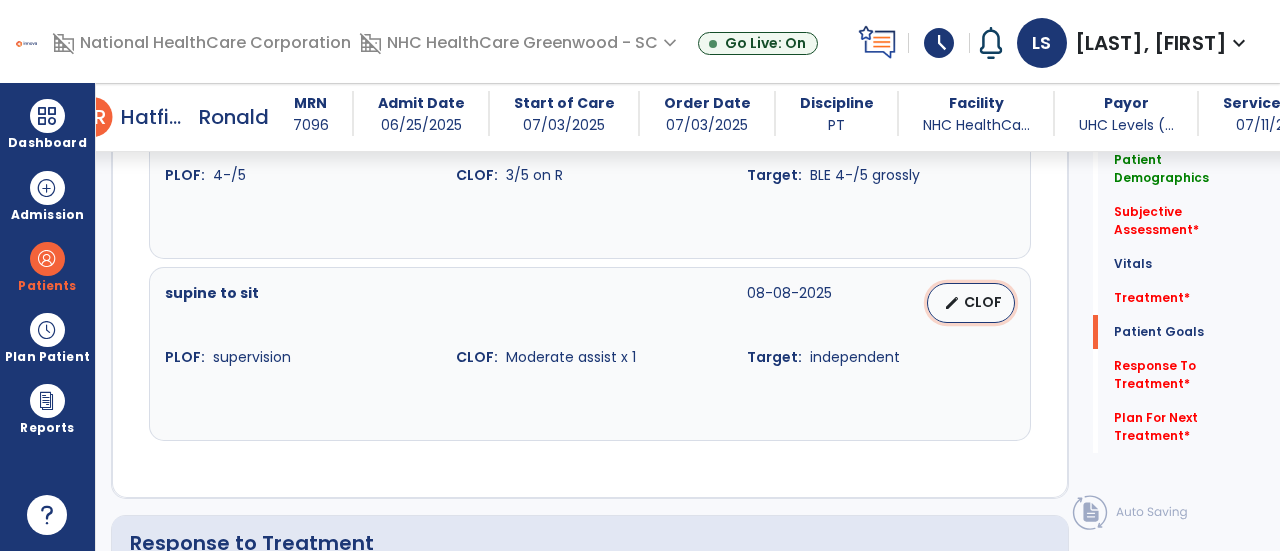 click on "edit   CLOF" at bounding box center (971, 303) 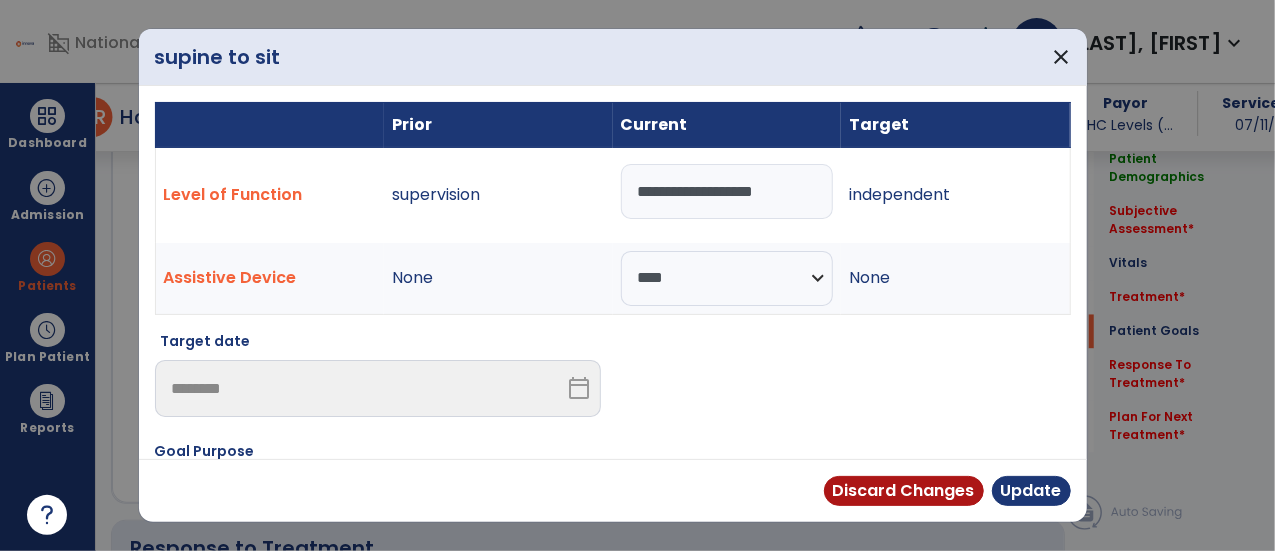 scroll, scrollTop: 1853, scrollLeft: 0, axis: vertical 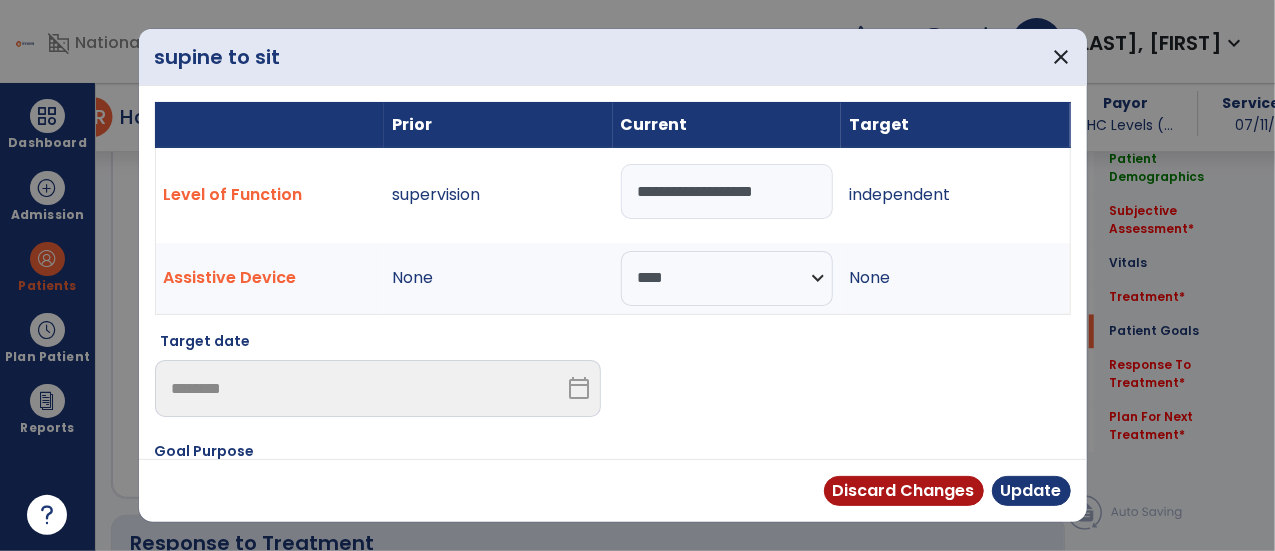 click on "**********" at bounding box center (727, 191) 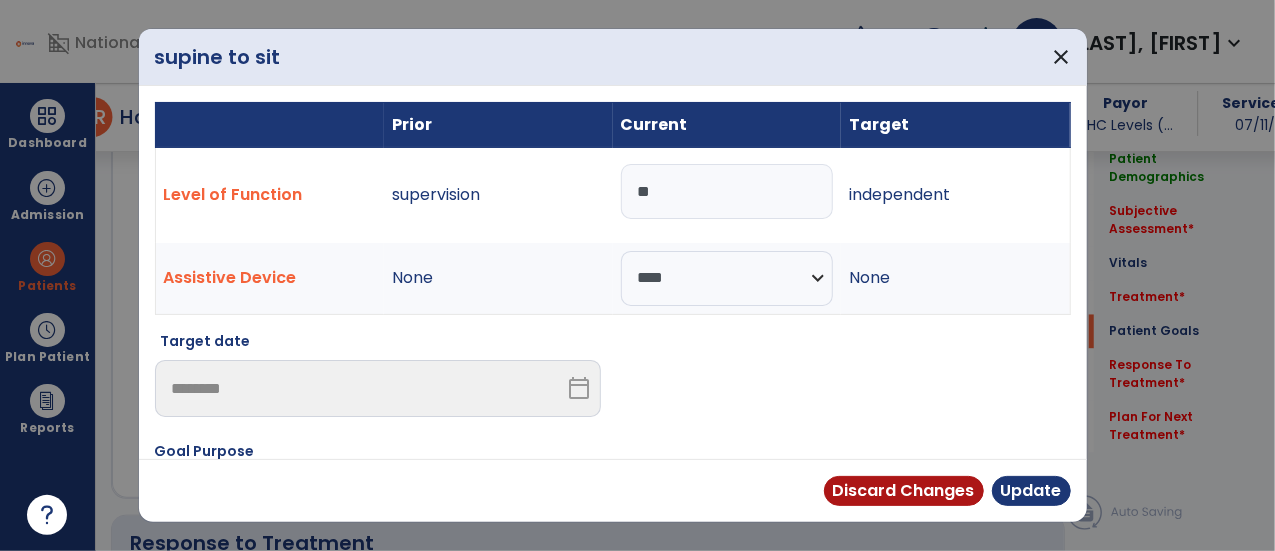 type on "*" 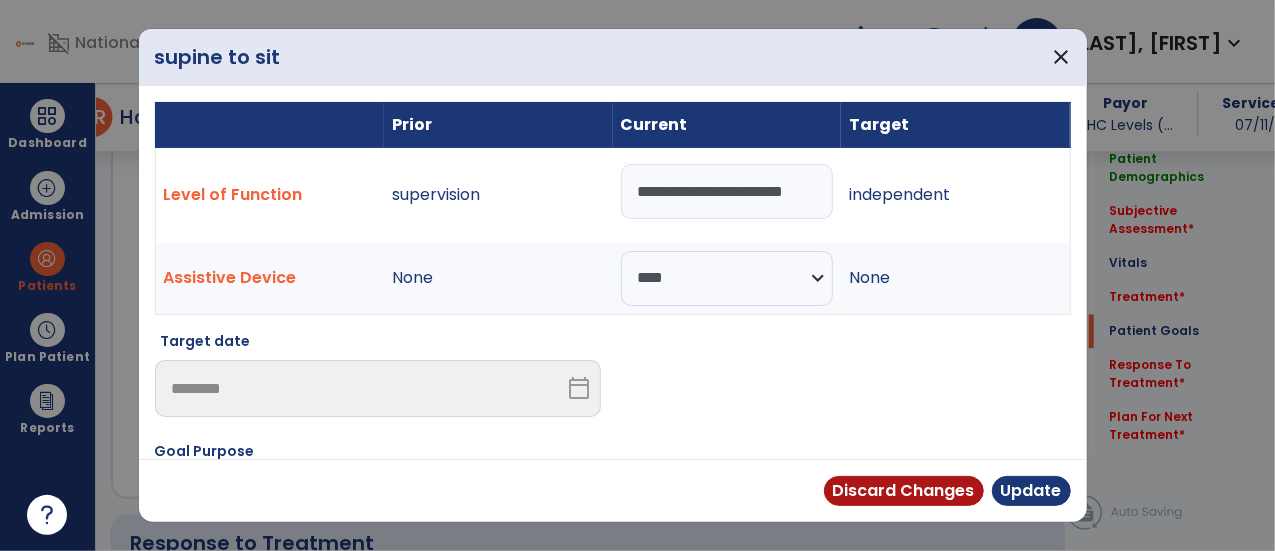 scroll, scrollTop: 0, scrollLeft: 6, axis: horizontal 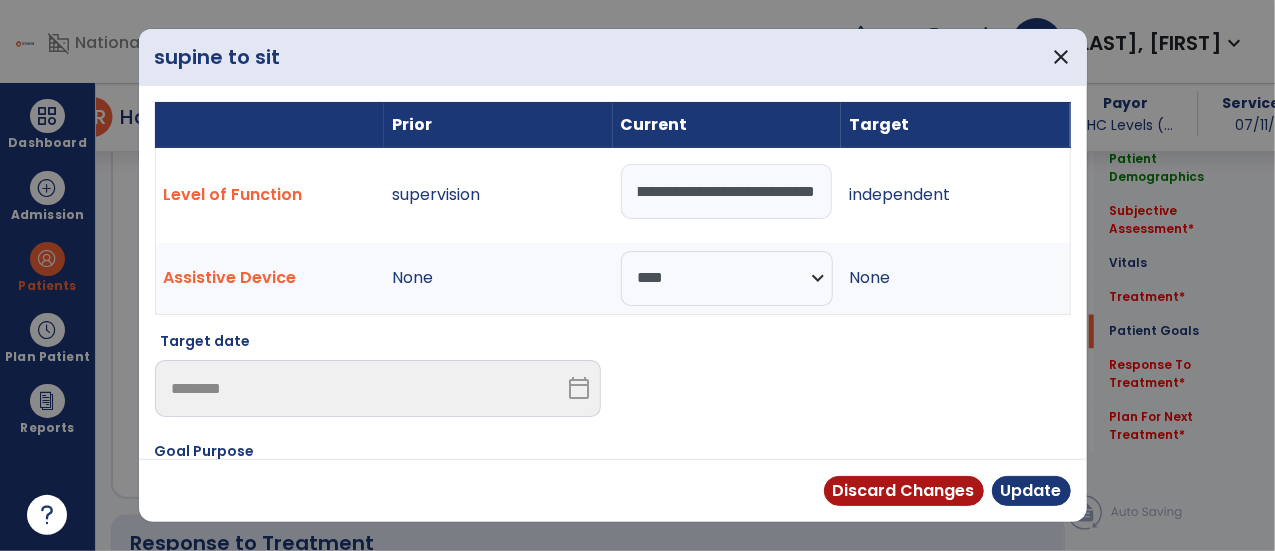 type on "**********" 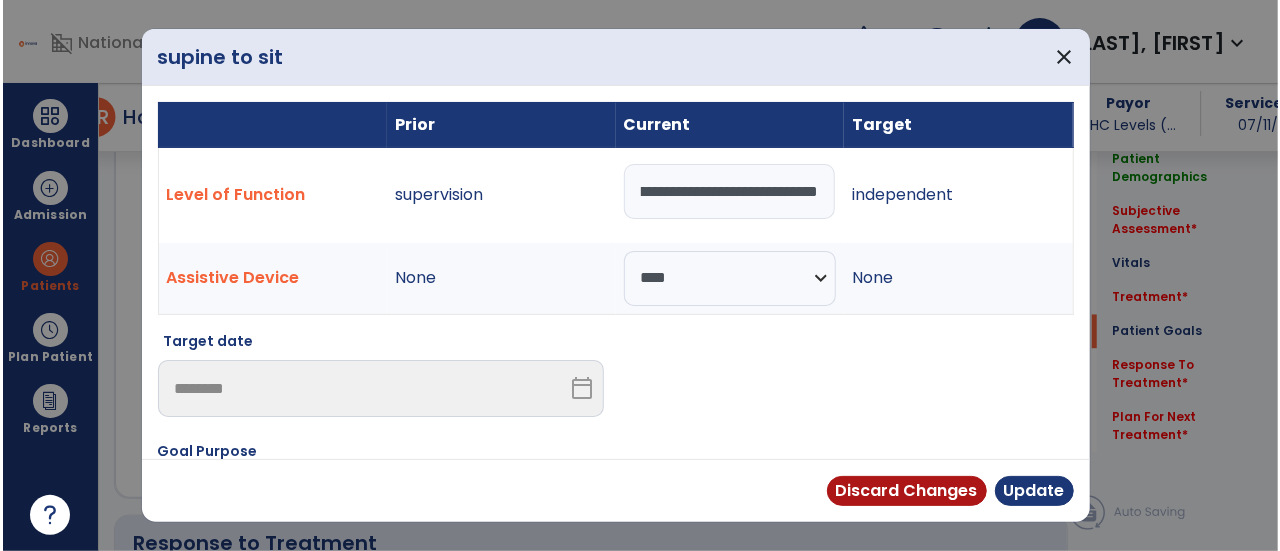 scroll, scrollTop: 0, scrollLeft: 274, axis: horizontal 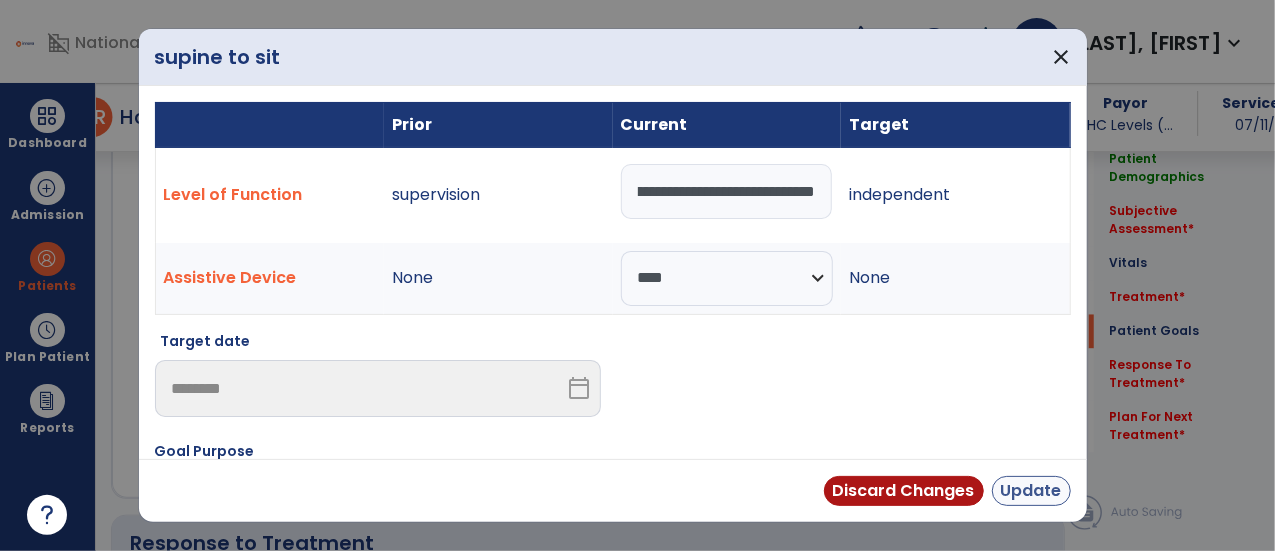 click on "Update" at bounding box center [1031, 491] 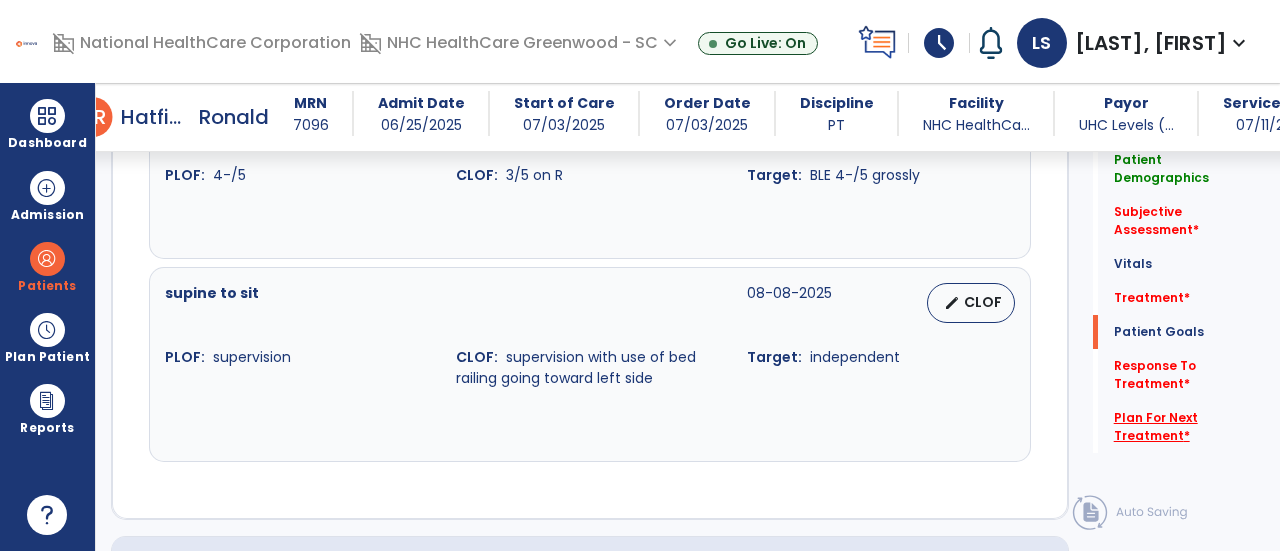 click on "Plan For Next Treatment   *" 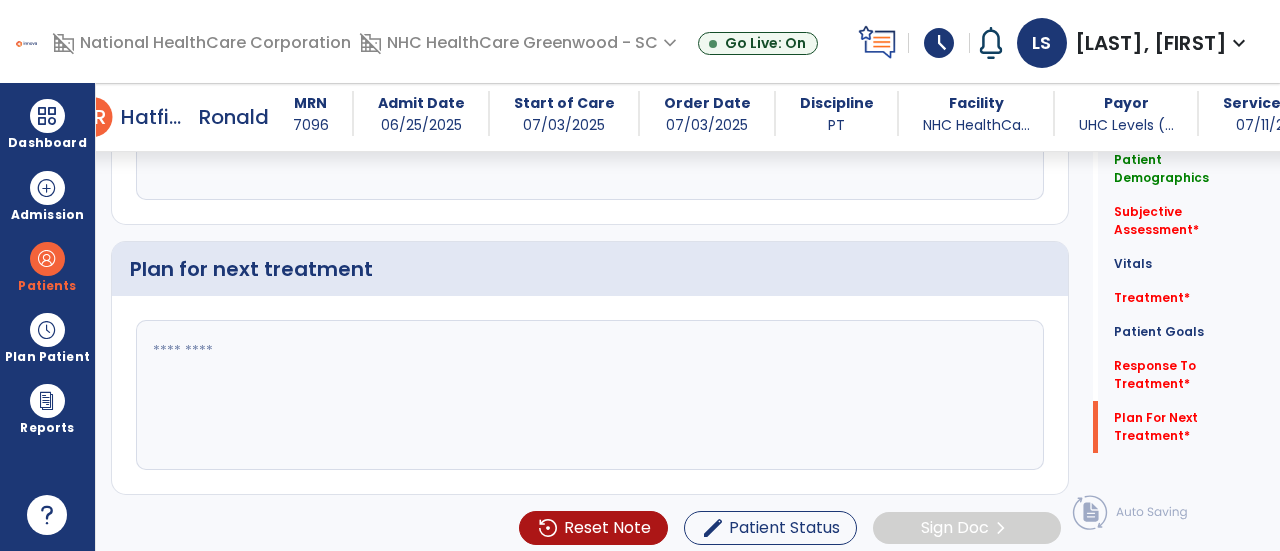 click 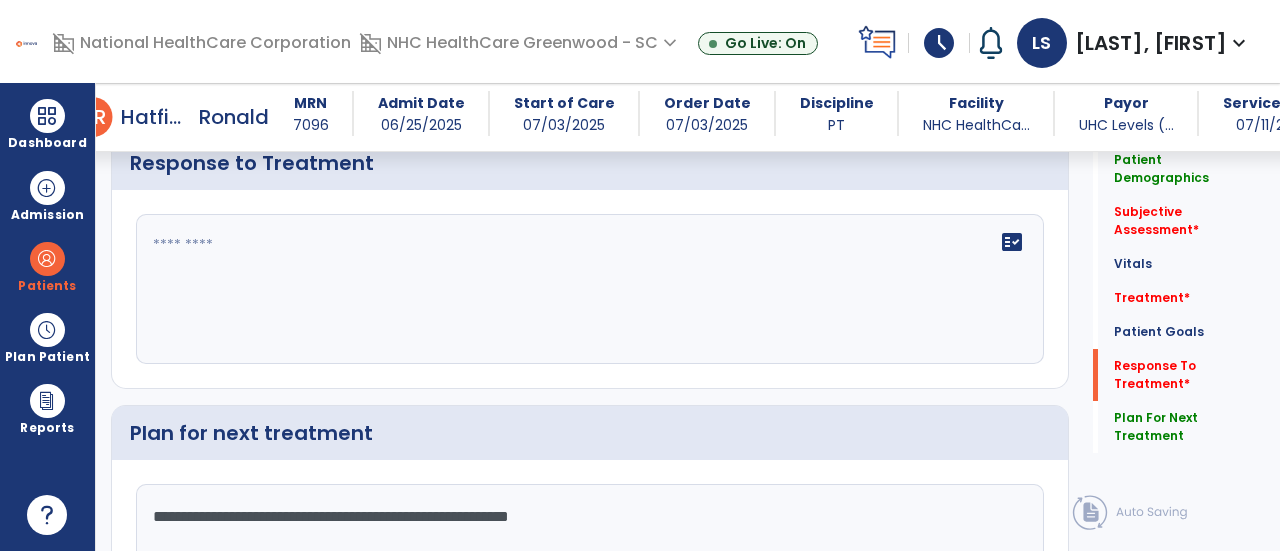 scroll, scrollTop: 2237, scrollLeft: 0, axis: vertical 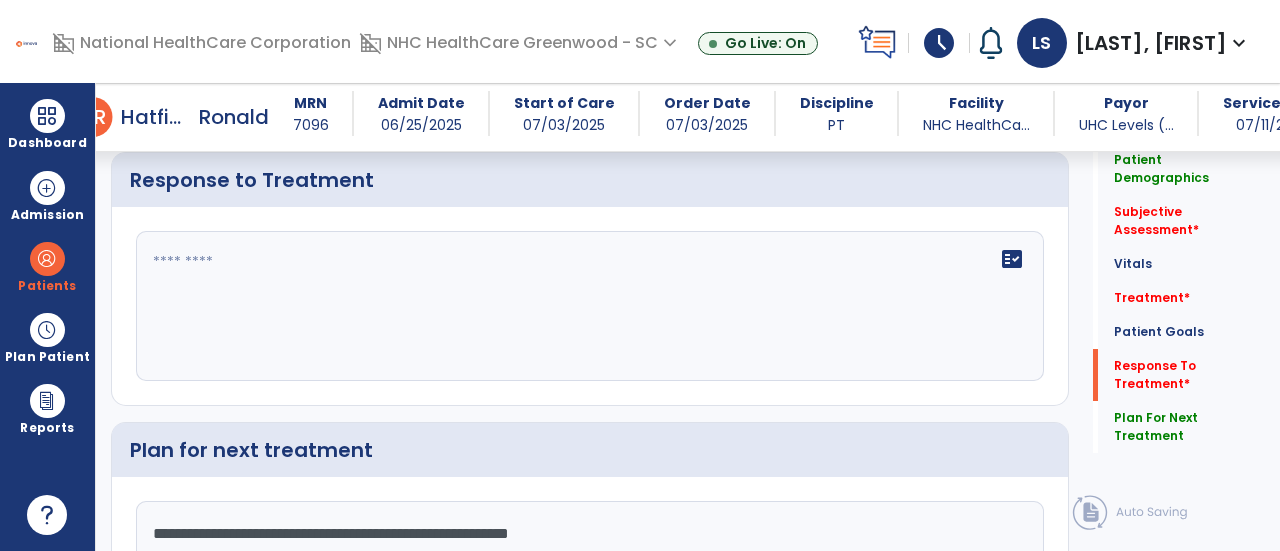 type on "**********" 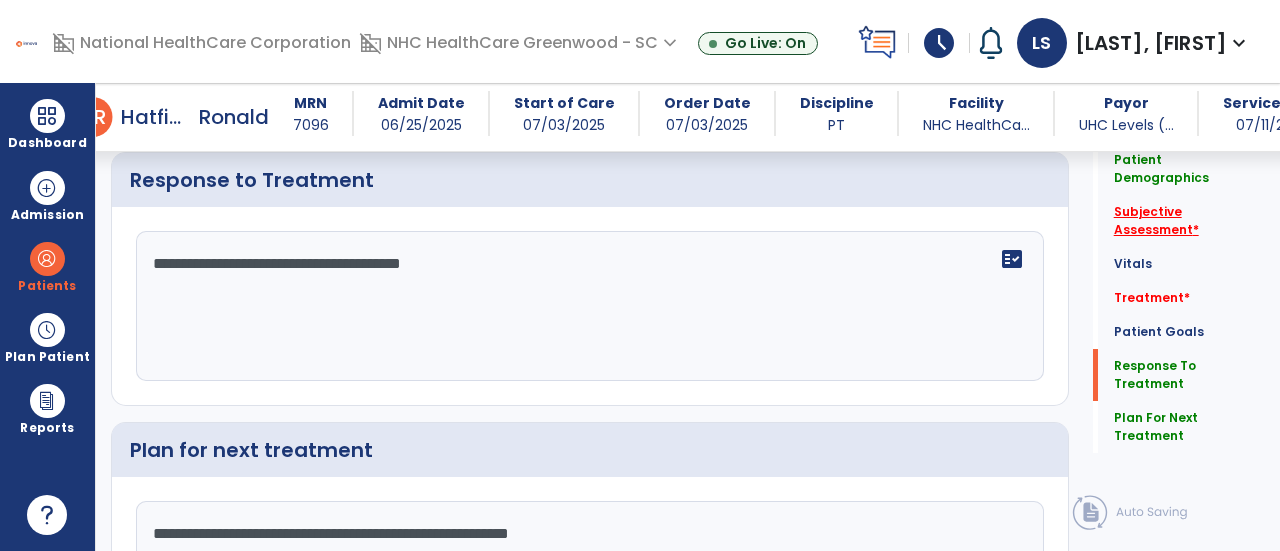 type on "**********" 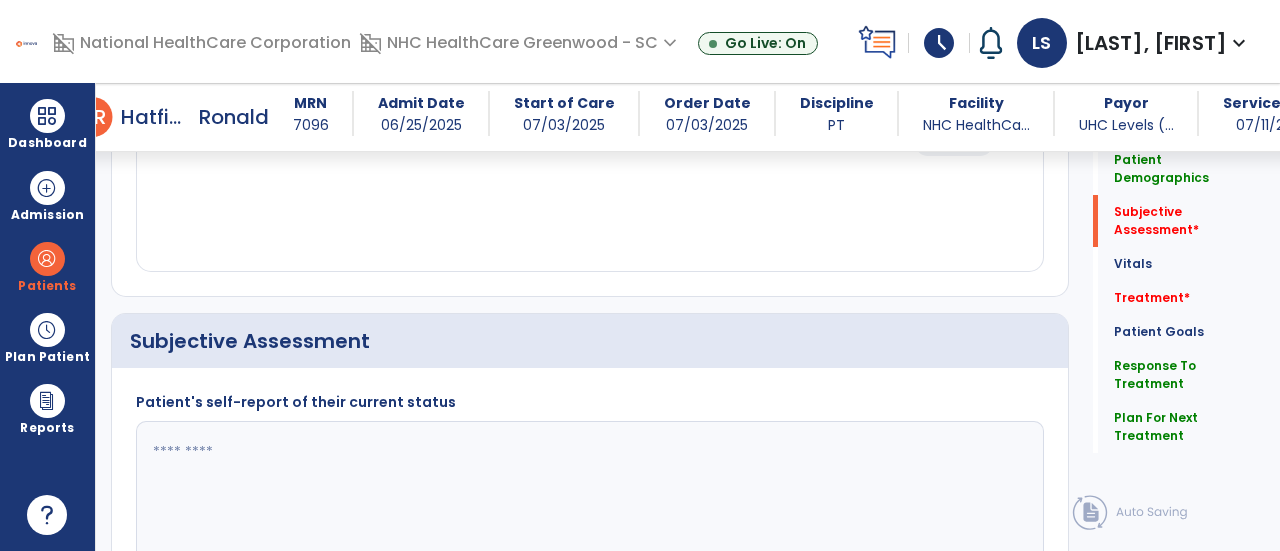 scroll, scrollTop: 383, scrollLeft: 0, axis: vertical 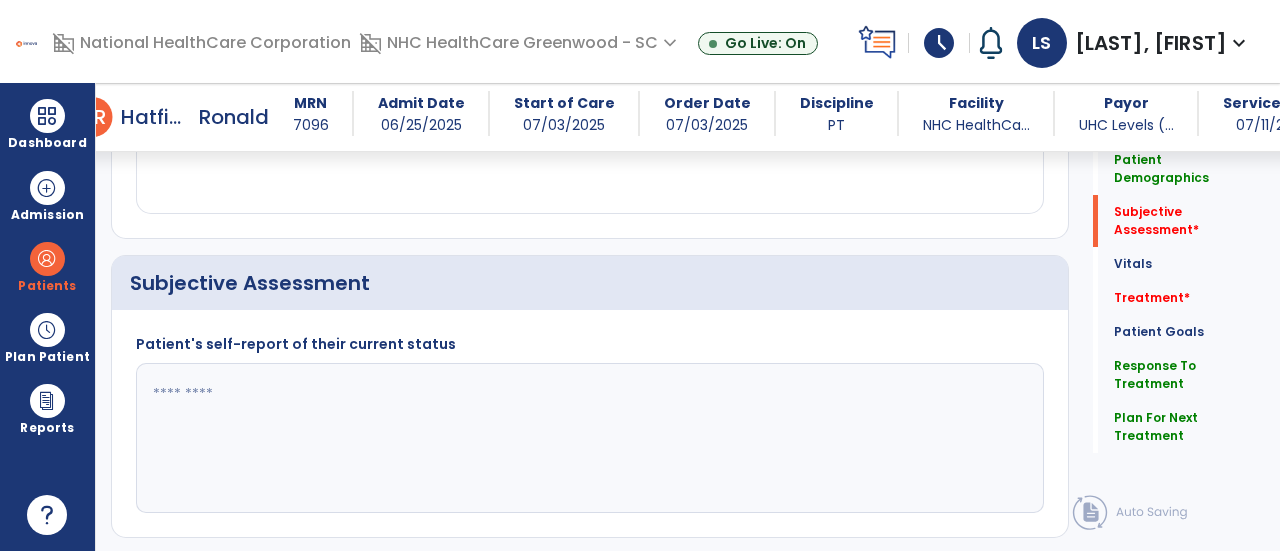 click 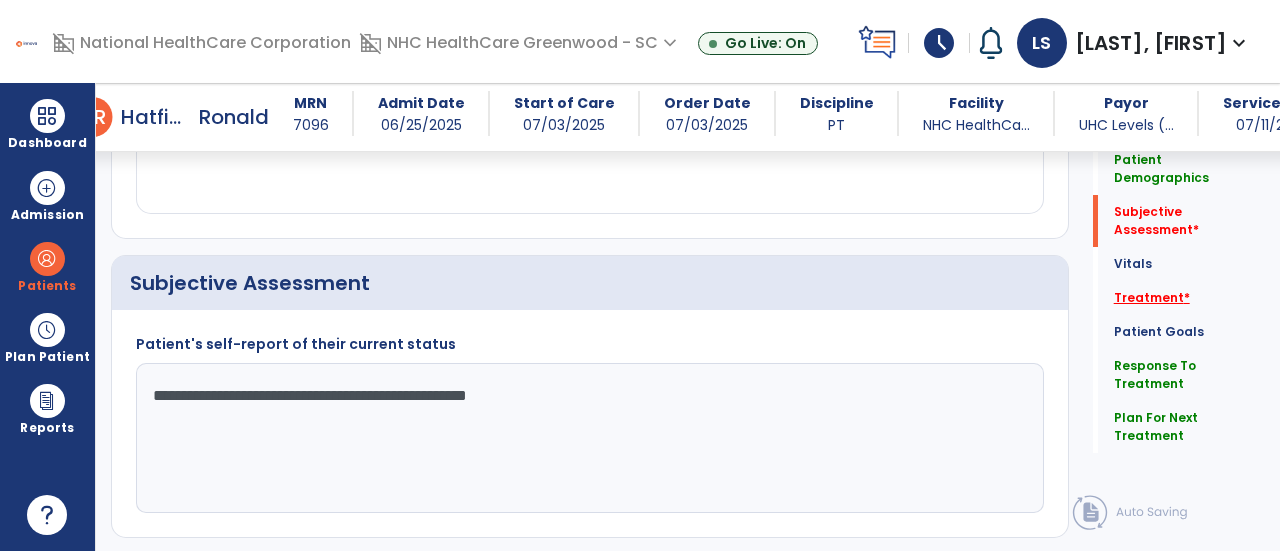 type on "**********" 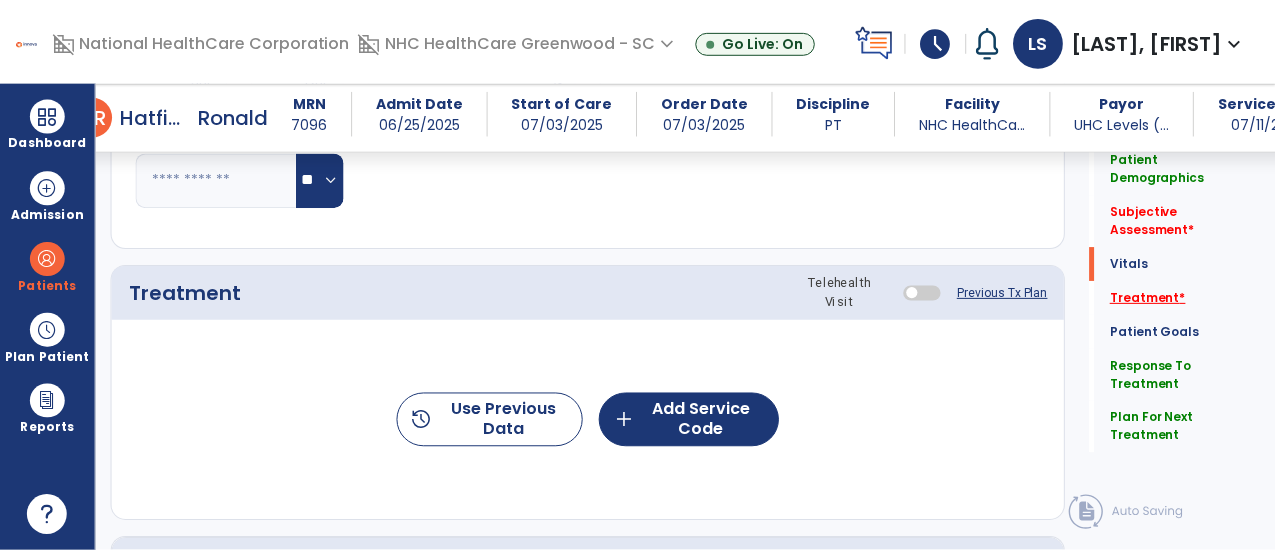 scroll, scrollTop: 1167, scrollLeft: 0, axis: vertical 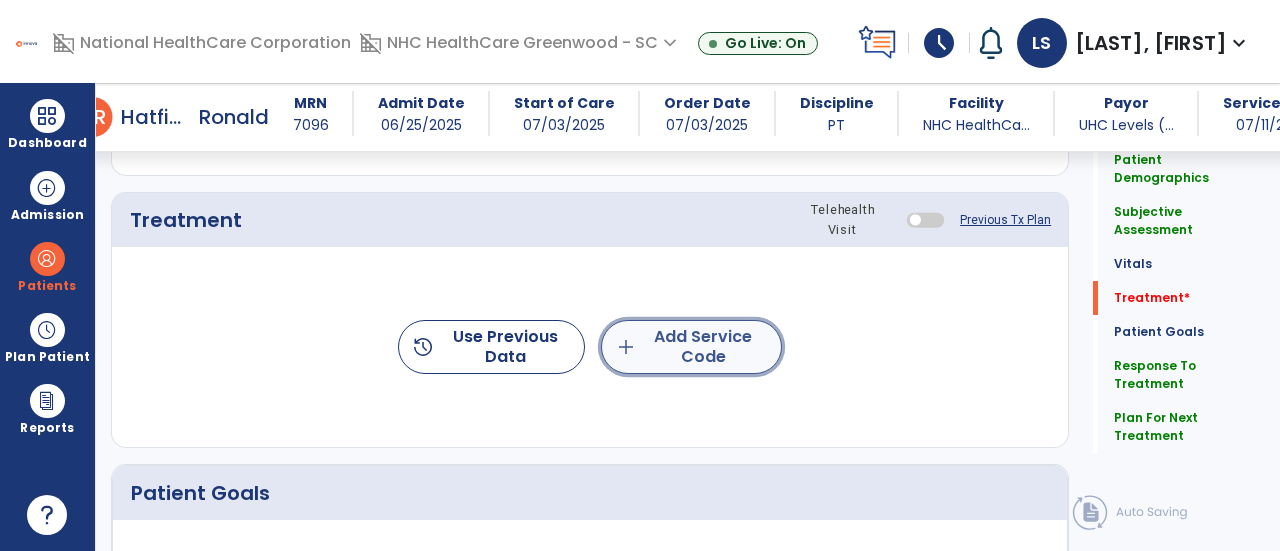 click on "add  Add Service Code" 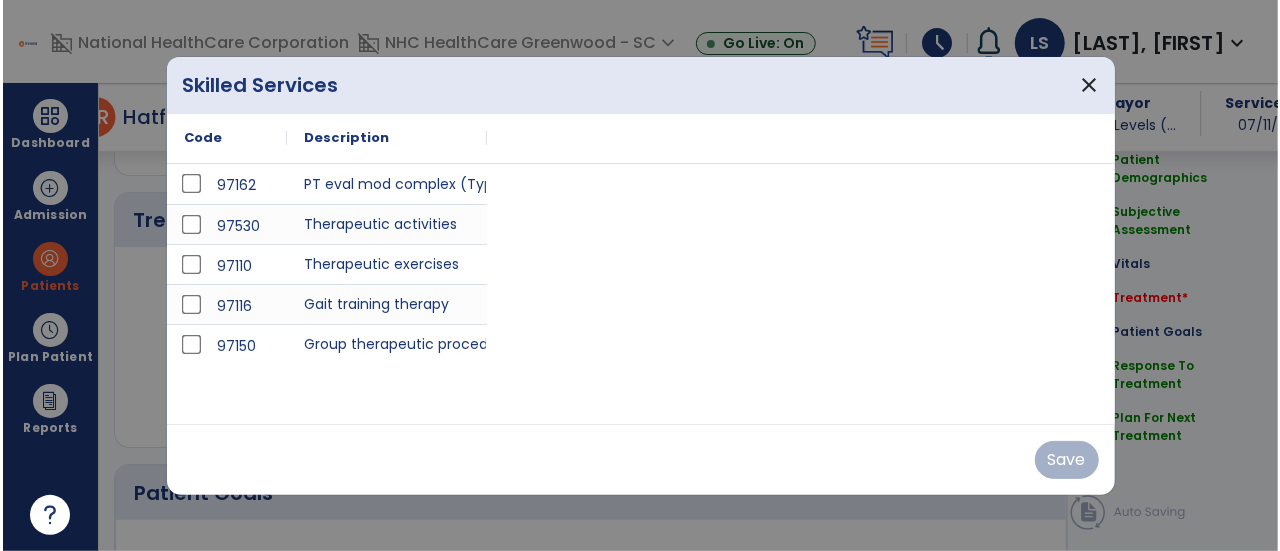 scroll, scrollTop: 1167, scrollLeft: 0, axis: vertical 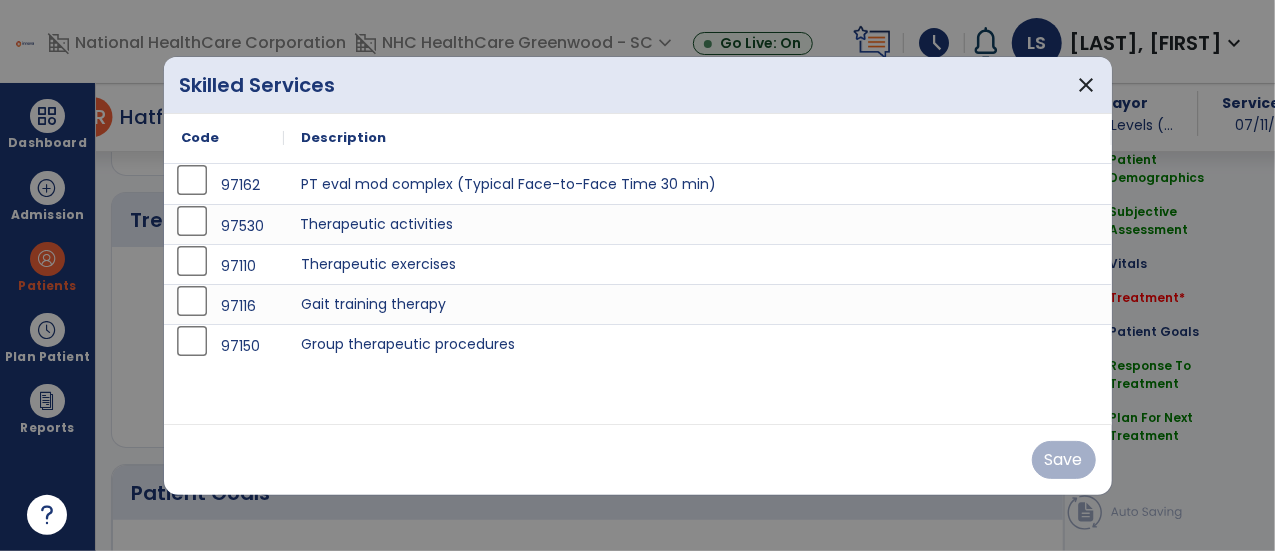 click on "Therapeutic activities" at bounding box center (698, 224) 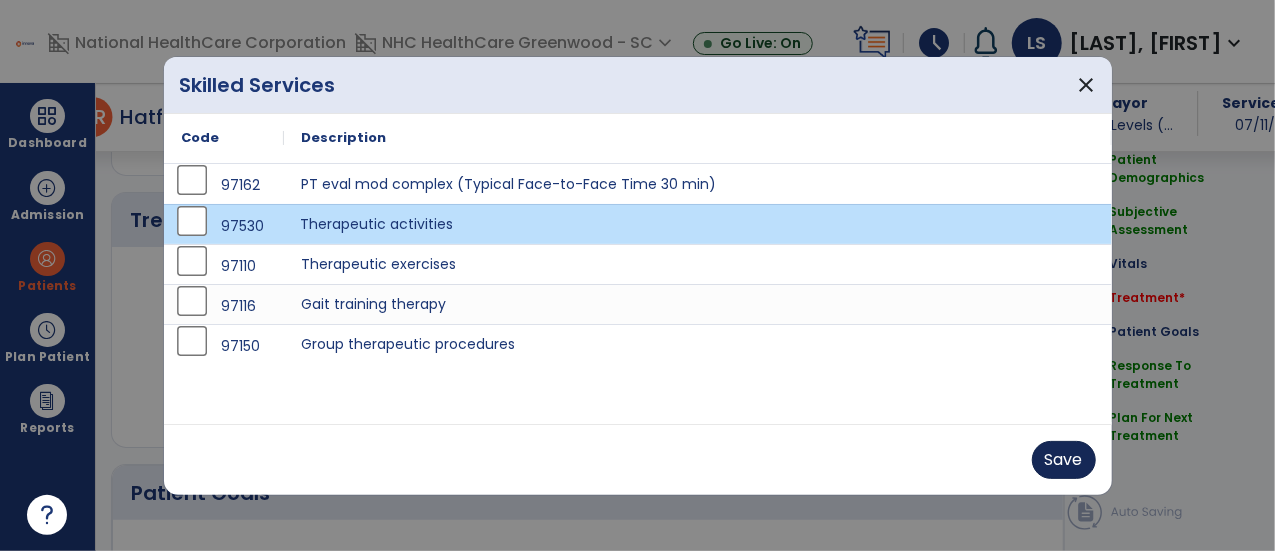 click on "Save" at bounding box center (1064, 460) 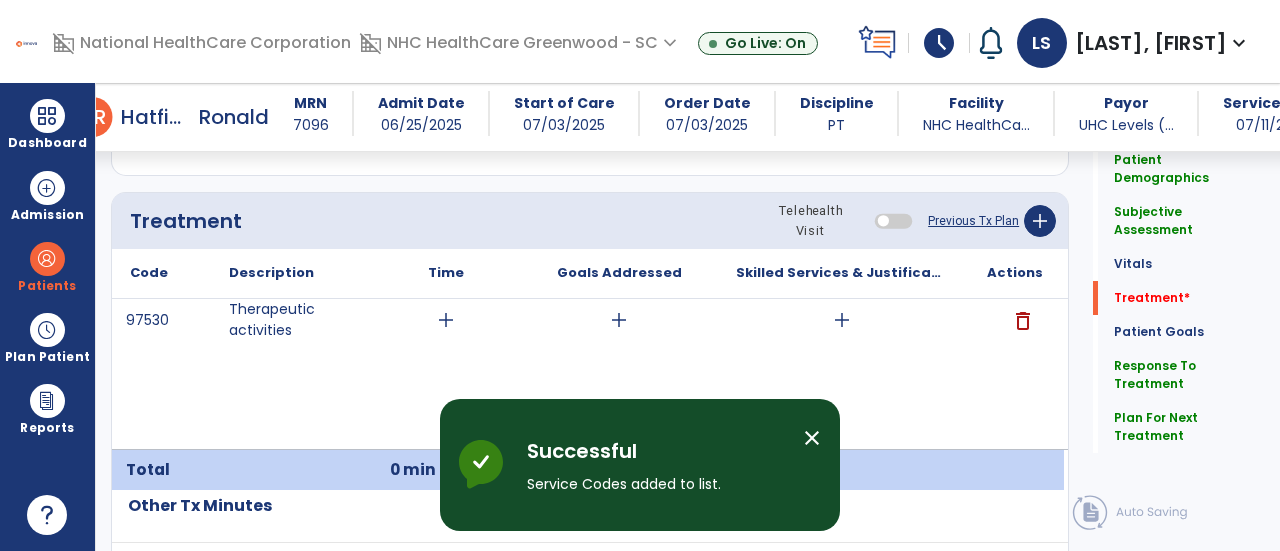 click on "add" at bounding box center (446, 320) 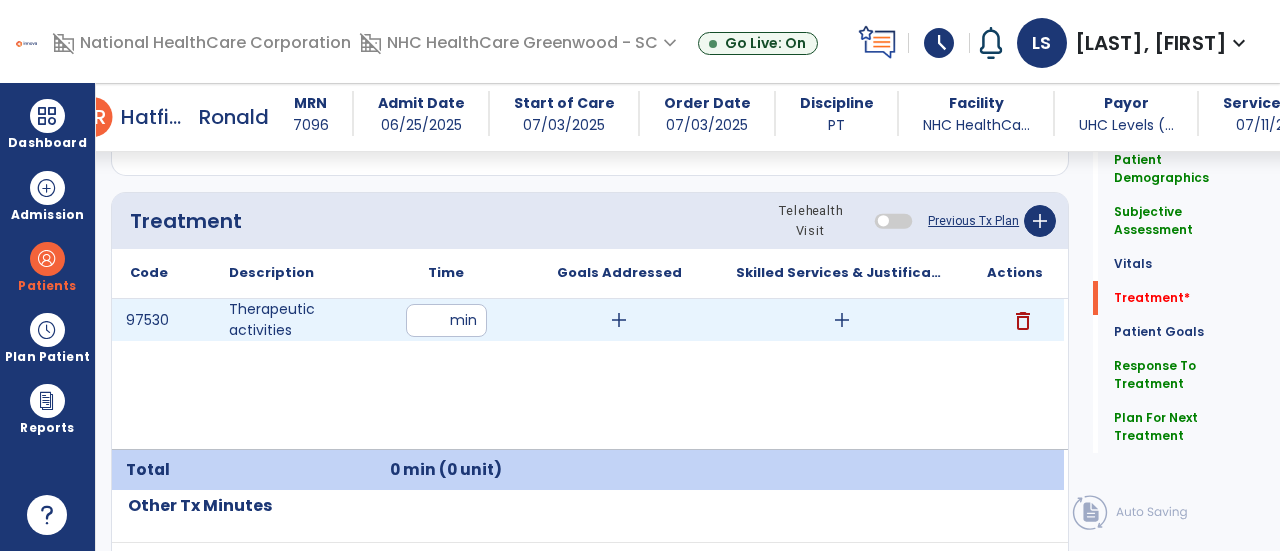 type on "**" 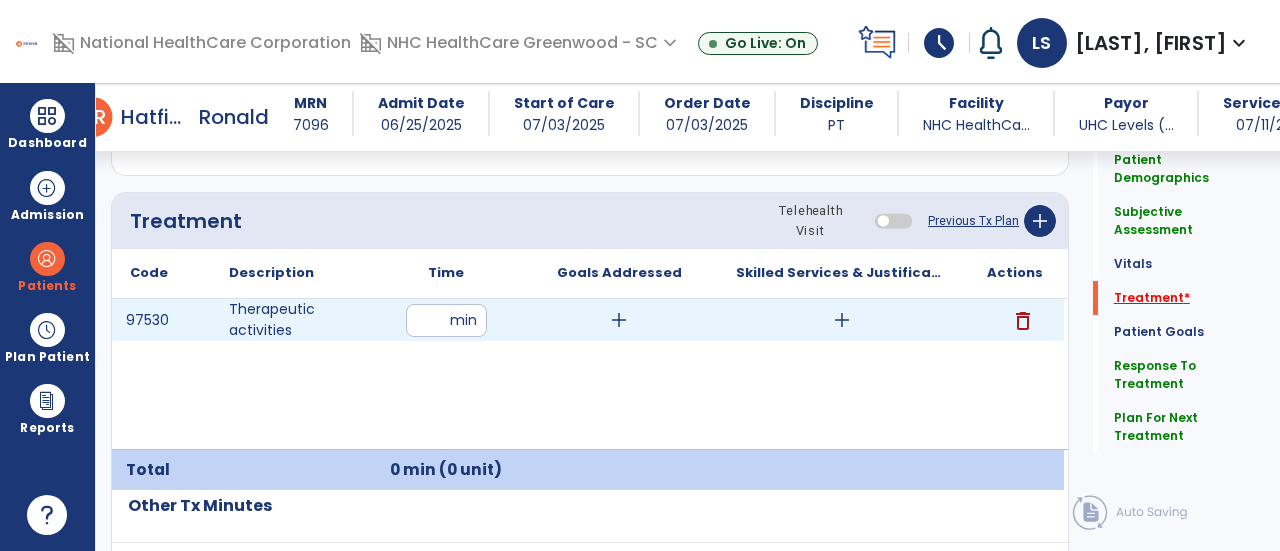 click on "Treatment   *" 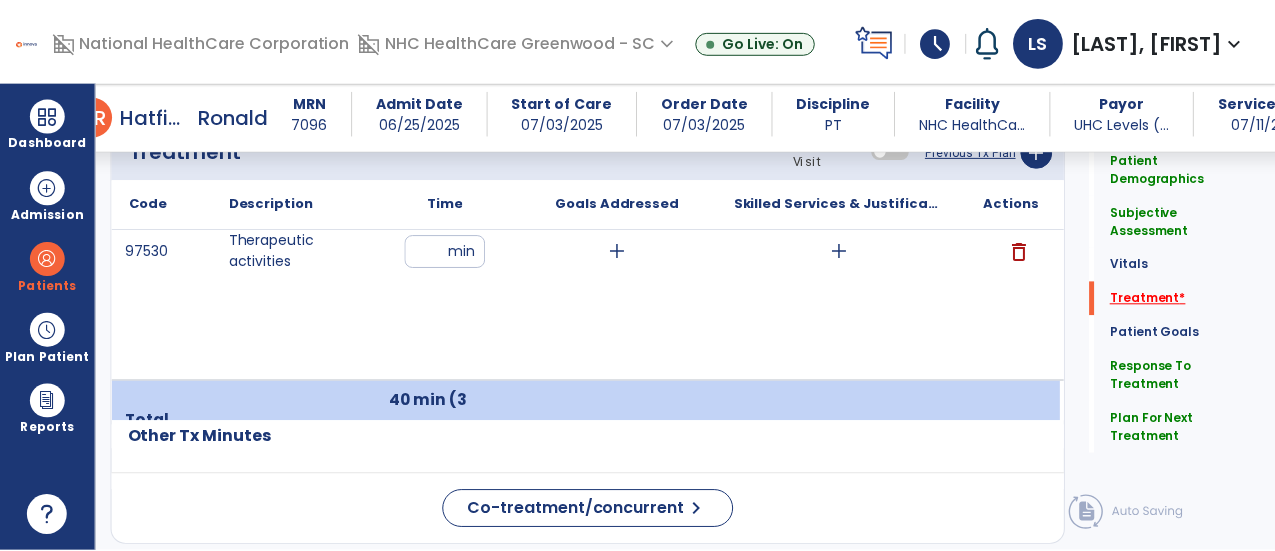 scroll, scrollTop: 1250, scrollLeft: 0, axis: vertical 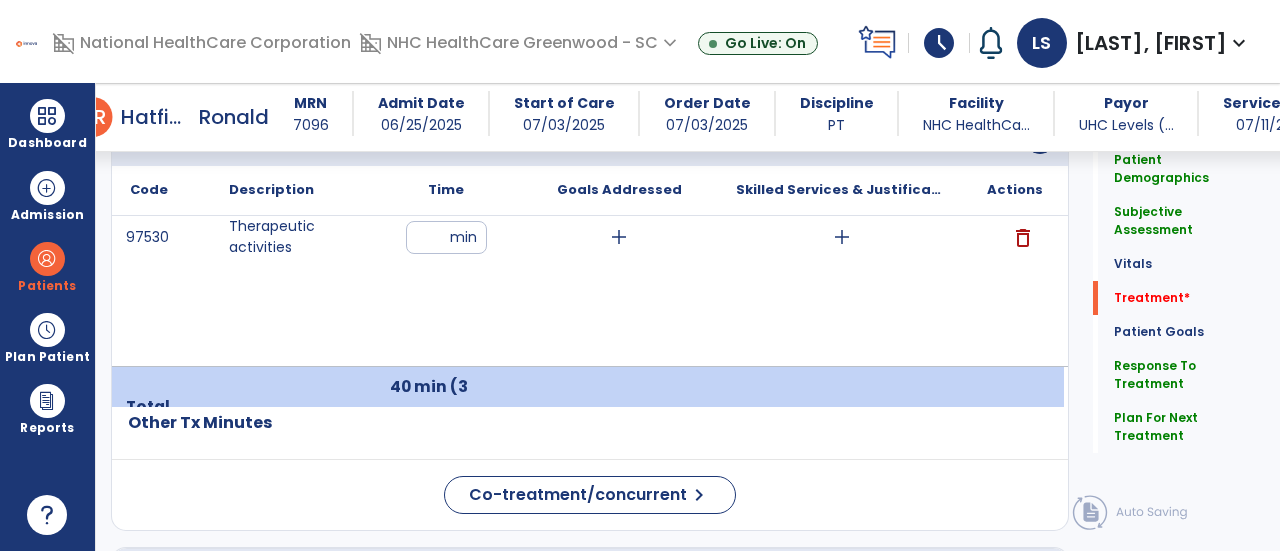 click on "add" at bounding box center [842, 237] 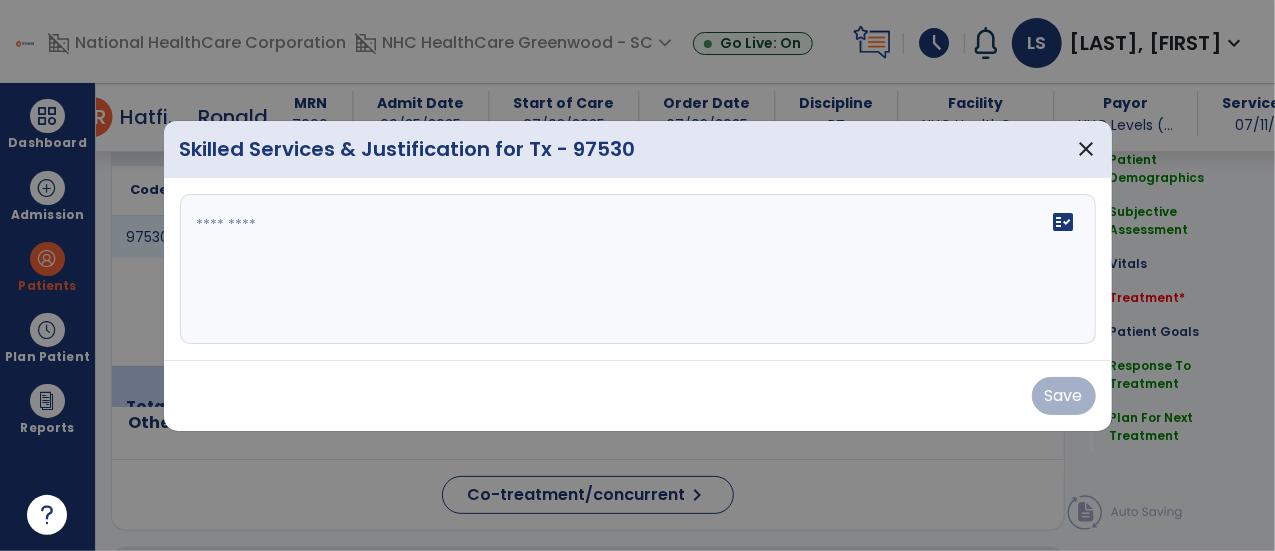 scroll, scrollTop: 1250, scrollLeft: 0, axis: vertical 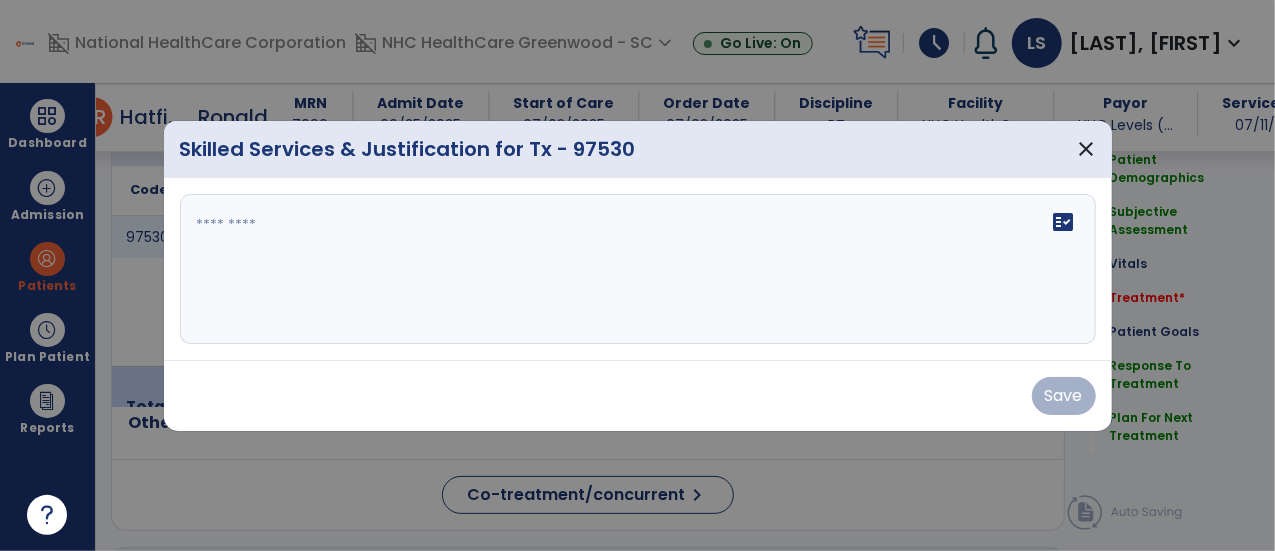 click on "fact_check" at bounding box center [638, 269] 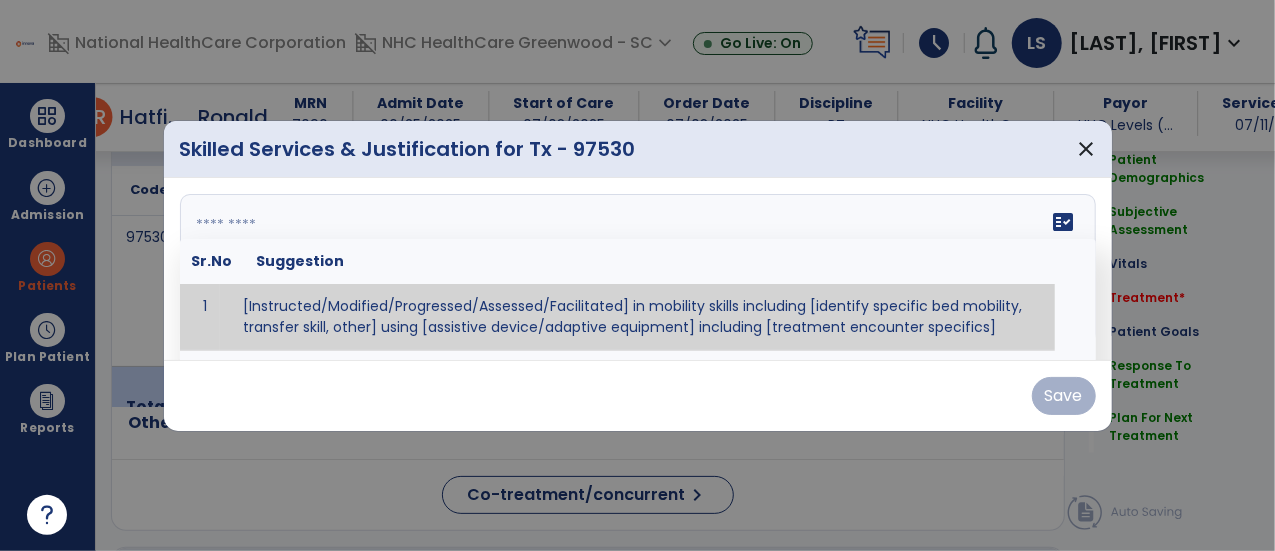 click at bounding box center [637, 275] 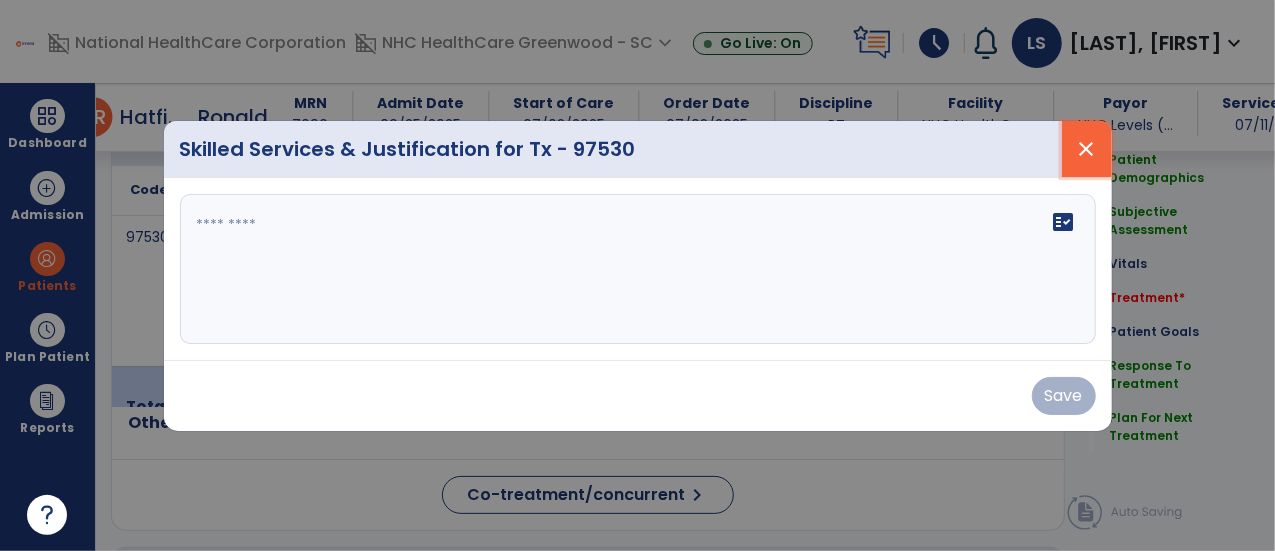 click on "close" at bounding box center [1087, 149] 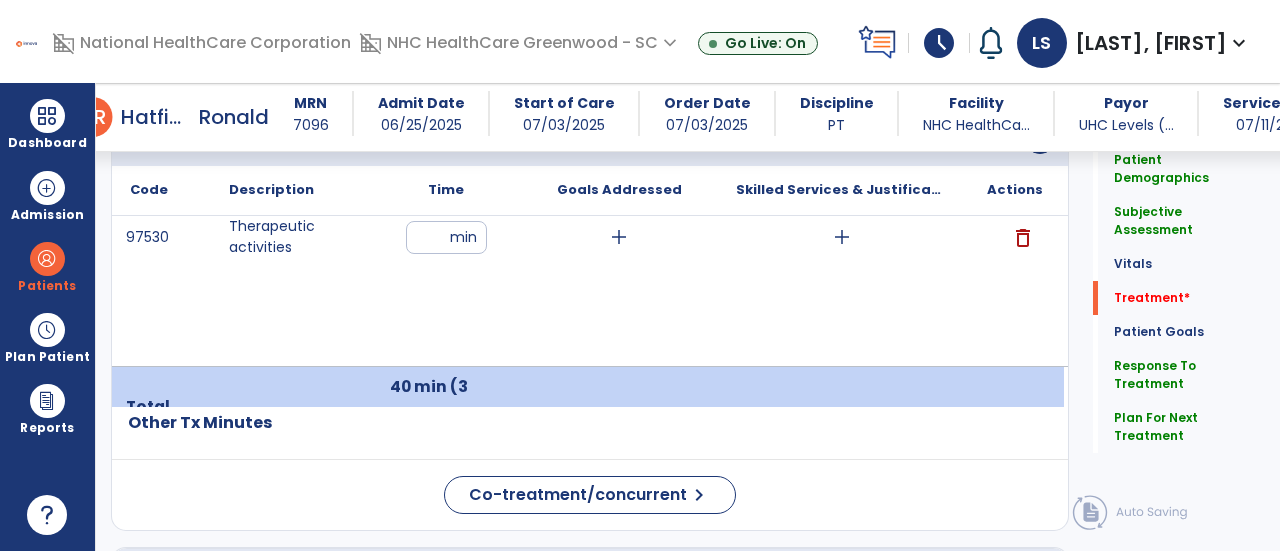 click on "add" at bounding box center [841, 237] 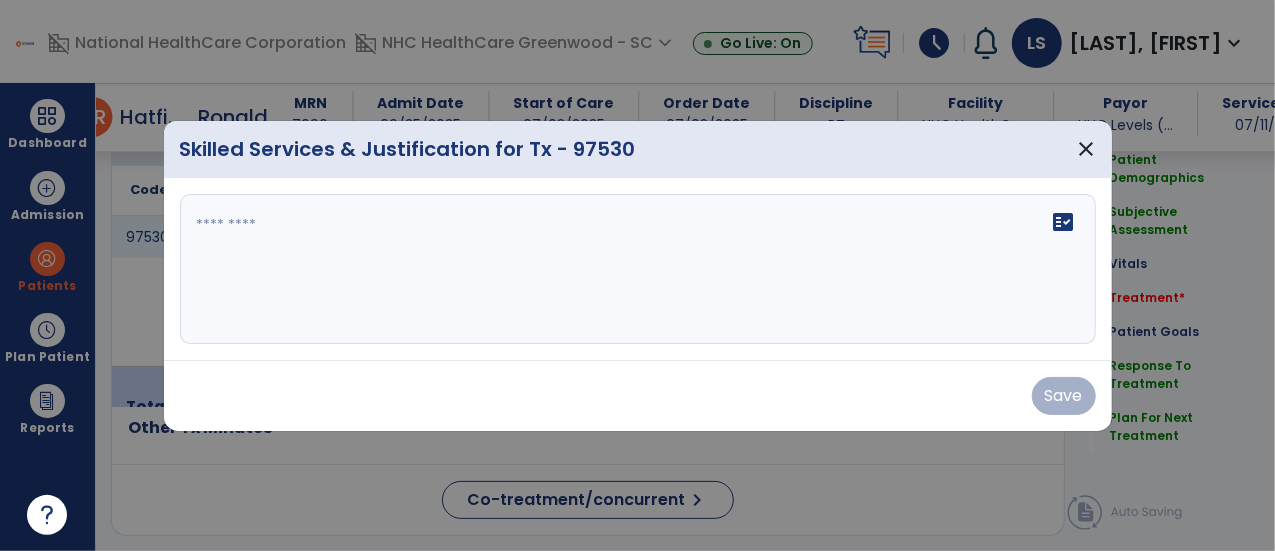 scroll, scrollTop: 1250, scrollLeft: 0, axis: vertical 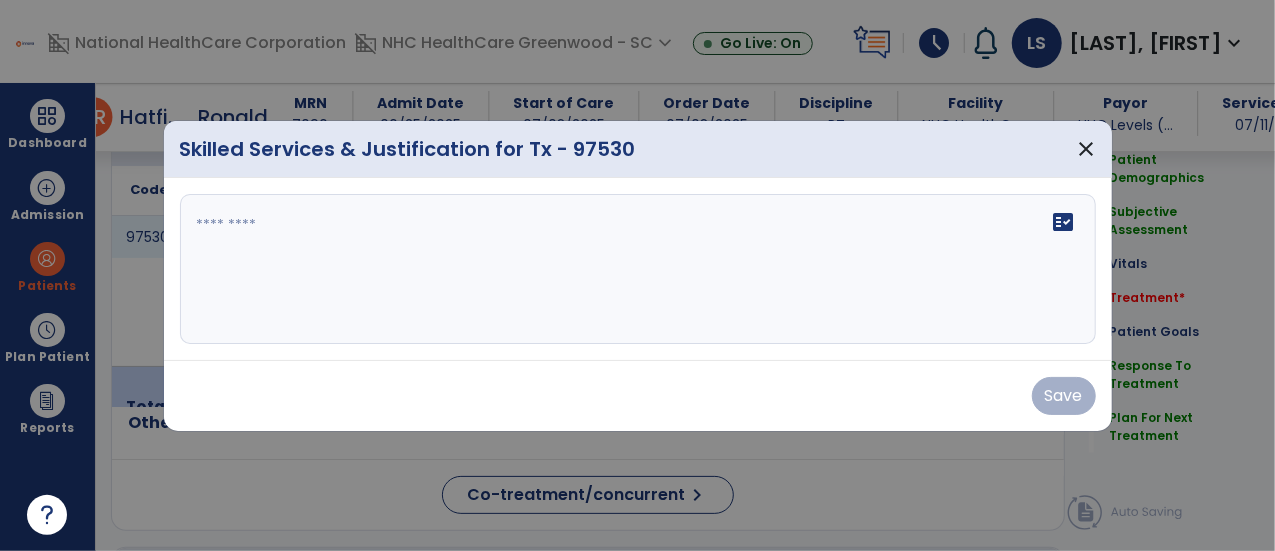 click on "fact_check" at bounding box center [638, 269] 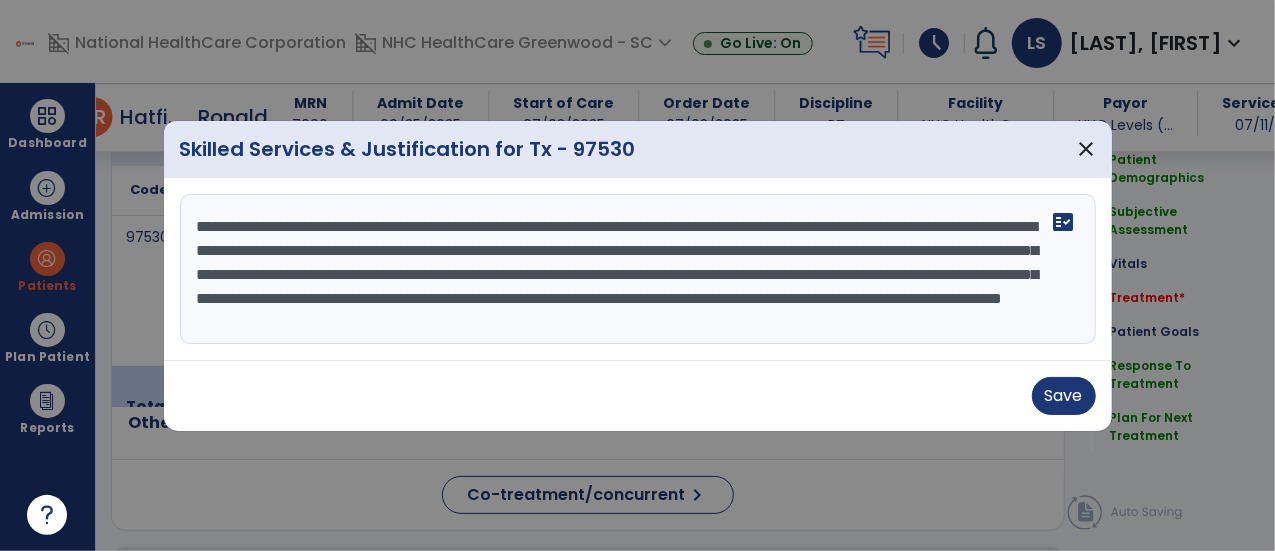 scroll, scrollTop: 14, scrollLeft: 0, axis: vertical 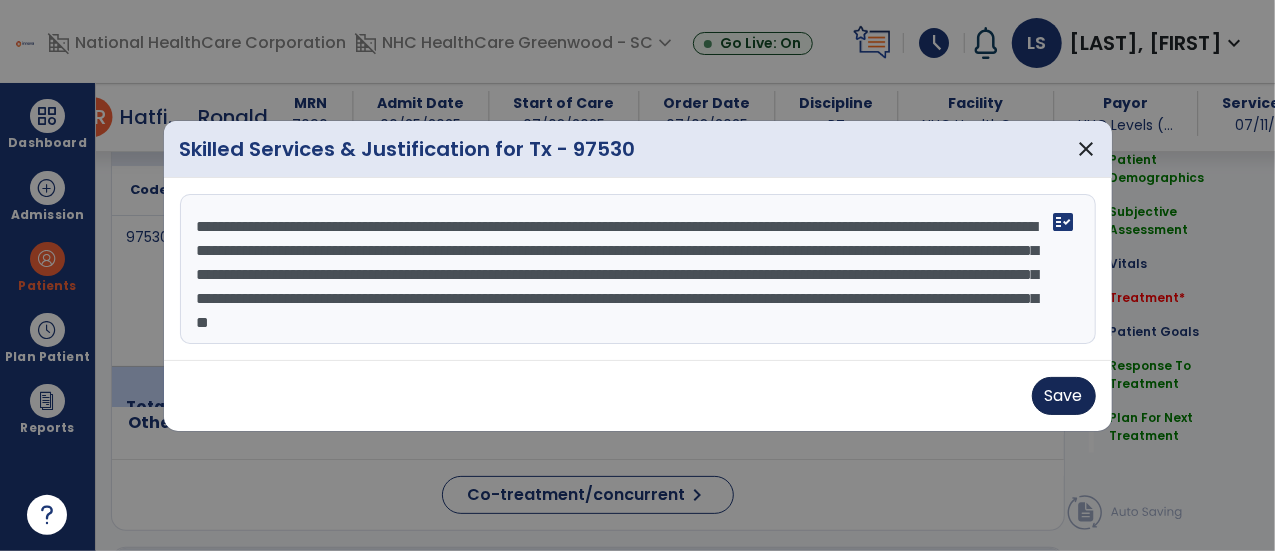 type on "**********" 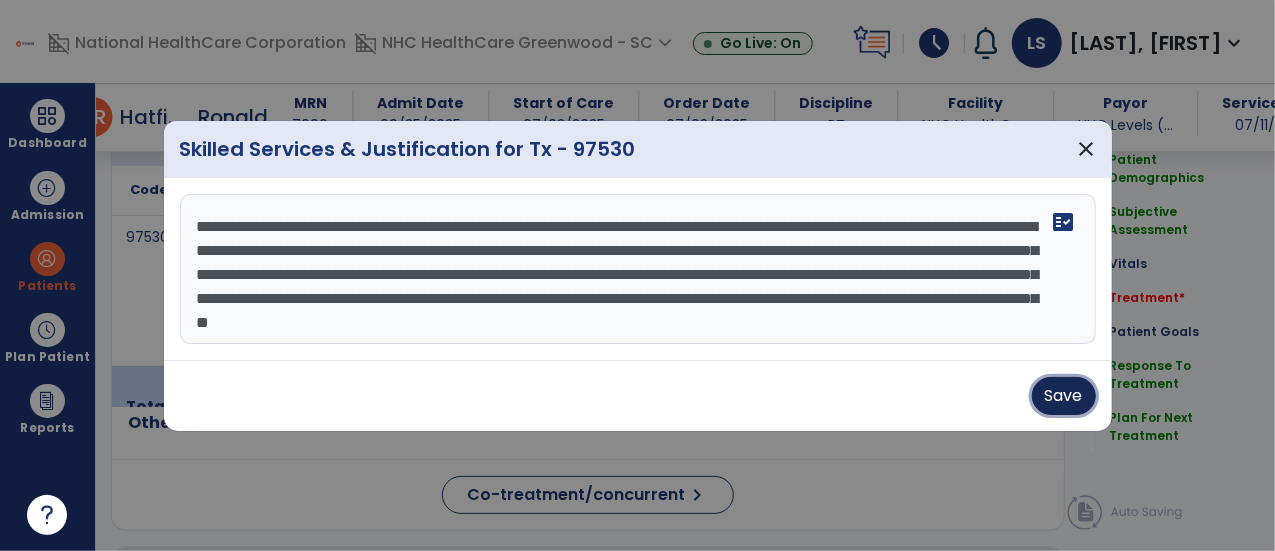 click on "Save" at bounding box center [1064, 396] 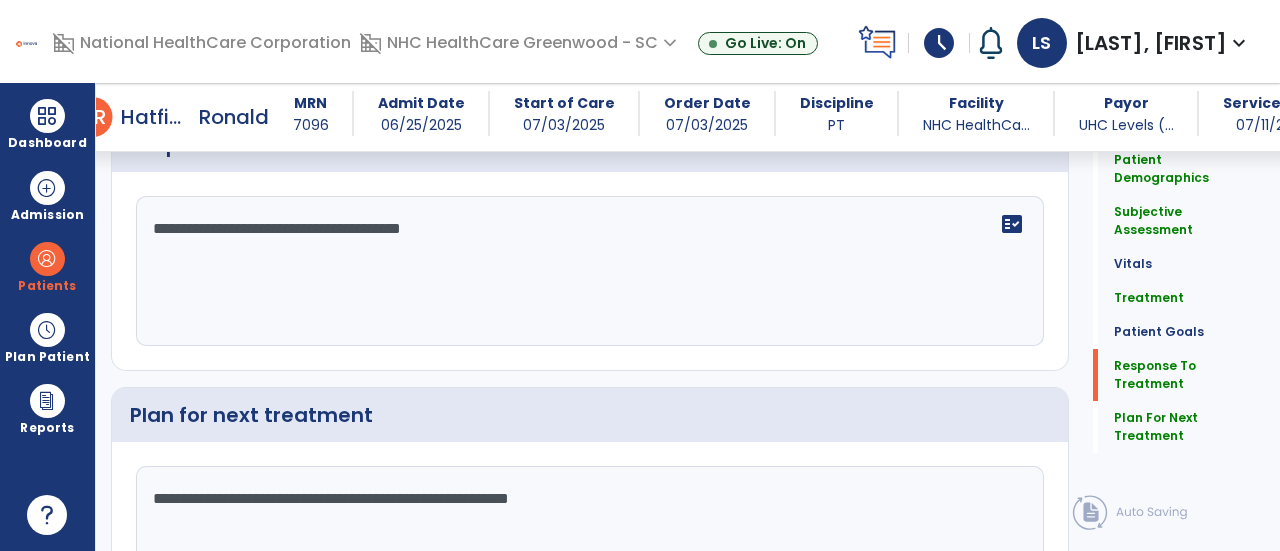 scroll, scrollTop: 2583, scrollLeft: 0, axis: vertical 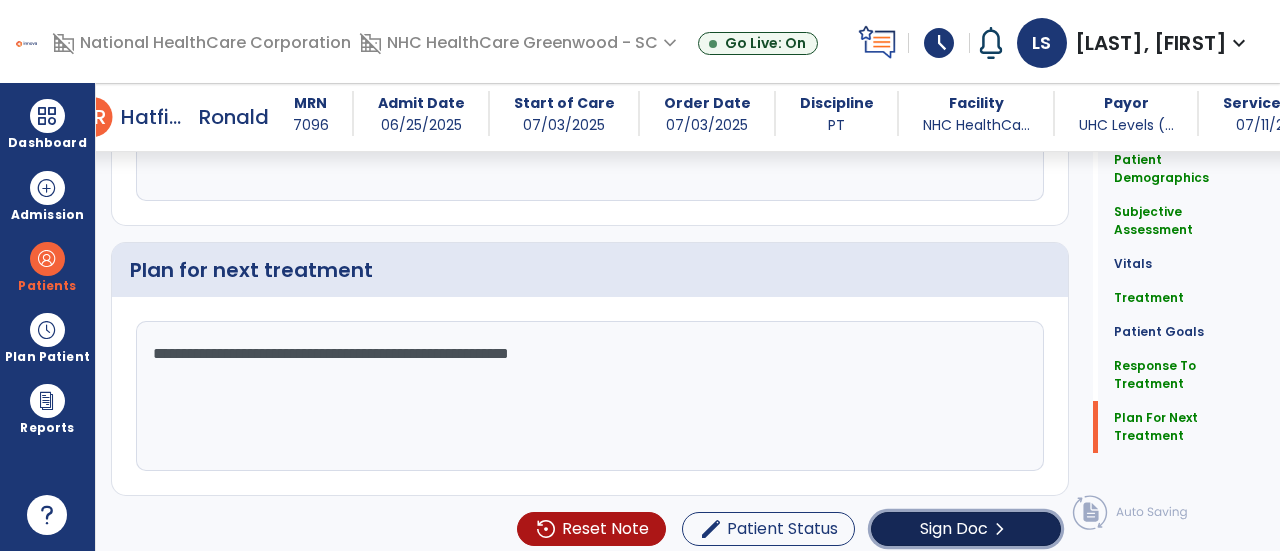 click on "Sign Doc" 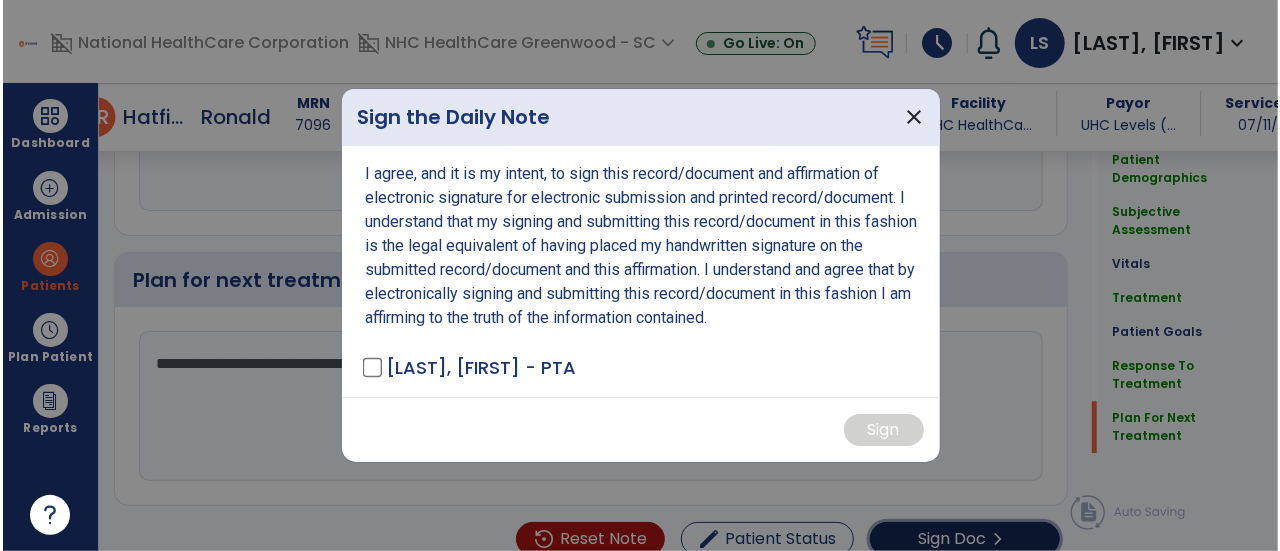 scroll, scrollTop: 2583, scrollLeft: 0, axis: vertical 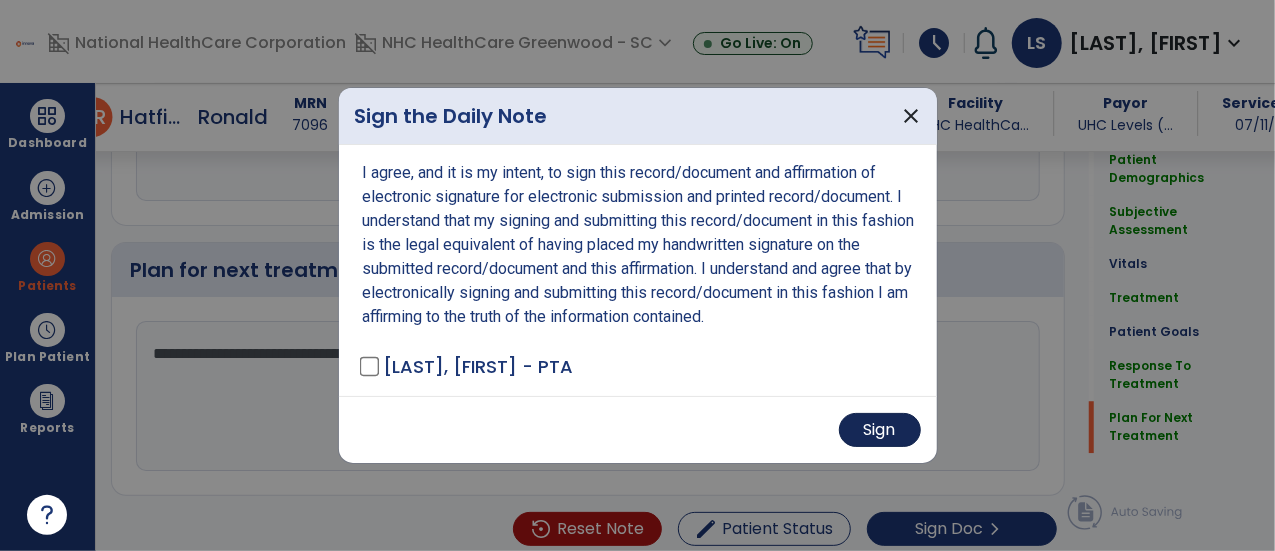 click on "Sign" at bounding box center (880, 430) 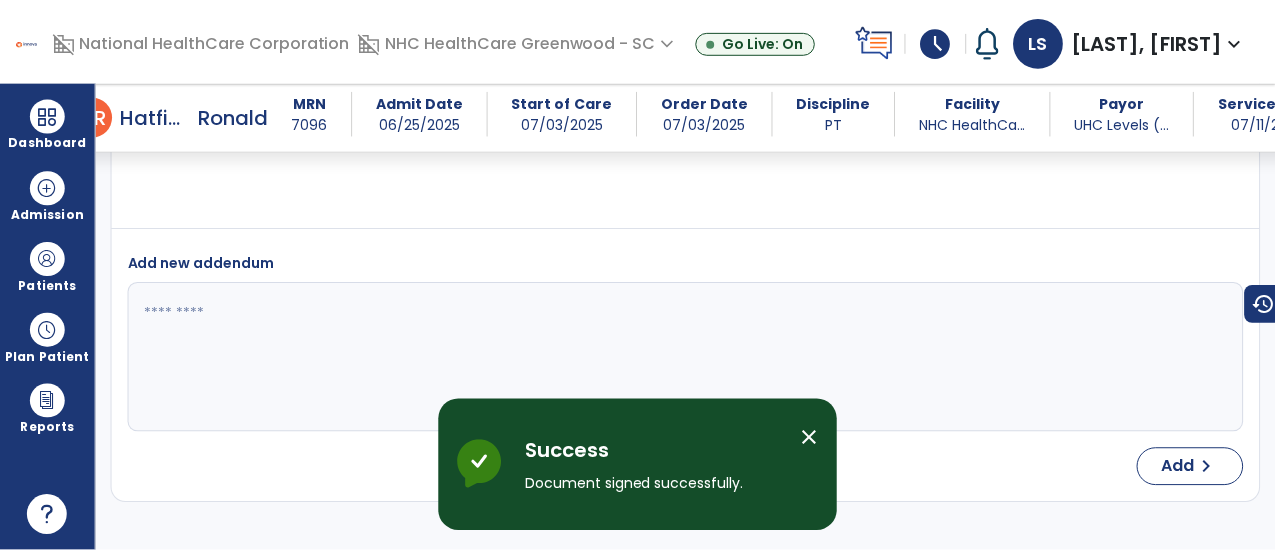 scroll, scrollTop: 3496, scrollLeft: 0, axis: vertical 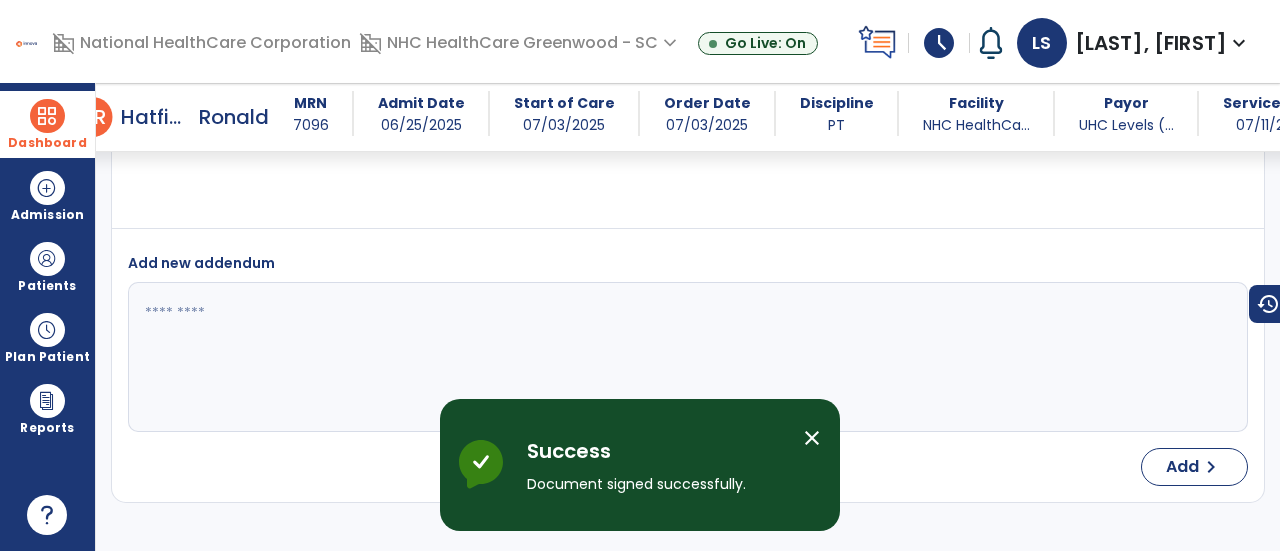 click at bounding box center (47, 116) 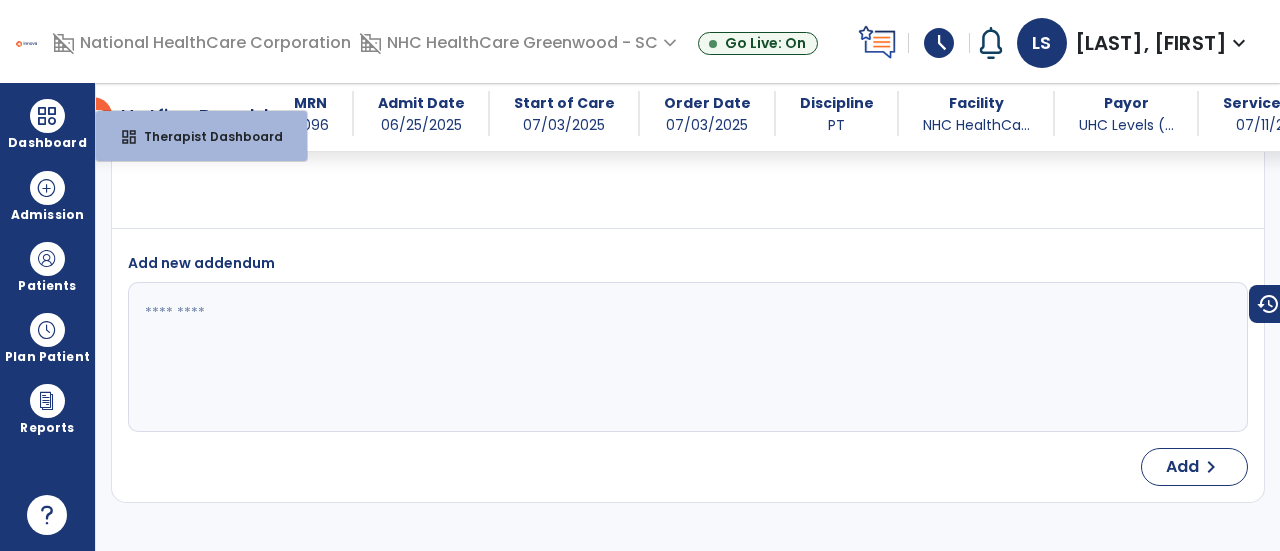 click on "LS   [LAST], [FIRST]   expand_more" at bounding box center (1134, 43) 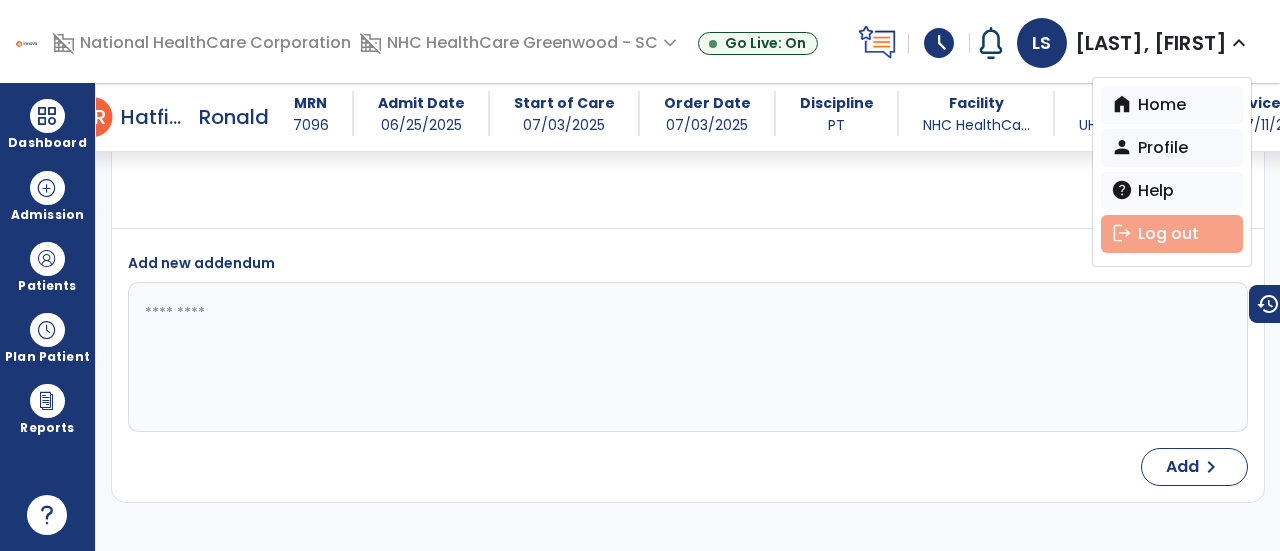 click on "logout   Log out" at bounding box center [1172, 234] 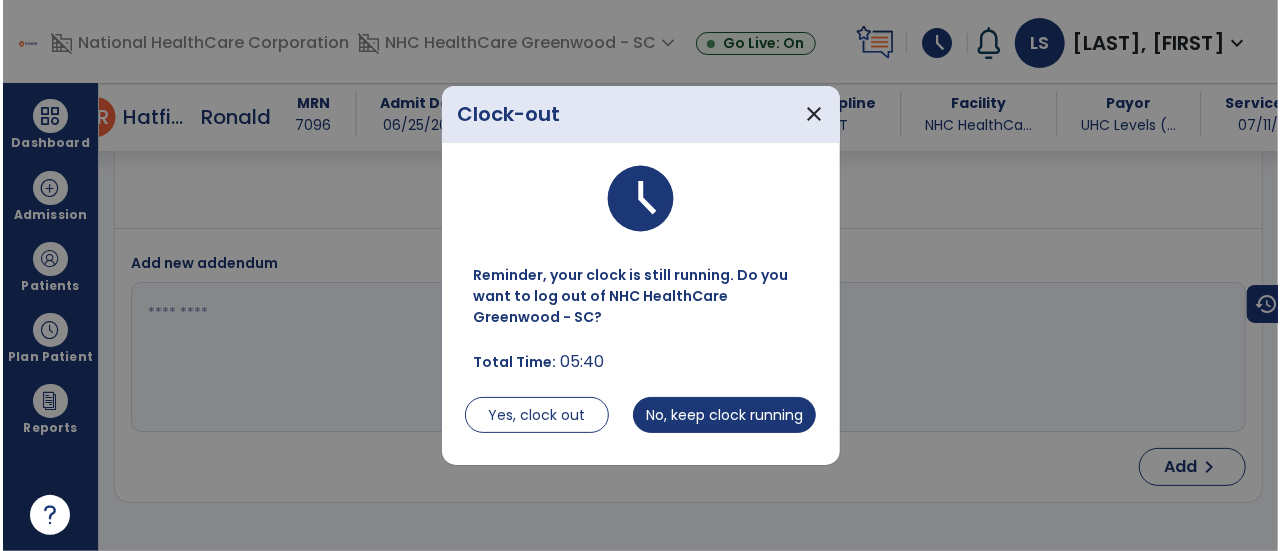 scroll, scrollTop: 3496, scrollLeft: 0, axis: vertical 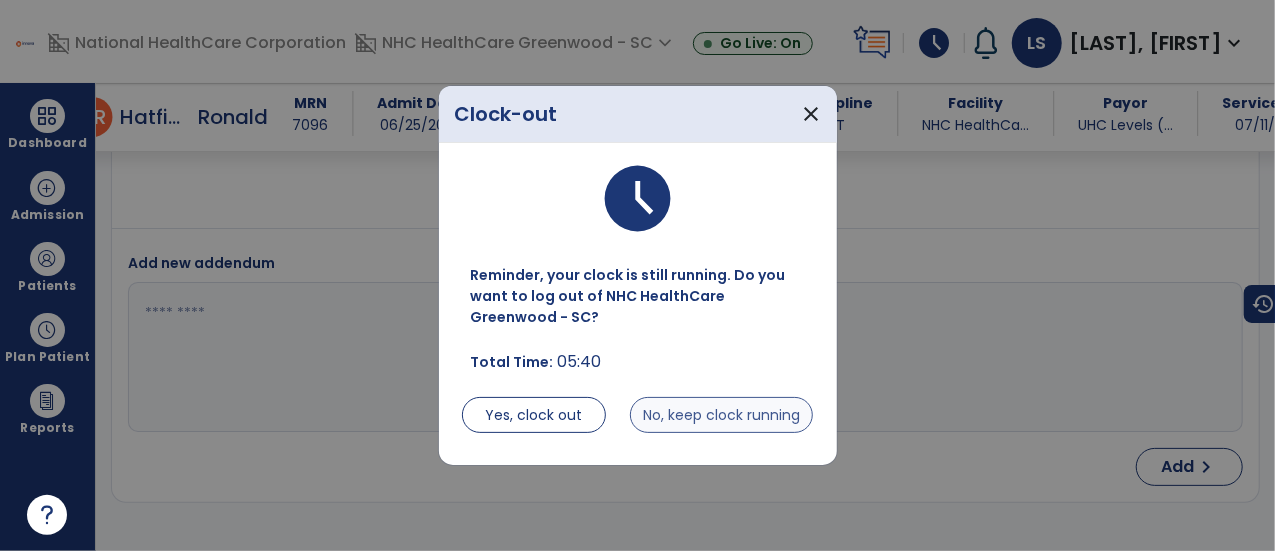 click on "No, keep clock running" at bounding box center [721, 415] 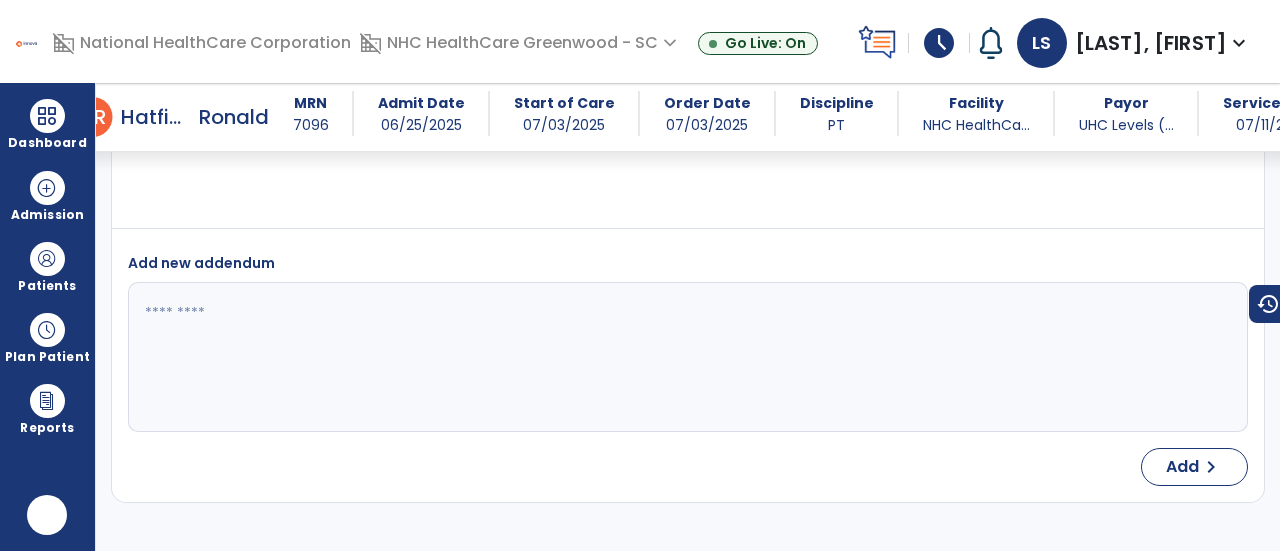 scroll, scrollTop: 0, scrollLeft: 0, axis: both 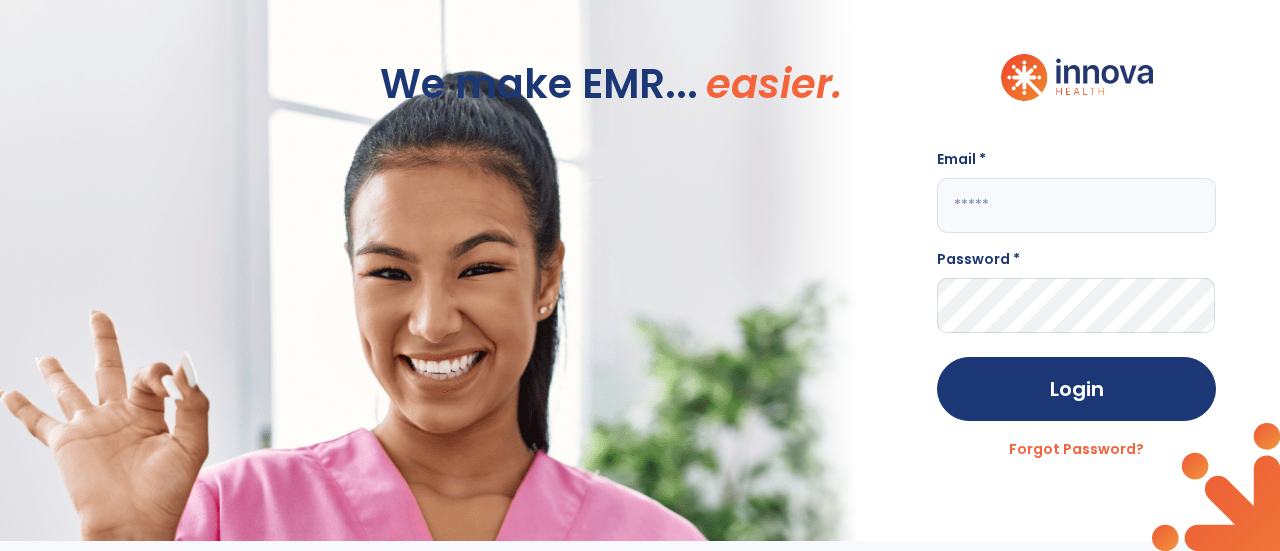 click on "Email * Password * Login Forgot Password?" 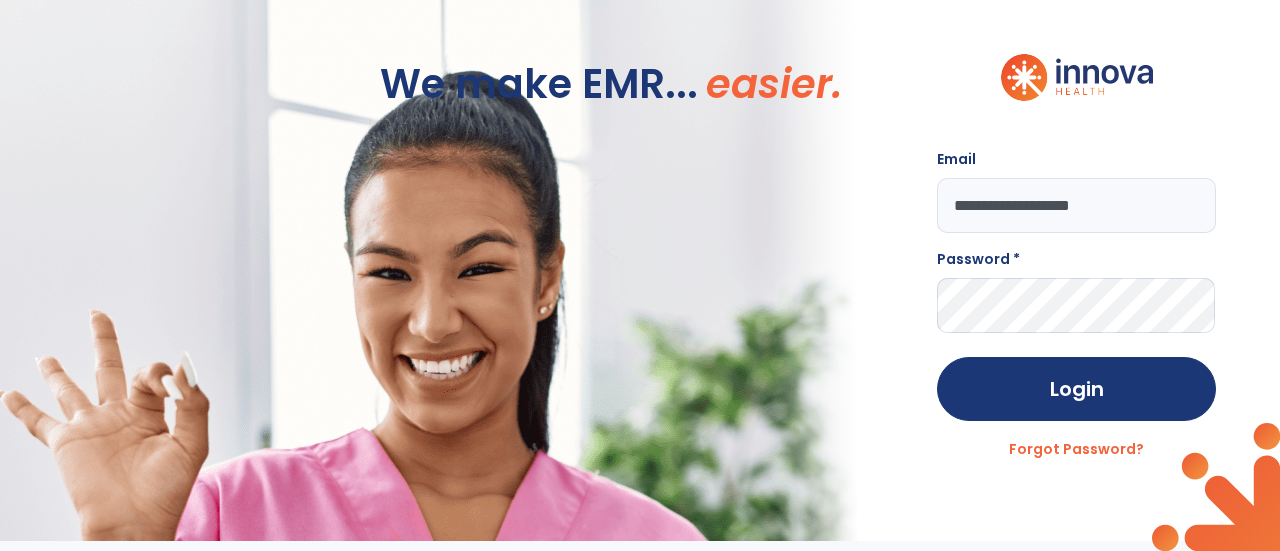 type on "**********" 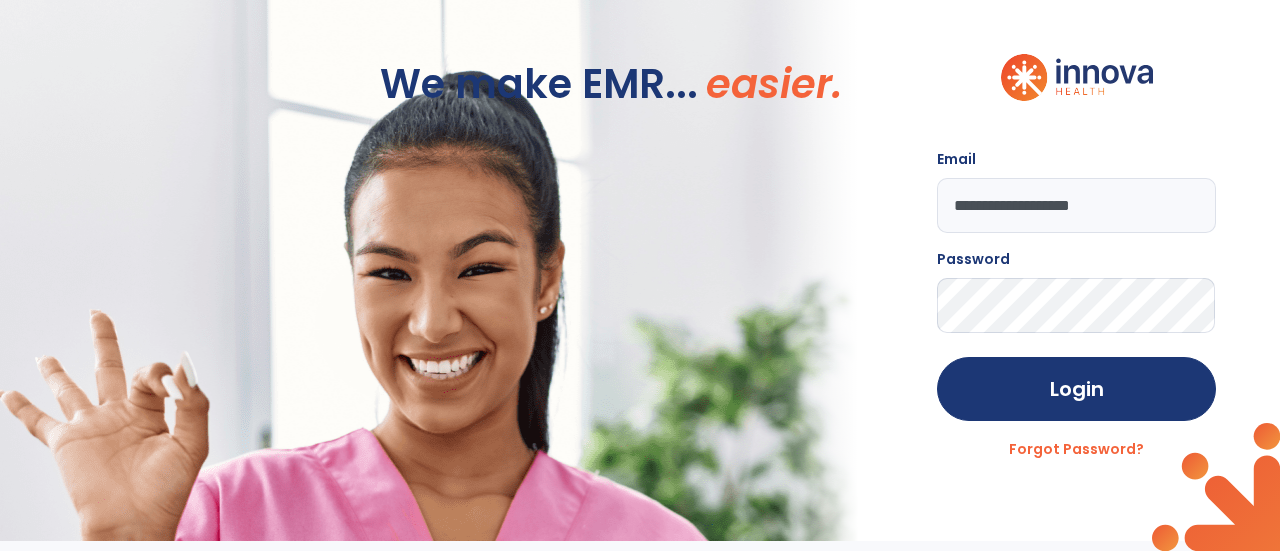 click on "Login" 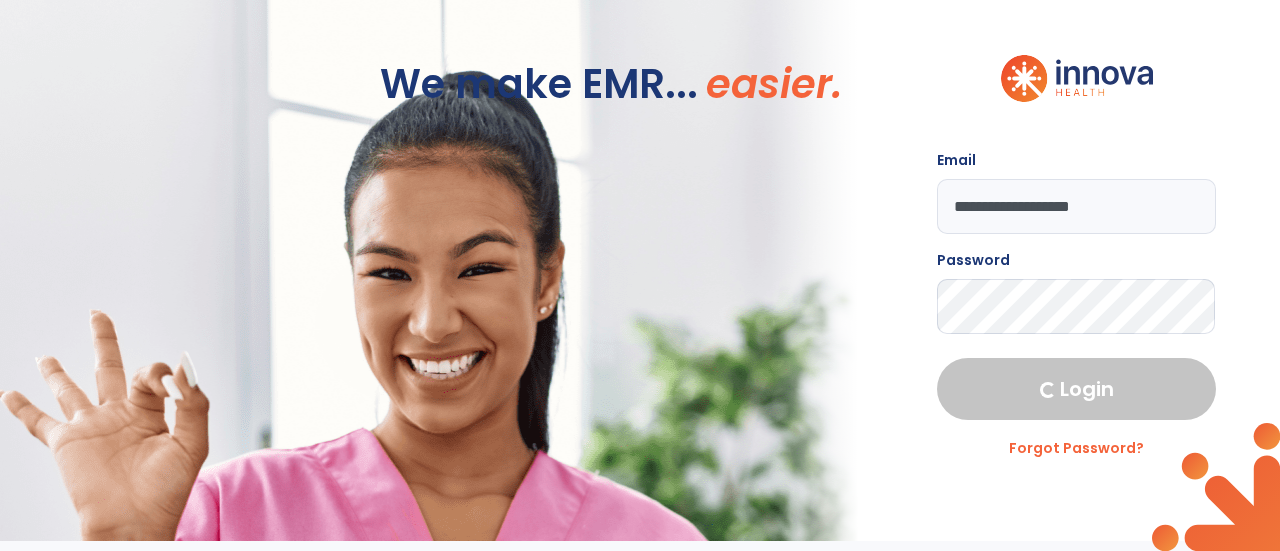 select on "****" 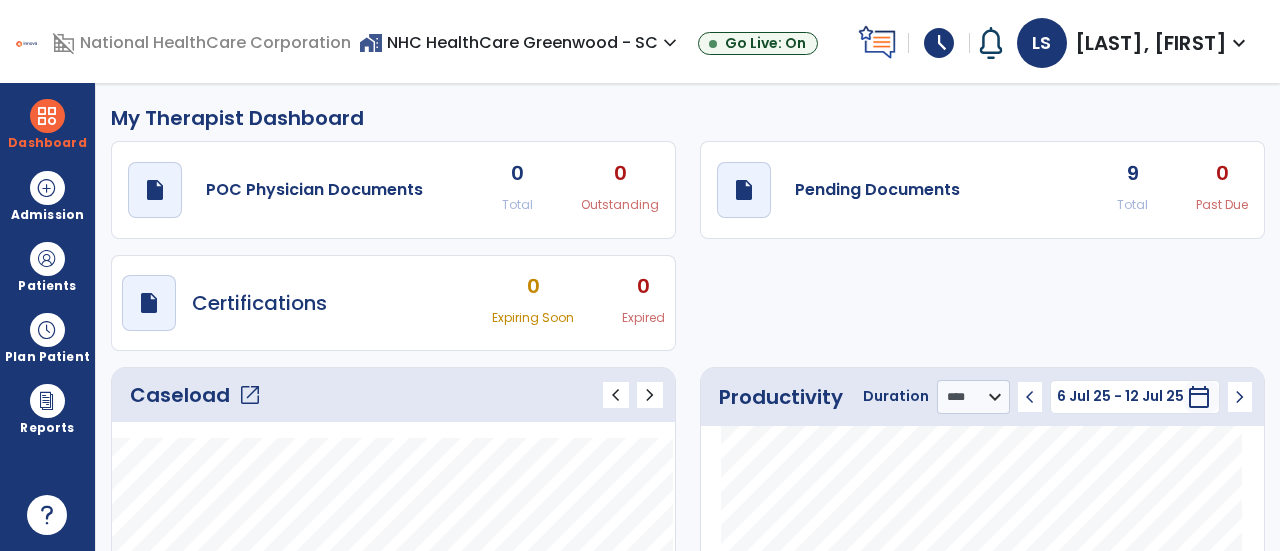 click on "open_in_new" 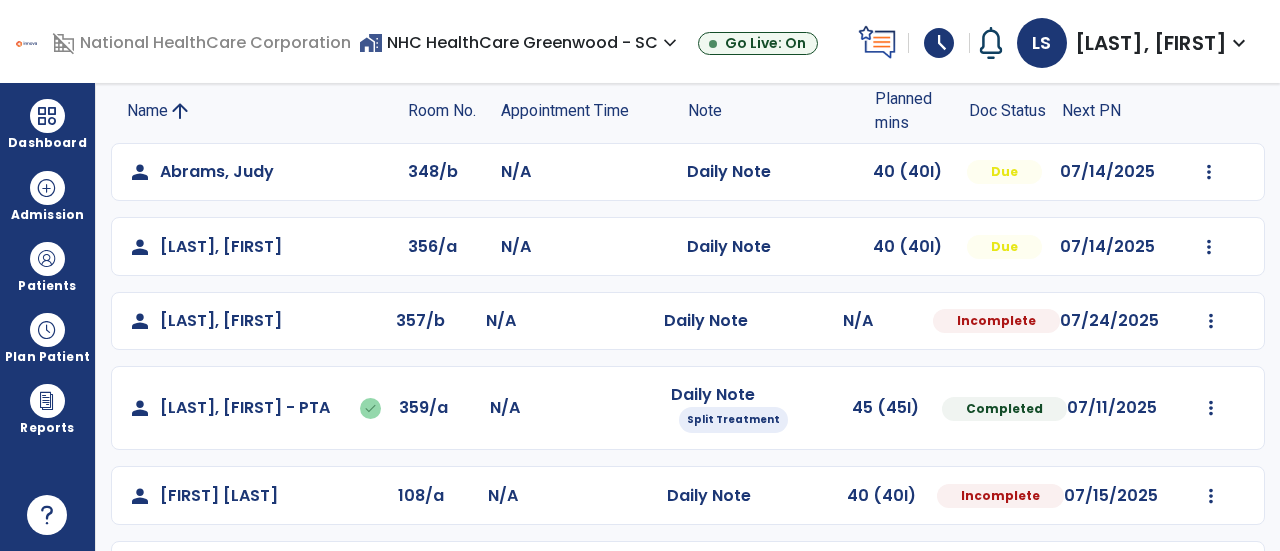 scroll, scrollTop: 214, scrollLeft: 0, axis: vertical 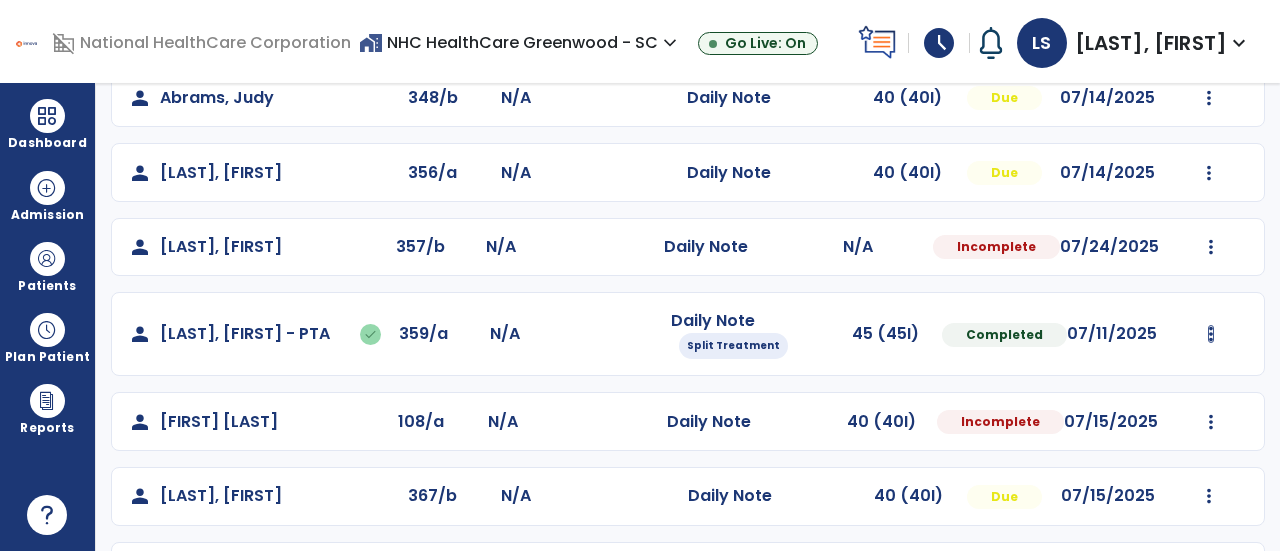 click at bounding box center (1209, 98) 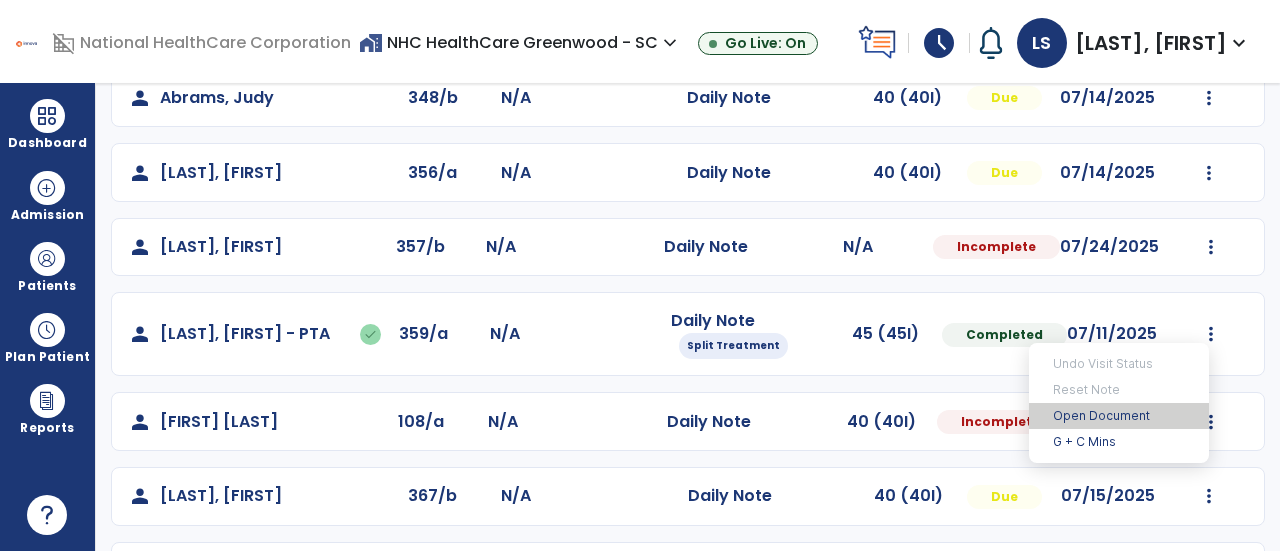 click on "Open Document" at bounding box center (1119, 416) 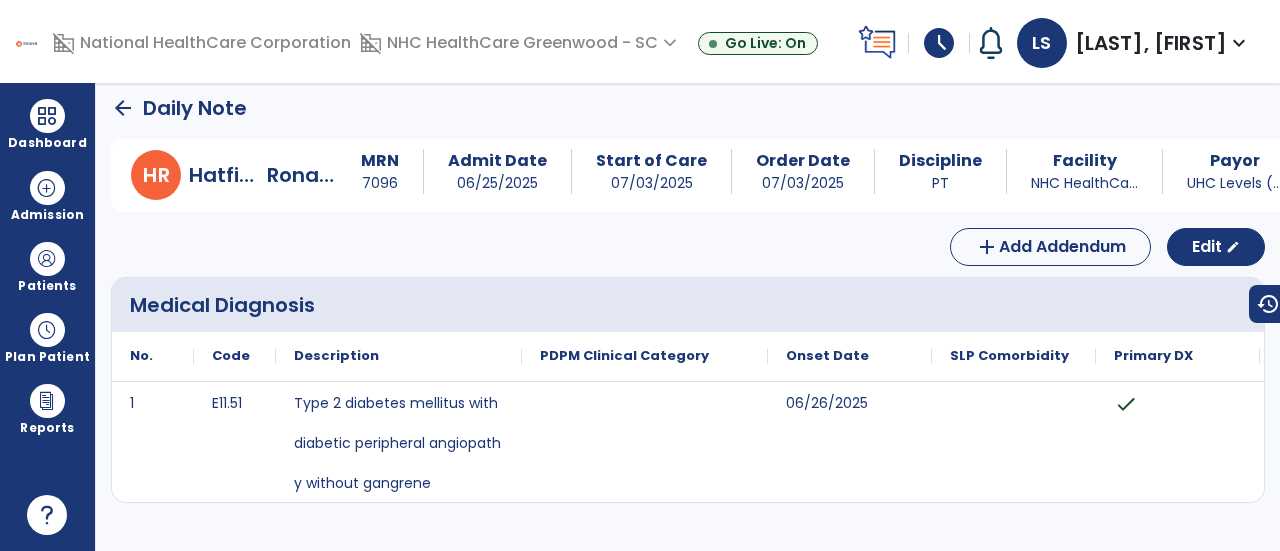 scroll, scrollTop: 8, scrollLeft: 0, axis: vertical 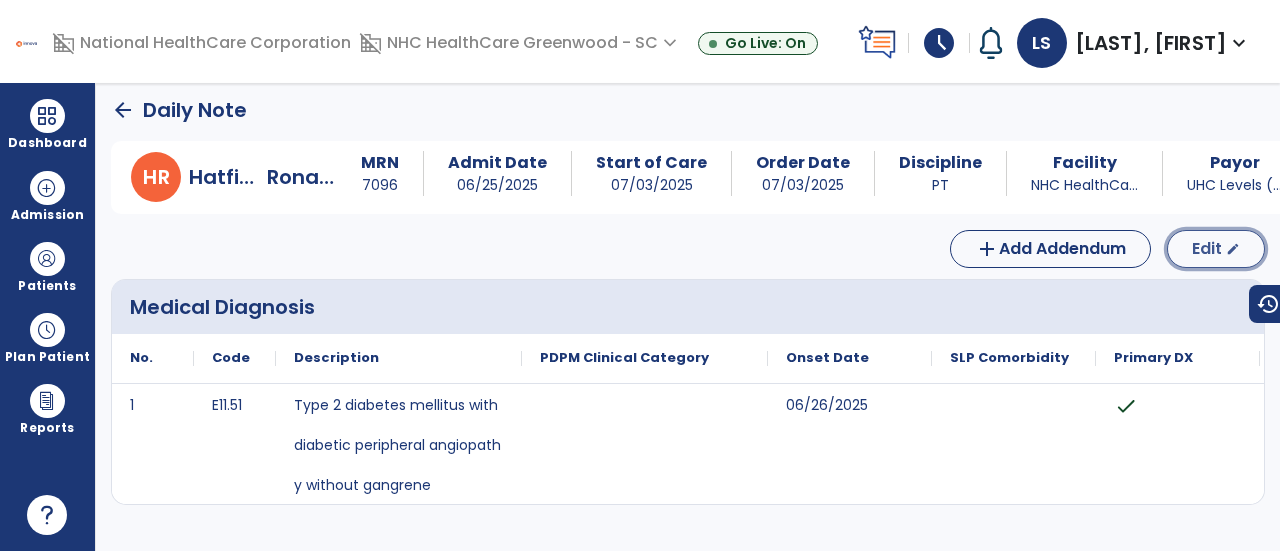 click on "Edit" 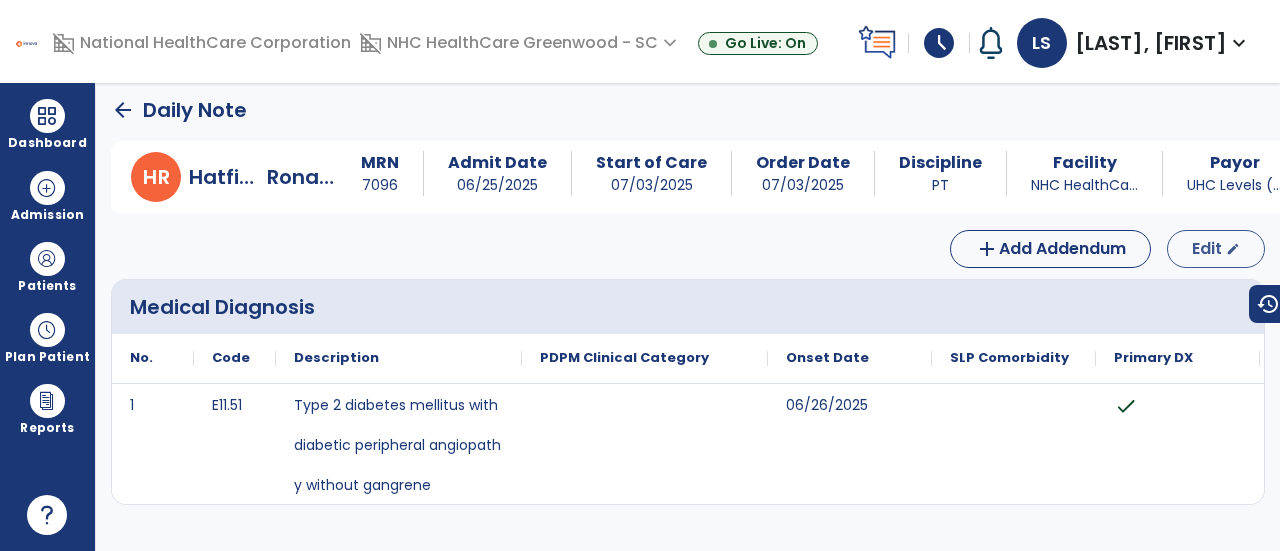 select on "*" 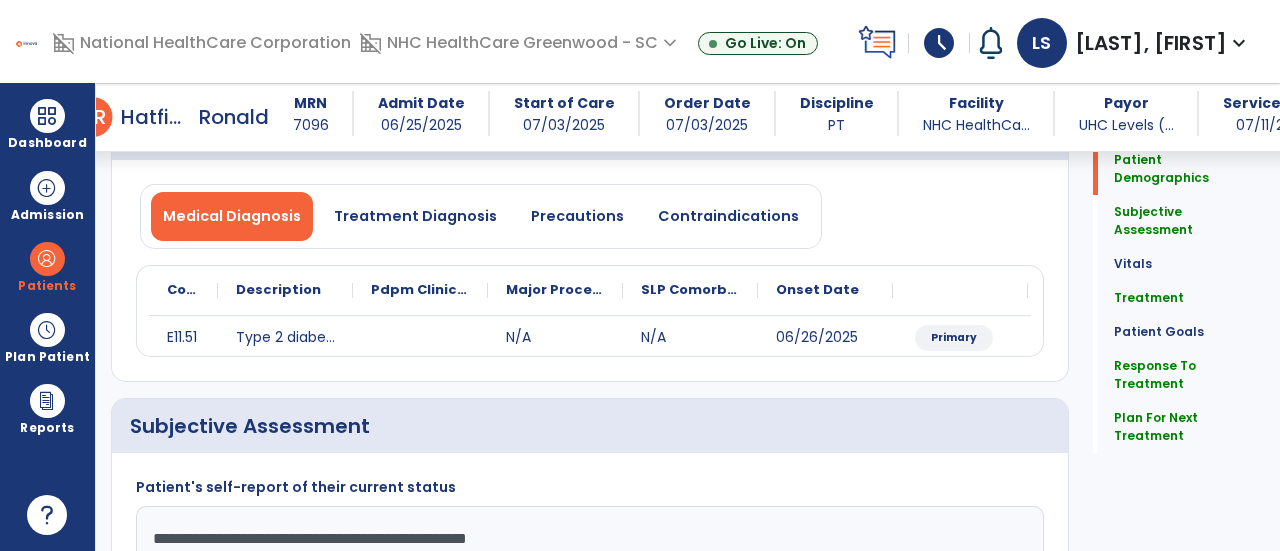 scroll, scrollTop: 205, scrollLeft: 0, axis: vertical 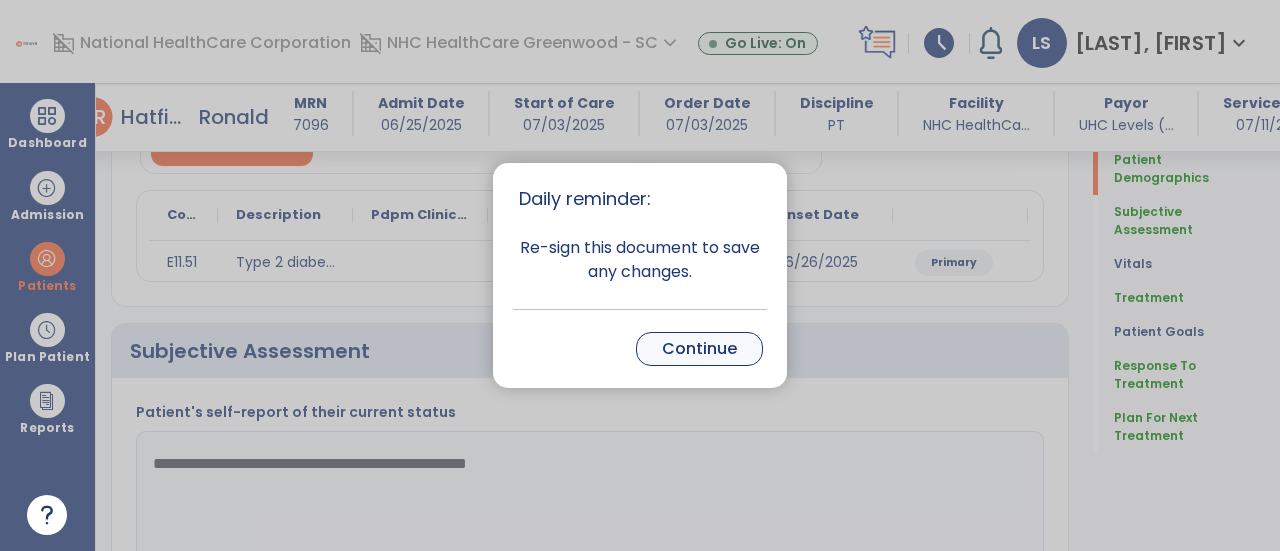 click on "Continue" at bounding box center [699, 349] 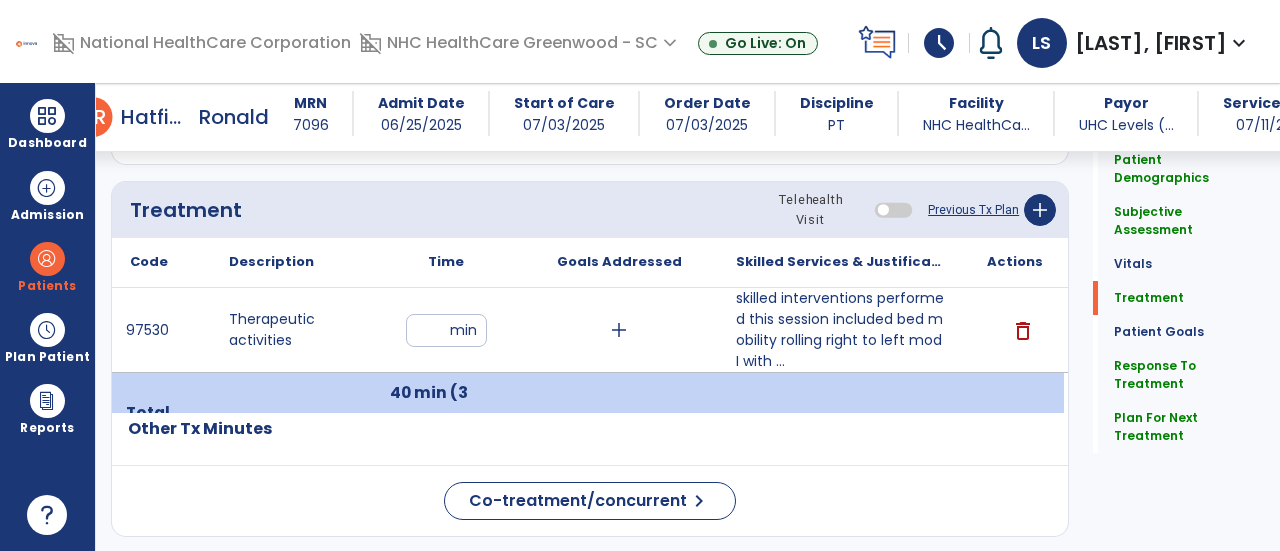 scroll, scrollTop: 1061, scrollLeft: 0, axis: vertical 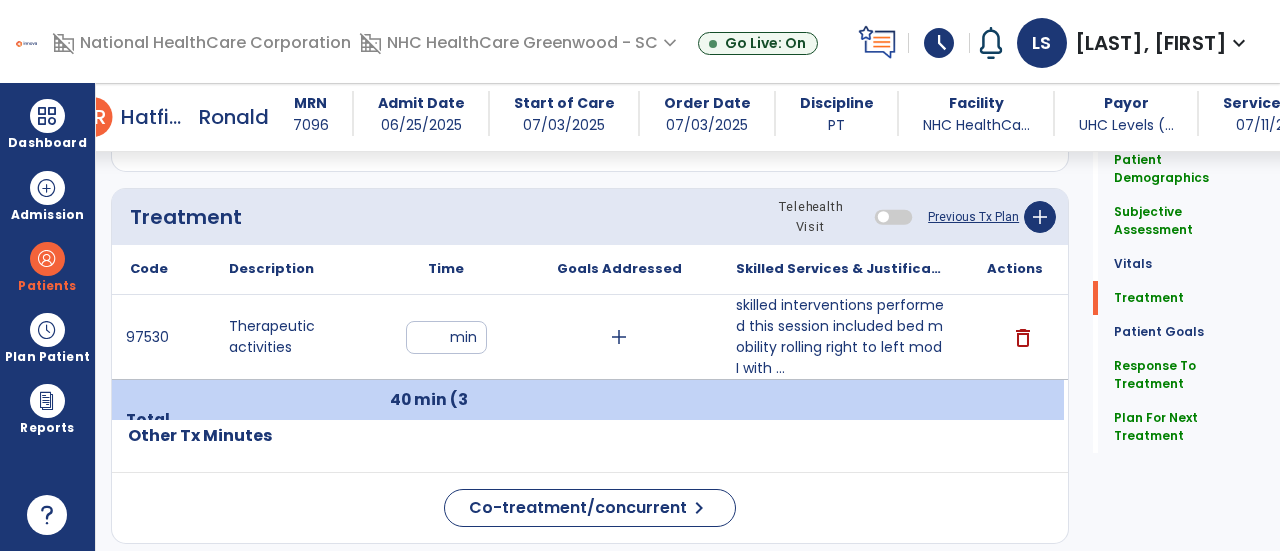 click on "**" at bounding box center (446, 337) 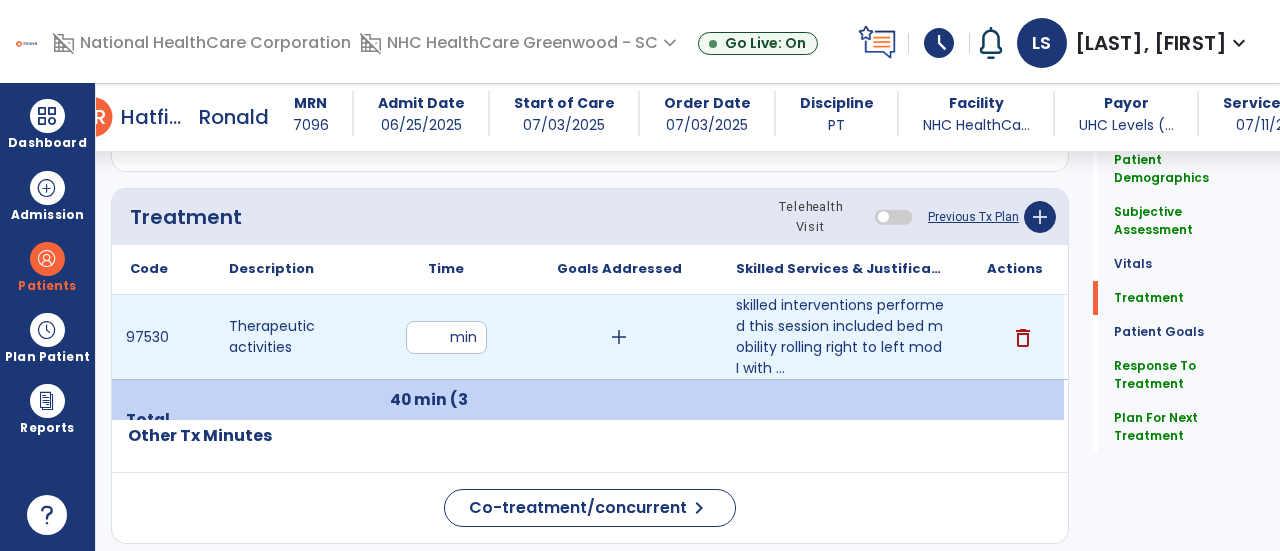 type on "**" 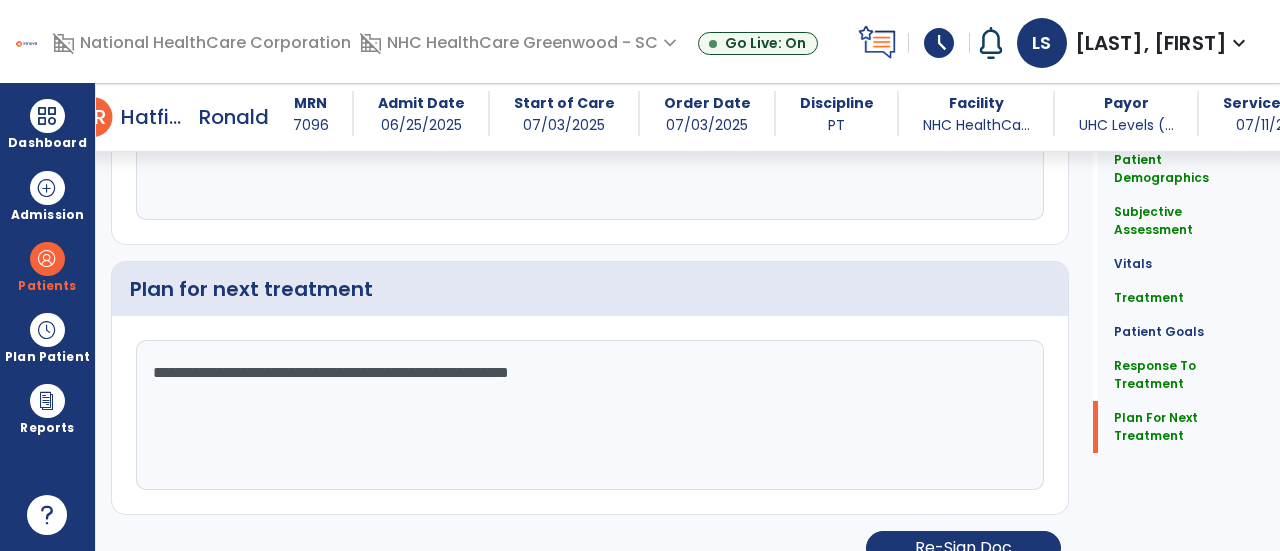 scroll, scrollTop: 2407, scrollLeft: 0, axis: vertical 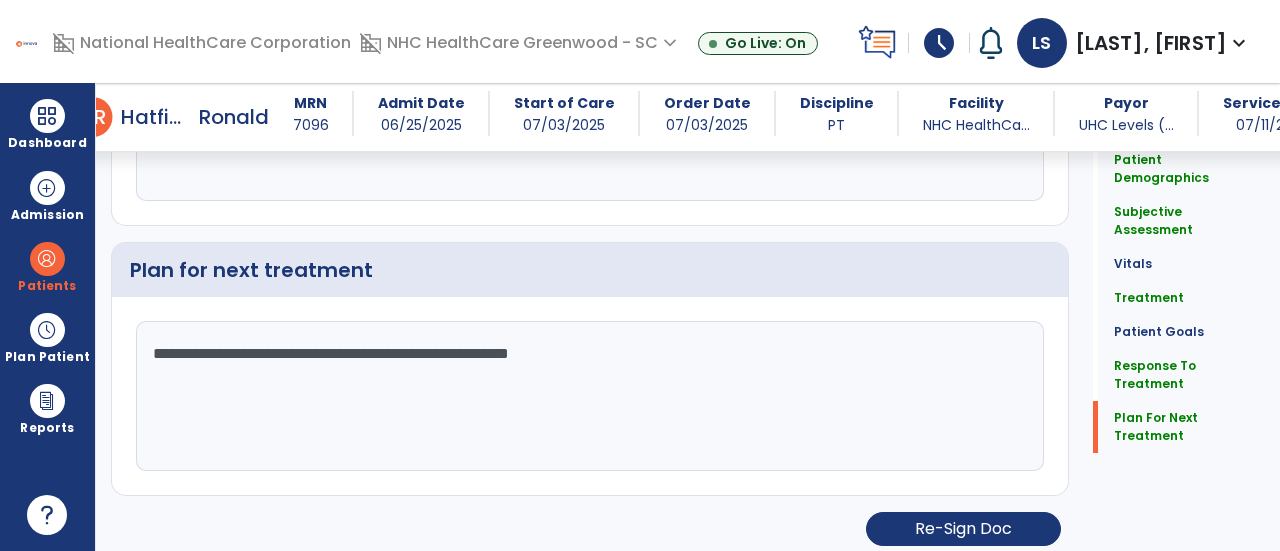 click on "**********" 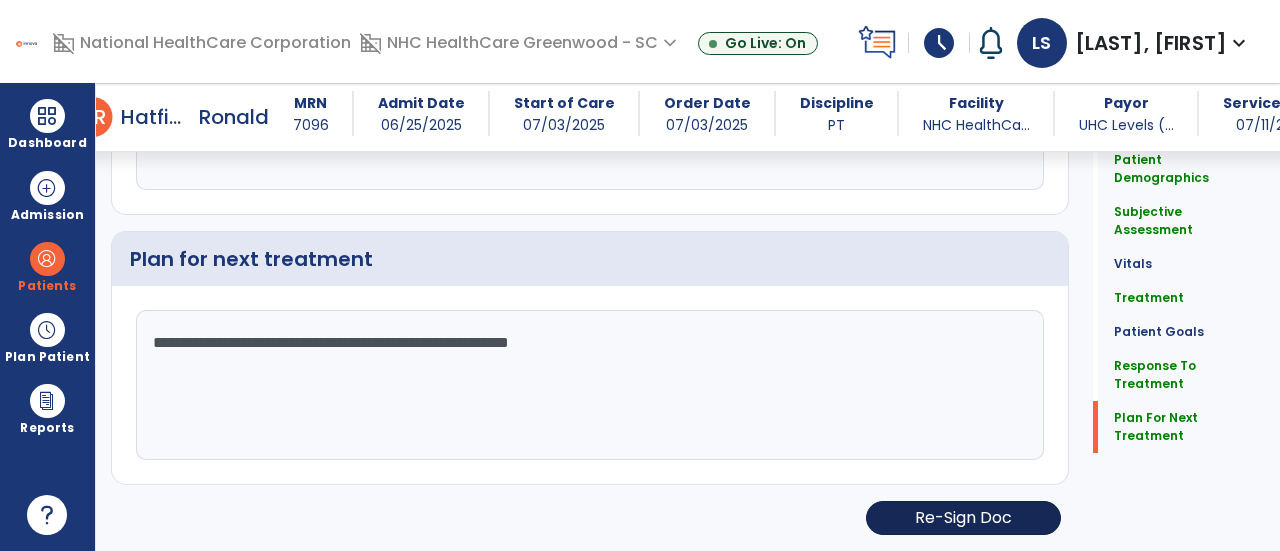 click on "Re-Sign Doc" 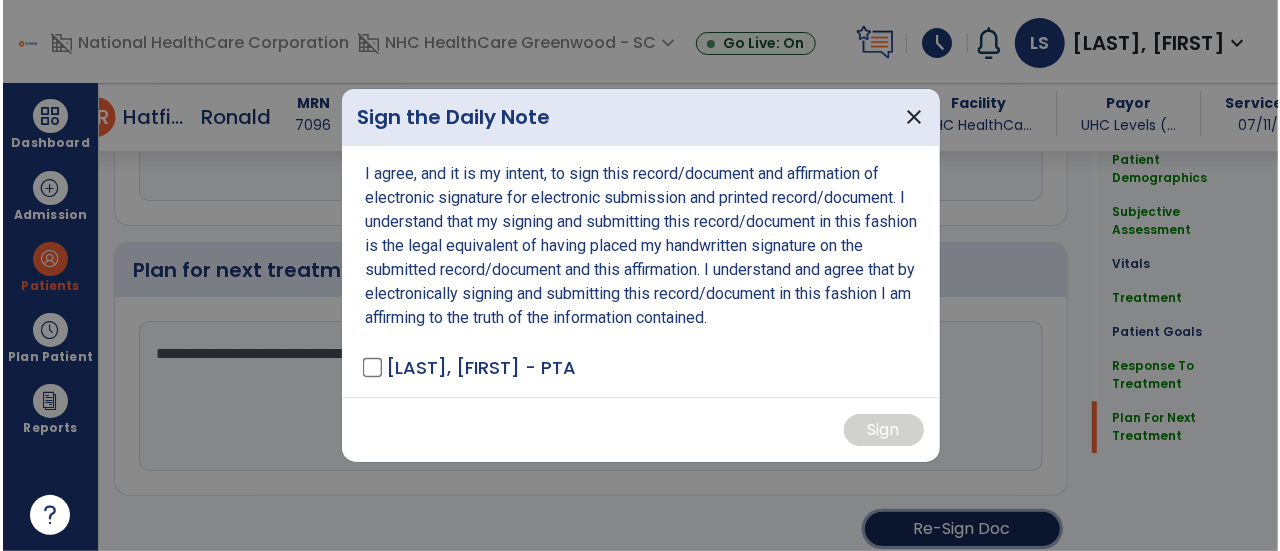 scroll, scrollTop: 2407, scrollLeft: 0, axis: vertical 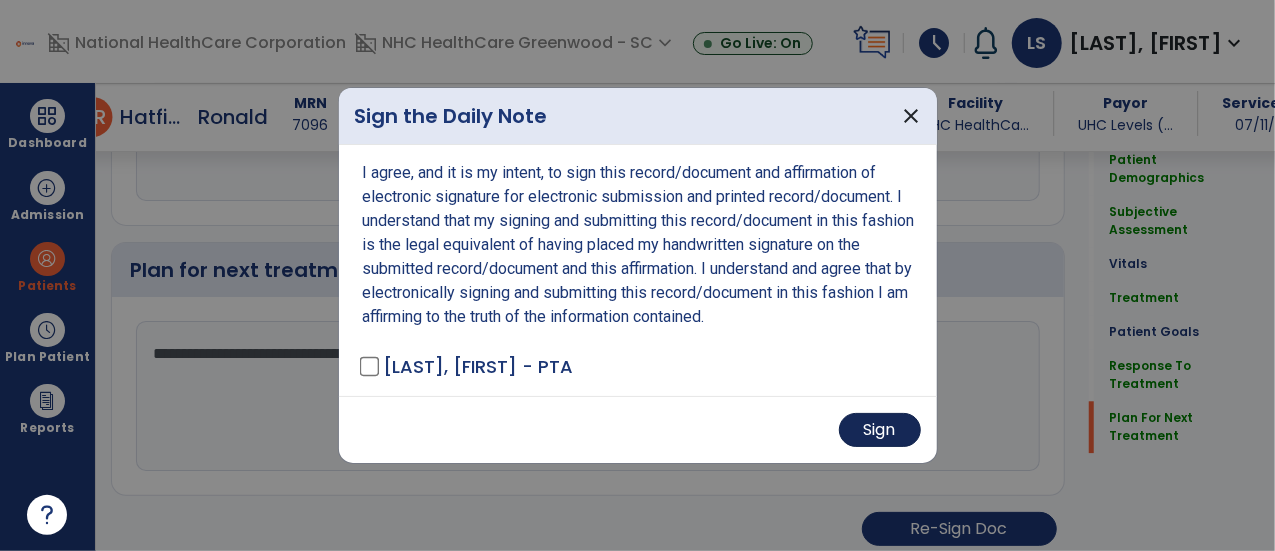 click on "Sign" at bounding box center [880, 430] 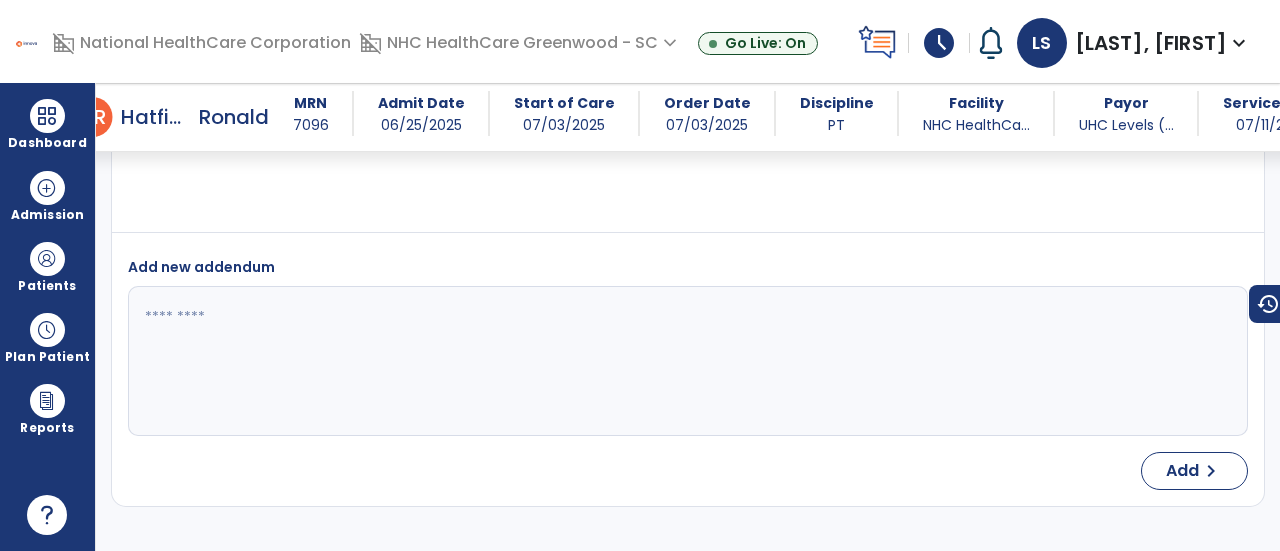 scroll, scrollTop: 3277, scrollLeft: 0, axis: vertical 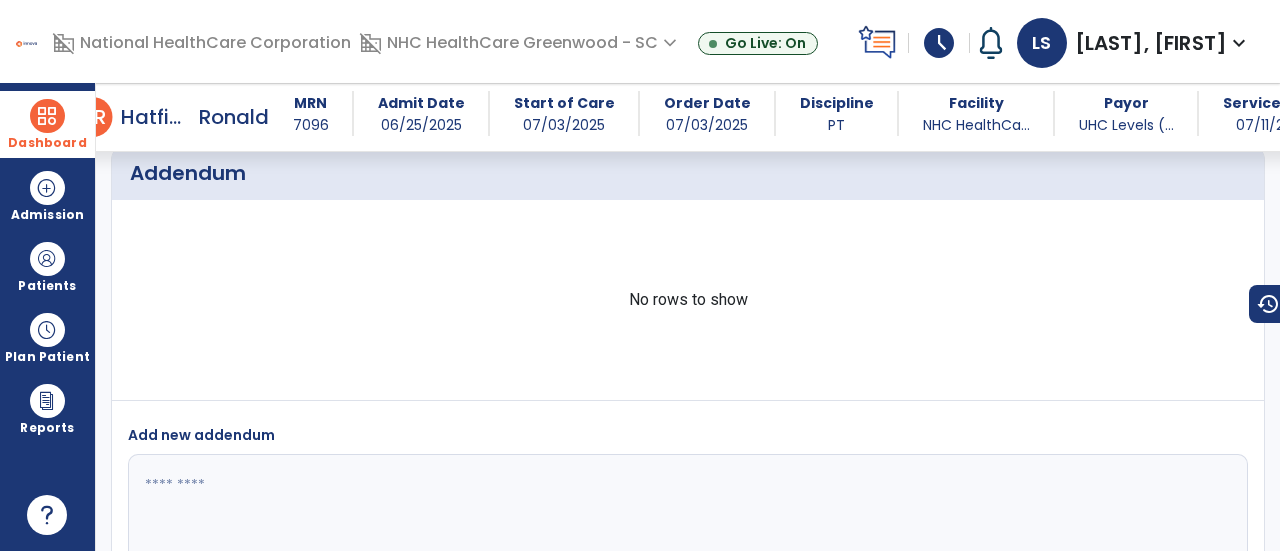 click on "Dashboard" at bounding box center (47, 124) 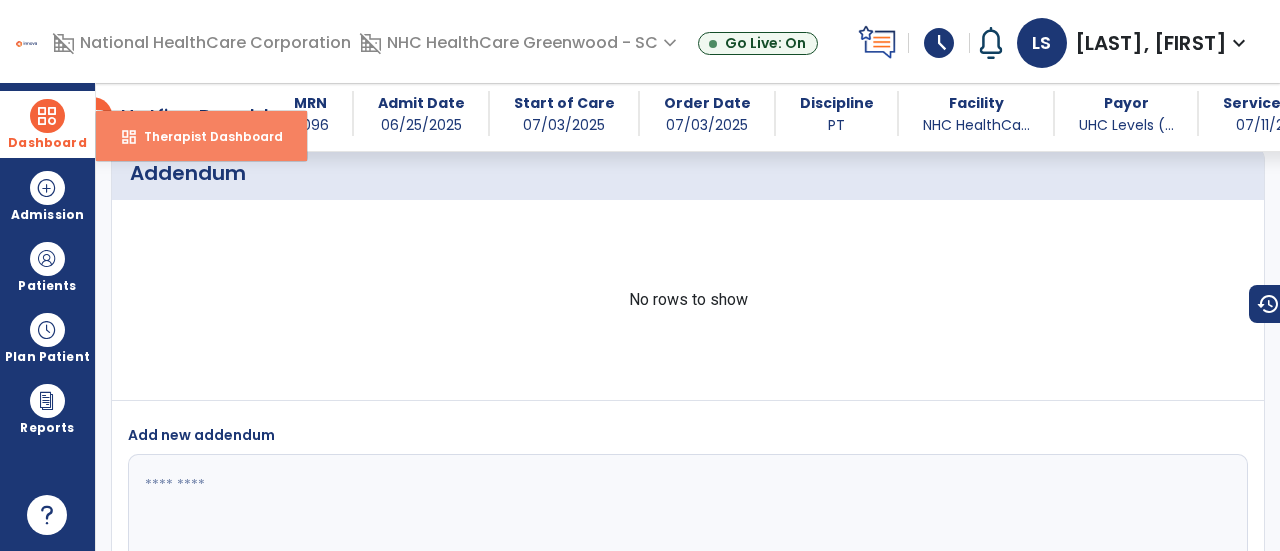 click on "Therapist Dashboard" at bounding box center (205, 136) 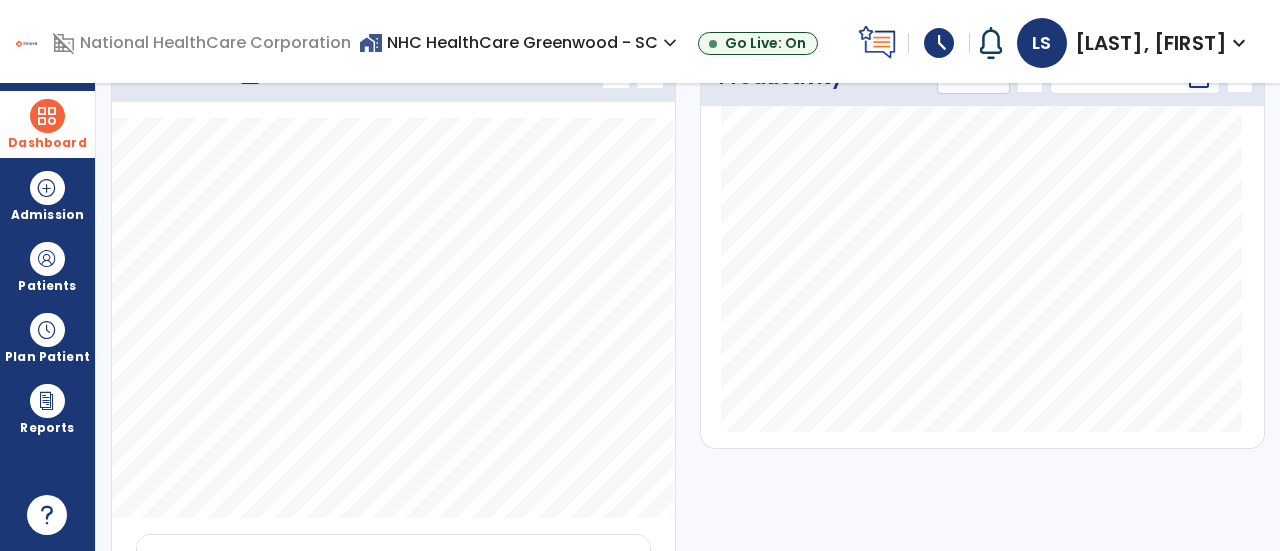 scroll, scrollTop: 0, scrollLeft: 0, axis: both 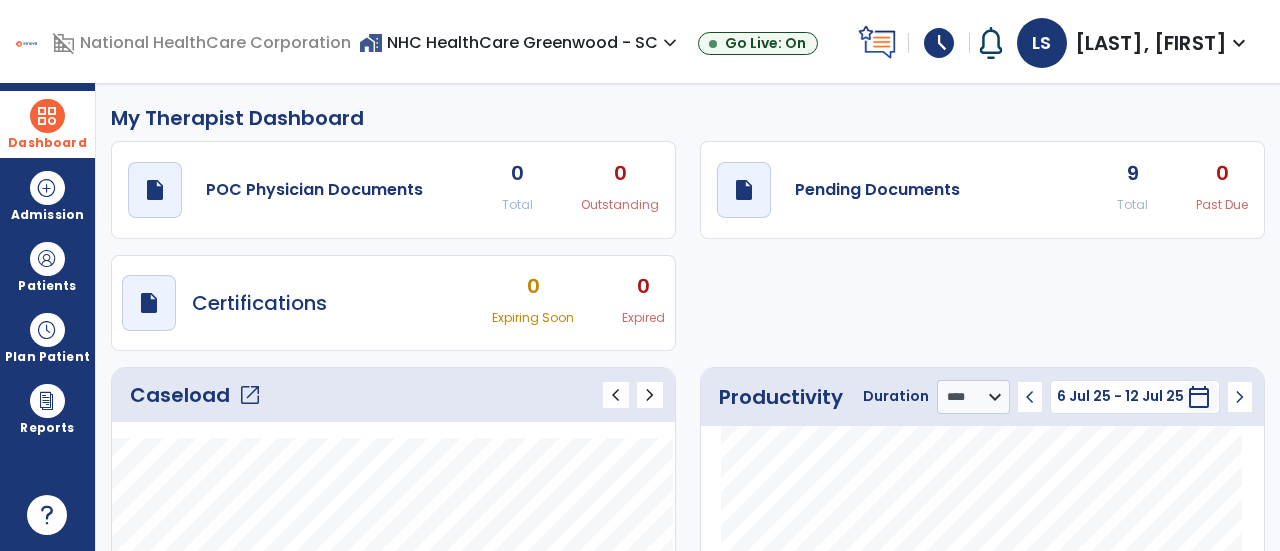click on "open_in_new" 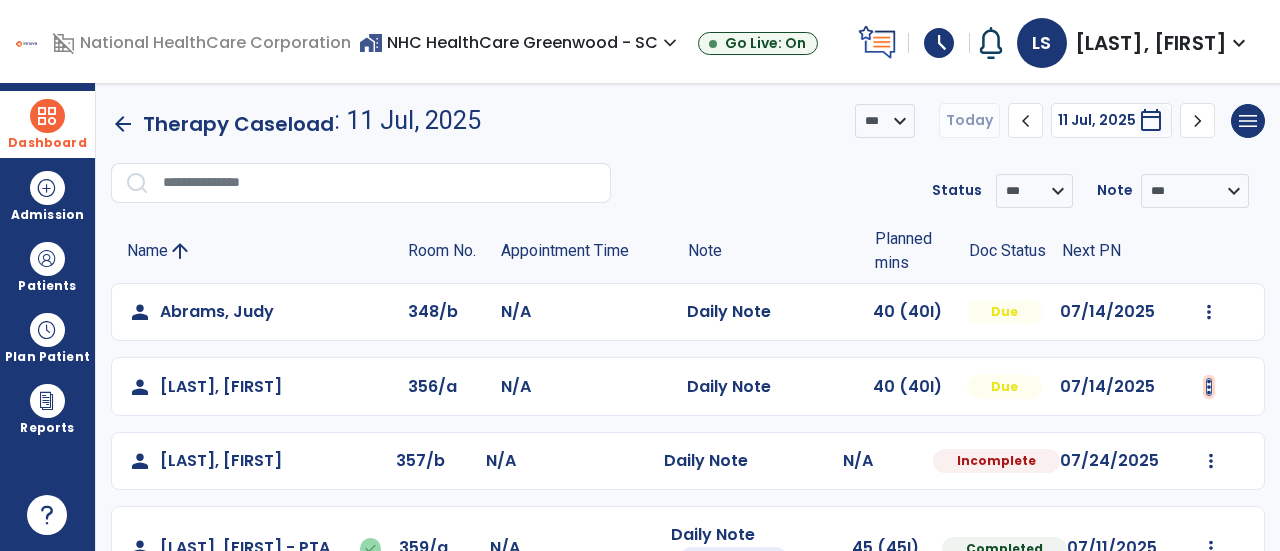 click at bounding box center [1209, 312] 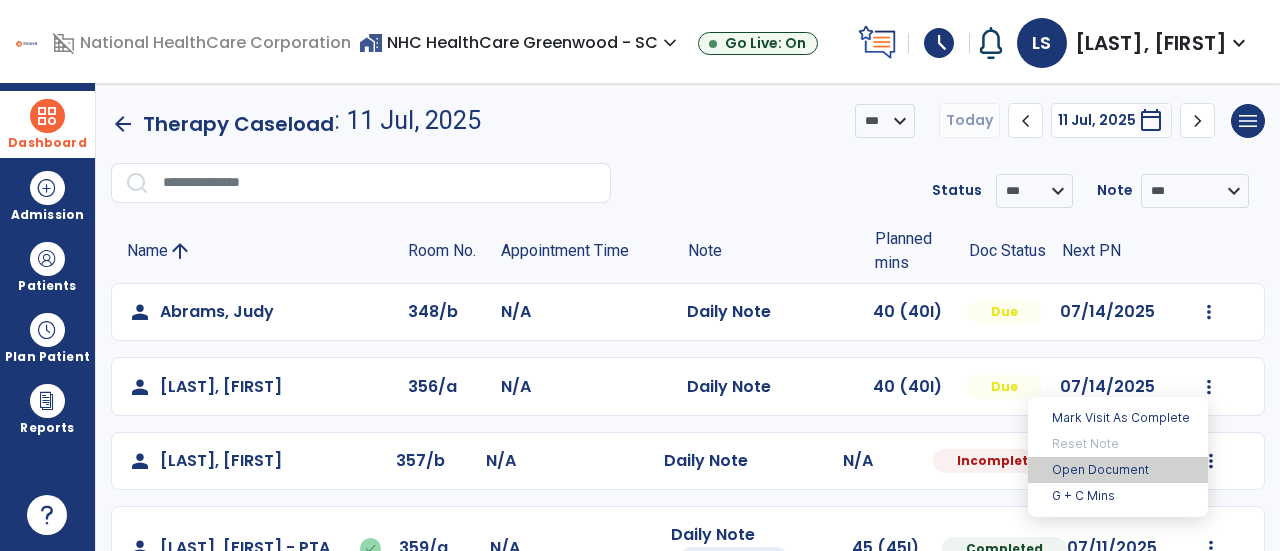 click on "Open Document" at bounding box center [1118, 470] 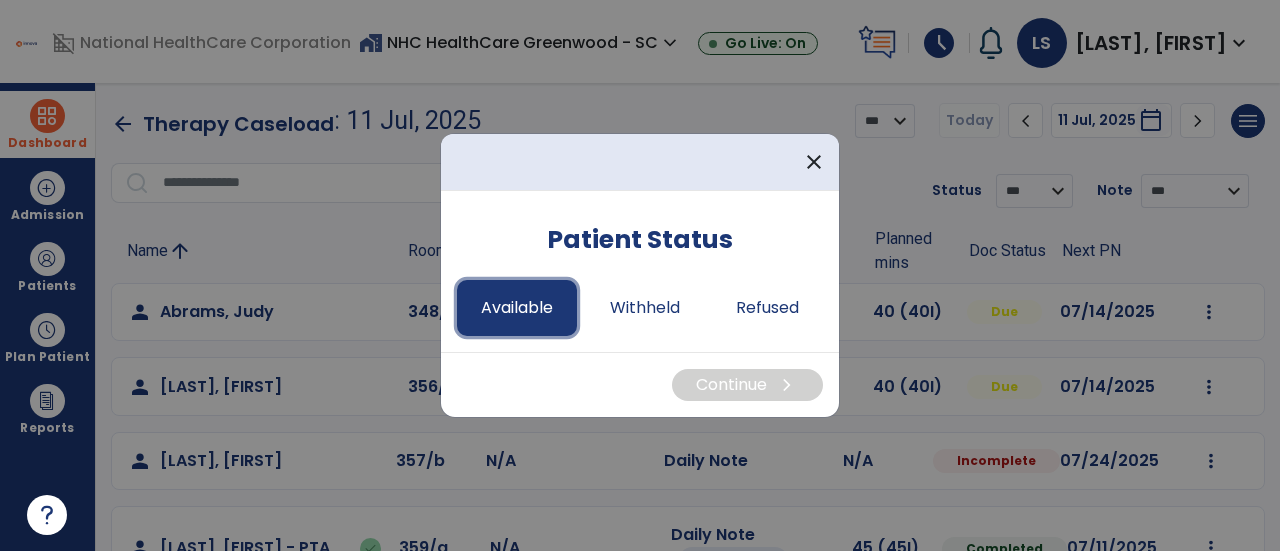 click on "Available" at bounding box center [517, 308] 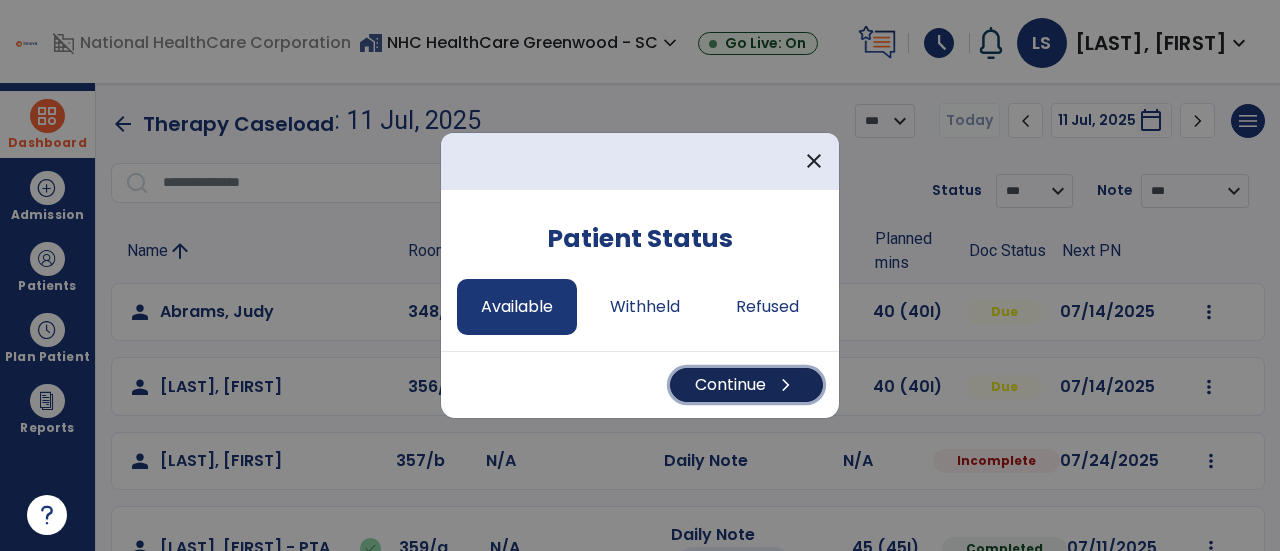 click on "Continue   chevron_right" at bounding box center [746, 385] 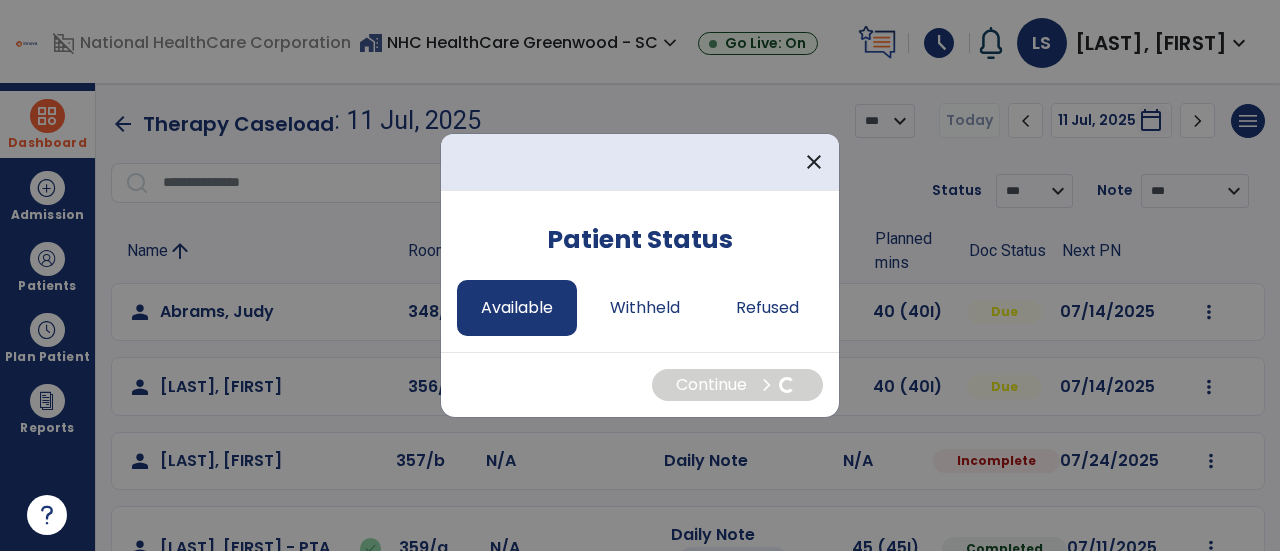 select on "*" 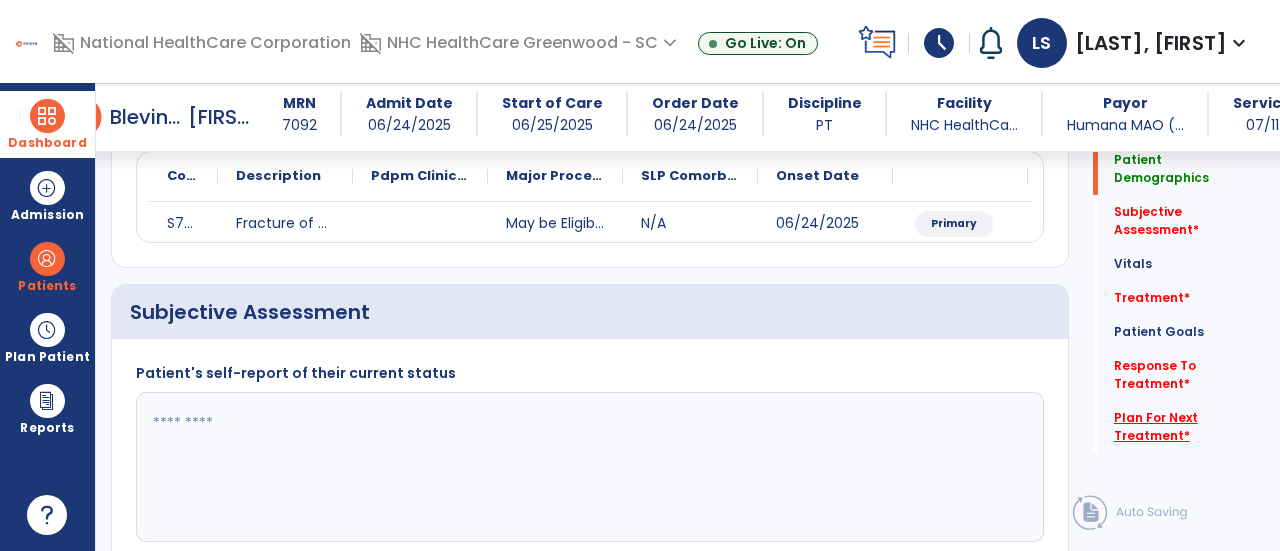 click on "Plan For Next Treatment   *" 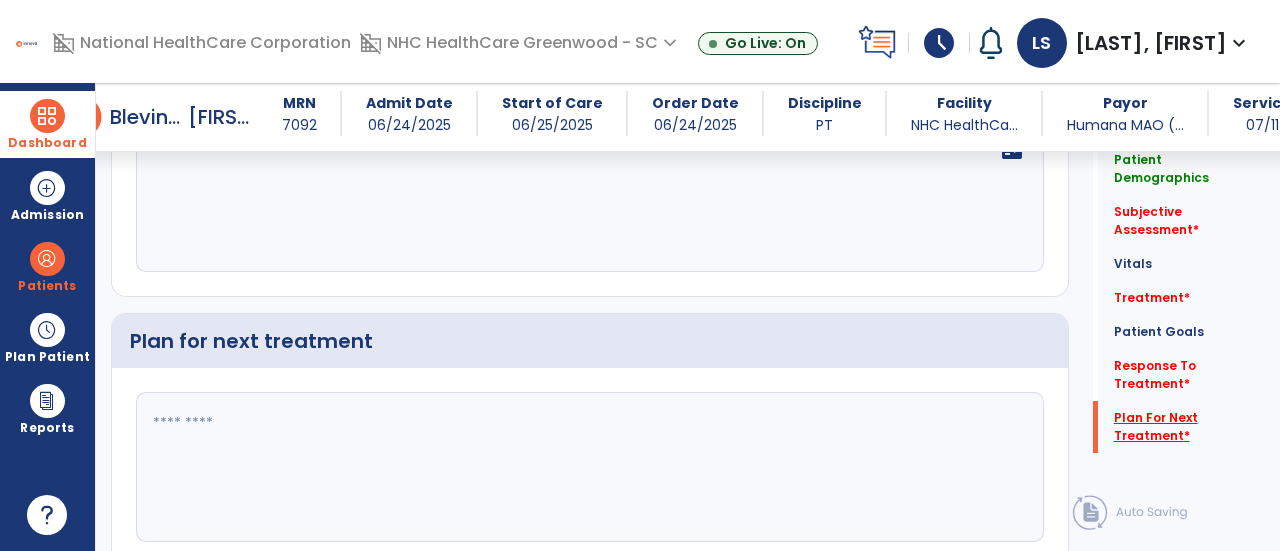 scroll, scrollTop: 2035, scrollLeft: 0, axis: vertical 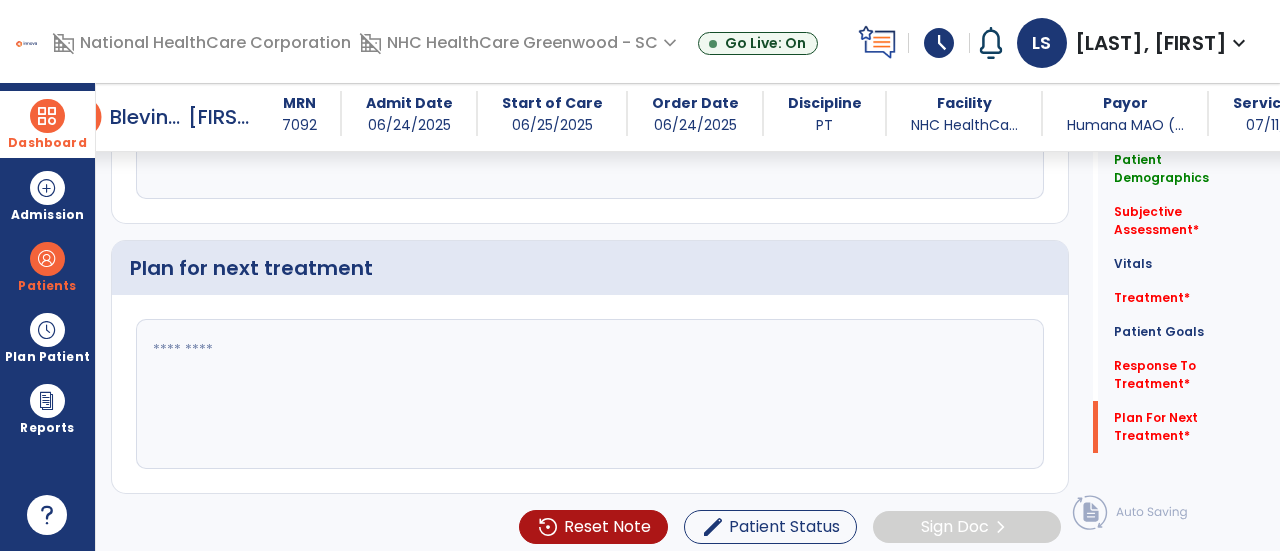 click 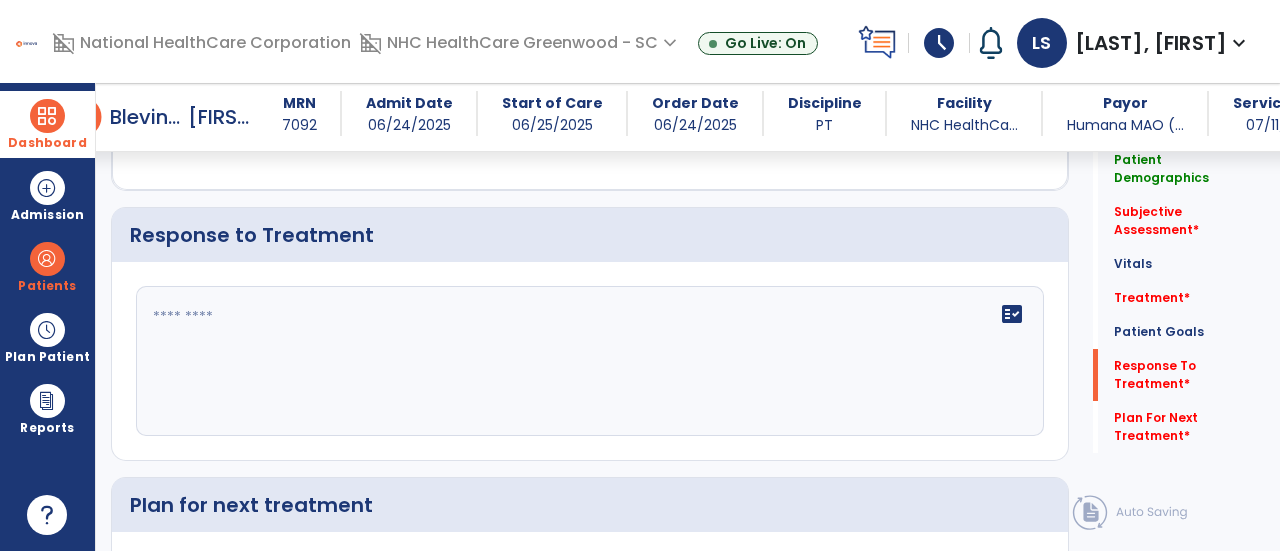 scroll, scrollTop: 1794, scrollLeft: 0, axis: vertical 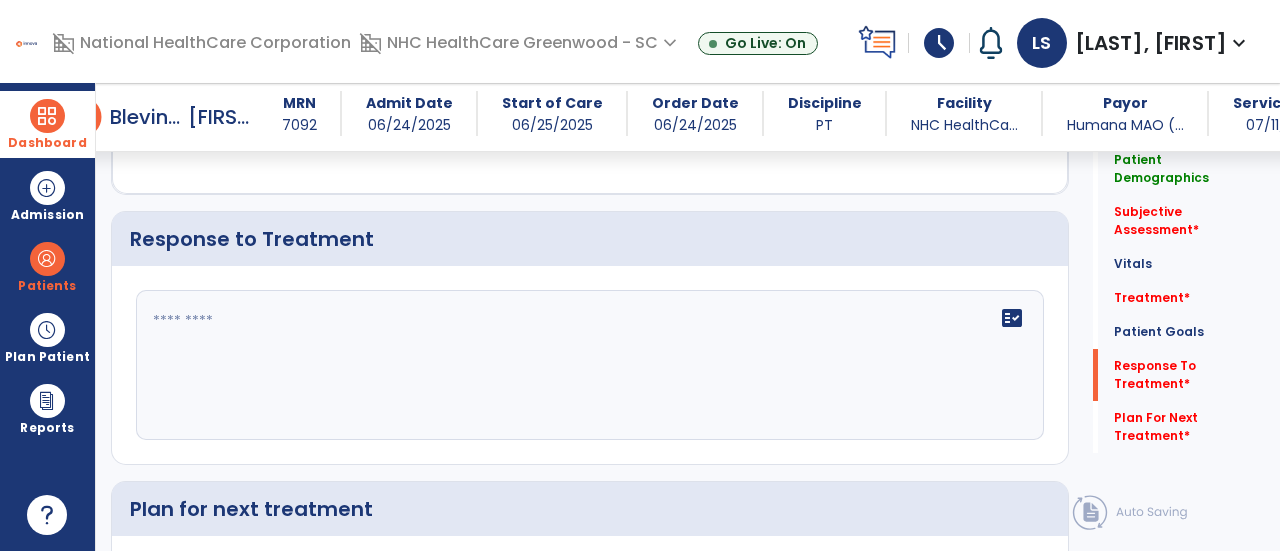 type on "**********" 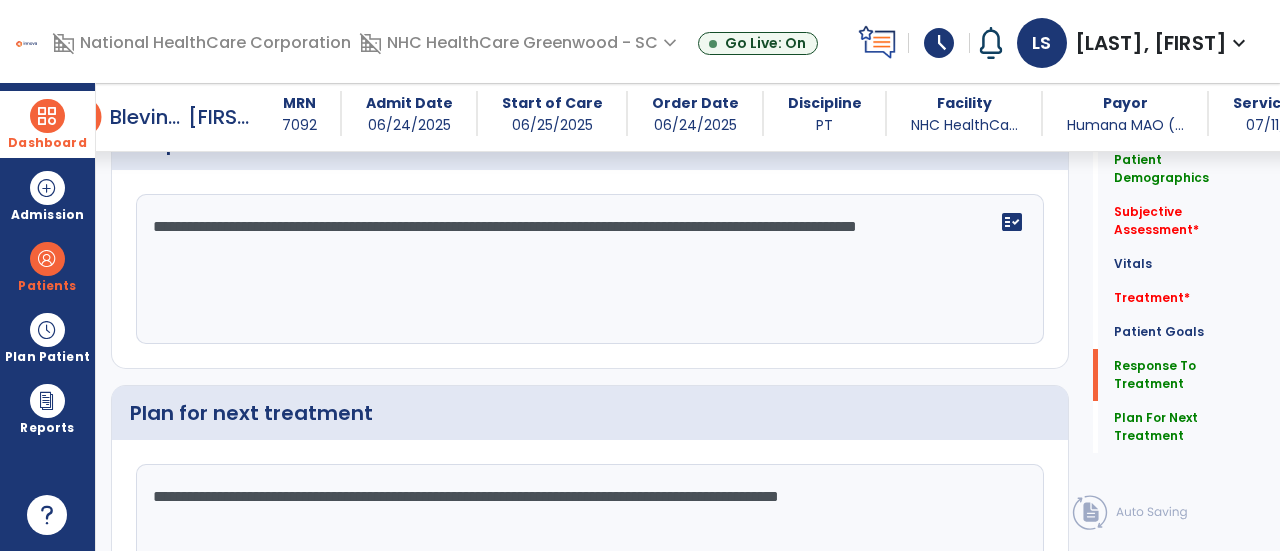 scroll, scrollTop: 1889, scrollLeft: 0, axis: vertical 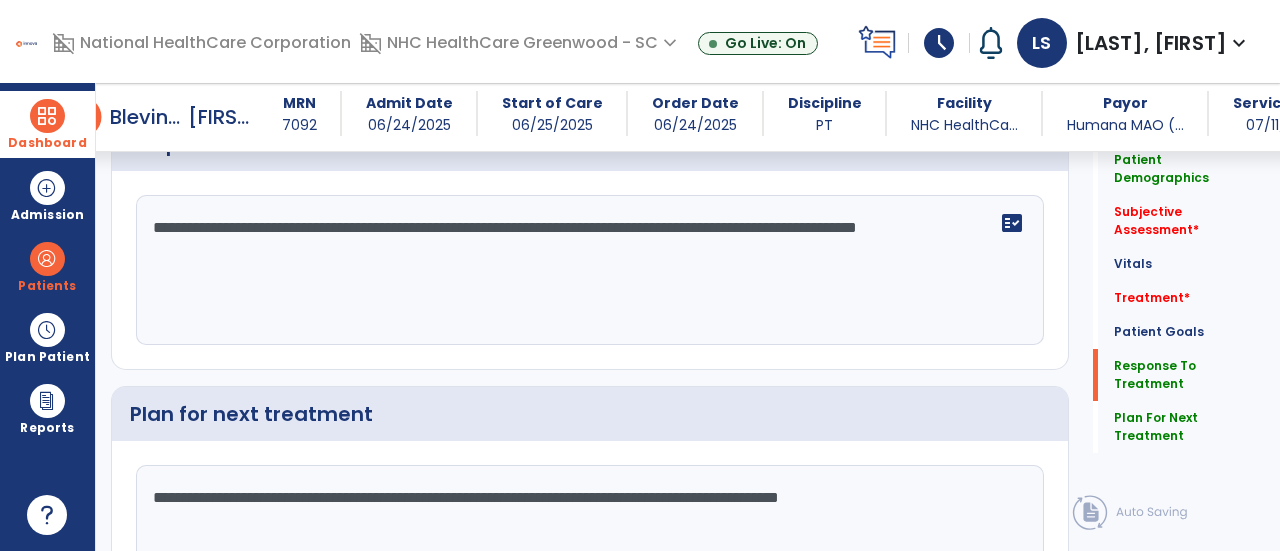type on "**********" 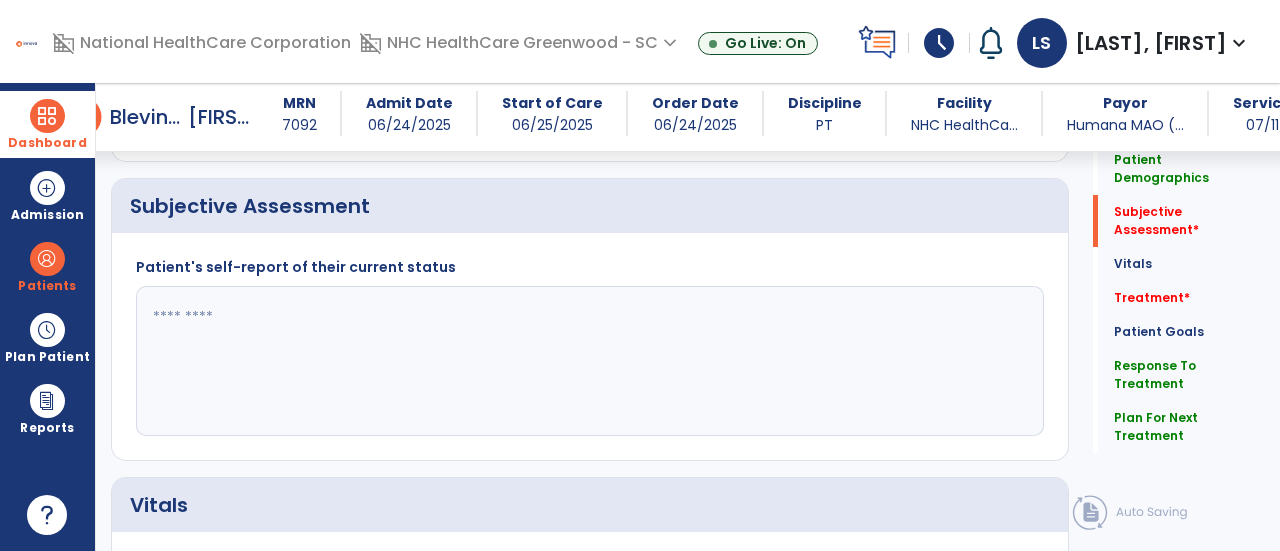 scroll, scrollTop: 334, scrollLeft: 0, axis: vertical 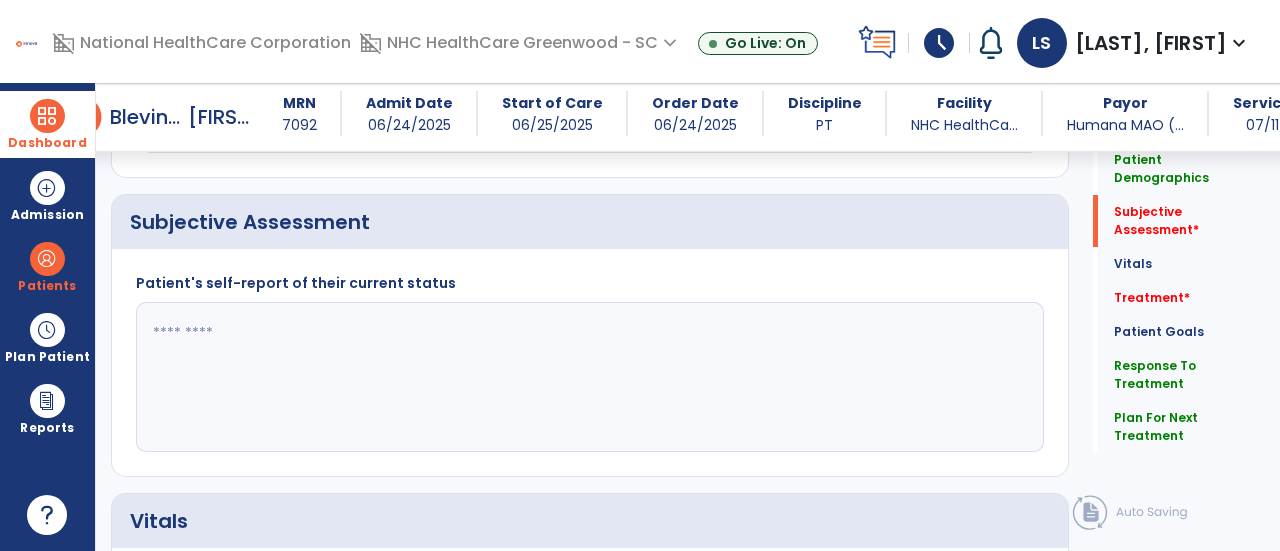 click 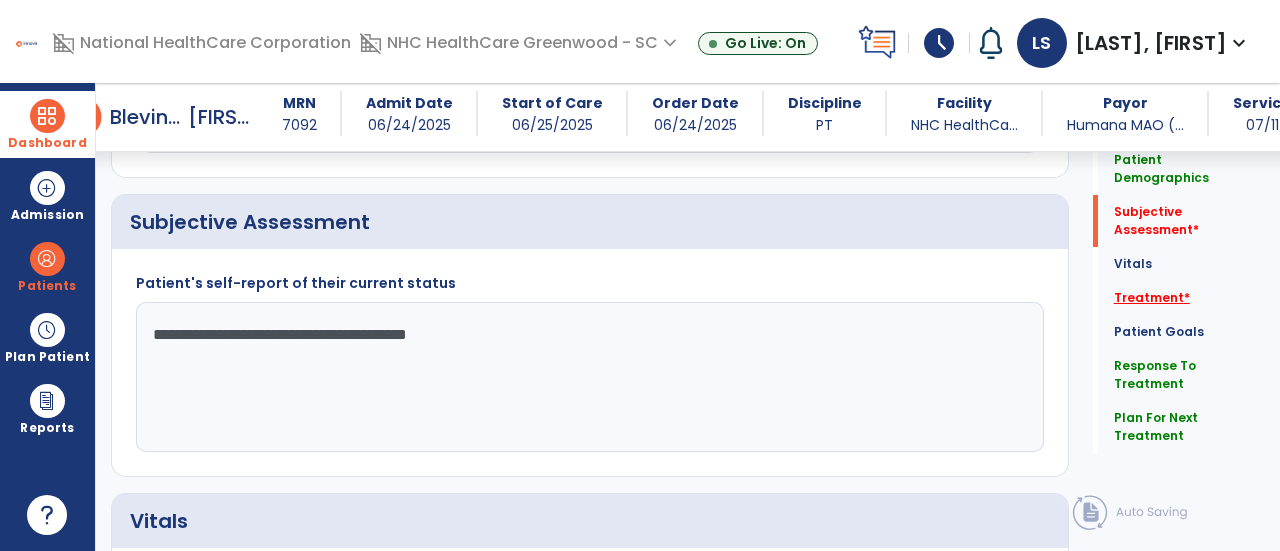 type on "**********" 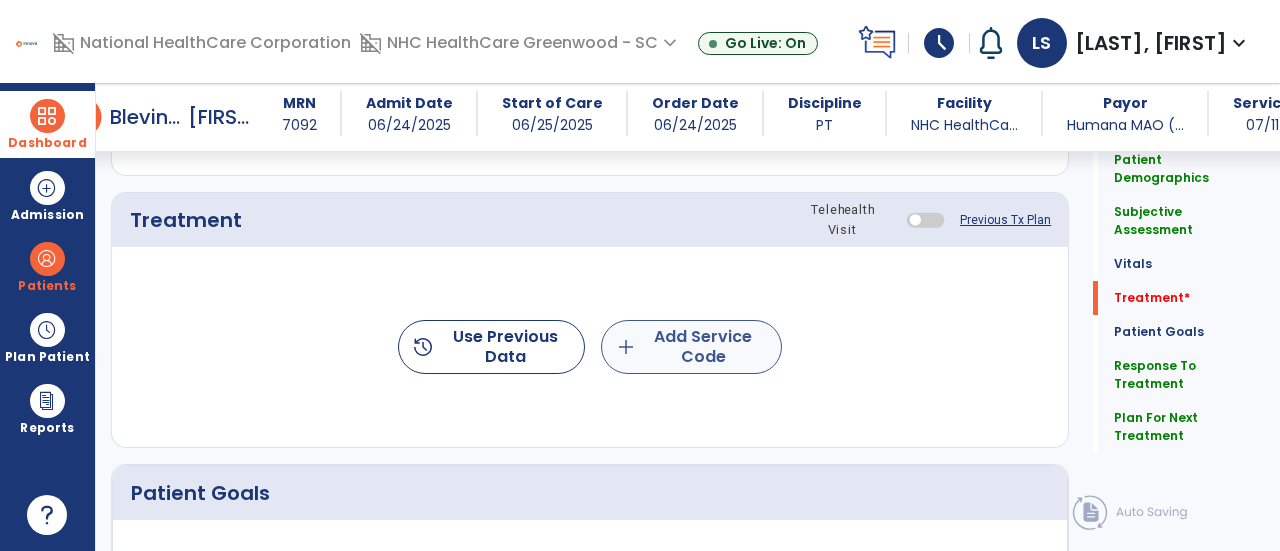 click on "add  Add Service Code" 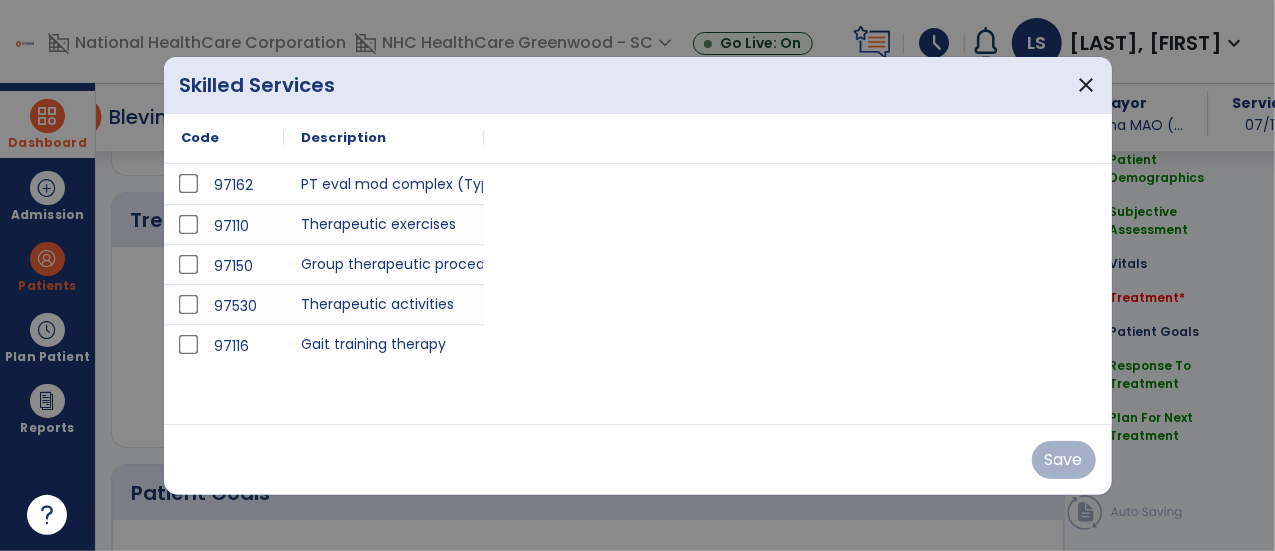 scroll, scrollTop: 1057, scrollLeft: 0, axis: vertical 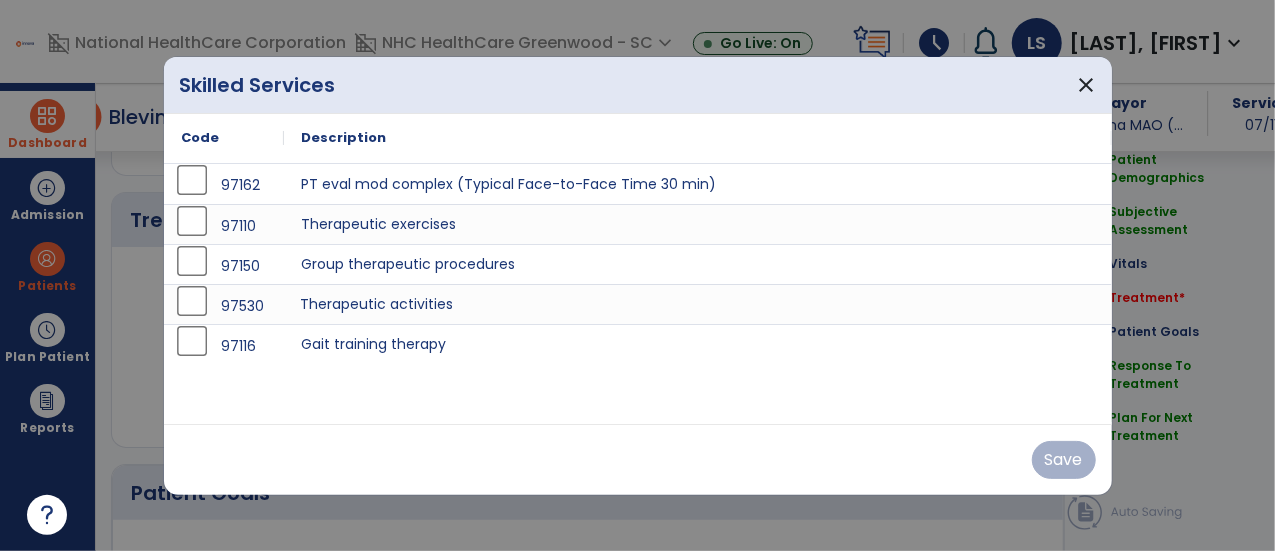 click on "Therapeutic activities" at bounding box center (698, 304) 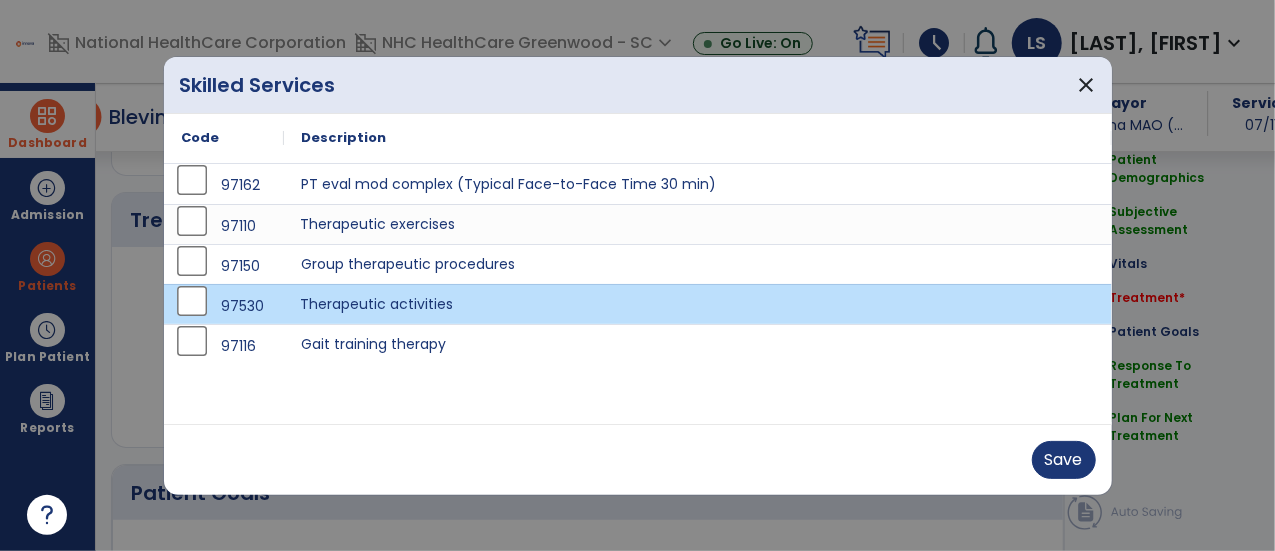 click on "Therapeutic exercises" at bounding box center (698, 224) 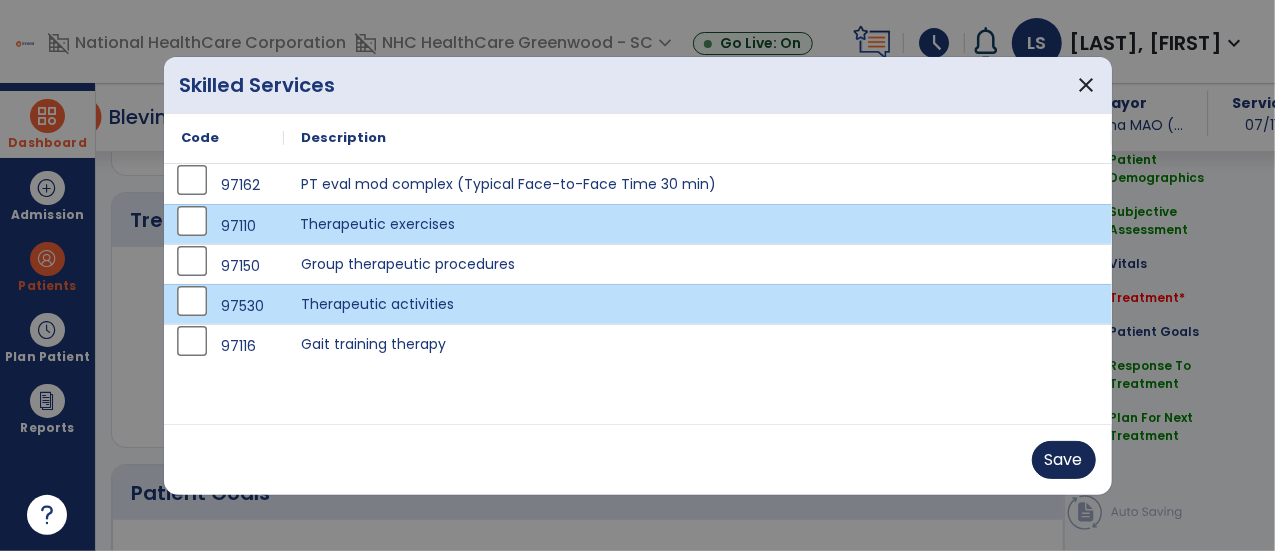 click on "Save" at bounding box center [1064, 460] 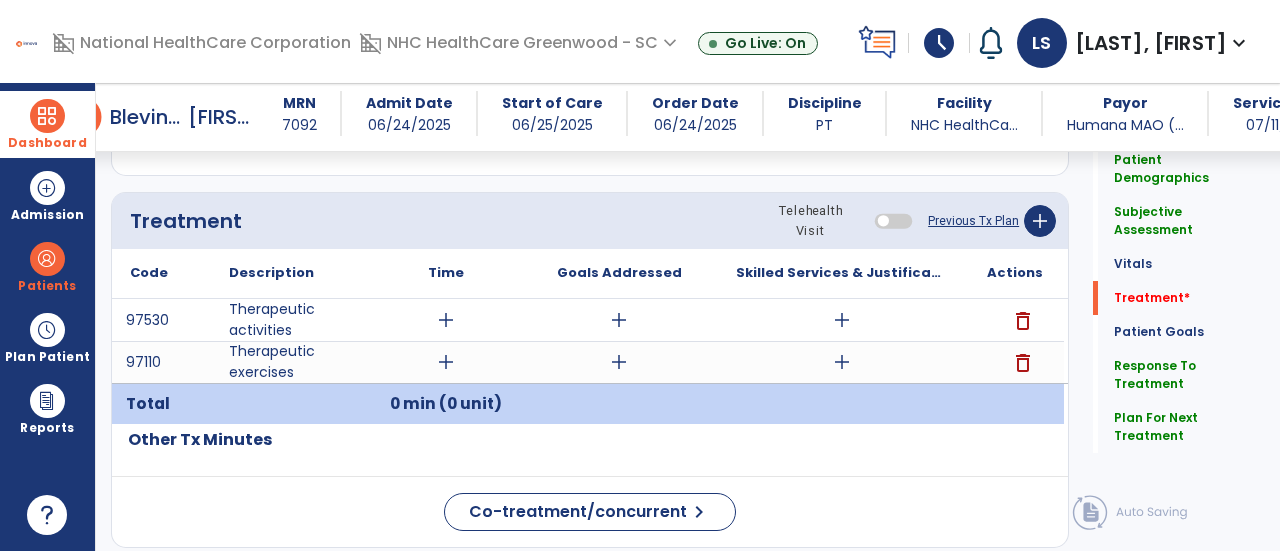 click on "add" at bounding box center [446, 320] 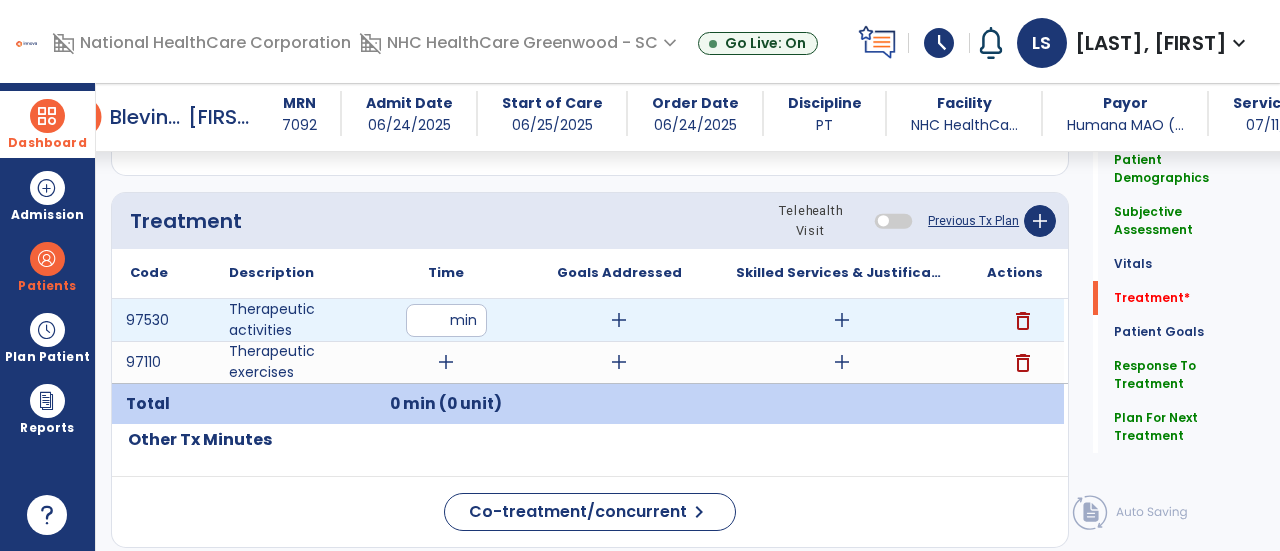 type on "**" 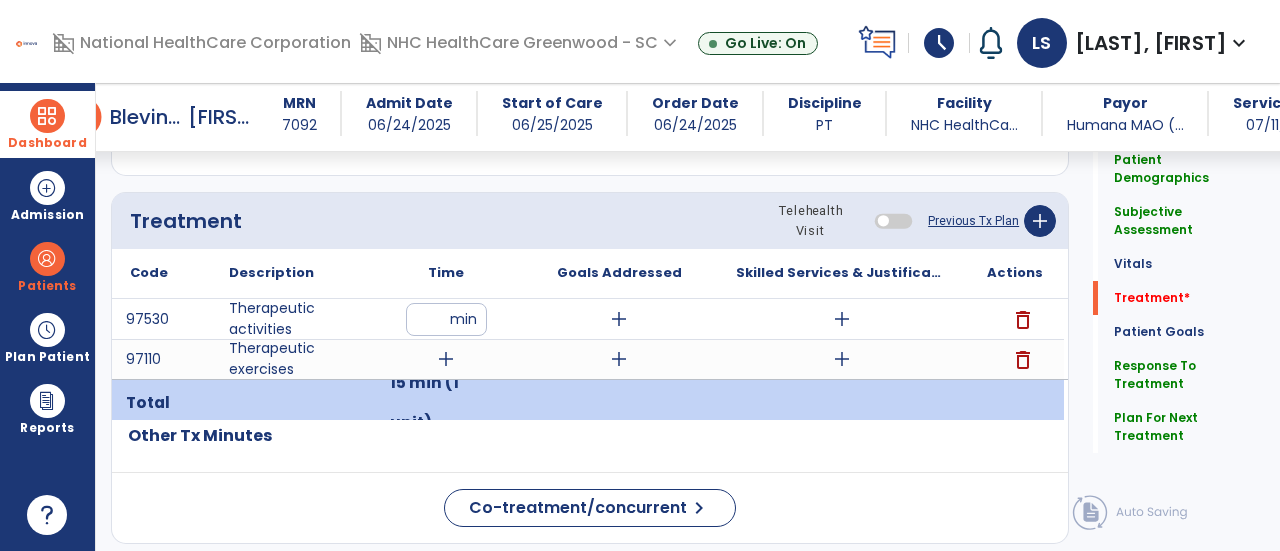 click on "add" at bounding box center (446, 359) 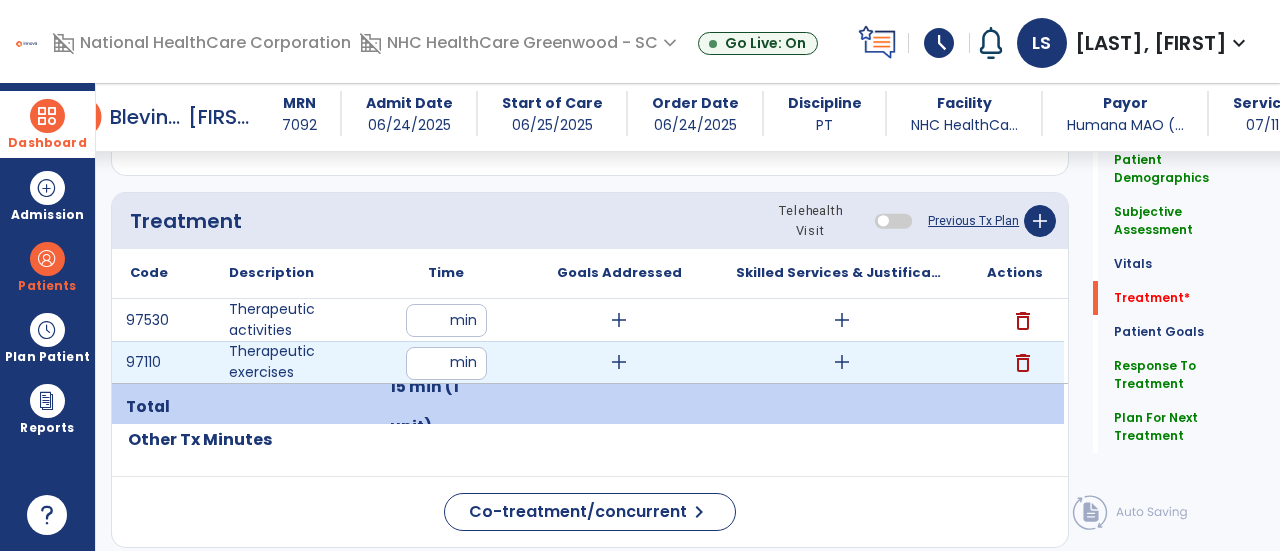 type on "**" 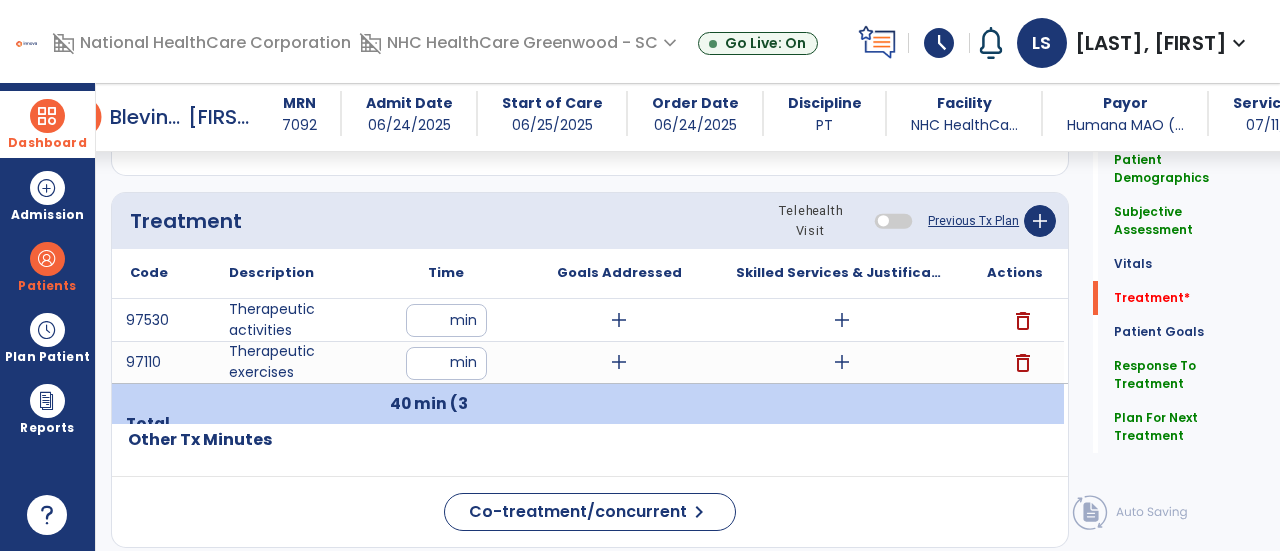 click on "add" at bounding box center [842, 320] 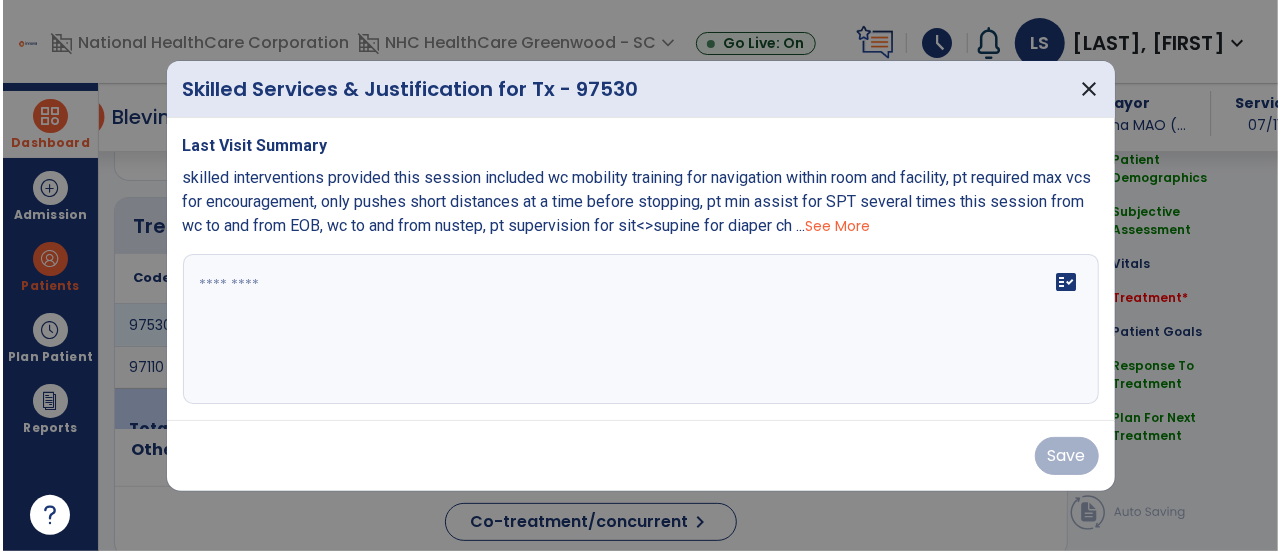 scroll, scrollTop: 1057, scrollLeft: 0, axis: vertical 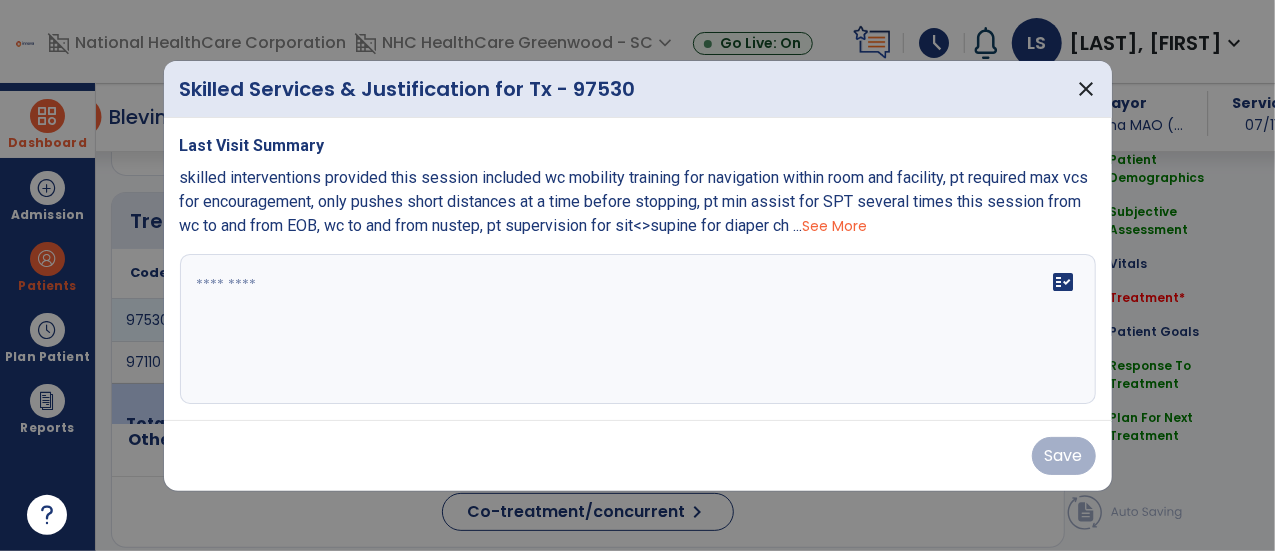 click on "fact_check" at bounding box center (638, 329) 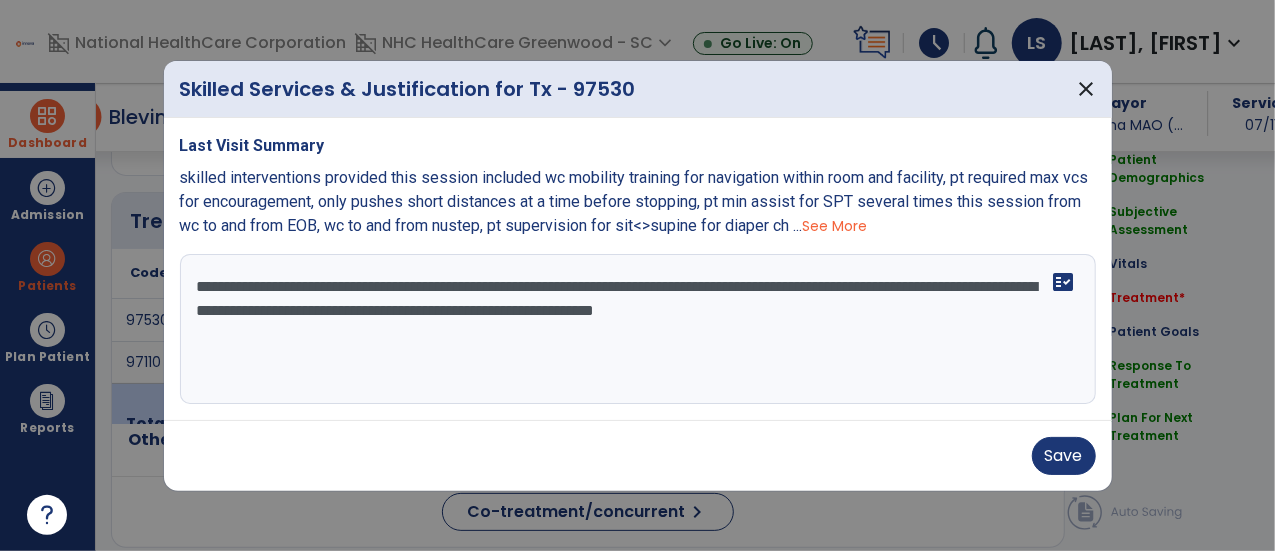 click on "**********" at bounding box center (638, 329) 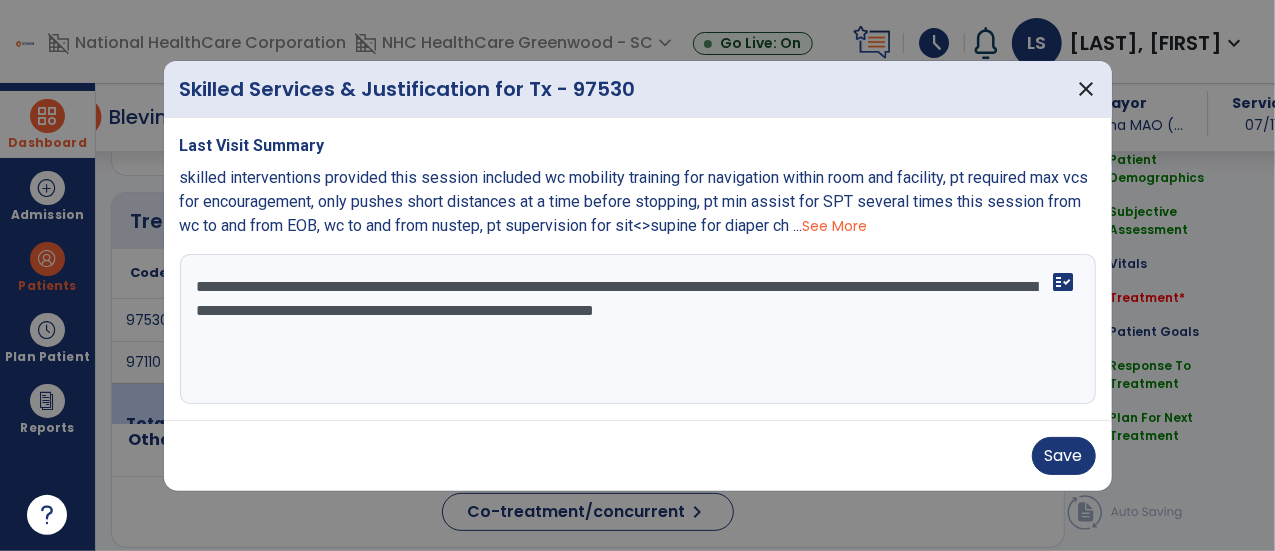 click on "**********" at bounding box center [638, 329] 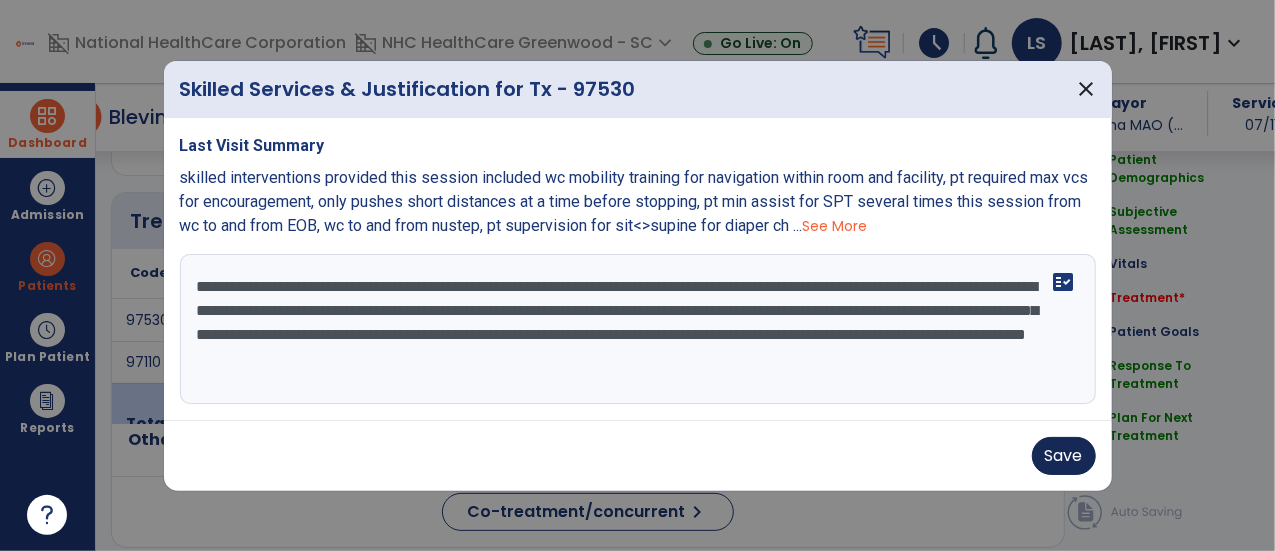 type on "**********" 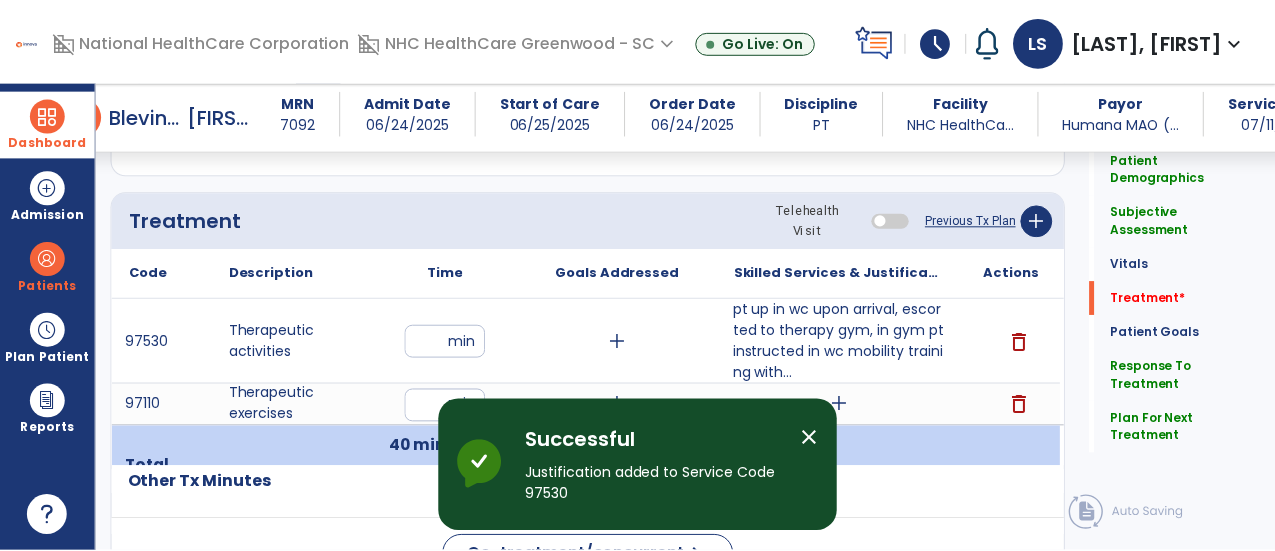 scroll, scrollTop: 1164, scrollLeft: 0, axis: vertical 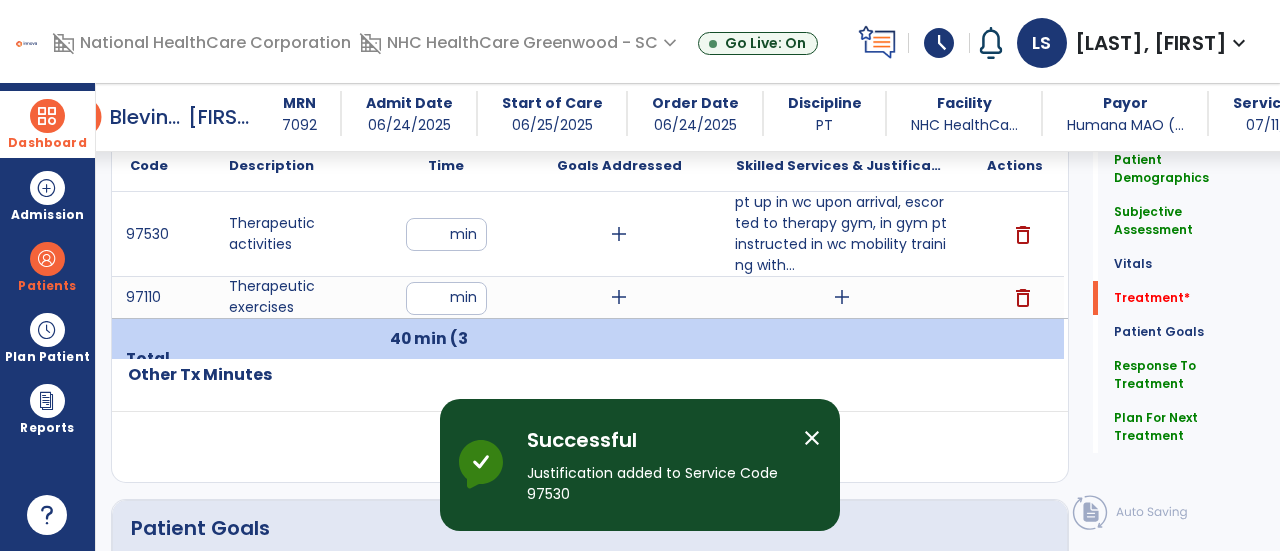 click on "add" at bounding box center [842, 297] 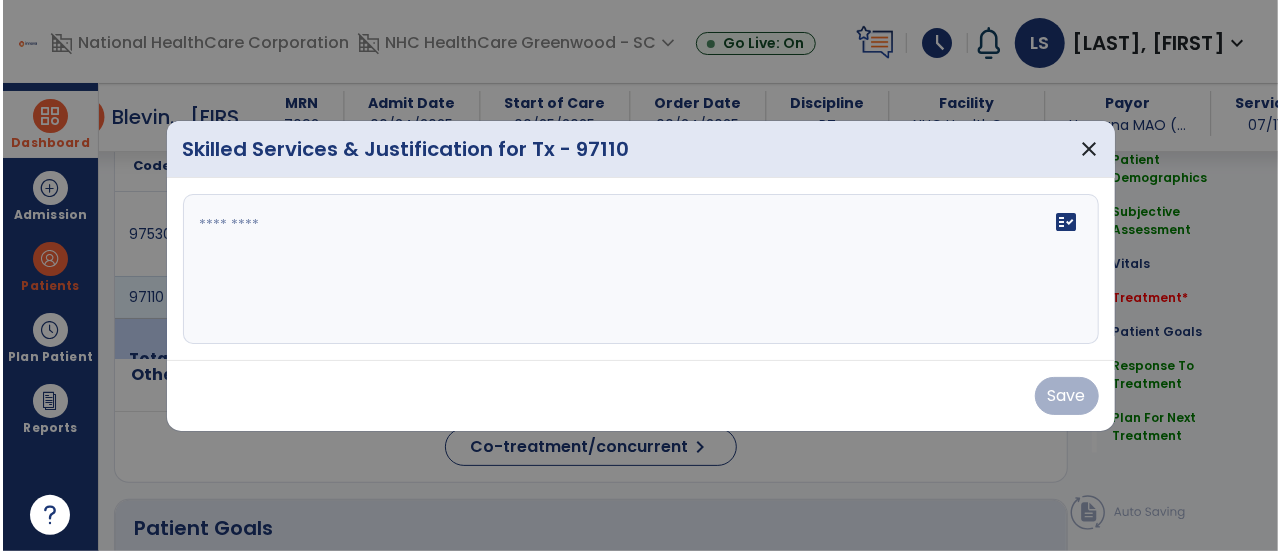 scroll, scrollTop: 1164, scrollLeft: 0, axis: vertical 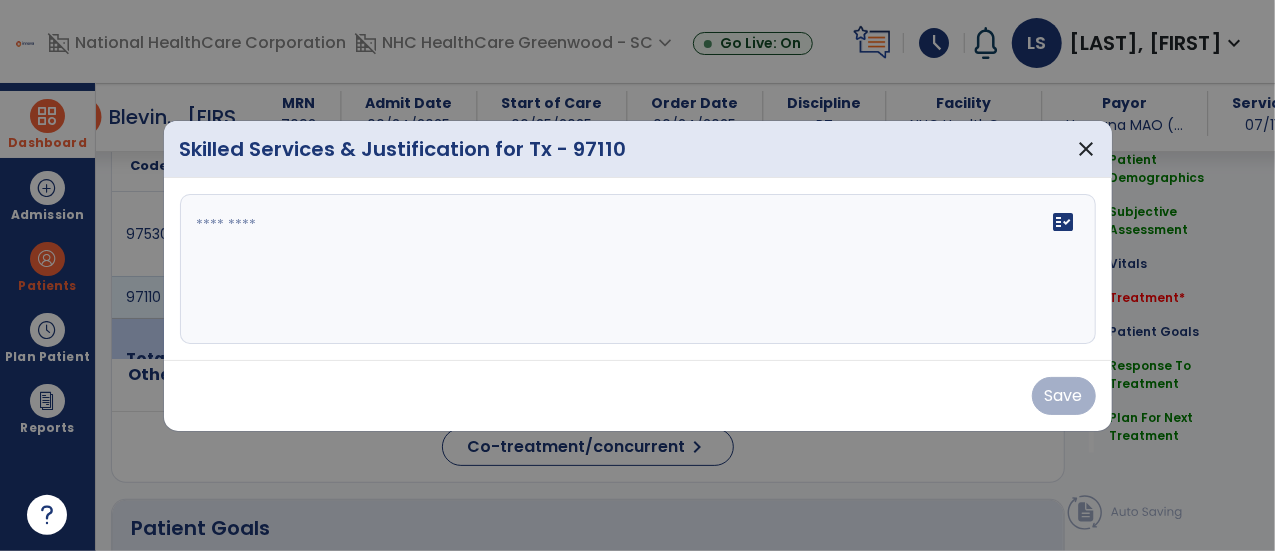 click on "fact_check" at bounding box center [638, 269] 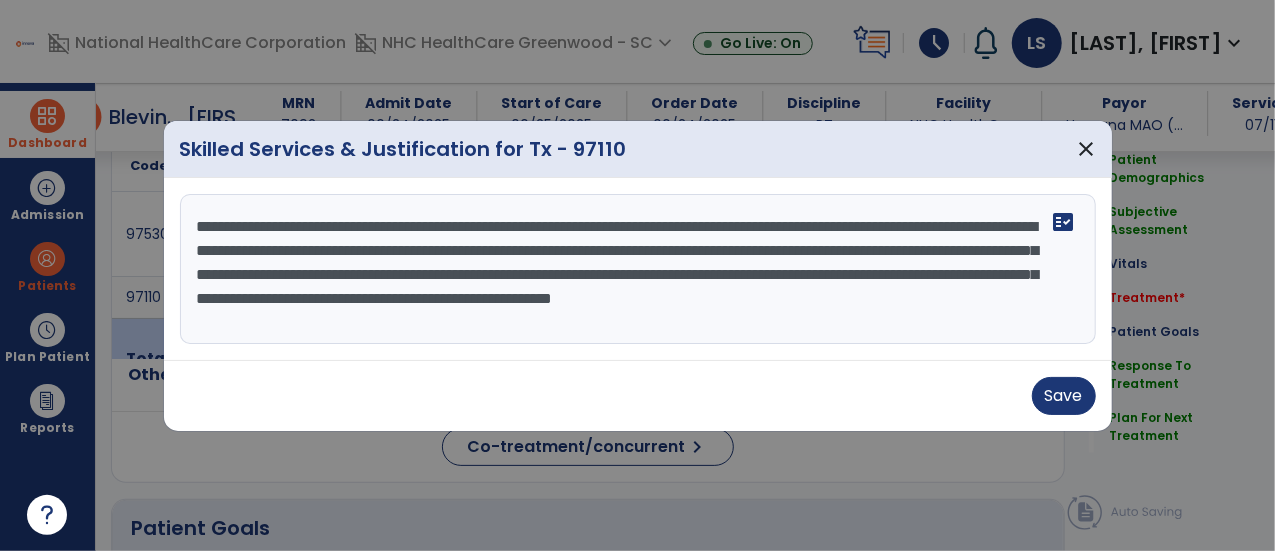 click on "**********" at bounding box center (638, 269) 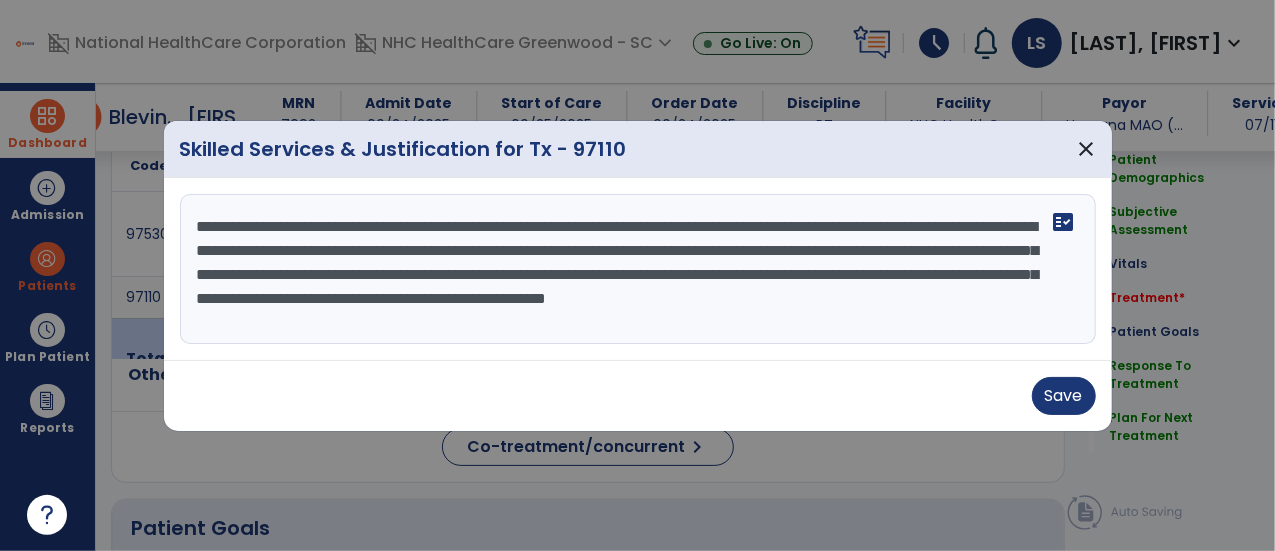 click on "**********" at bounding box center (638, 269) 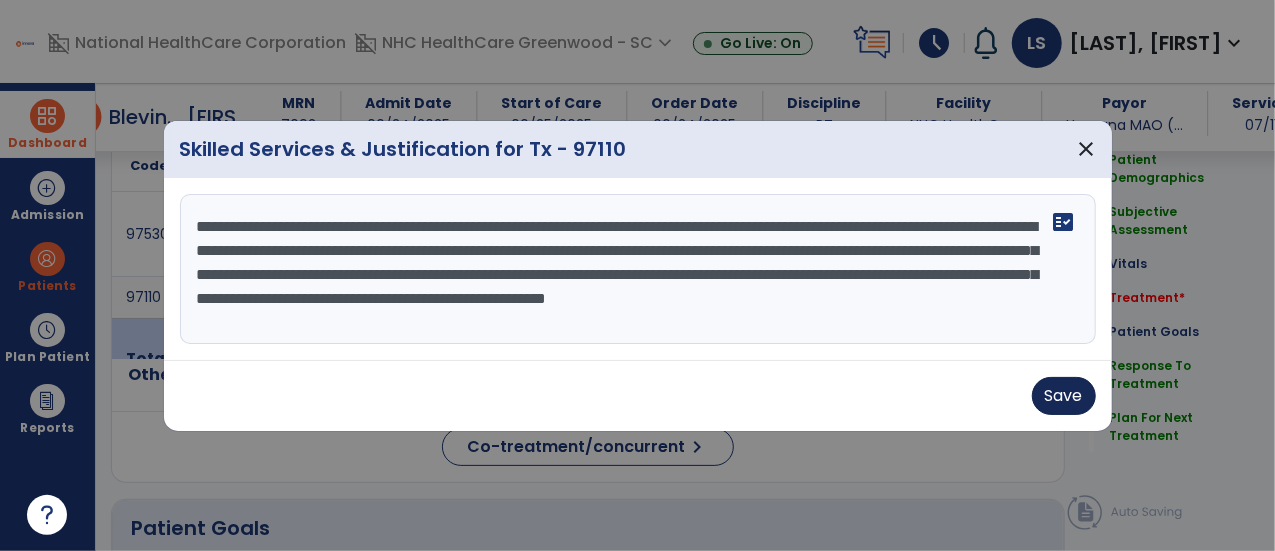 type on "**********" 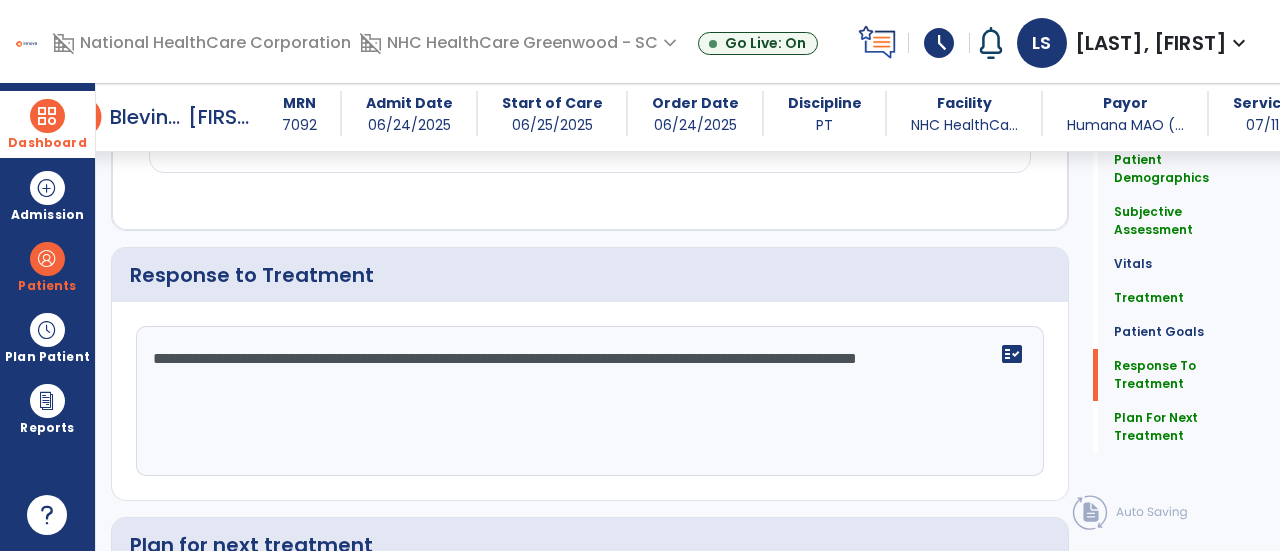scroll, scrollTop: 1934, scrollLeft: 0, axis: vertical 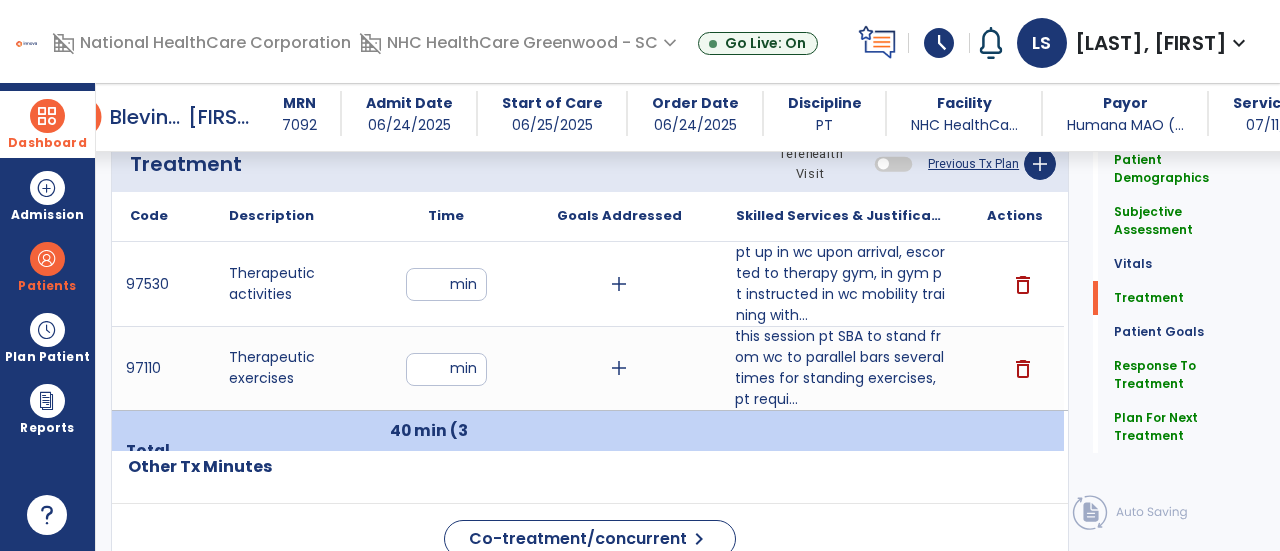 click on "this session pt SBA to stand from wc to parallel bars several times for standing exercises, pt requi..." at bounding box center (841, 368) 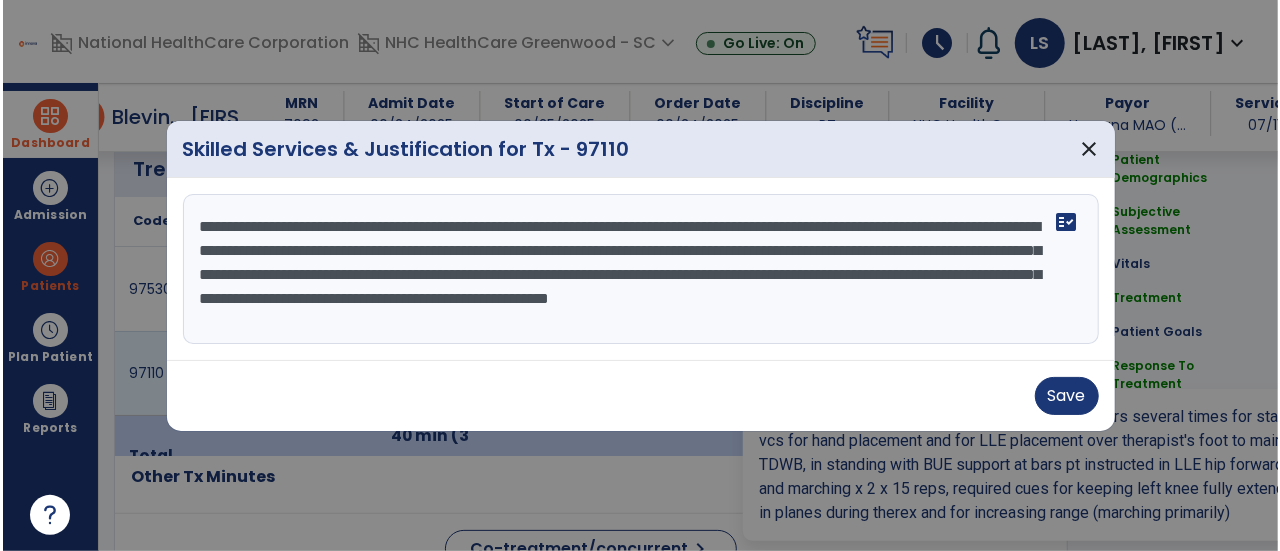 scroll, scrollTop: 1114, scrollLeft: 0, axis: vertical 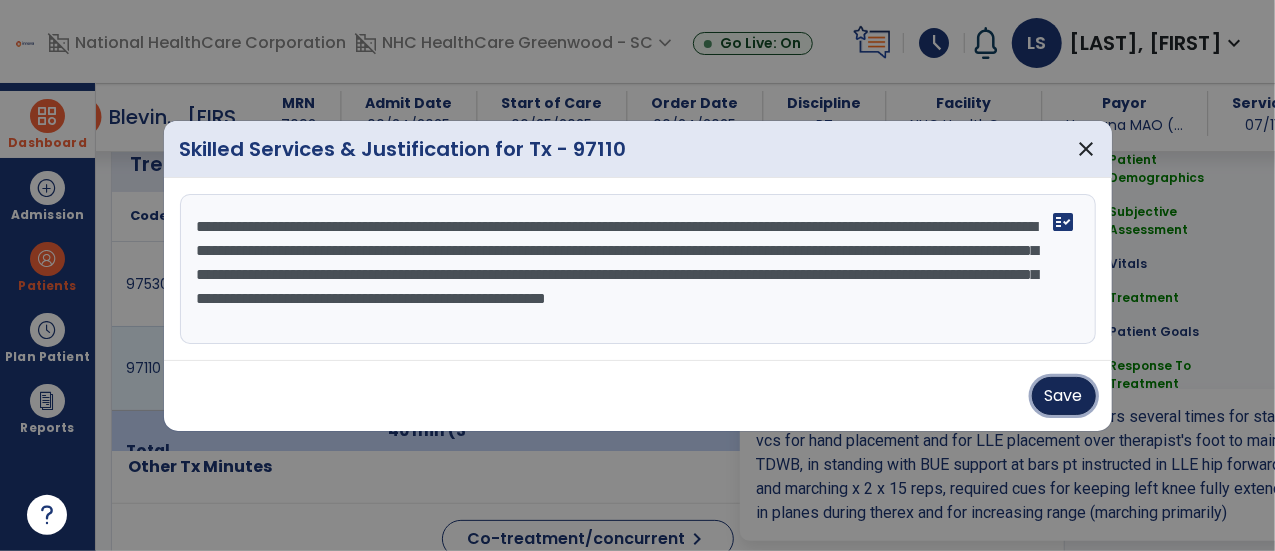 click on "Save" at bounding box center (1064, 396) 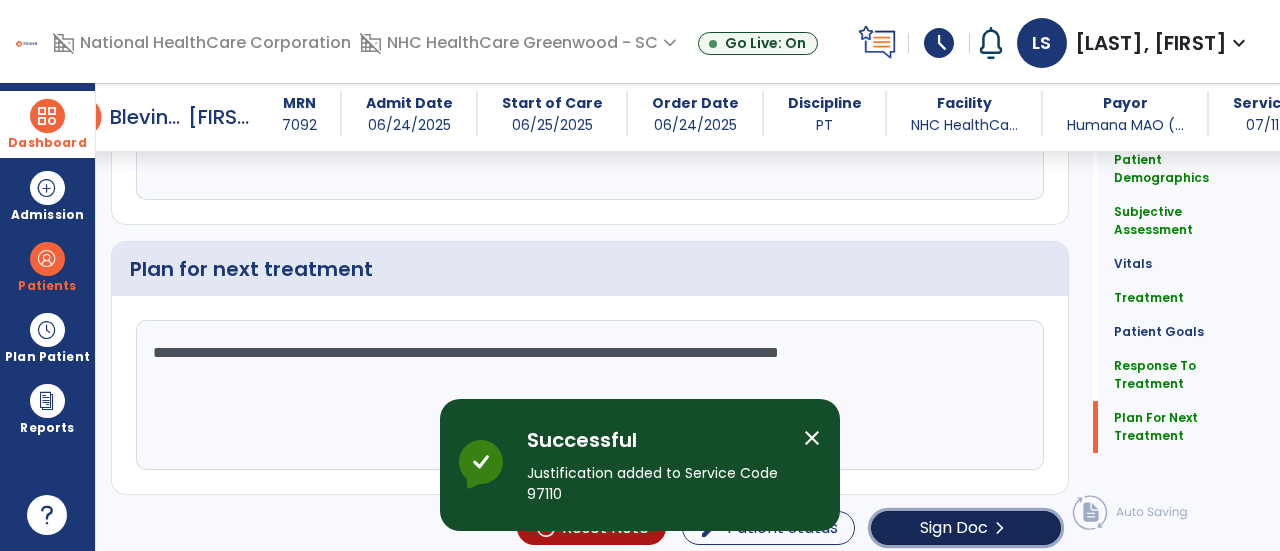 click on "Sign Doc" 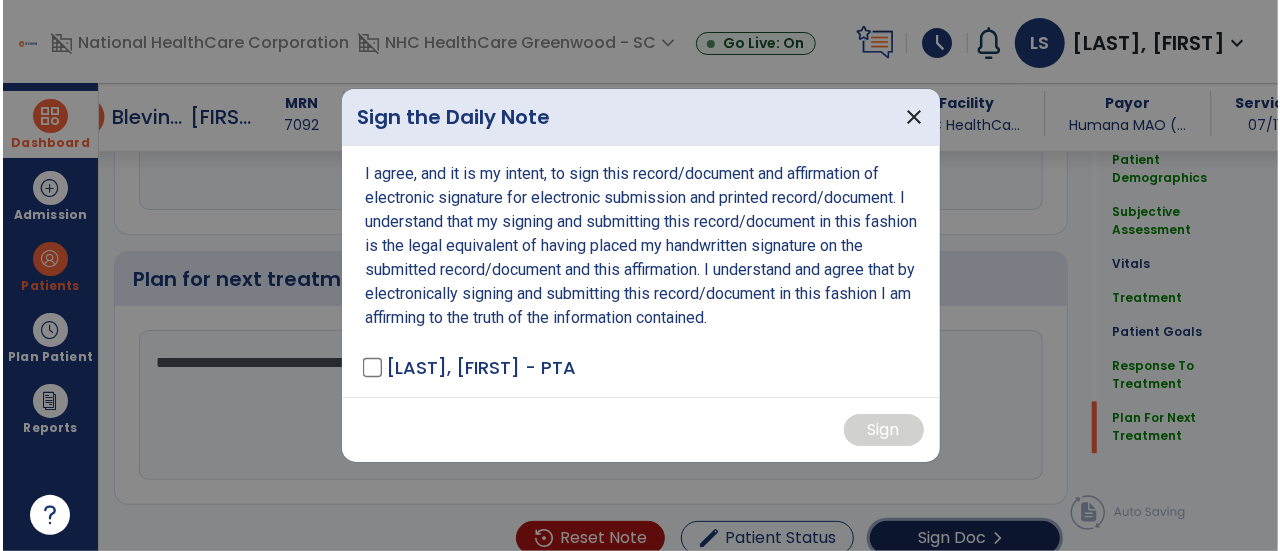 scroll, scrollTop: 2218, scrollLeft: 0, axis: vertical 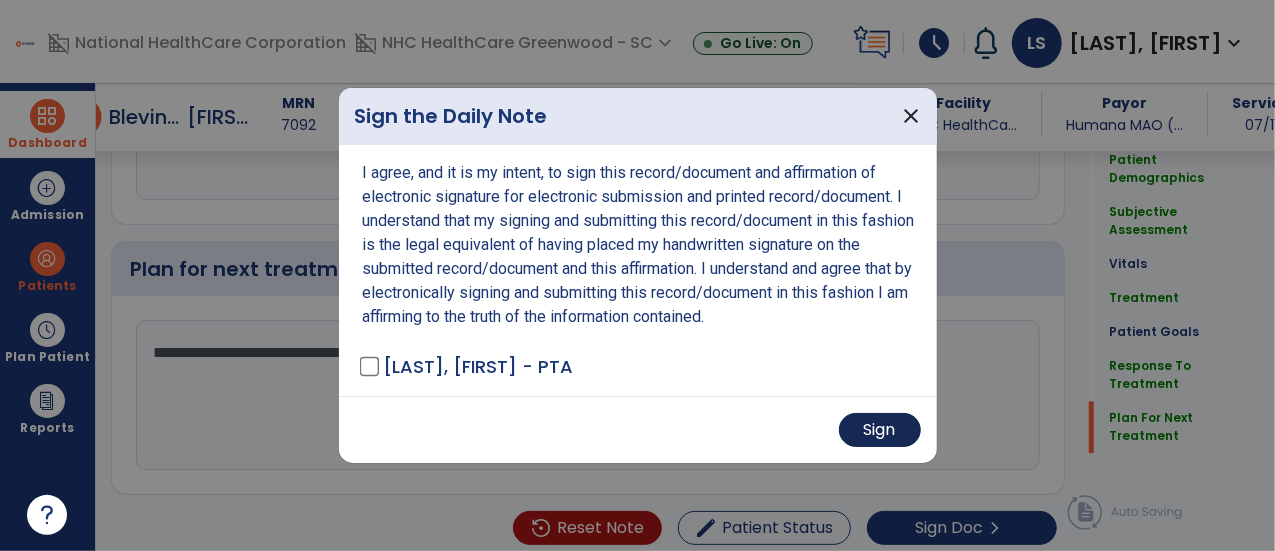 click on "Sign" at bounding box center (880, 430) 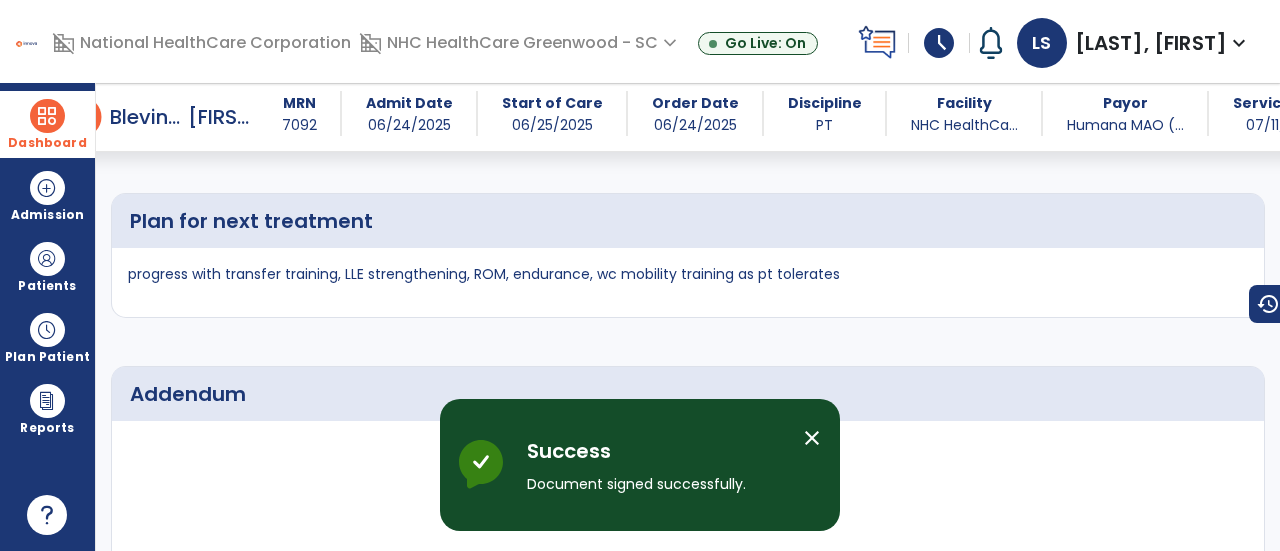 scroll, scrollTop: 3158, scrollLeft: 0, axis: vertical 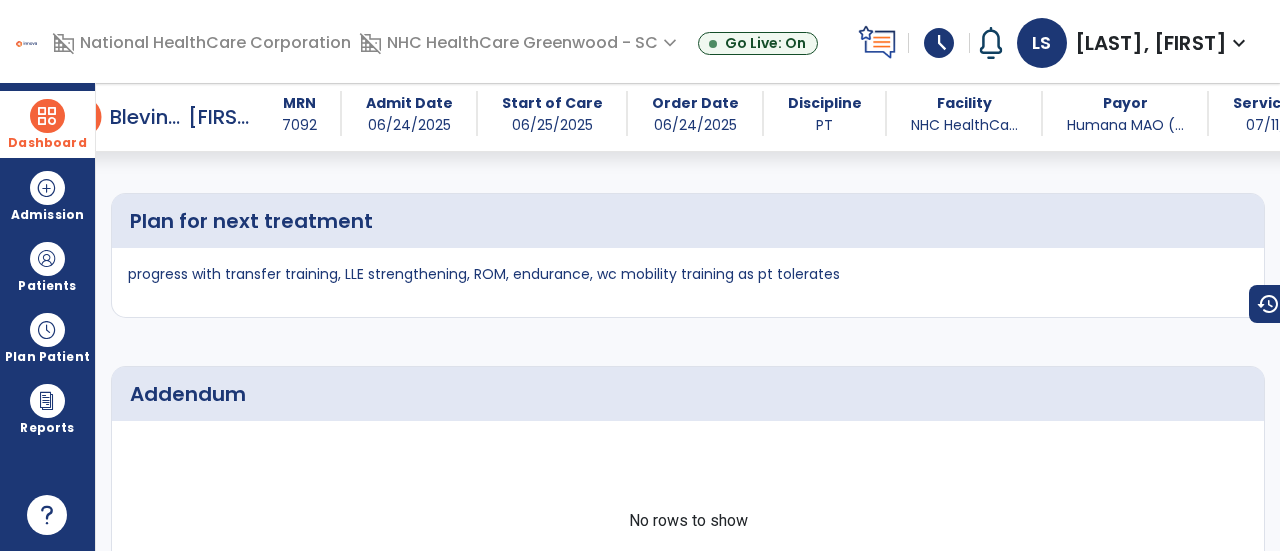 click at bounding box center (47, 116) 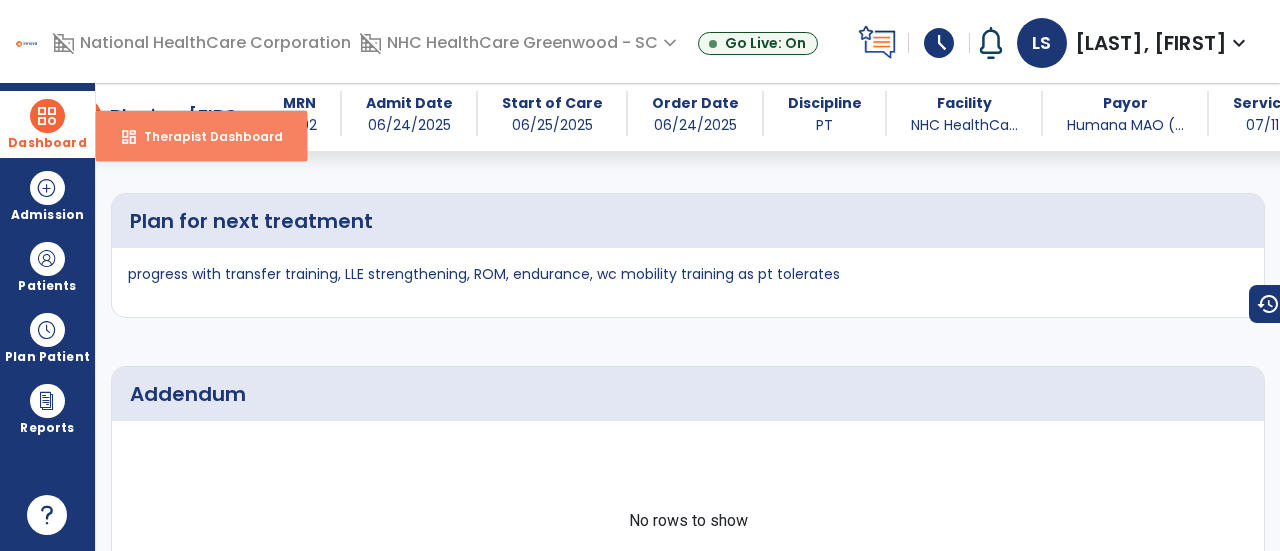 click on "Therapist Dashboard" at bounding box center [205, 136] 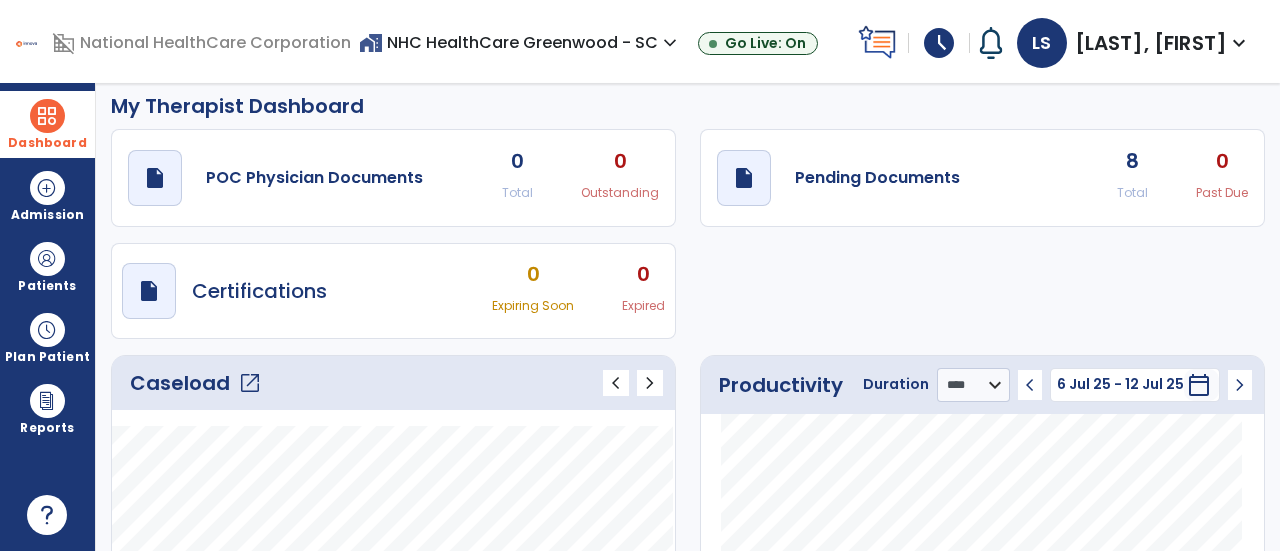 scroll, scrollTop: 0, scrollLeft: 0, axis: both 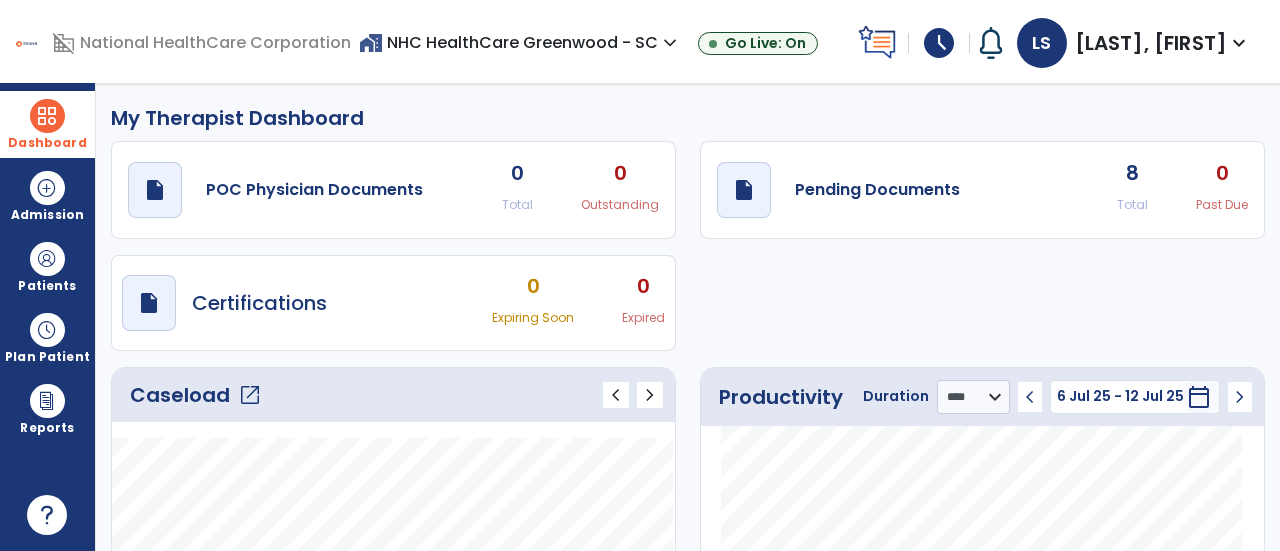 click on "open_in_new" 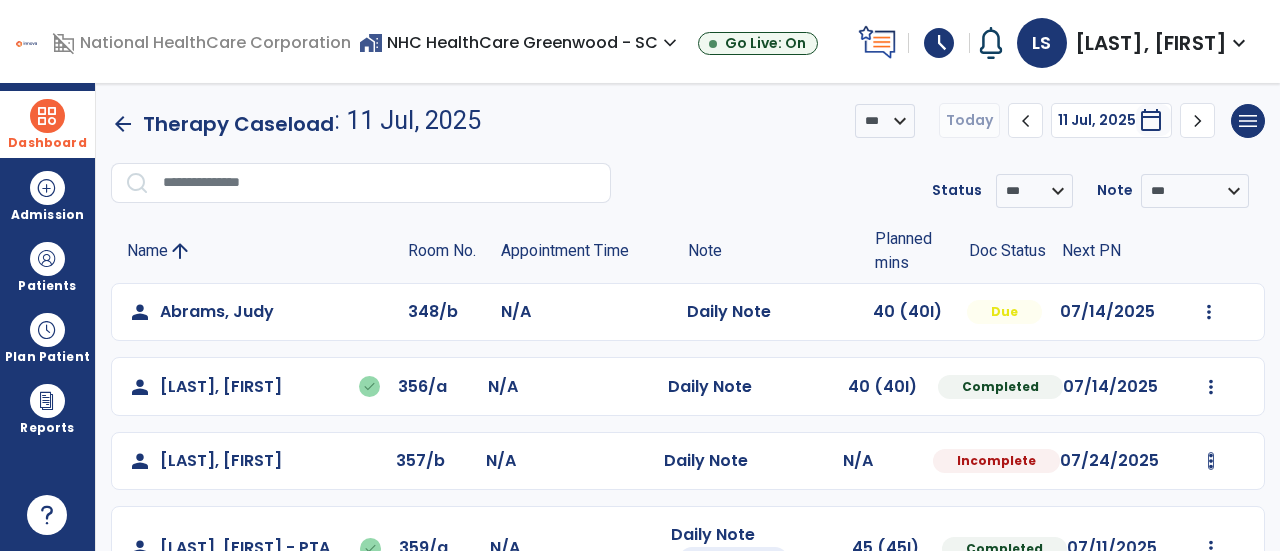 click at bounding box center (1209, 312) 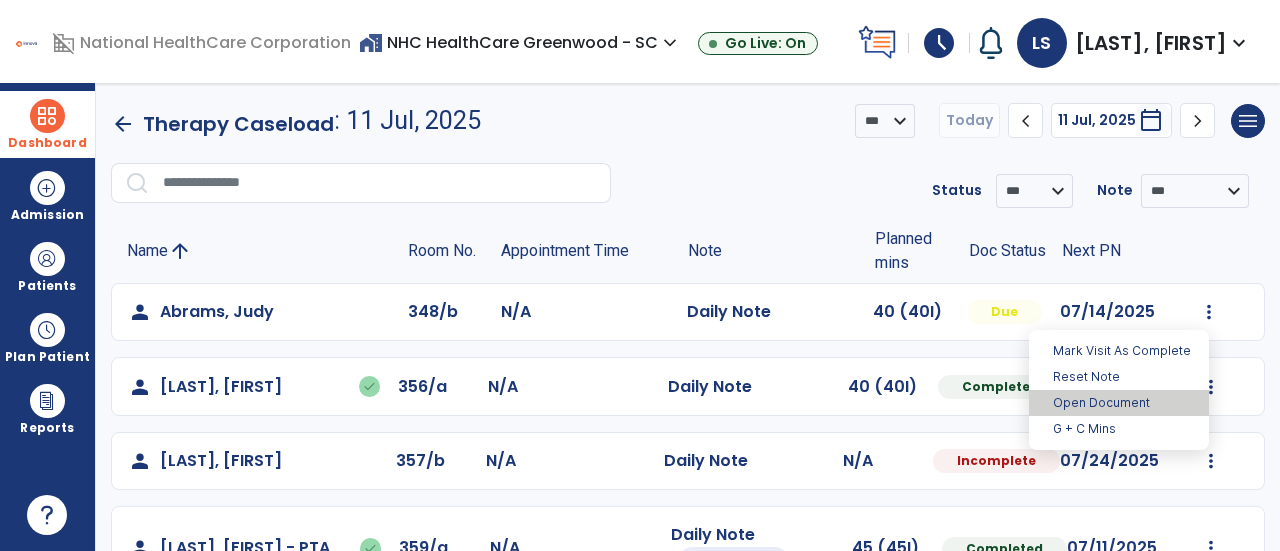 click on "Open Document" at bounding box center [1119, 403] 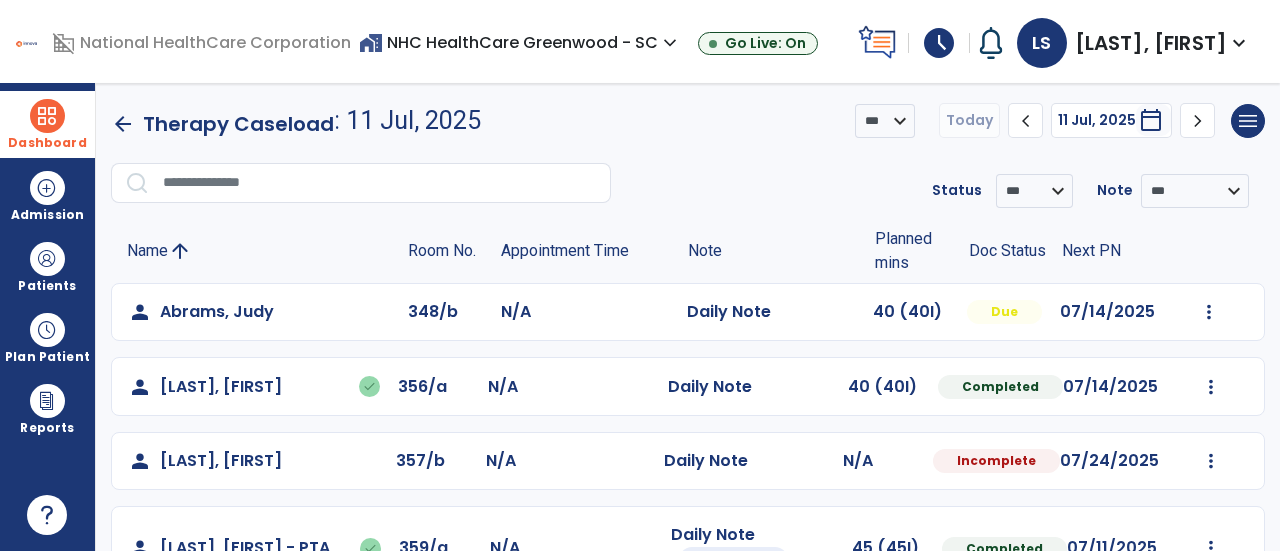 select on "*" 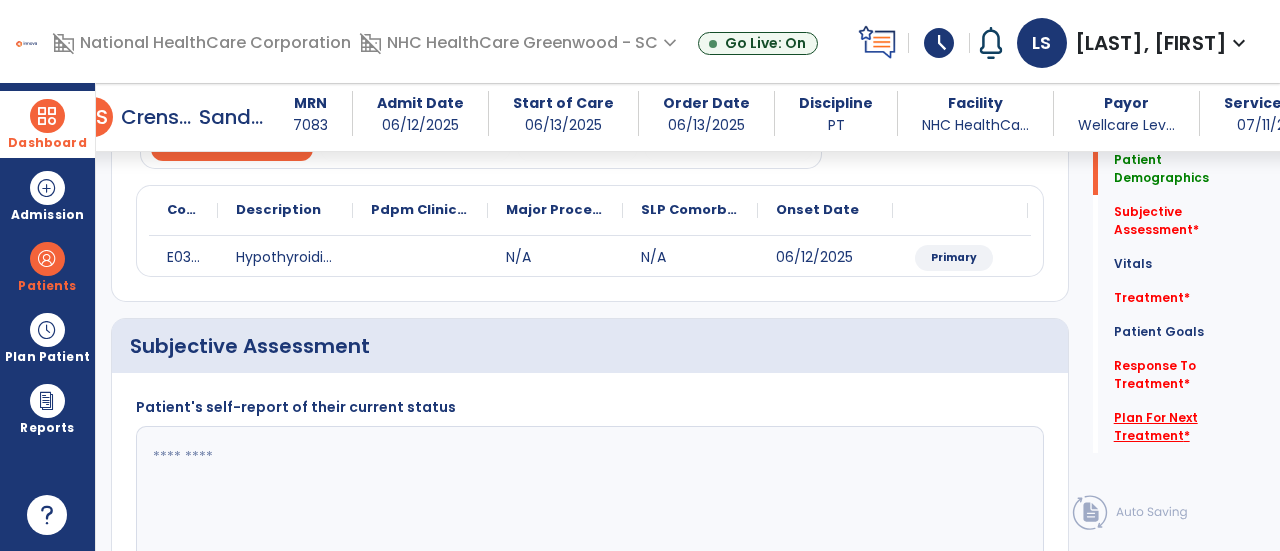 click on "Plan For Next Treatment   *" 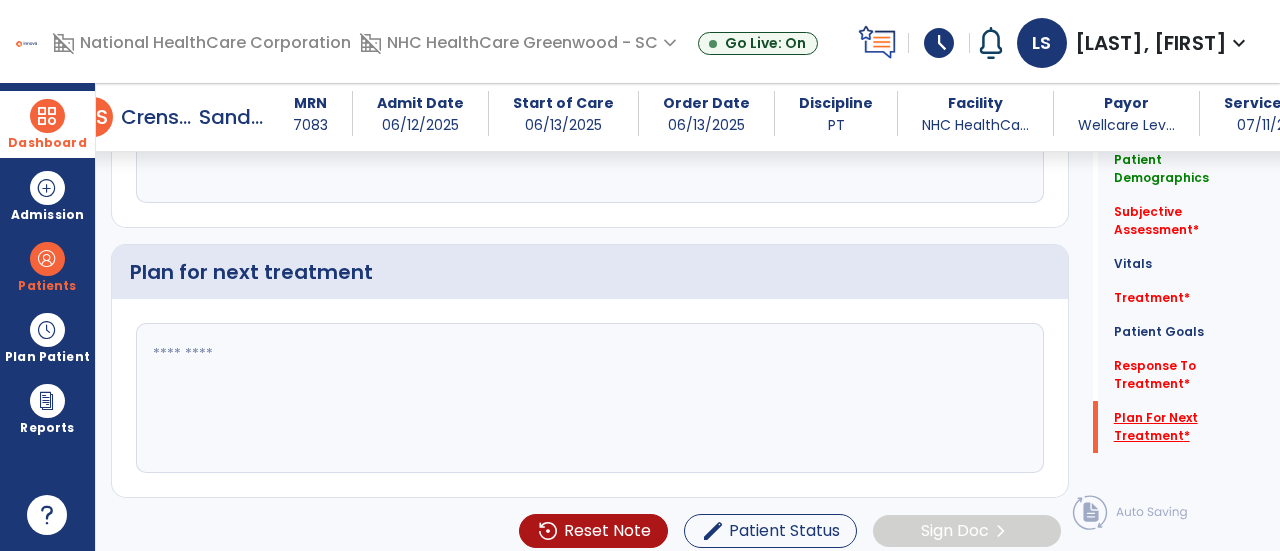 scroll, scrollTop: 2392, scrollLeft: 0, axis: vertical 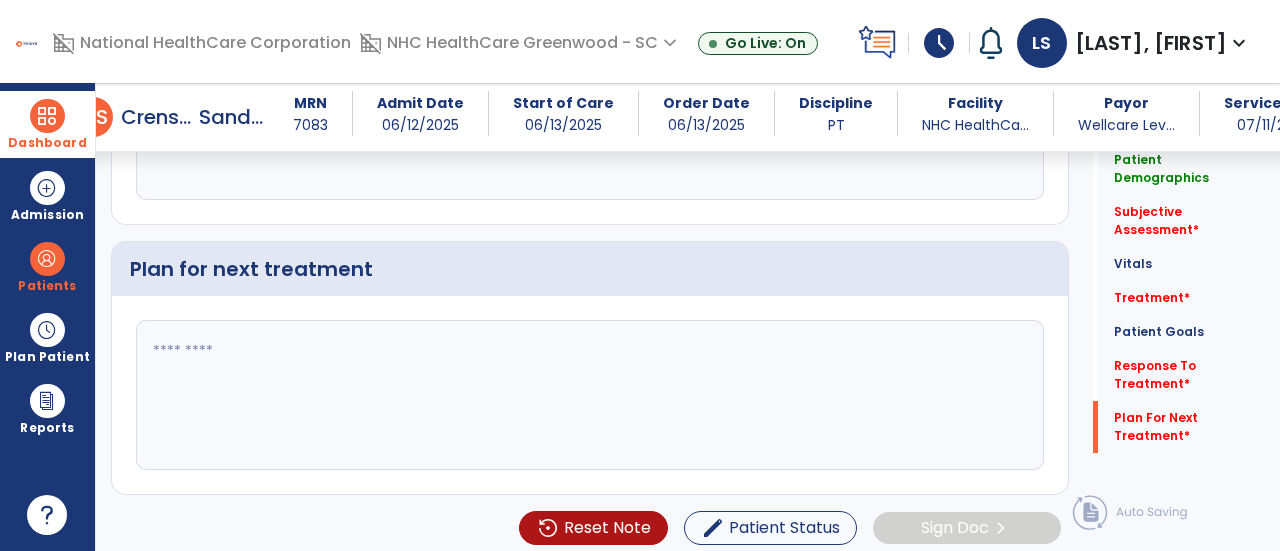 click 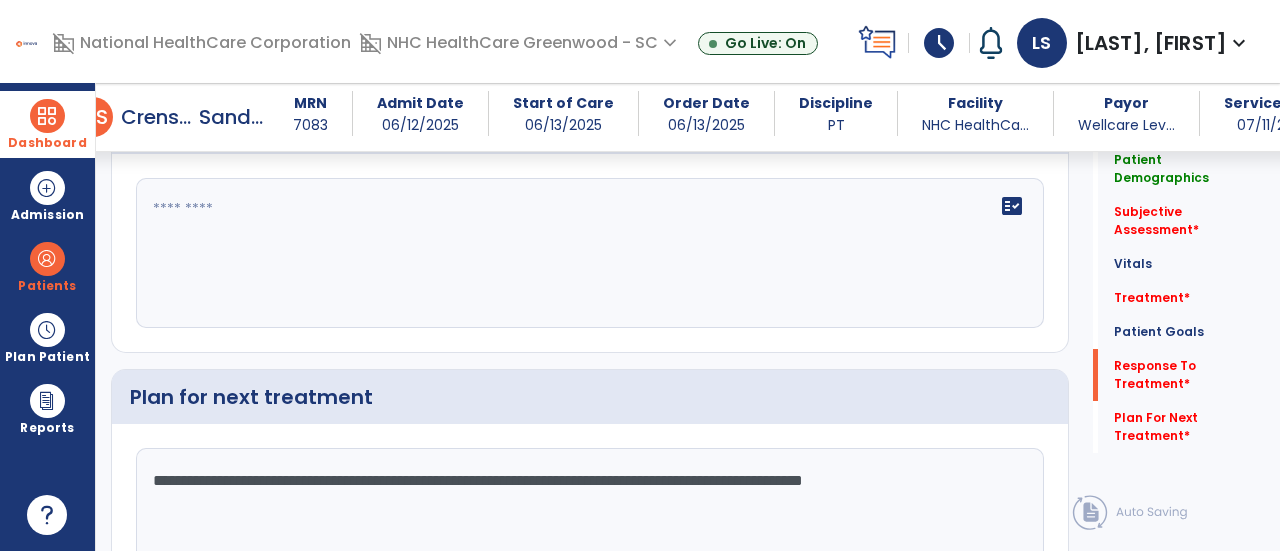 scroll, scrollTop: 2184, scrollLeft: 0, axis: vertical 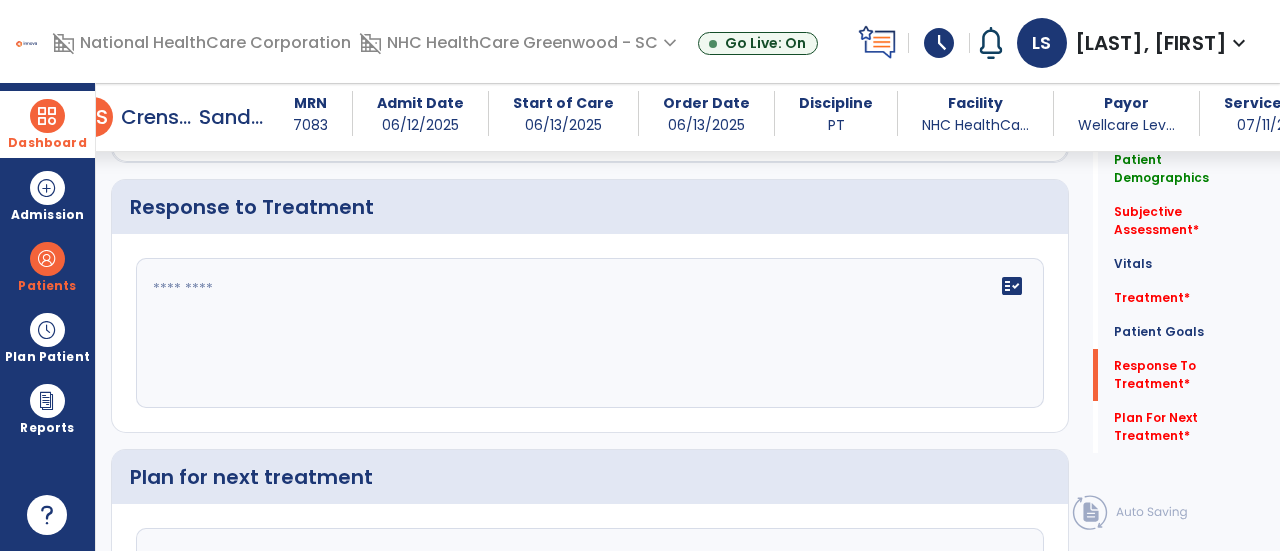 type on "**********" 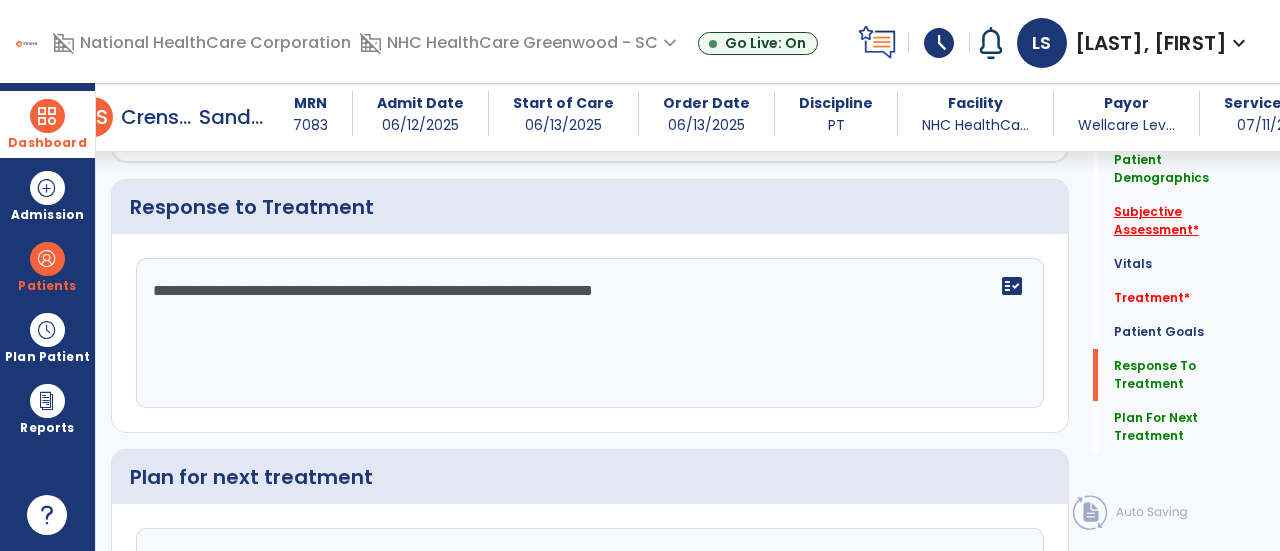 type on "**********" 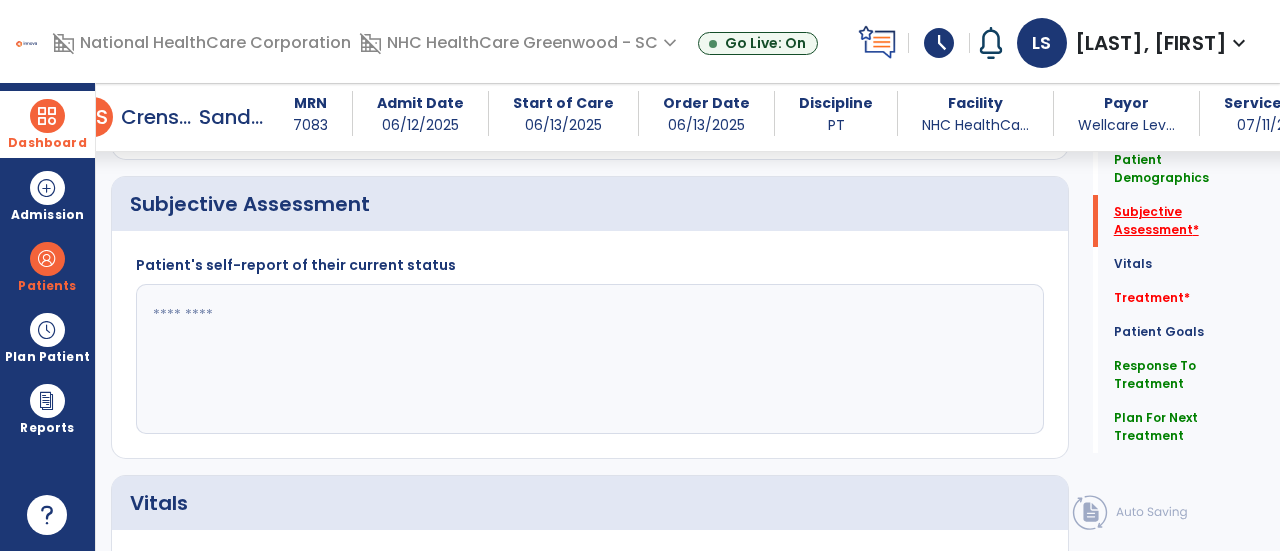scroll, scrollTop: 350, scrollLeft: 0, axis: vertical 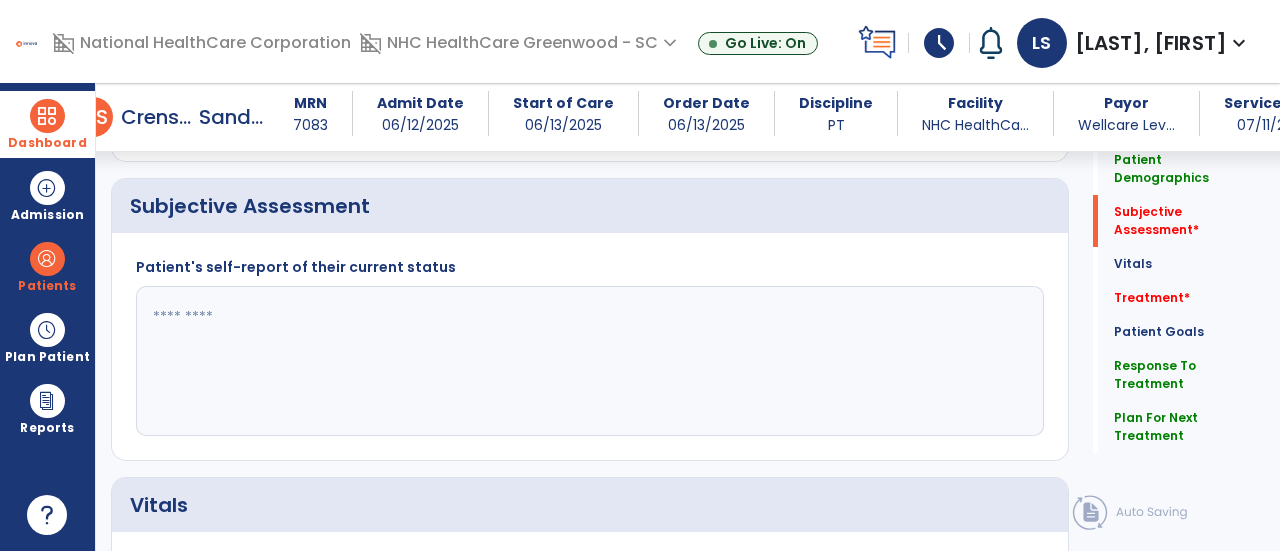 click 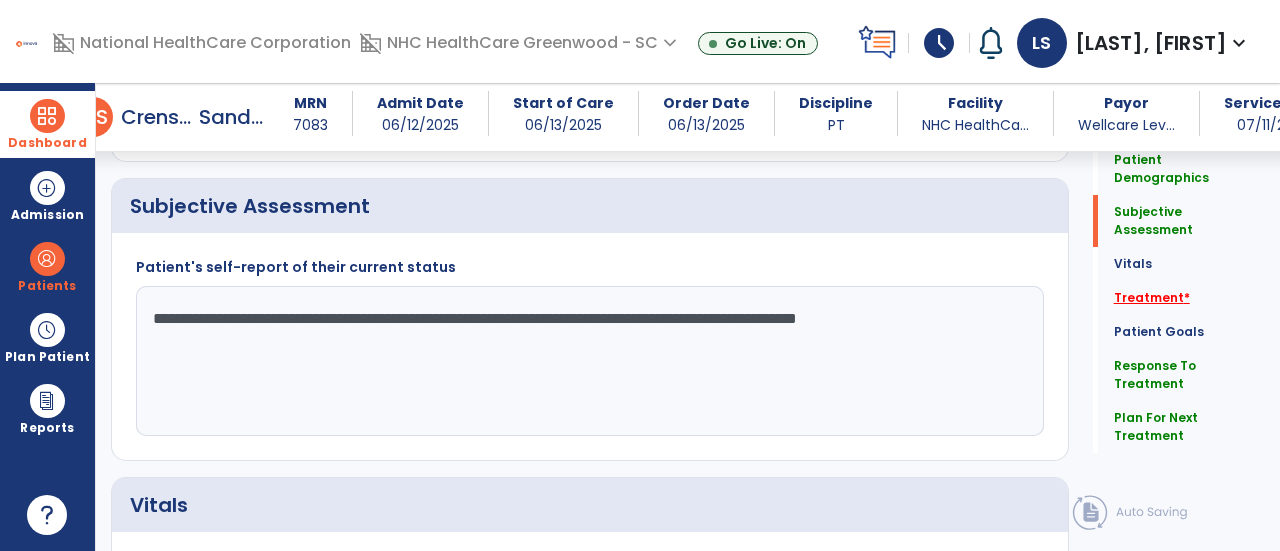 type on "**********" 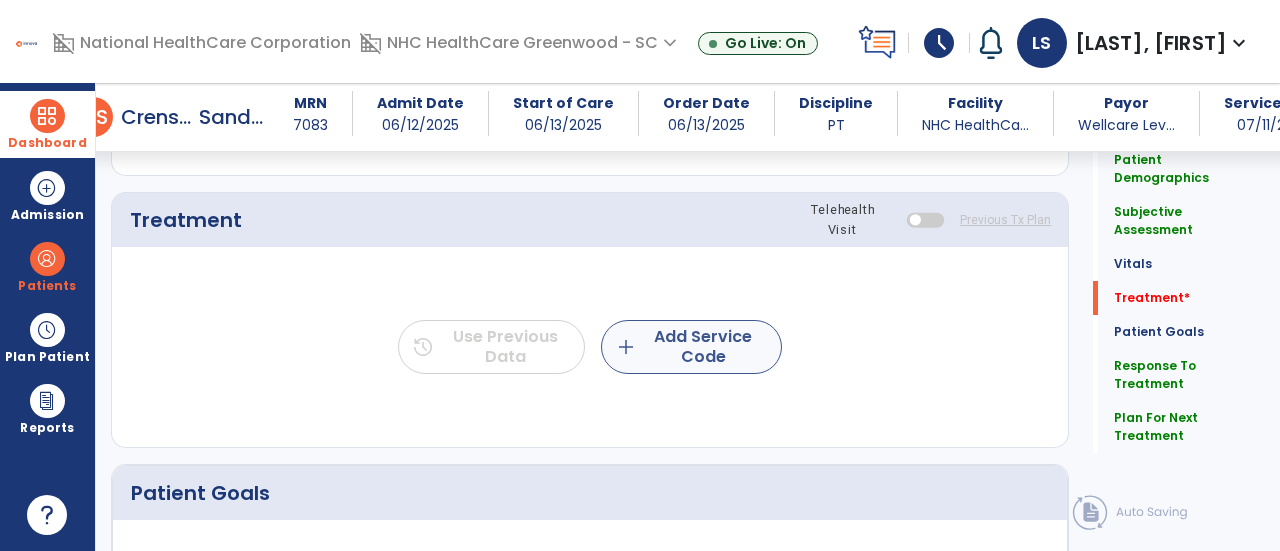 click on "add  Add Service Code" 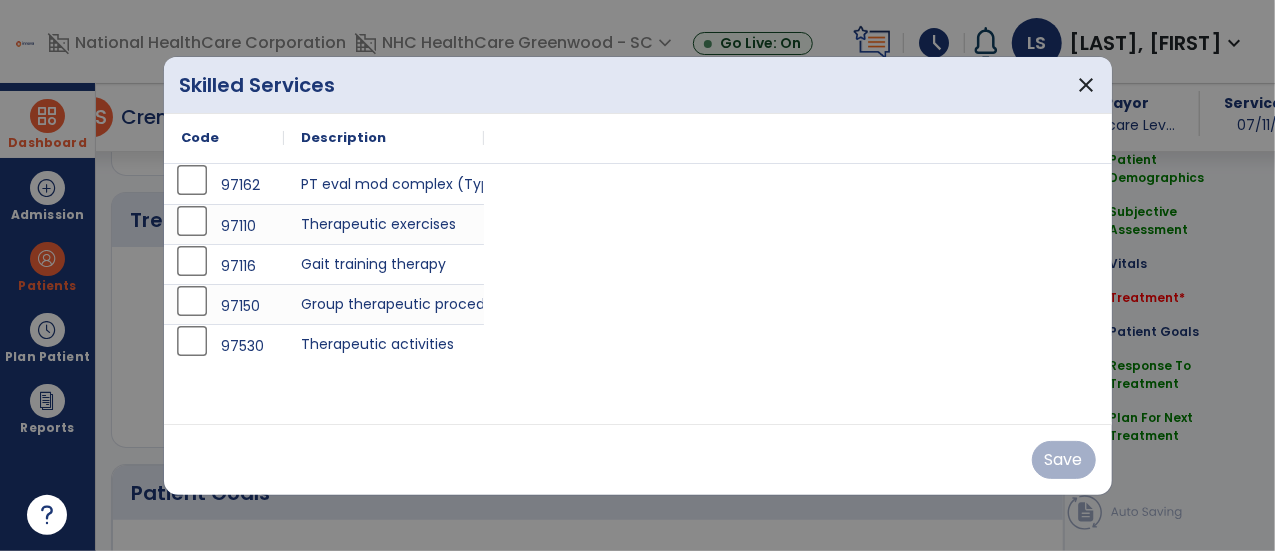 scroll, scrollTop: 1057, scrollLeft: 0, axis: vertical 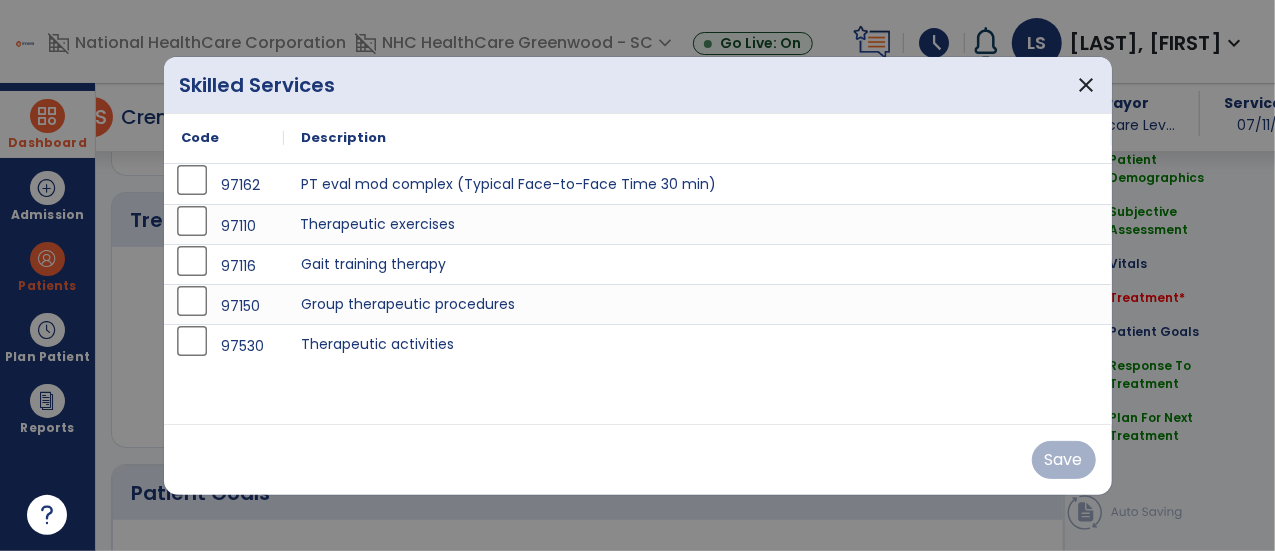 click on "Therapeutic exercises" at bounding box center [698, 224] 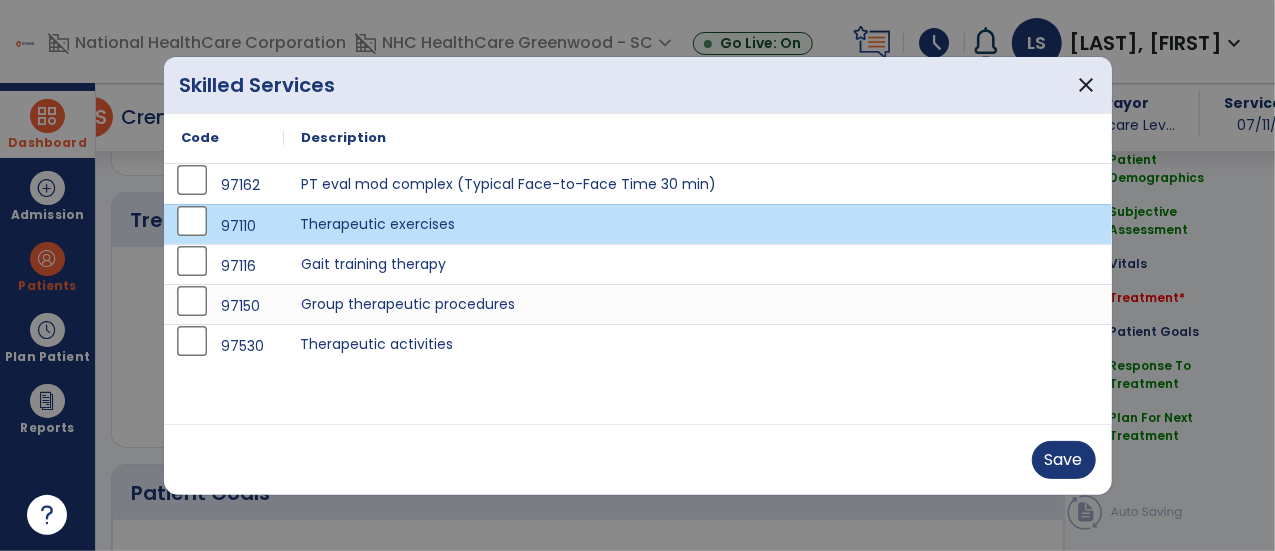 click on "Therapeutic activities" at bounding box center [698, 344] 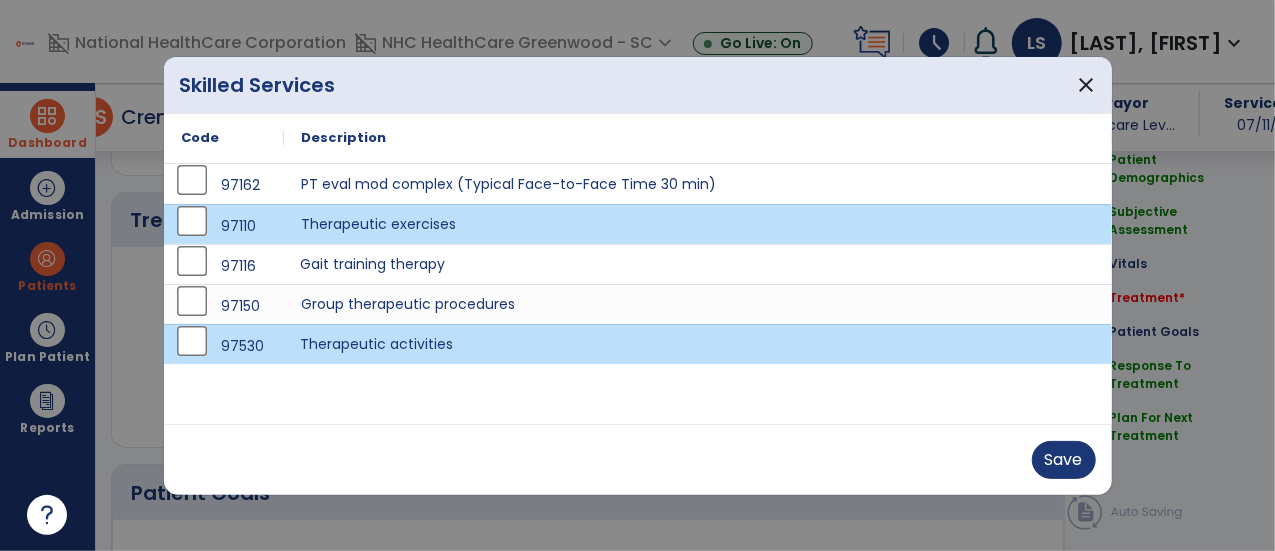 click on "Gait training therapy" at bounding box center (698, 264) 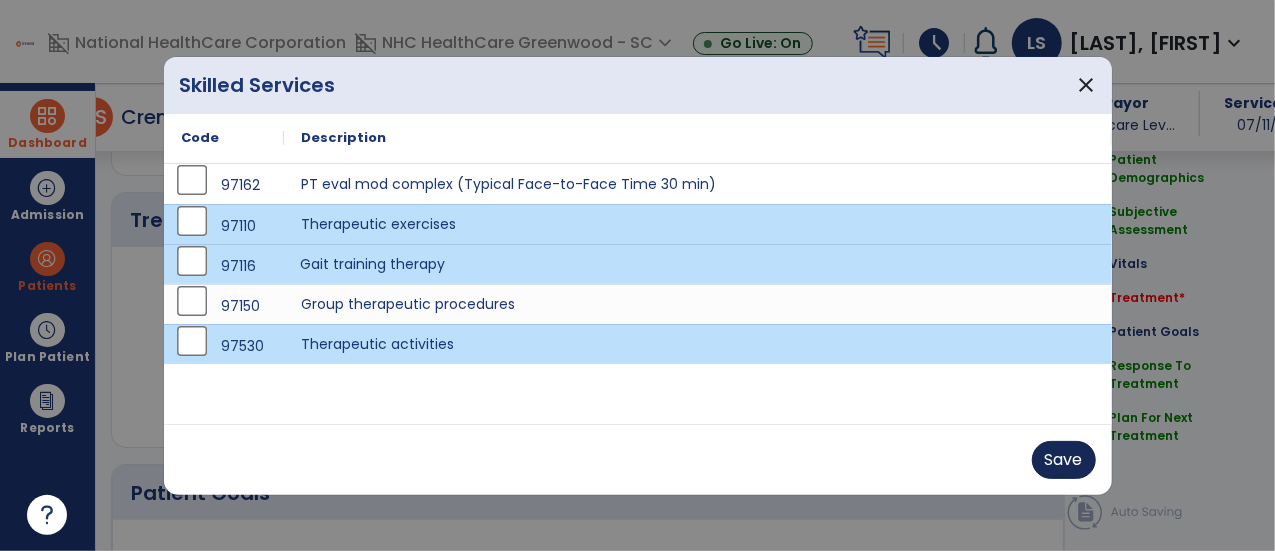 click on "Save" at bounding box center (1064, 460) 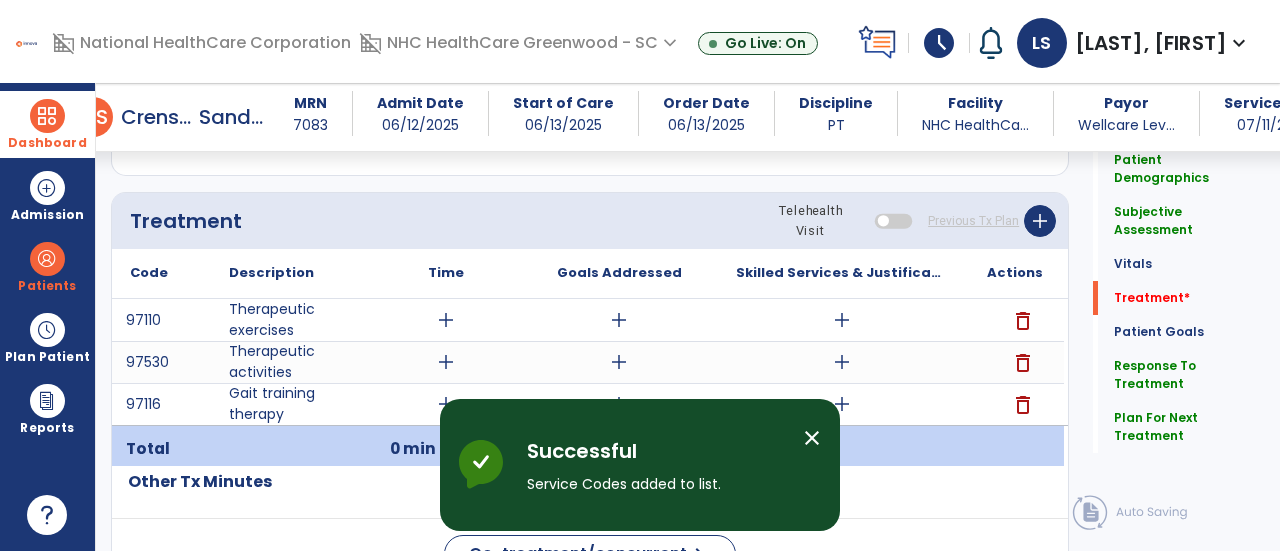 click on "add" at bounding box center (446, 320) 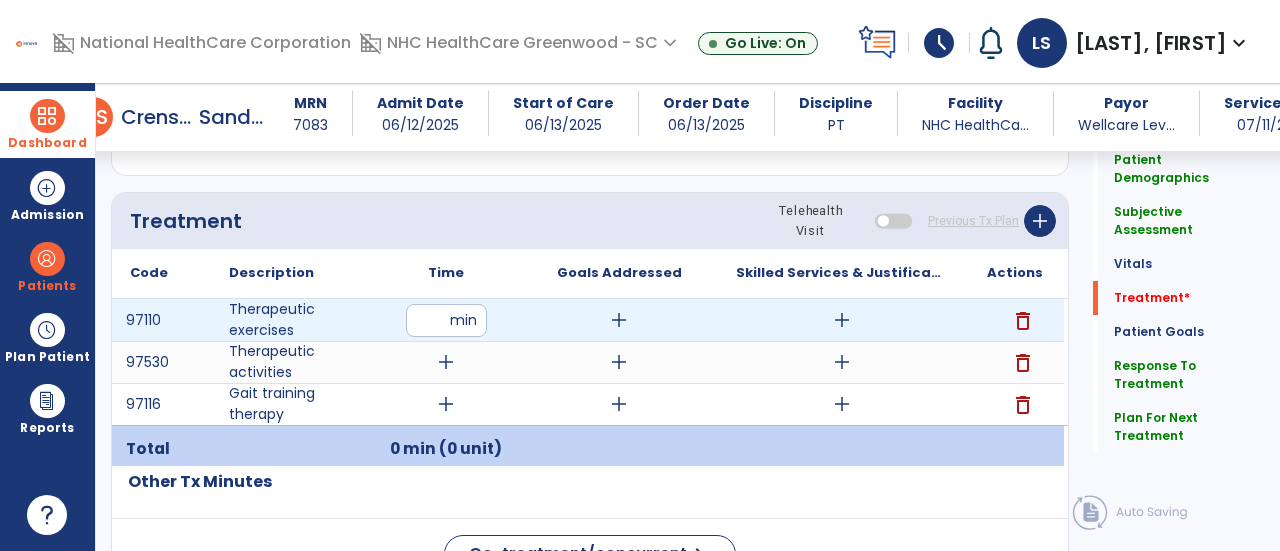 type on "**" 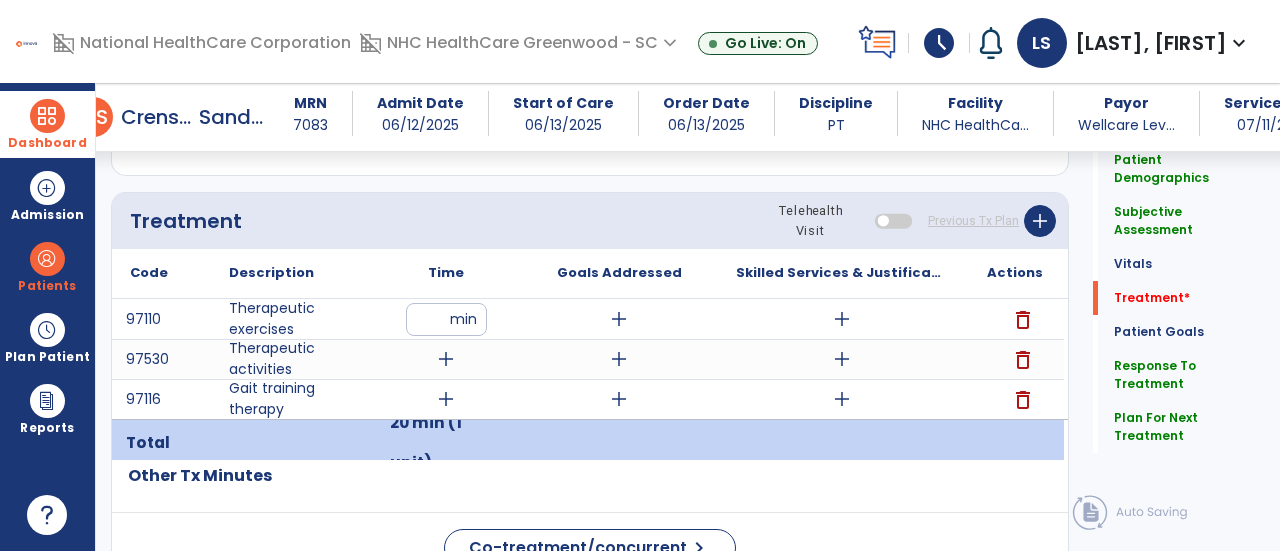 click on "add" at bounding box center (446, 359) 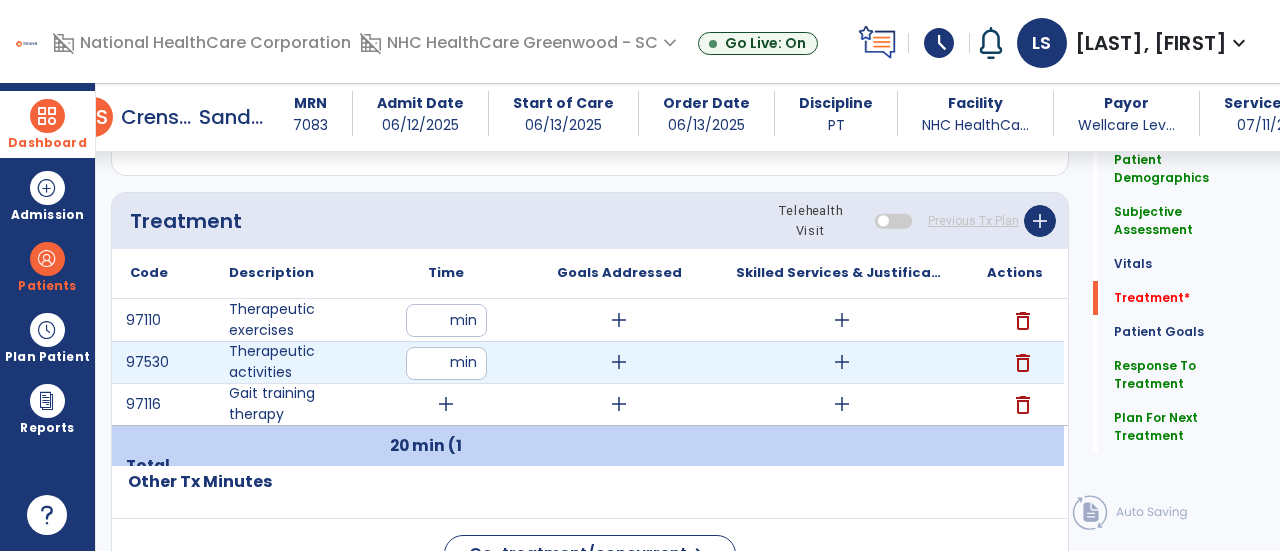 click at bounding box center (446, 363) 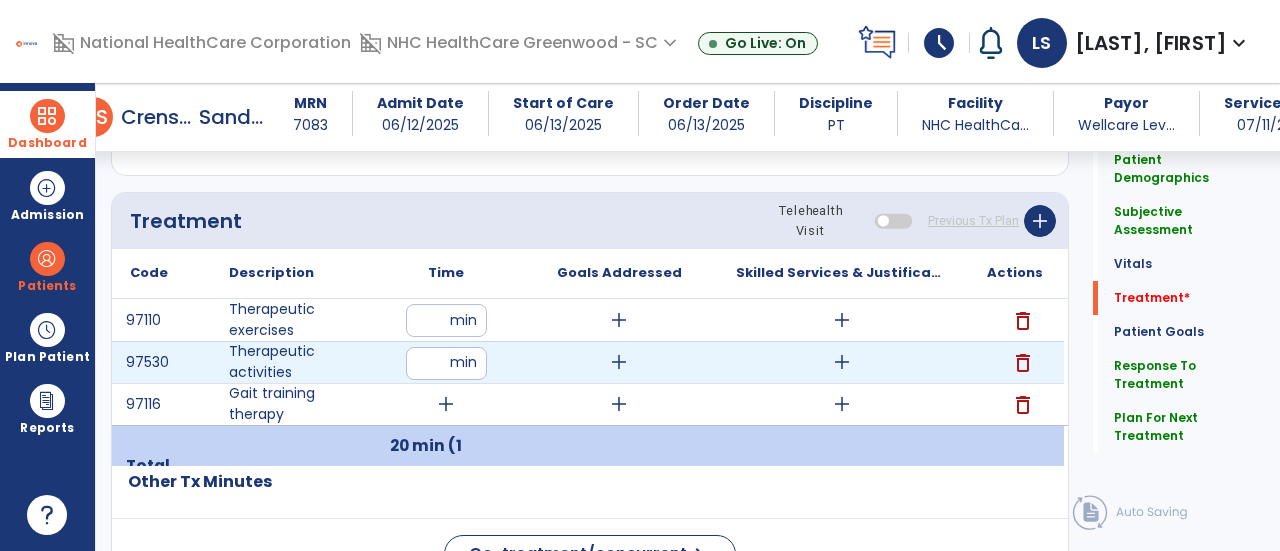 type on "**" 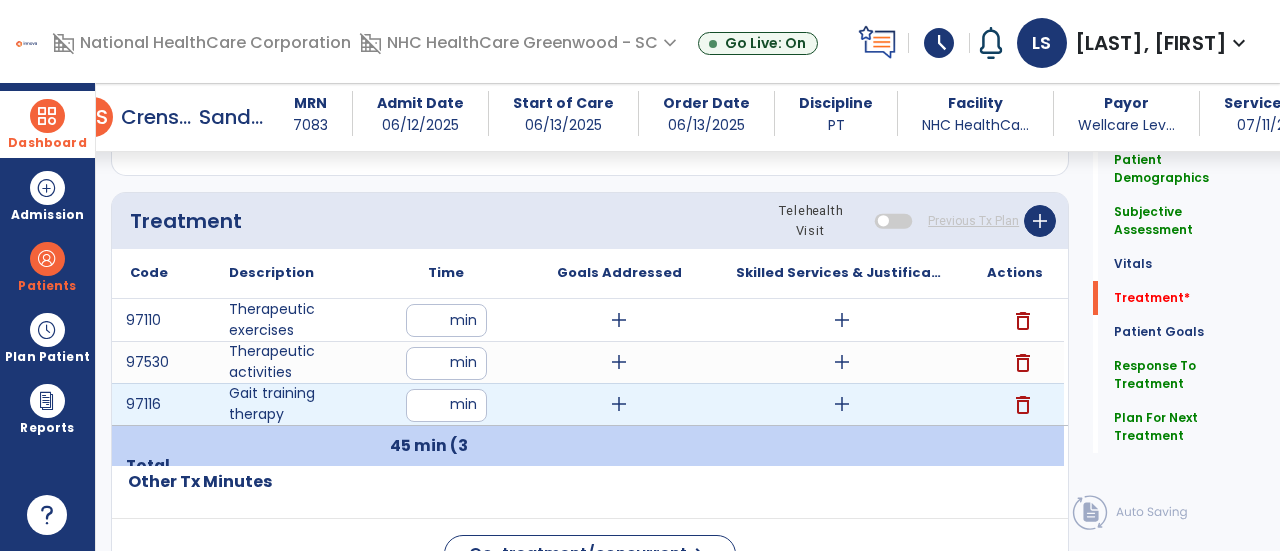 type on "**" 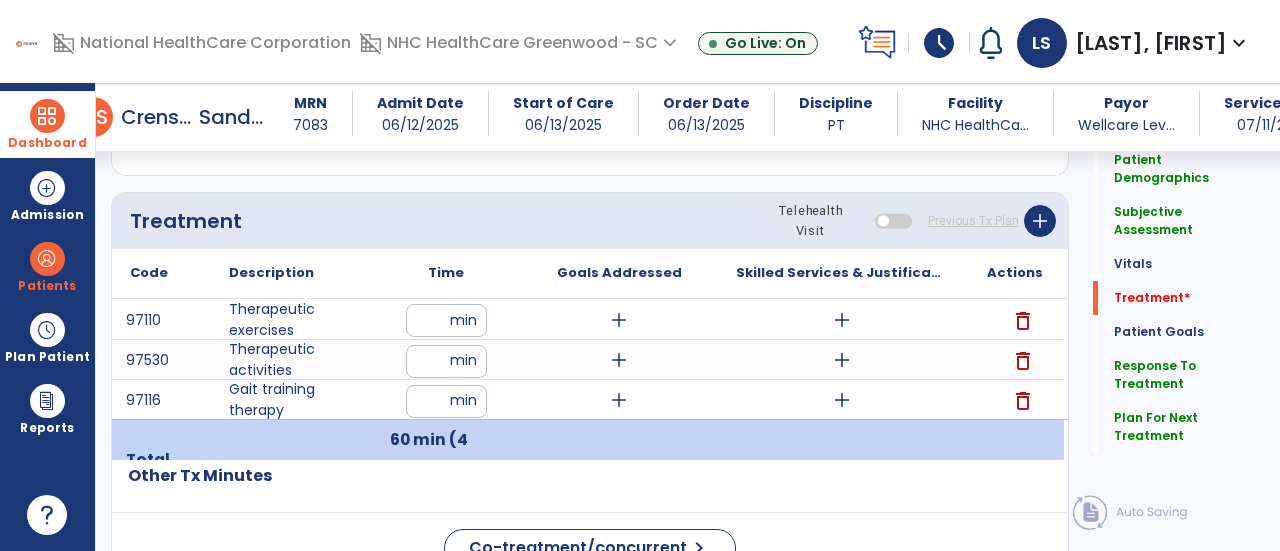click on "add" at bounding box center [842, 320] 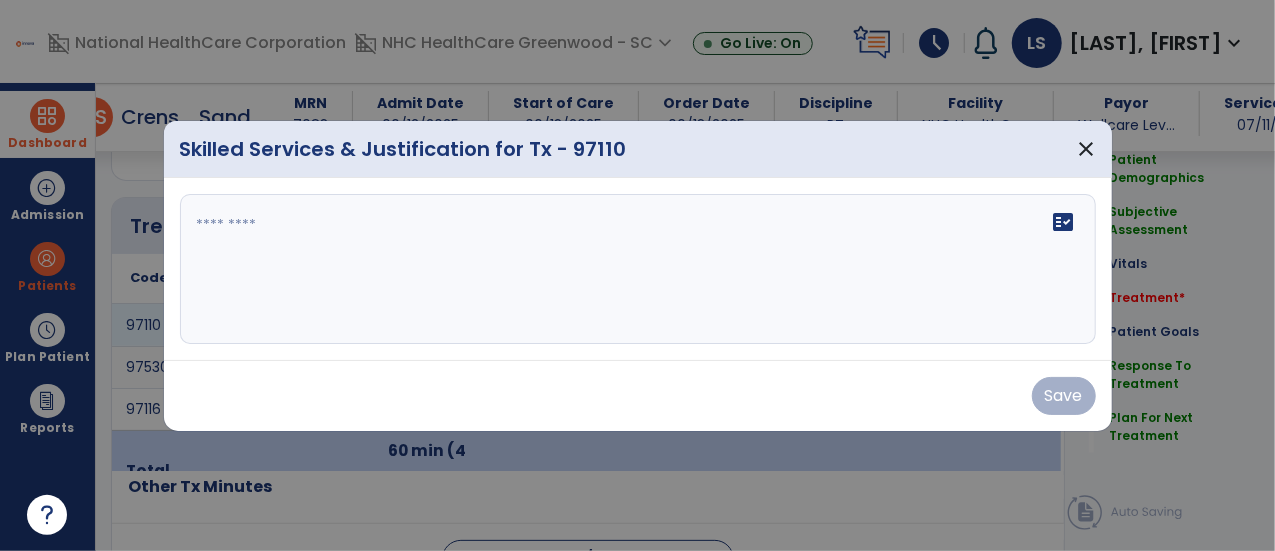 scroll, scrollTop: 1057, scrollLeft: 0, axis: vertical 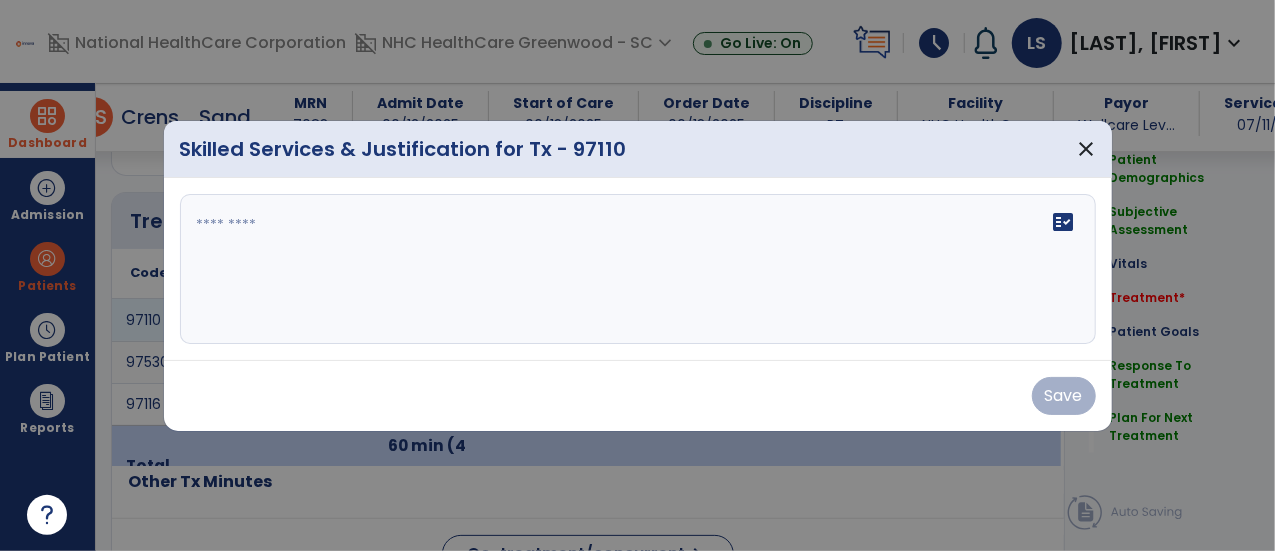 click at bounding box center [638, 269] 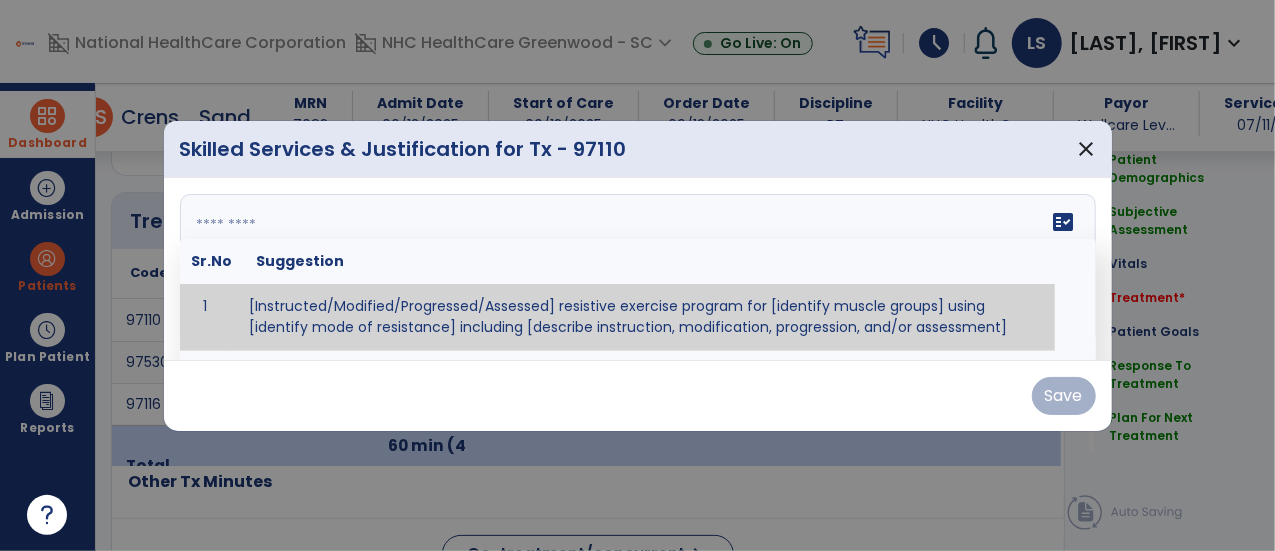 click at bounding box center [636, 269] 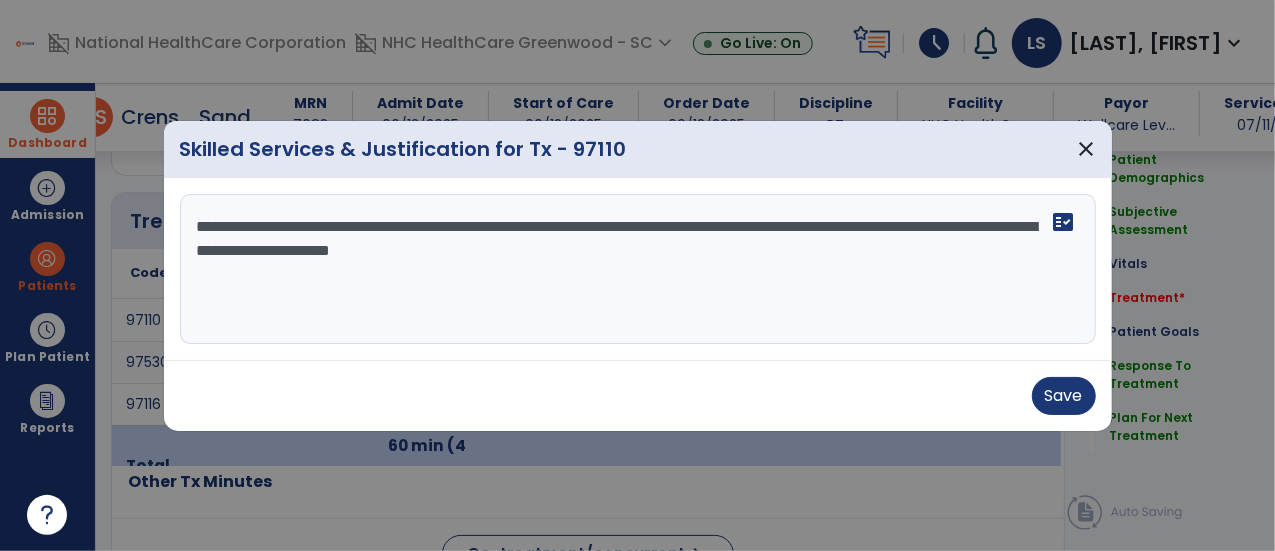 type on "**********" 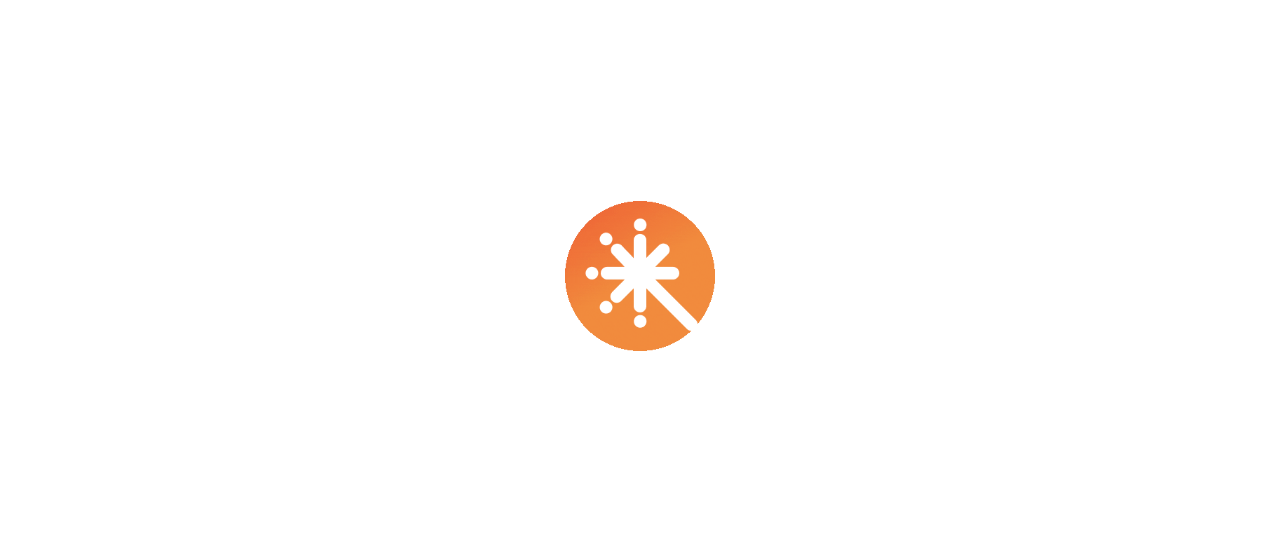 scroll, scrollTop: 0, scrollLeft: 0, axis: both 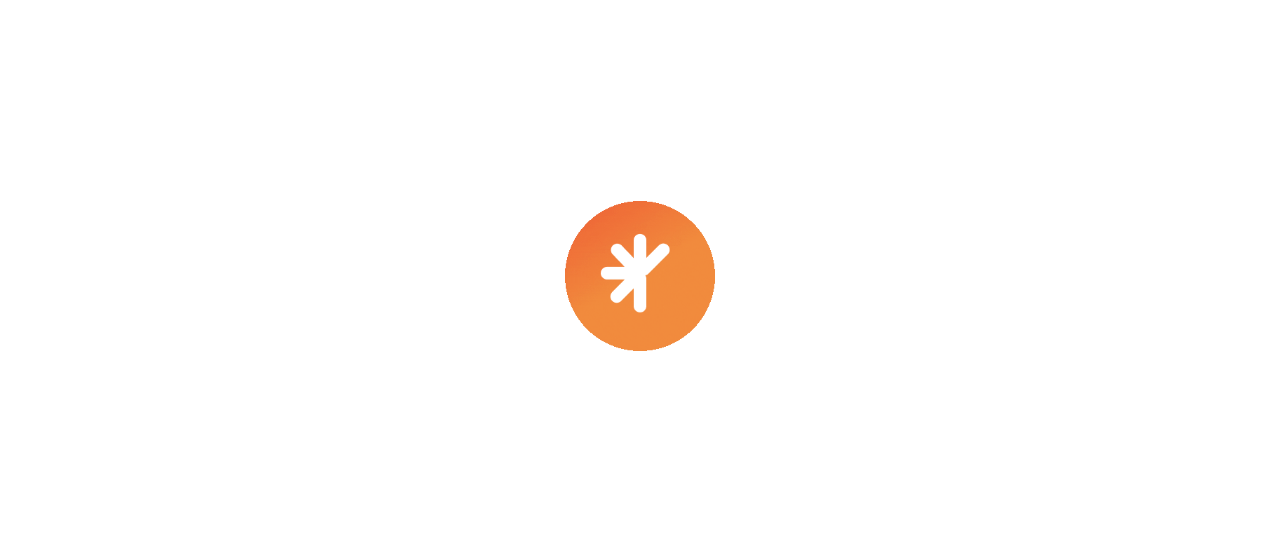select on "****" 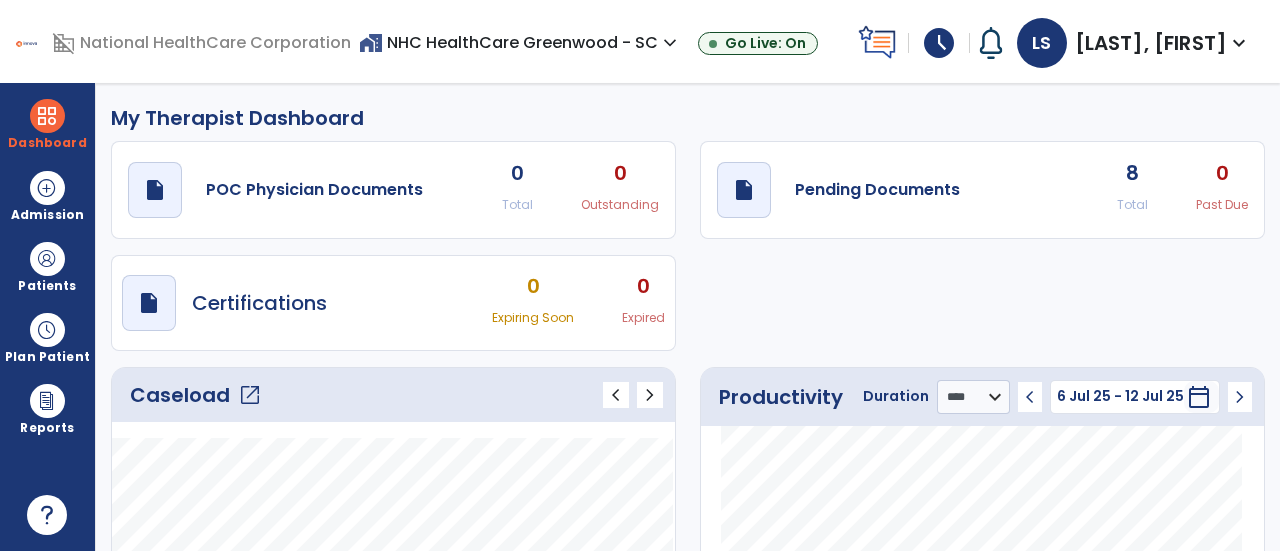 click on "schedule" at bounding box center (939, 43) 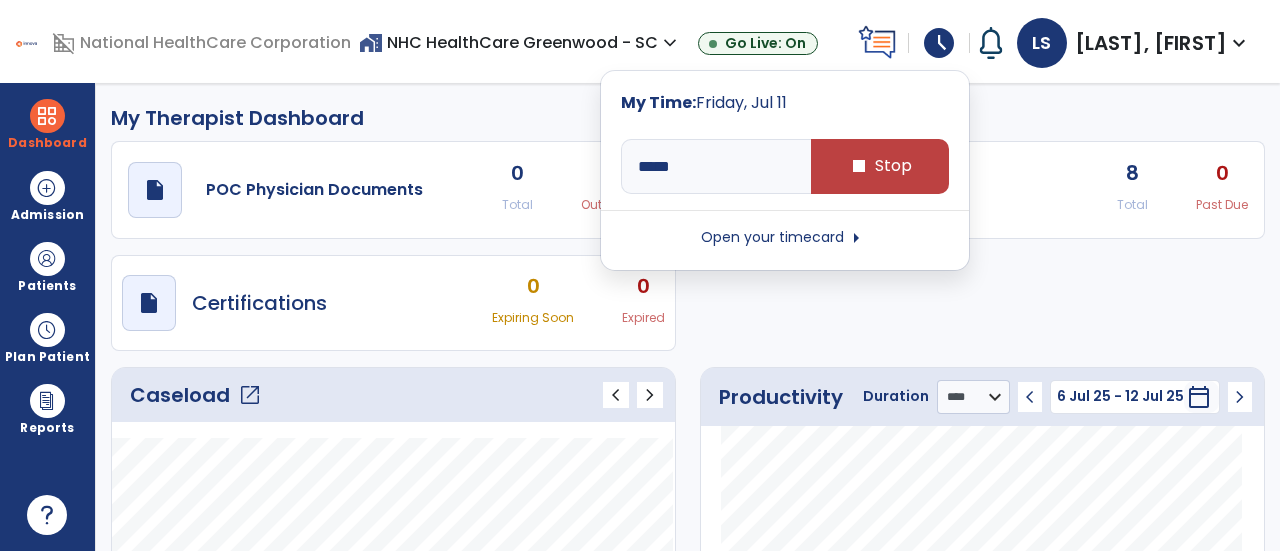 click on "My Therapist Dashboard" 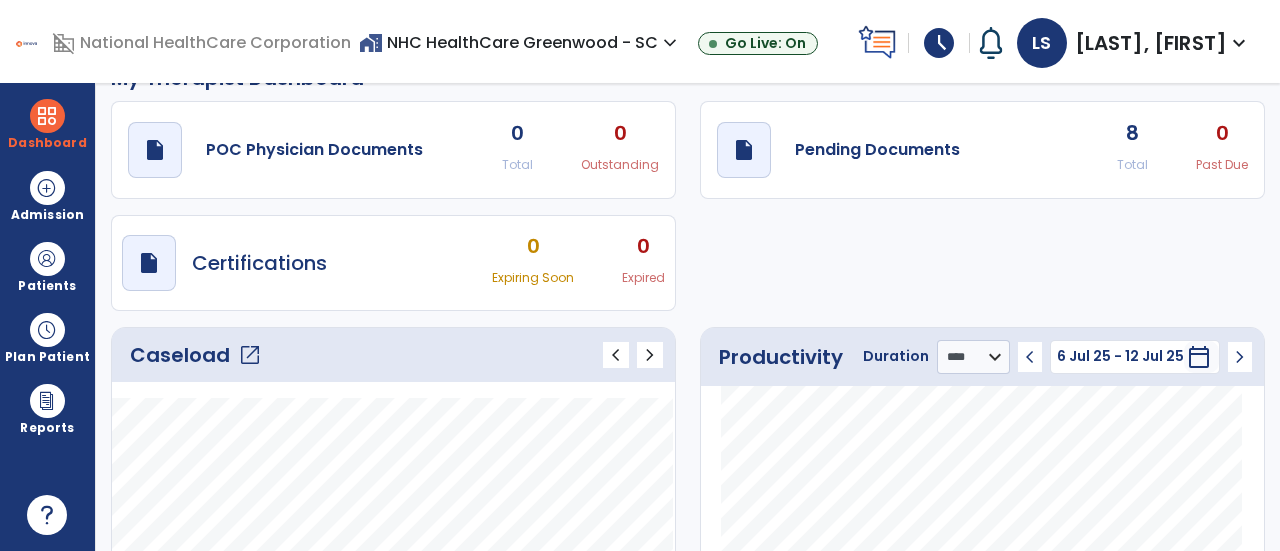 scroll, scrollTop: 0, scrollLeft: 0, axis: both 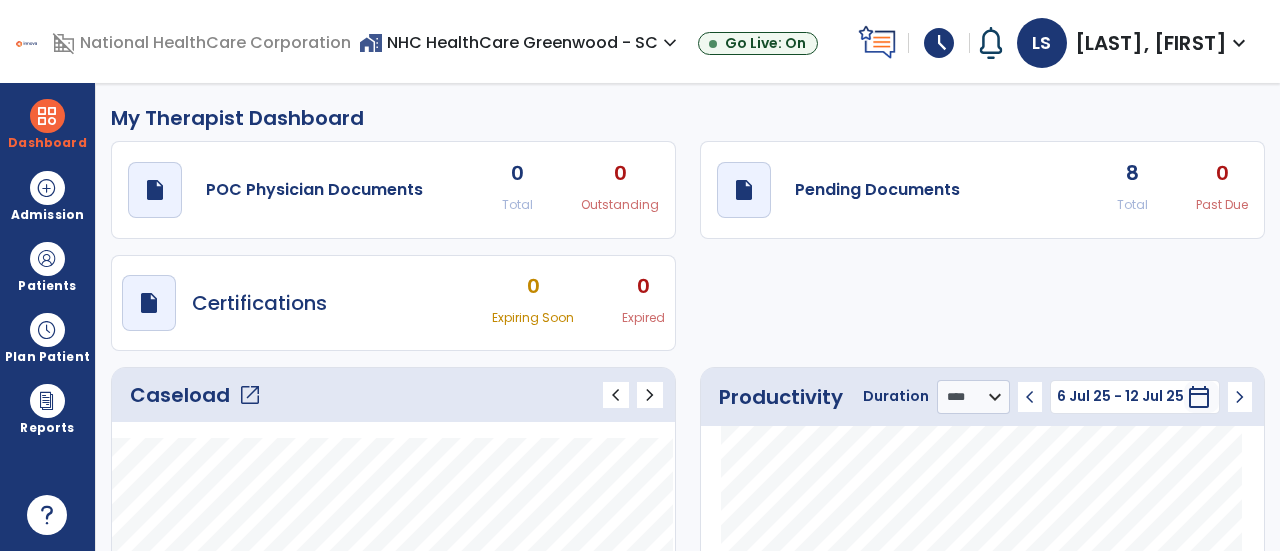 click on "schedule" at bounding box center (939, 43) 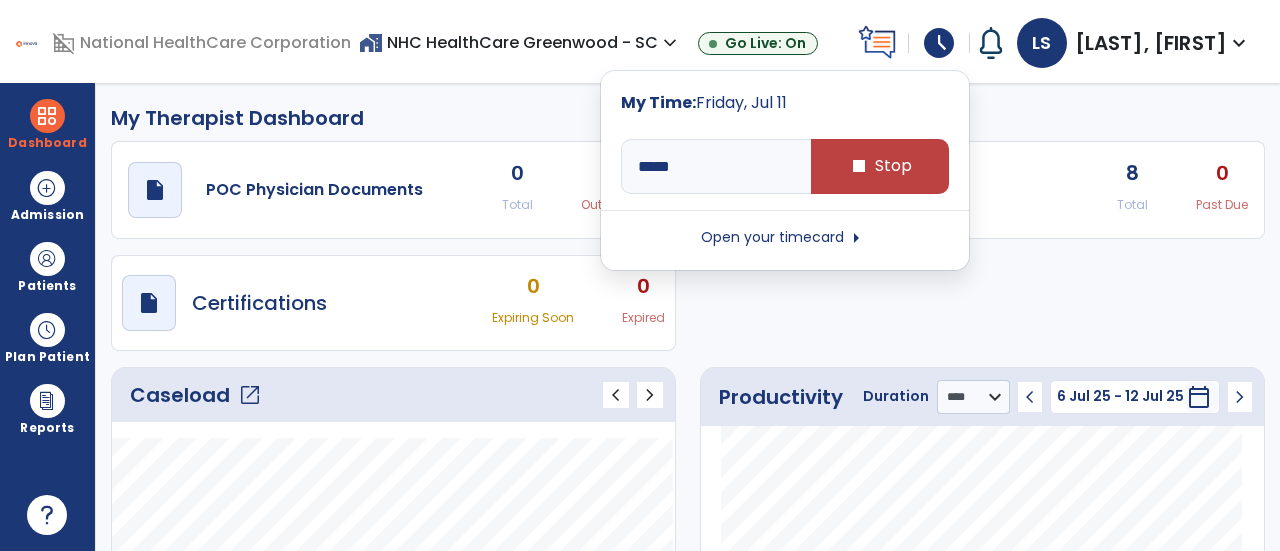 click on "schedule" at bounding box center [939, 43] 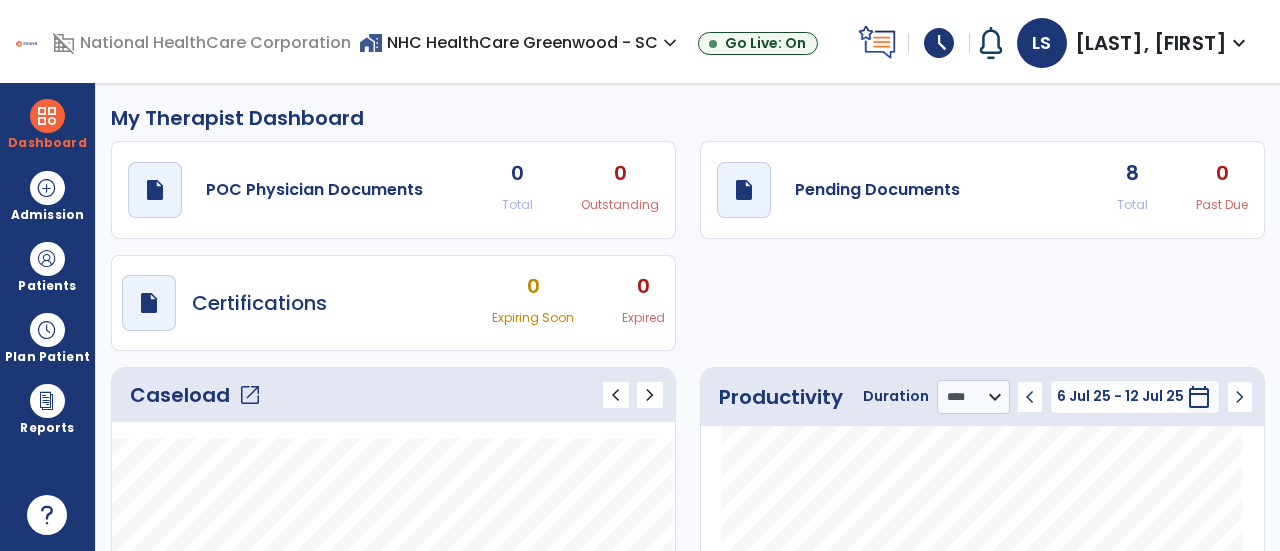 click on "open_in_new" 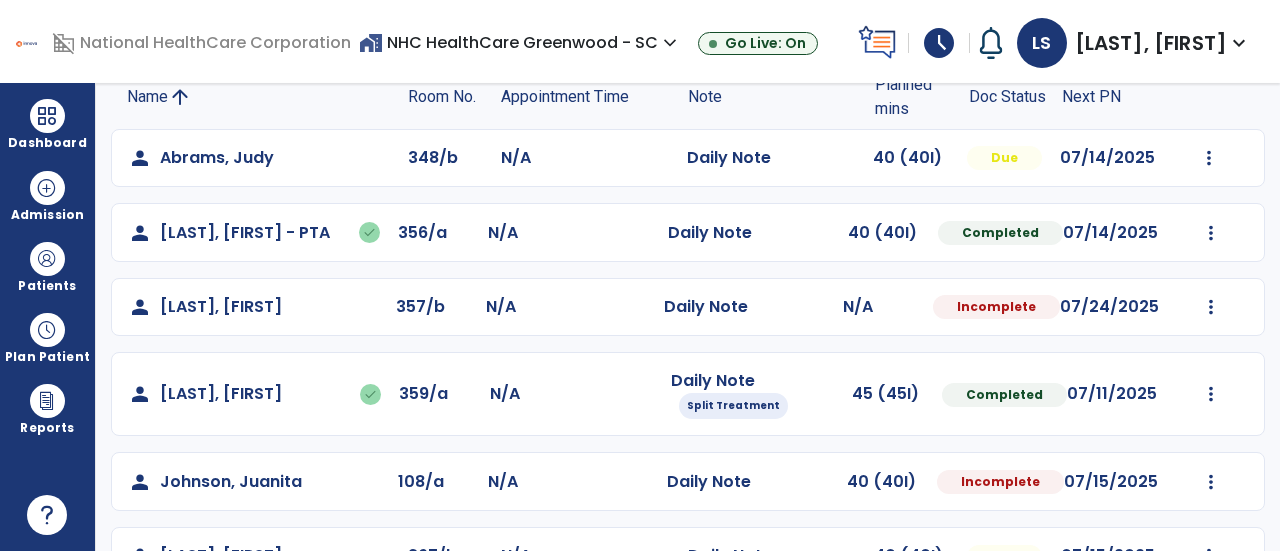 scroll, scrollTop: 162, scrollLeft: 0, axis: vertical 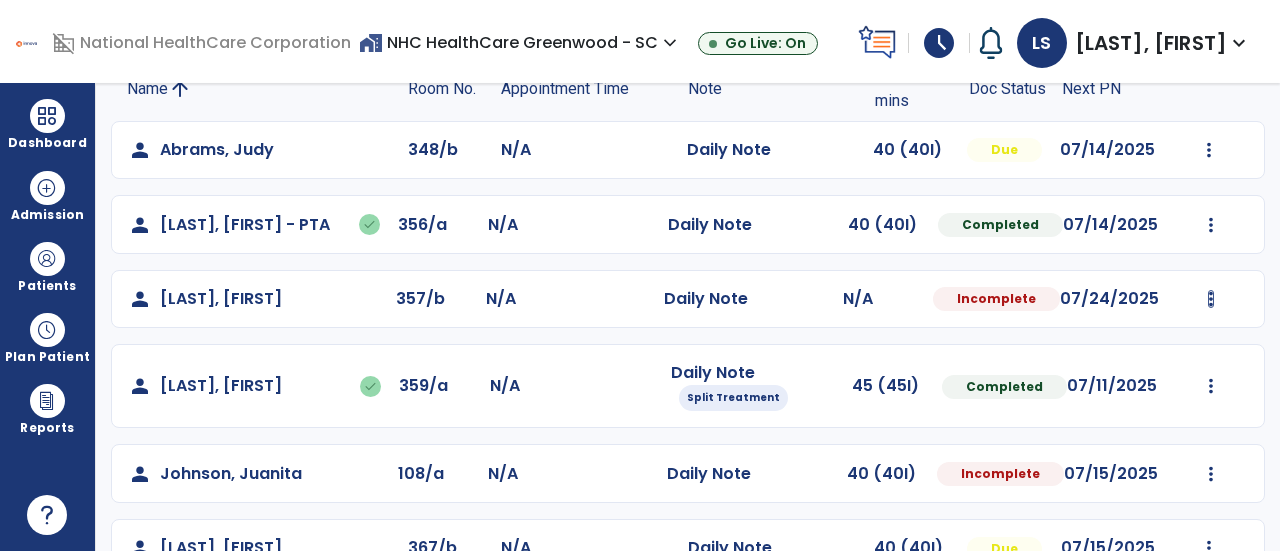 click at bounding box center [1209, 150] 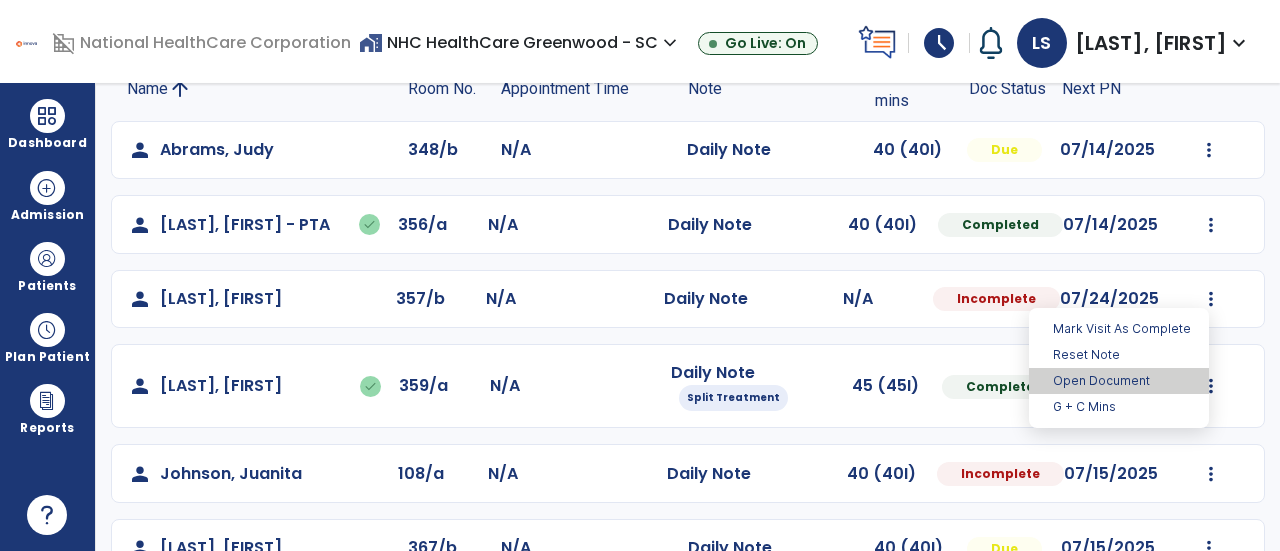 click on "Open Document" at bounding box center [1119, 381] 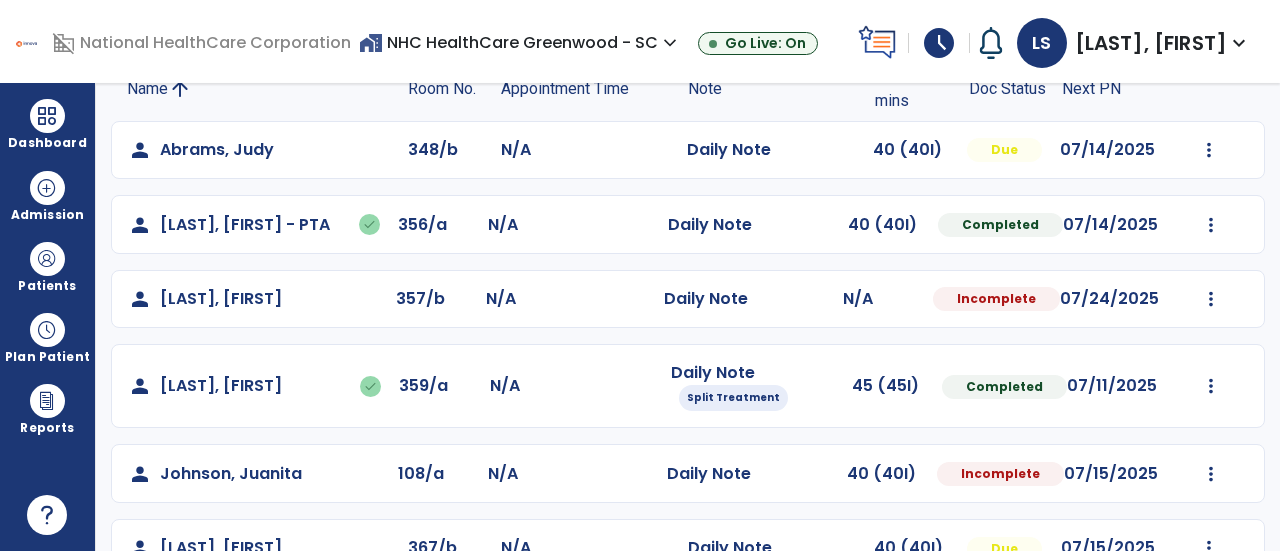 click on "schedule" at bounding box center [939, 43] 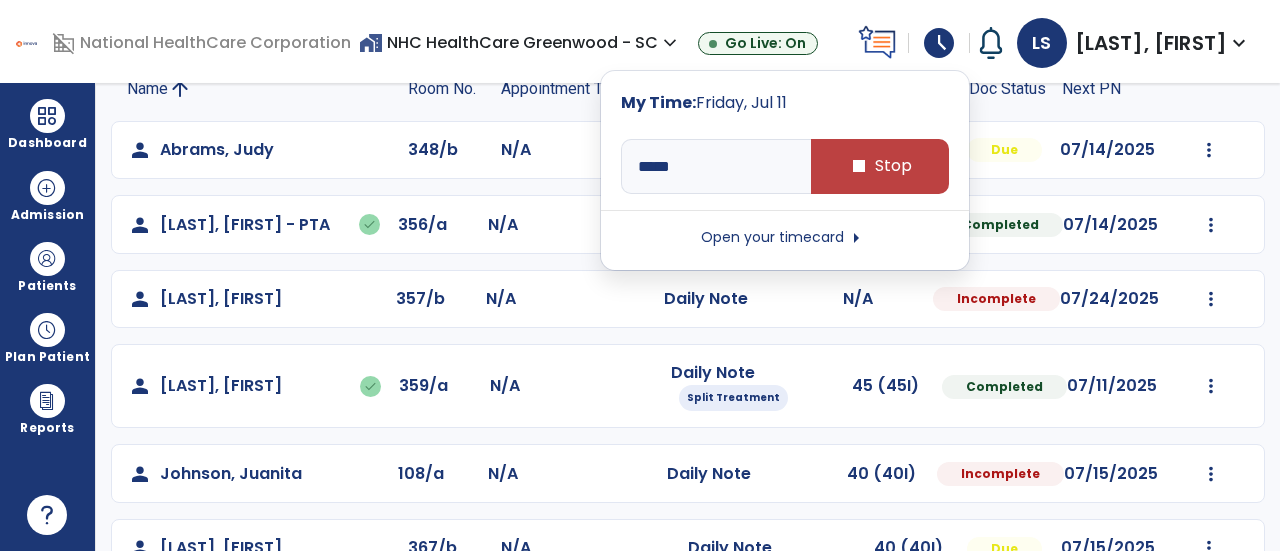 click on "schedule" at bounding box center (939, 43) 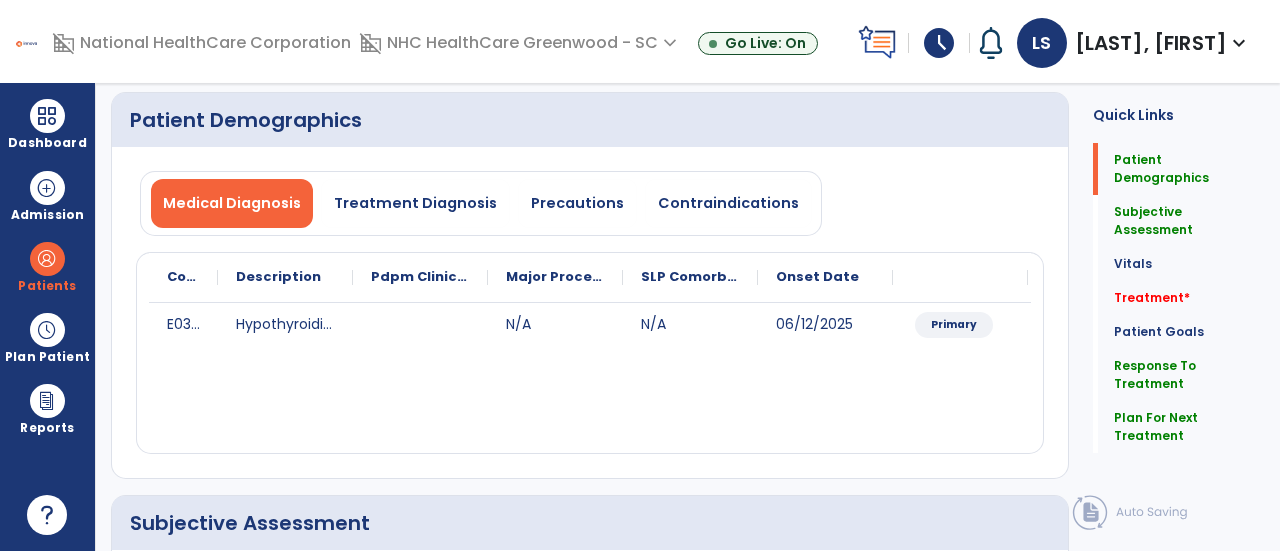 click on "schedule" at bounding box center [939, 43] 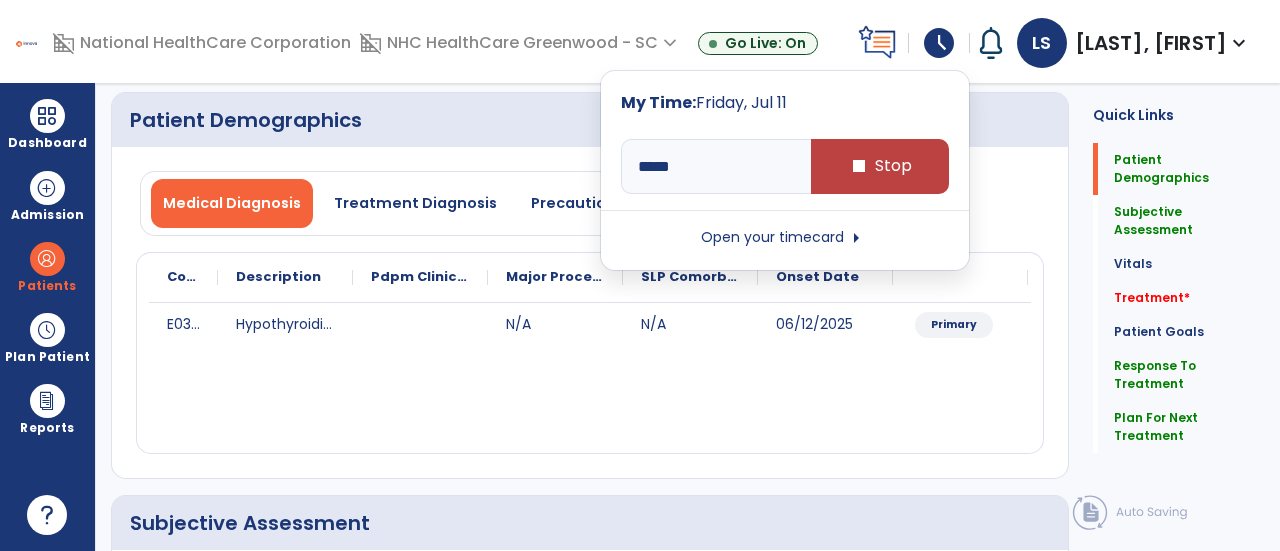 click on "Quick Links  Patient Demographics   Patient Demographics   Subjective Assessment   Subjective Assessment   Vitals   Vitals   Treatment   *  Treatment   *  Patient Goals   Patient Goals   Response To Treatment   Response To Treatment   Plan For Next Treatment   Plan For Next Treatment" 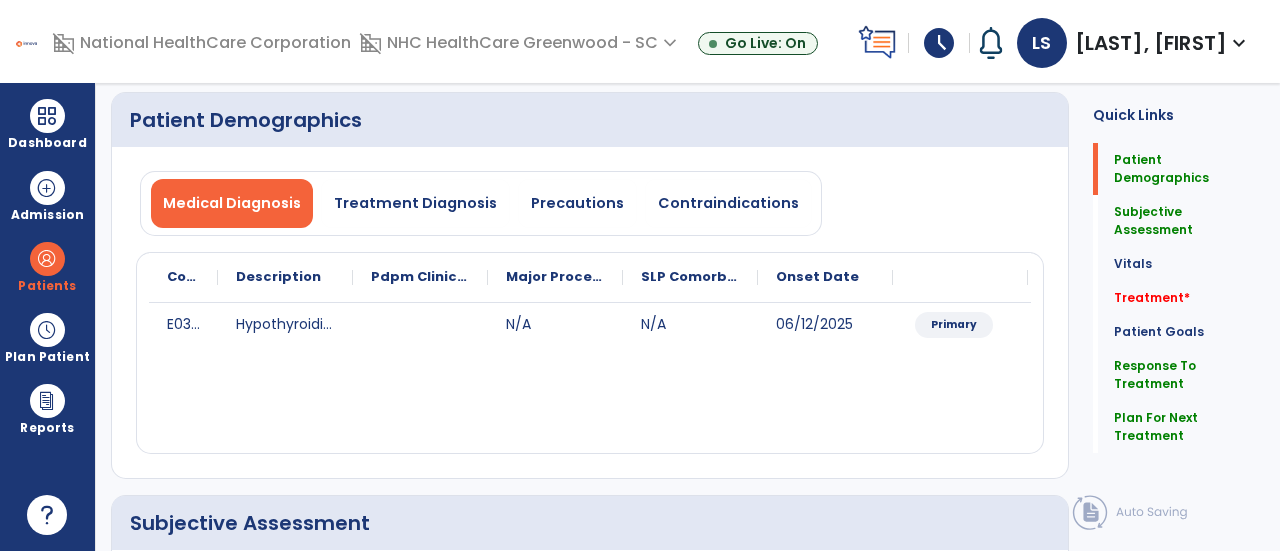 click on "schedule" at bounding box center [939, 43] 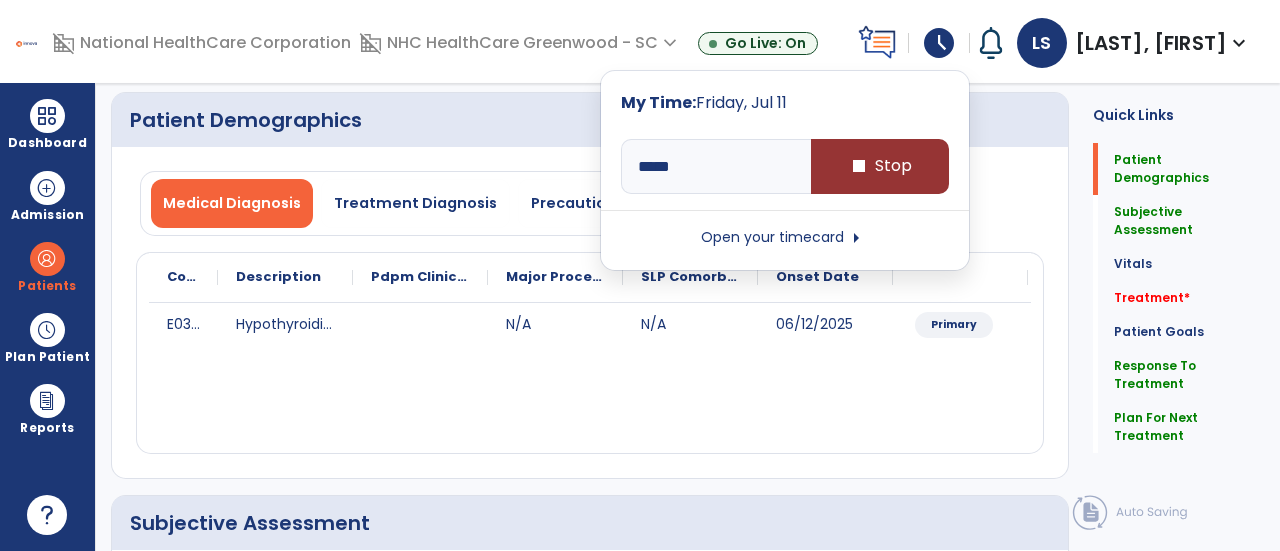 click on "stop  Stop" at bounding box center (880, 166) 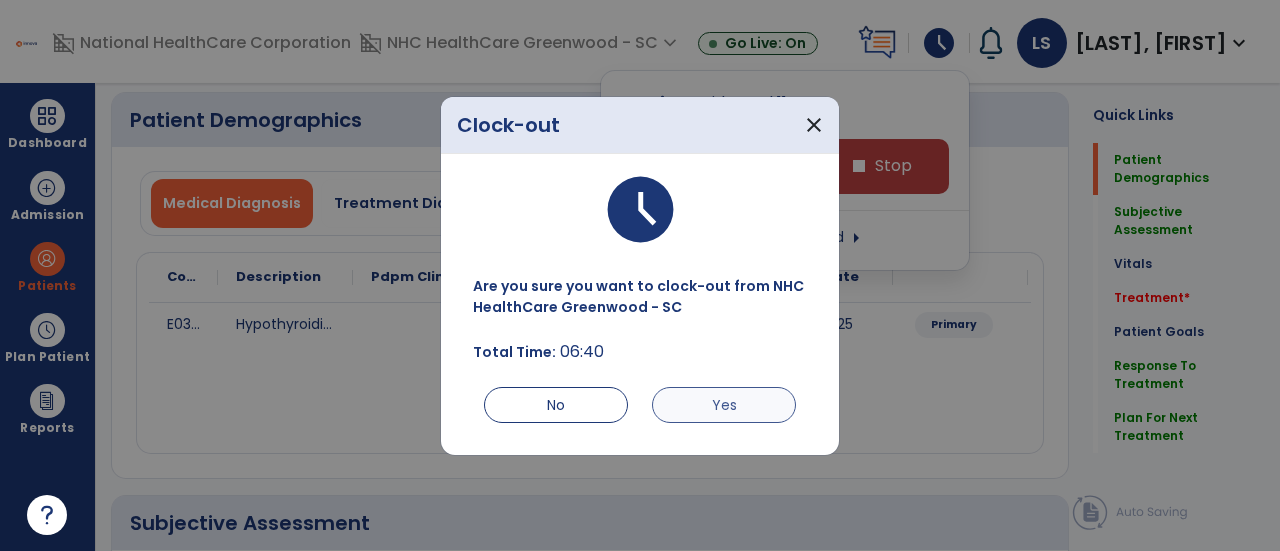 click on "Yes" at bounding box center [724, 405] 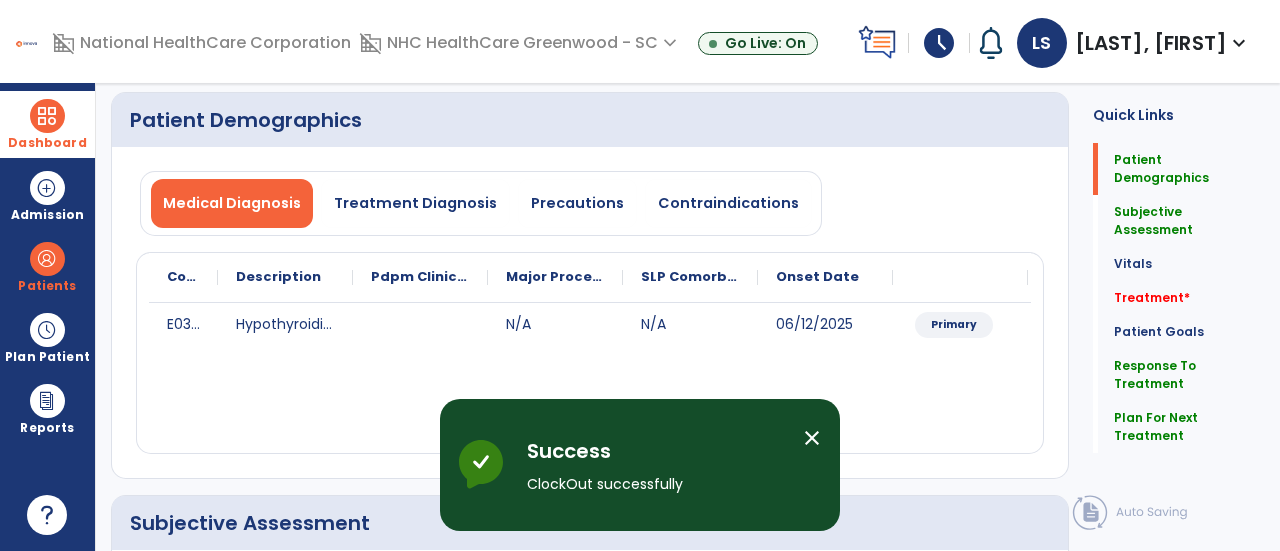click on "Dashboard" at bounding box center [47, 124] 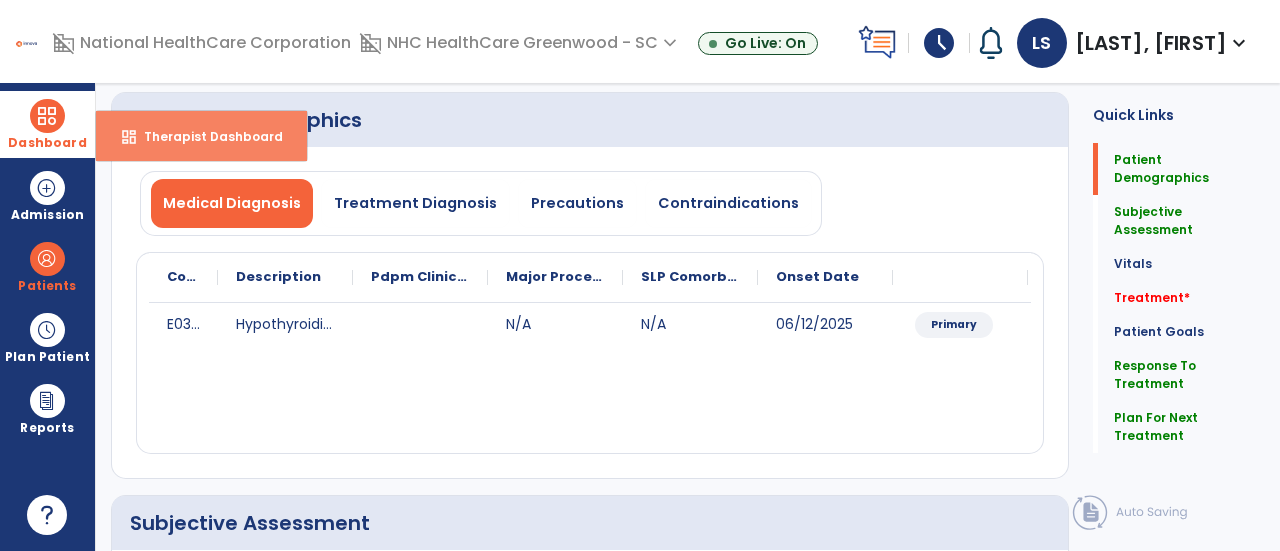click on "Therapist Dashboard" at bounding box center [205, 136] 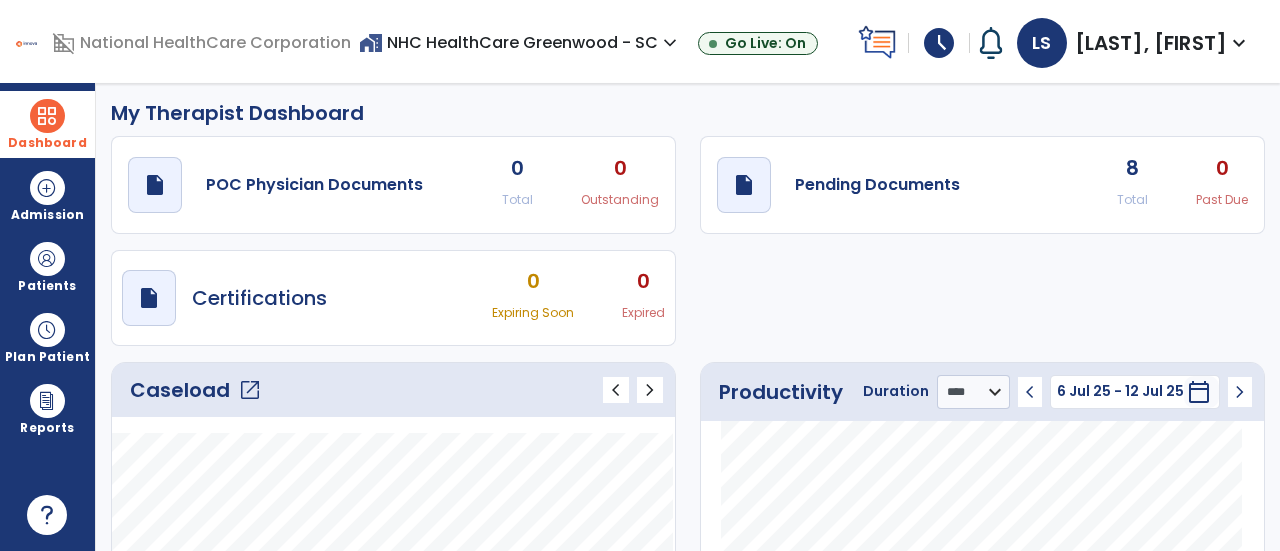 scroll, scrollTop: 0, scrollLeft: 0, axis: both 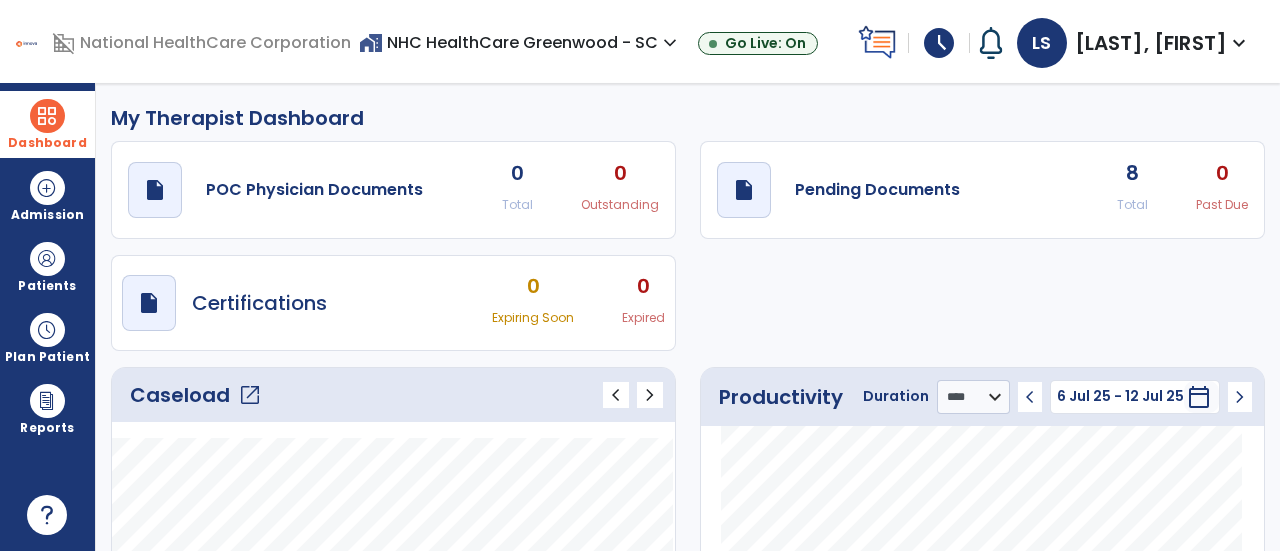 click on "Caseload   open_in_new" 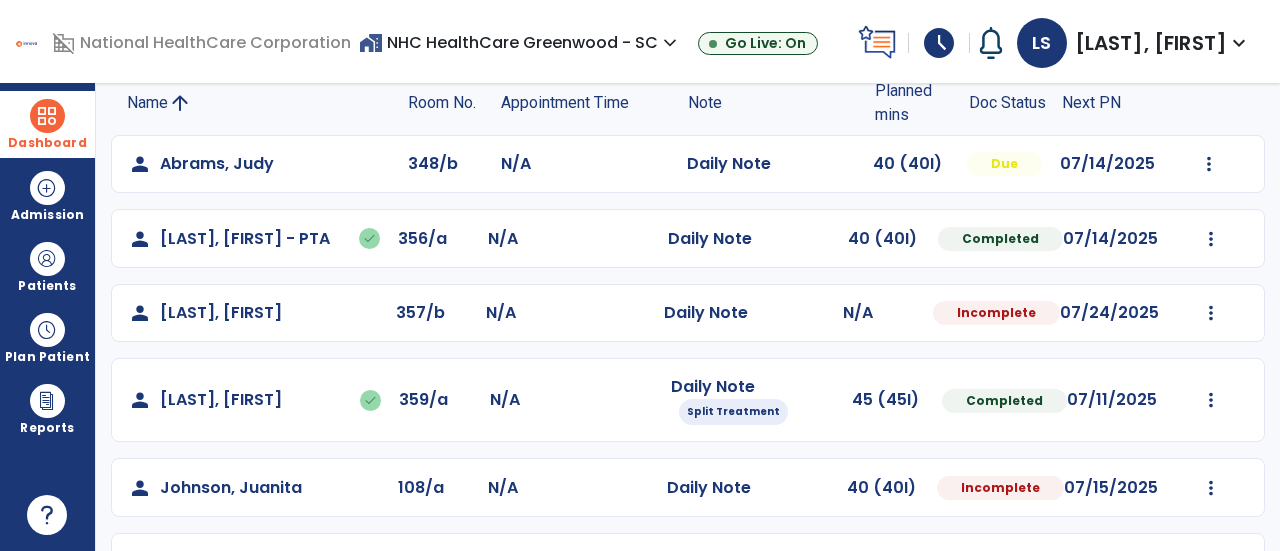 scroll, scrollTop: 151, scrollLeft: 0, axis: vertical 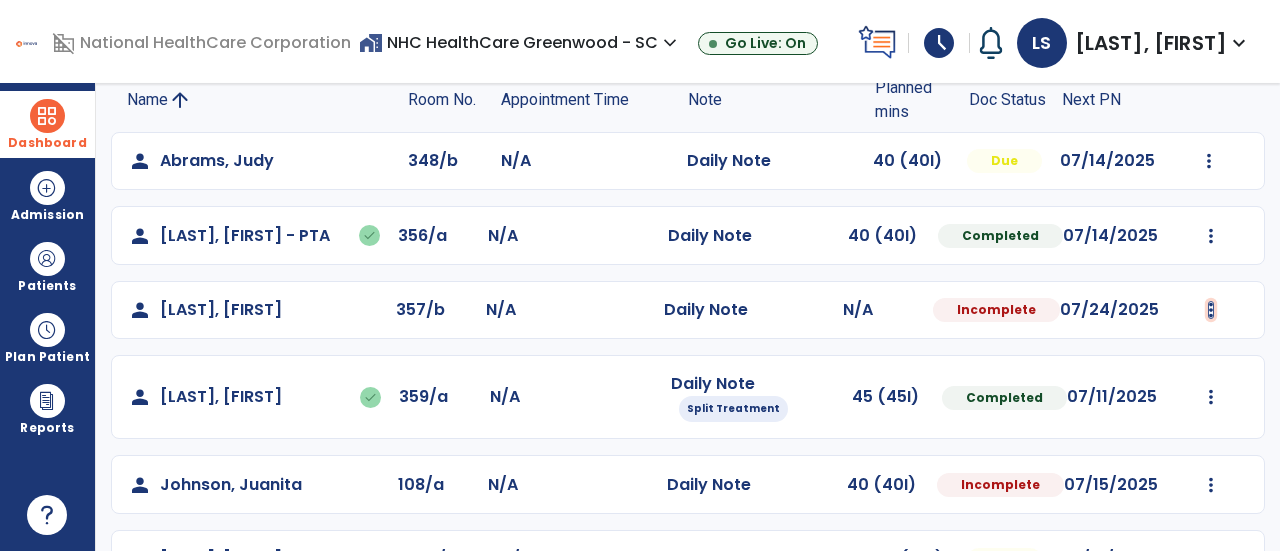 click at bounding box center (1209, 161) 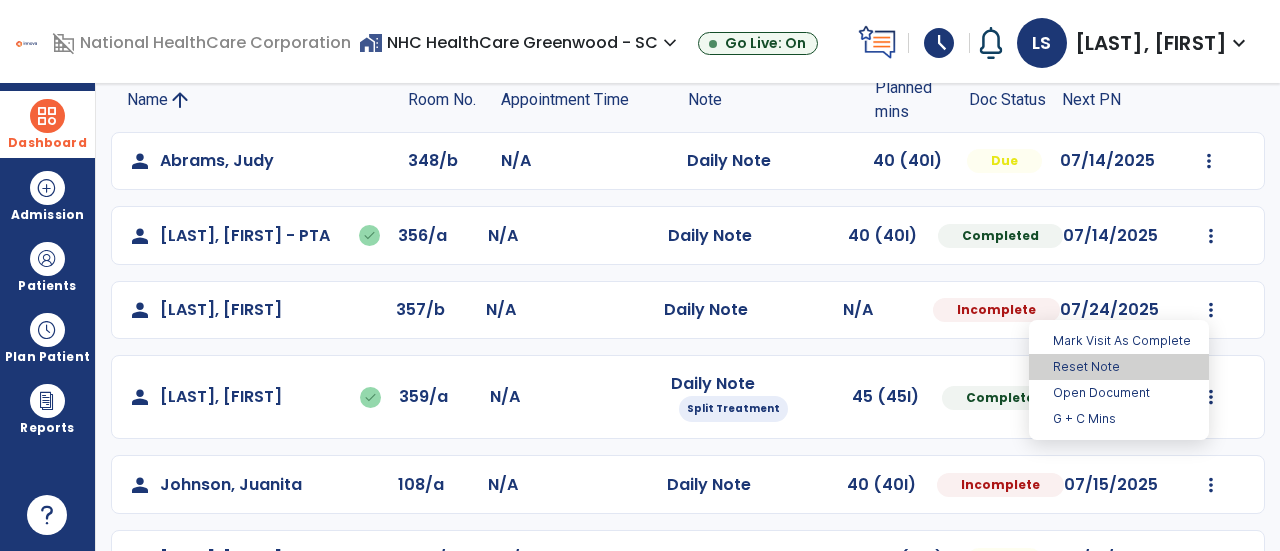 click on "Reset Note" at bounding box center [1119, 367] 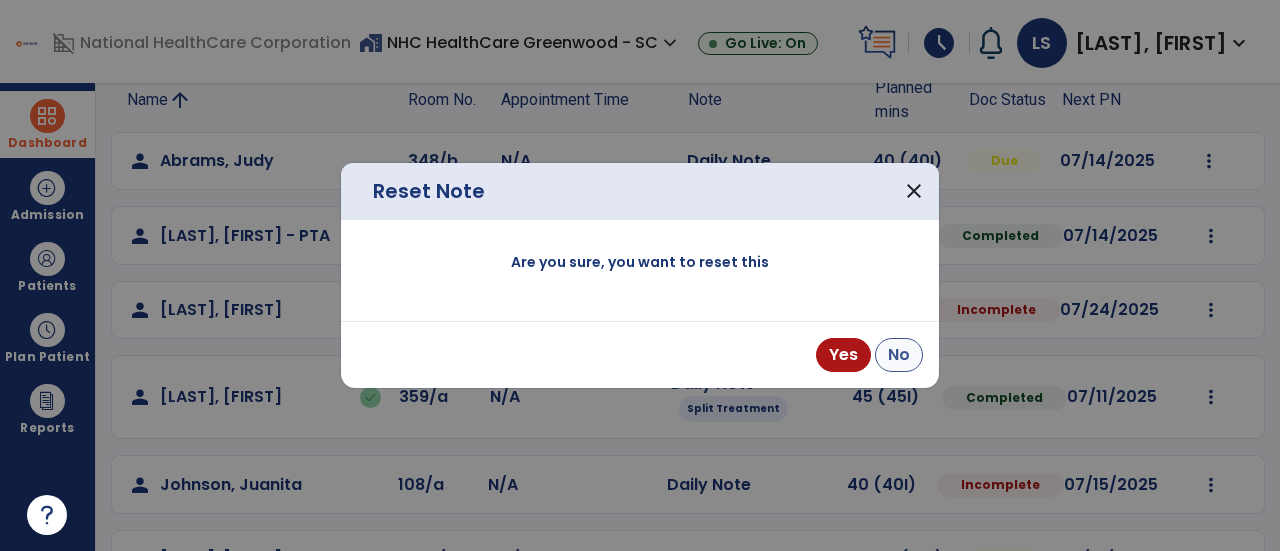 click on "No" at bounding box center [899, 355] 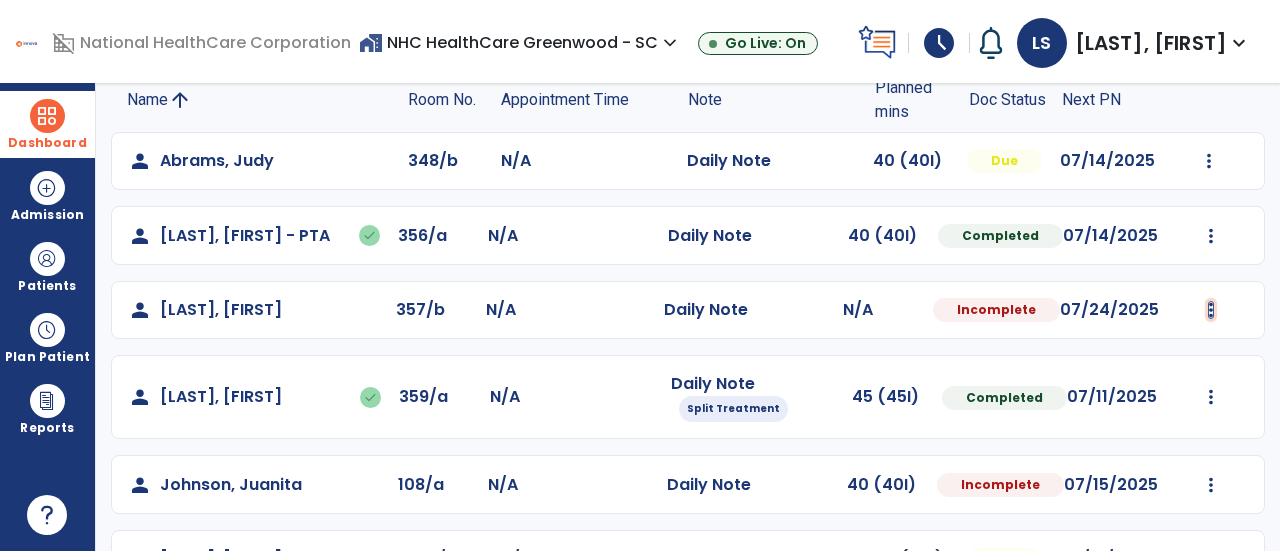 click at bounding box center [1209, 161] 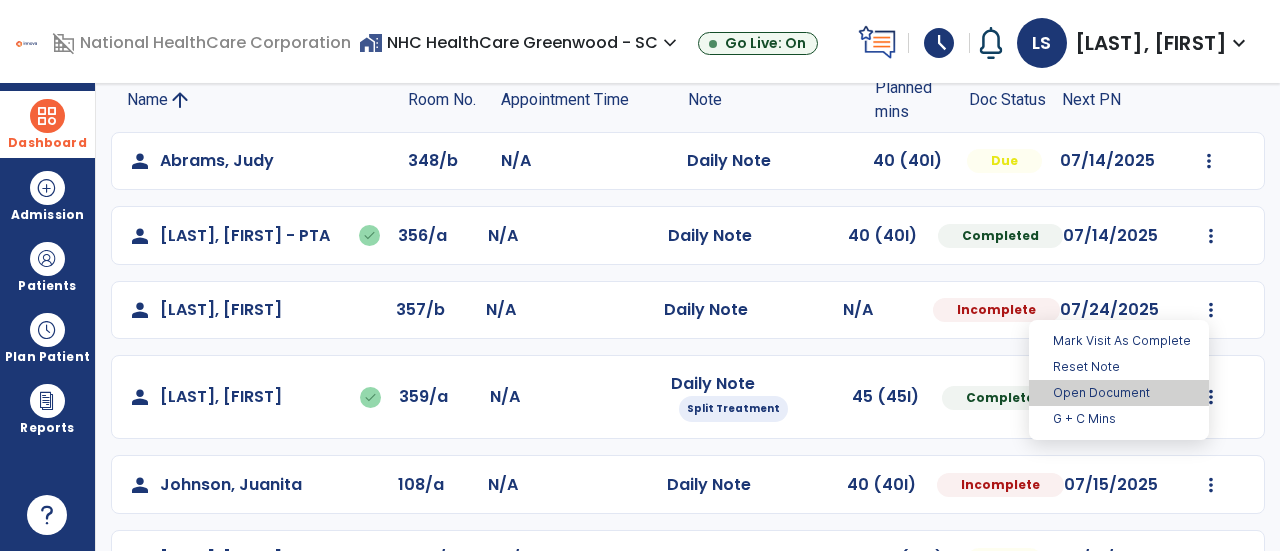 click on "Open Document" at bounding box center (1119, 393) 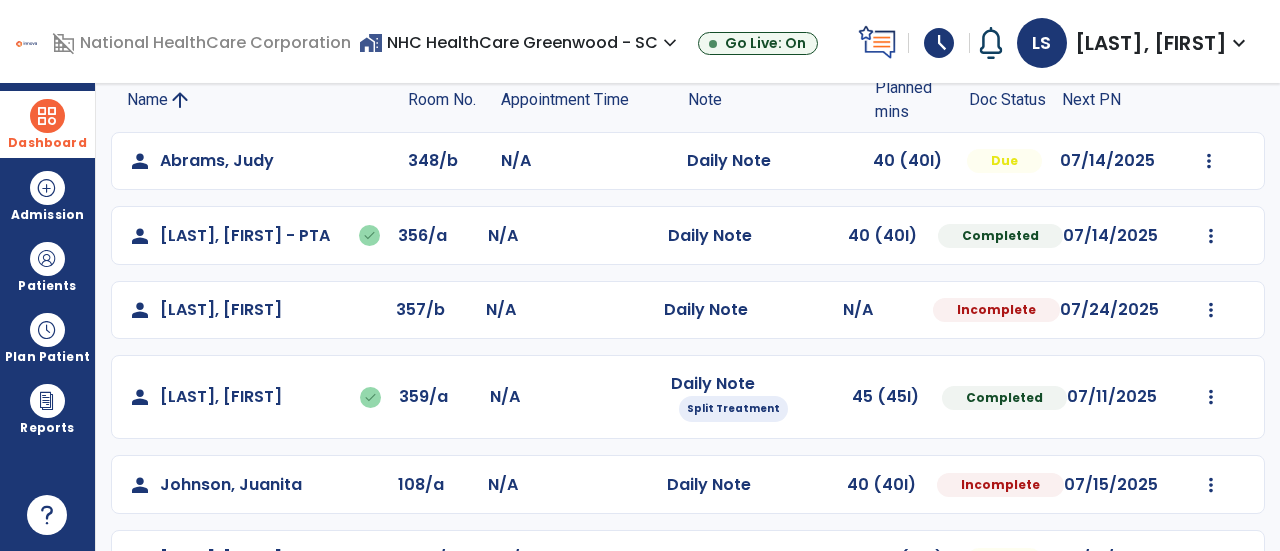 select on "*" 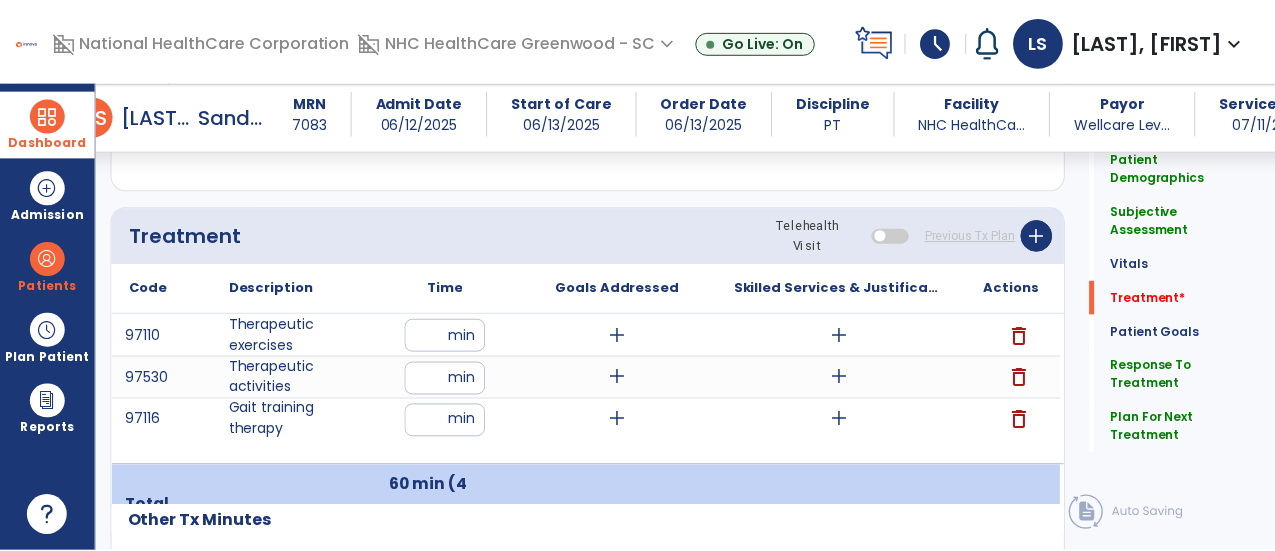 scroll, scrollTop: 1172, scrollLeft: 0, axis: vertical 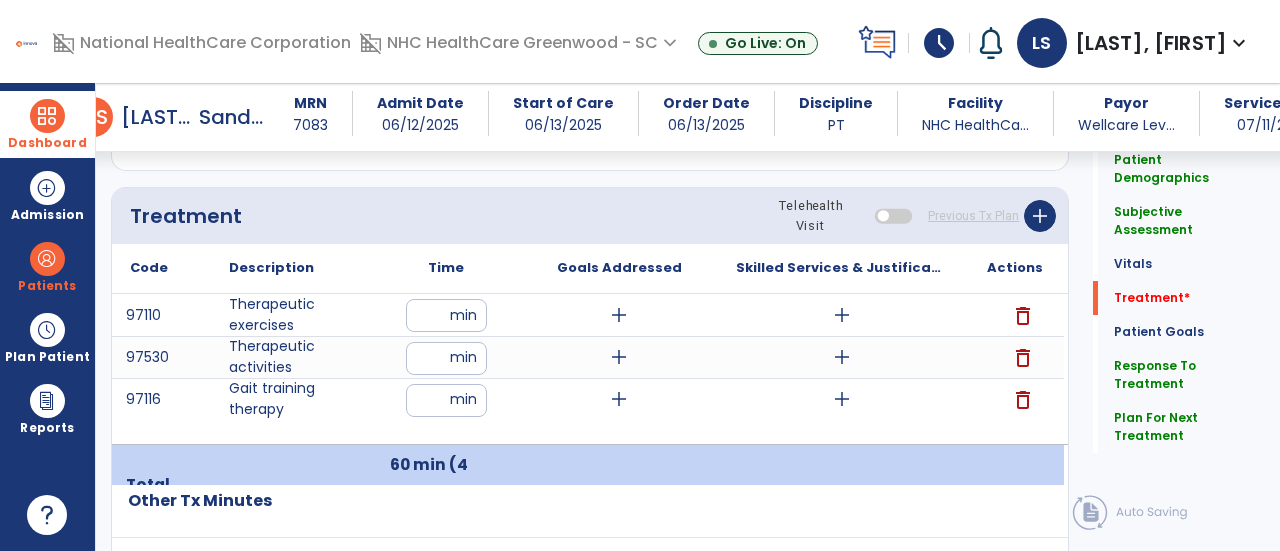 click on "add" at bounding box center (842, 315) 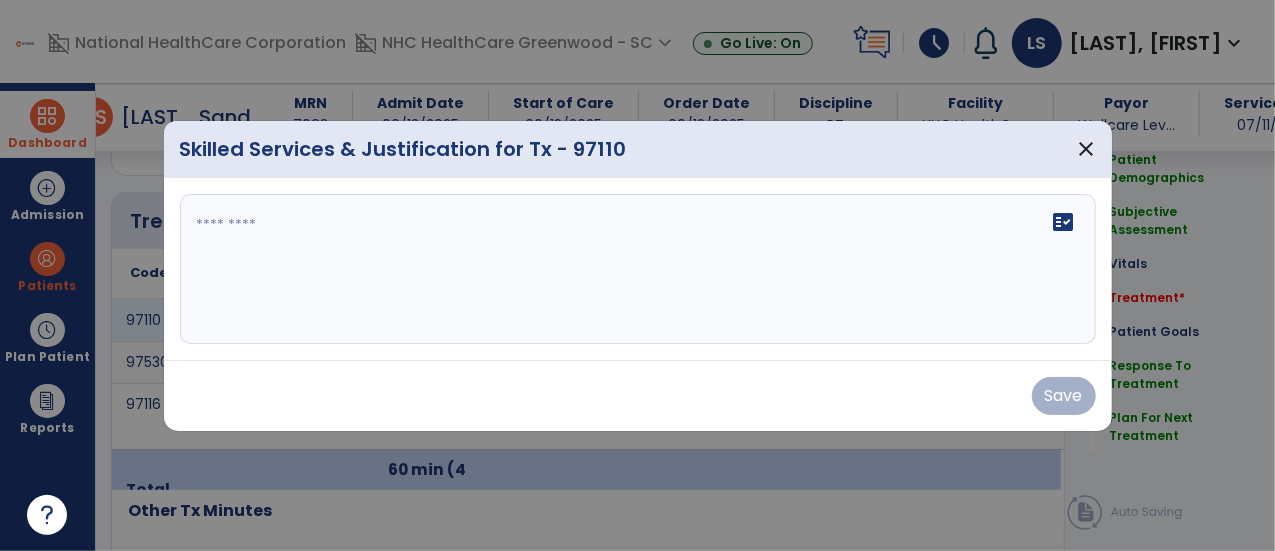 scroll, scrollTop: 1172, scrollLeft: 0, axis: vertical 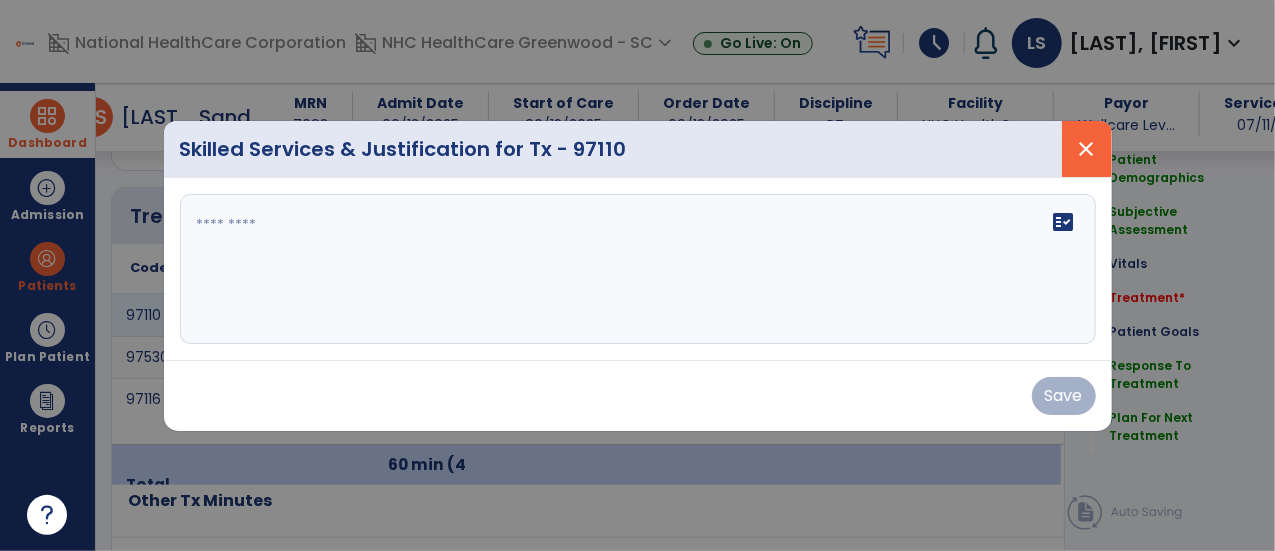 click on "close" at bounding box center [1087, 149] 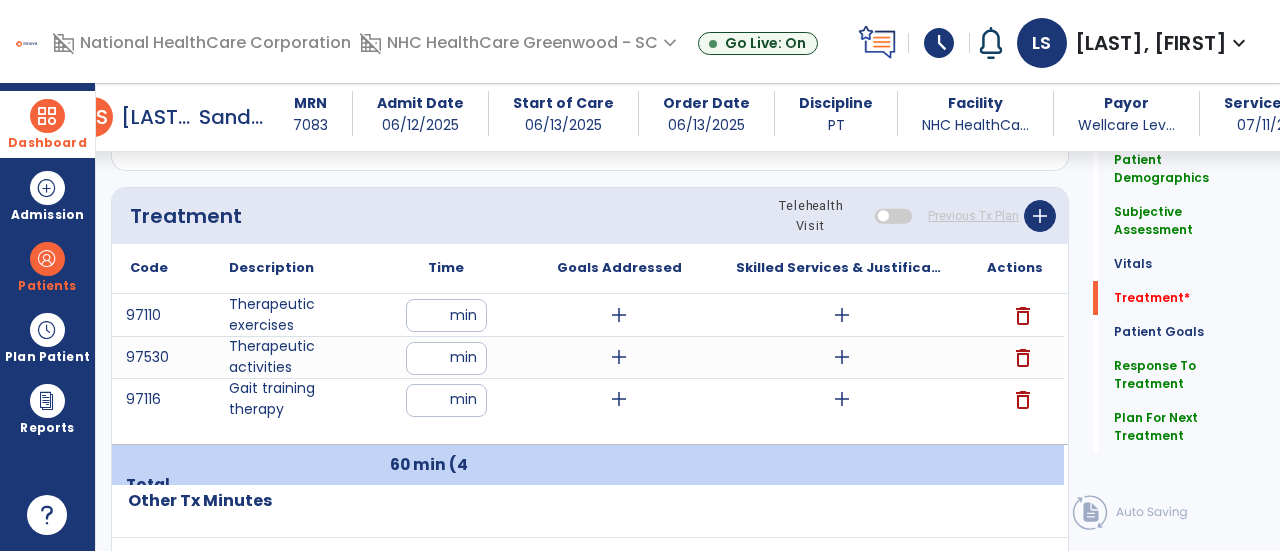 click on "add" at bounding box center [841, 315] 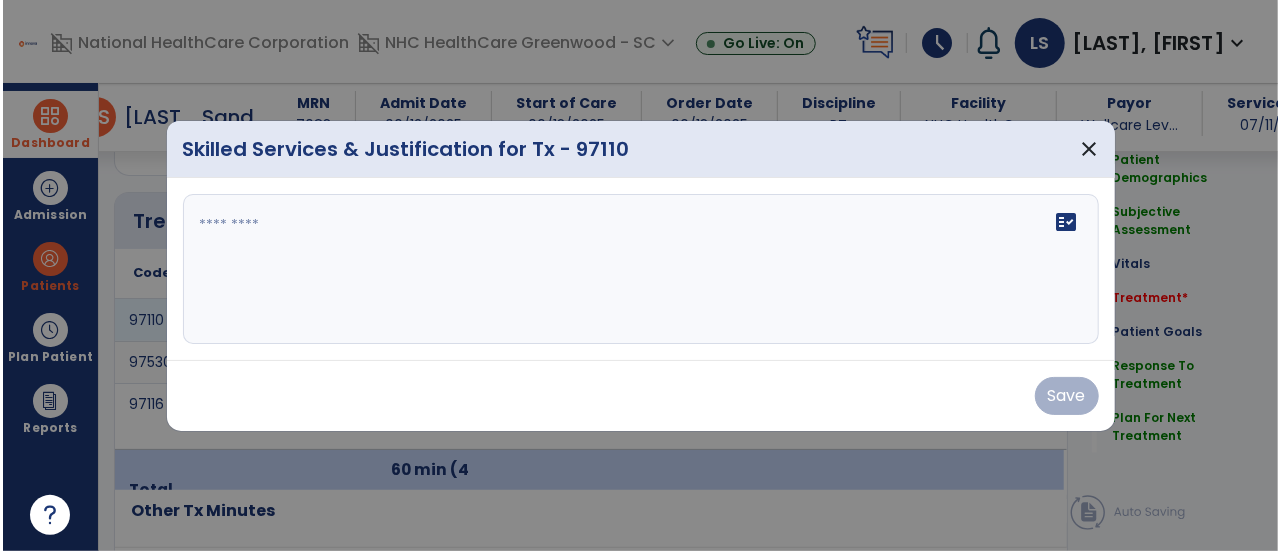 scroll, scrollTop: 1172, scrollLeft: 0, axis: vertical 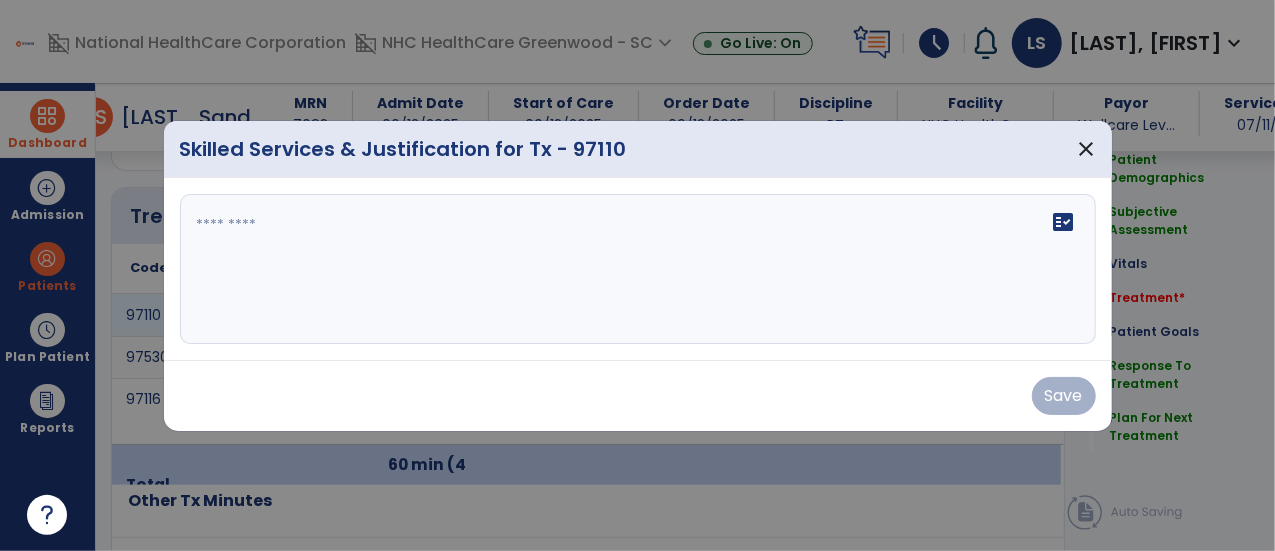 click on "fact_check" at bounding box center (638, 269) 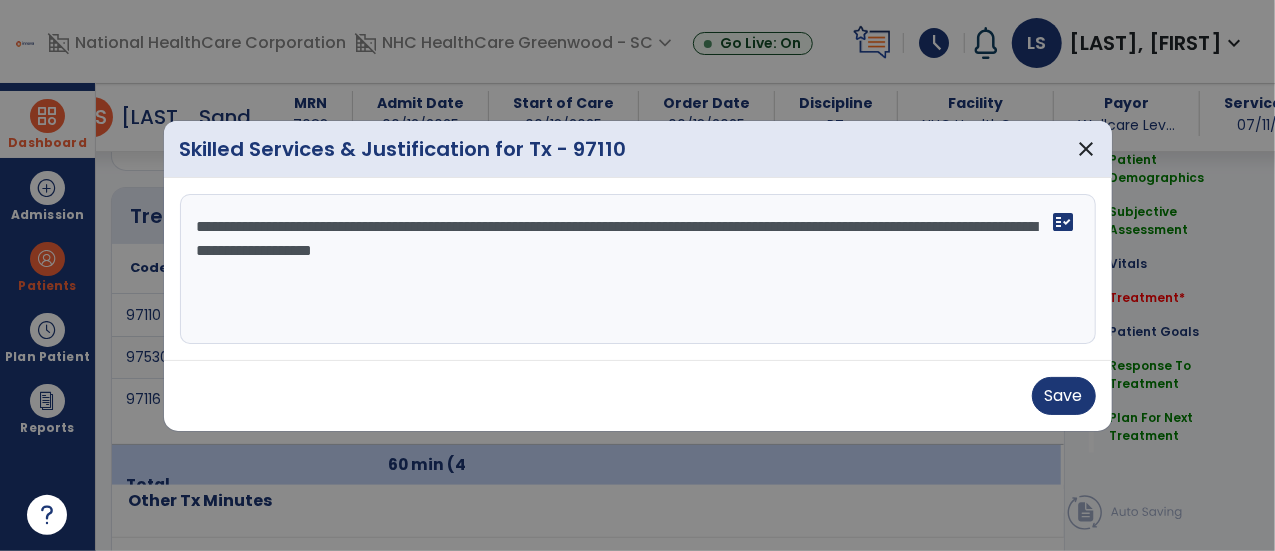 click on "**********" at bounding box center [638, 269] 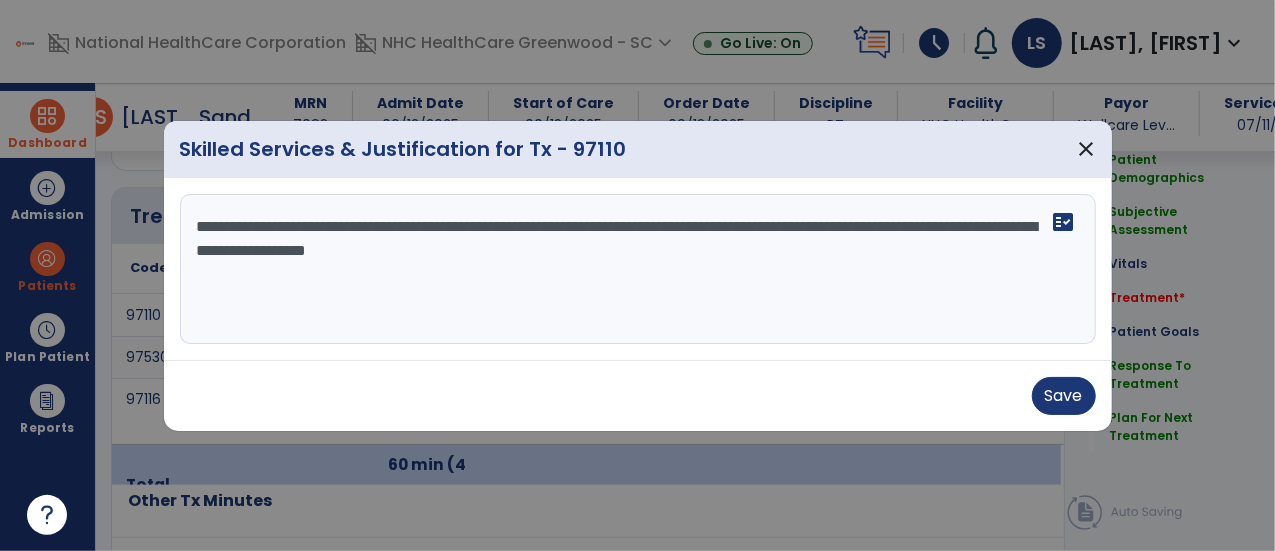 click on "**********" at bounding box center [638, 269] 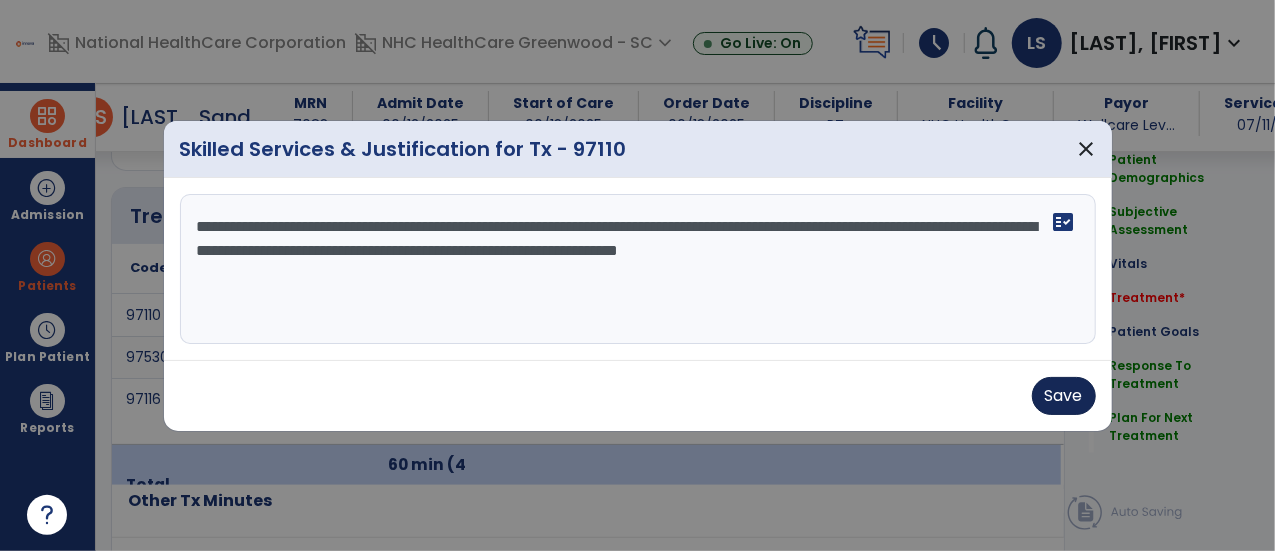 type on "**********" 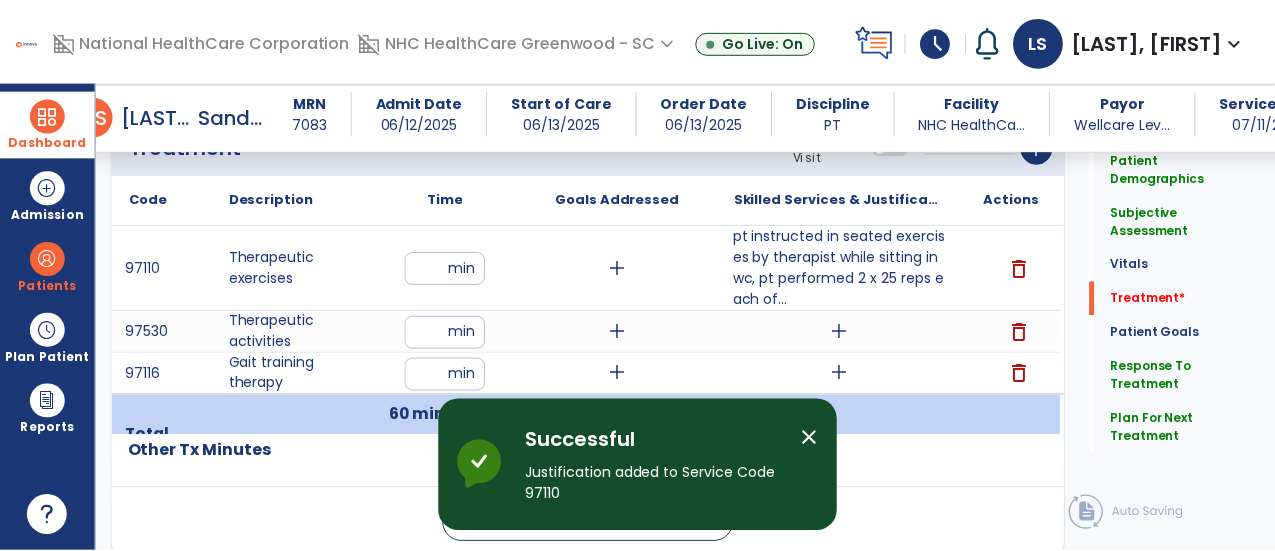 scroll, scrollTop: 1309, scrollLeft: 0, axis: vertical 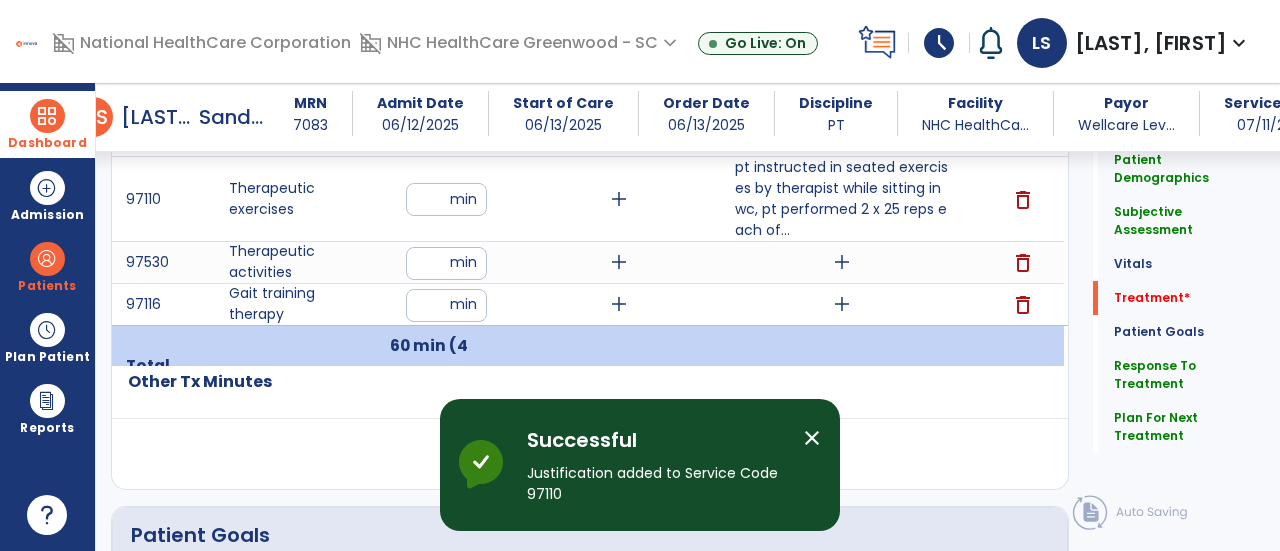 click on "add" at bounding box center (842, 262) 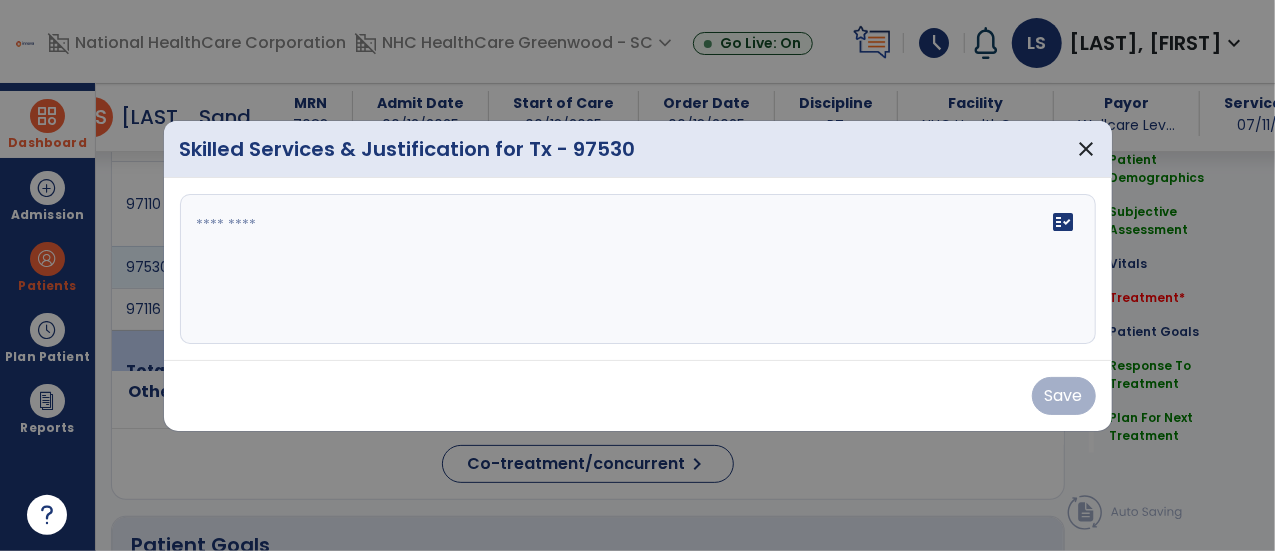 scroll, scrollTop: 1309, scrollLeft: 0, axis: vertical 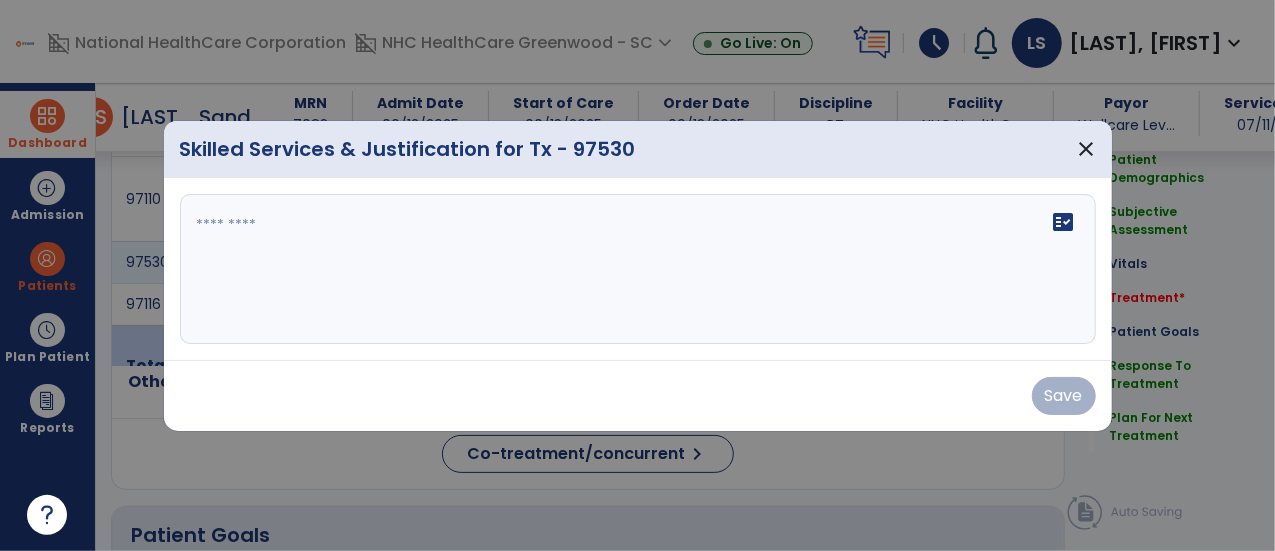click on "fact_check" at bounding box center (638, 269) 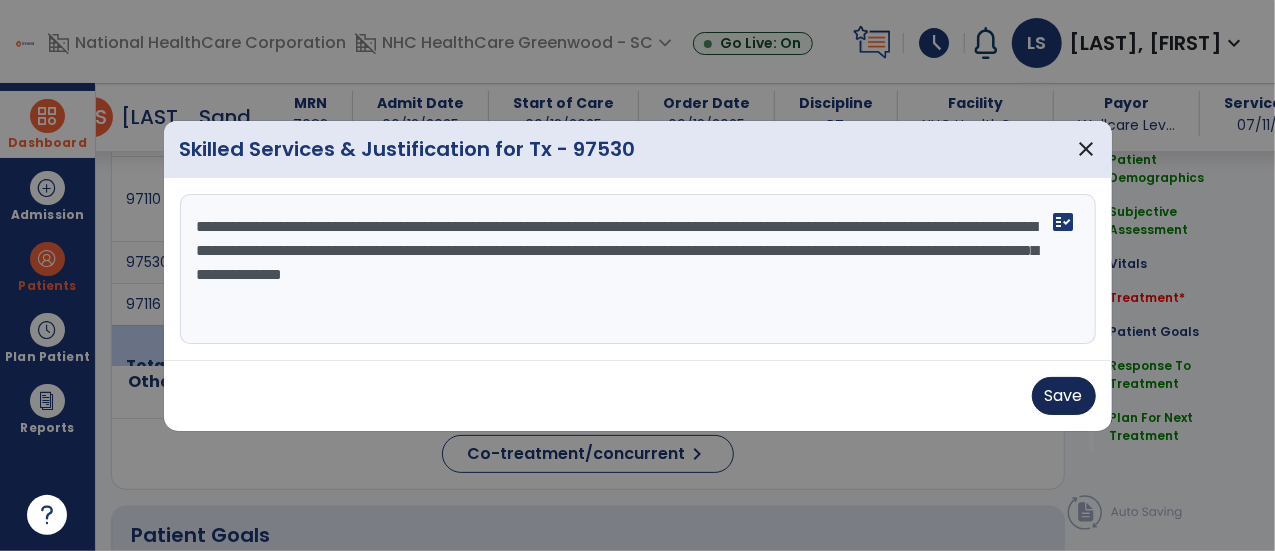 type on "**********" 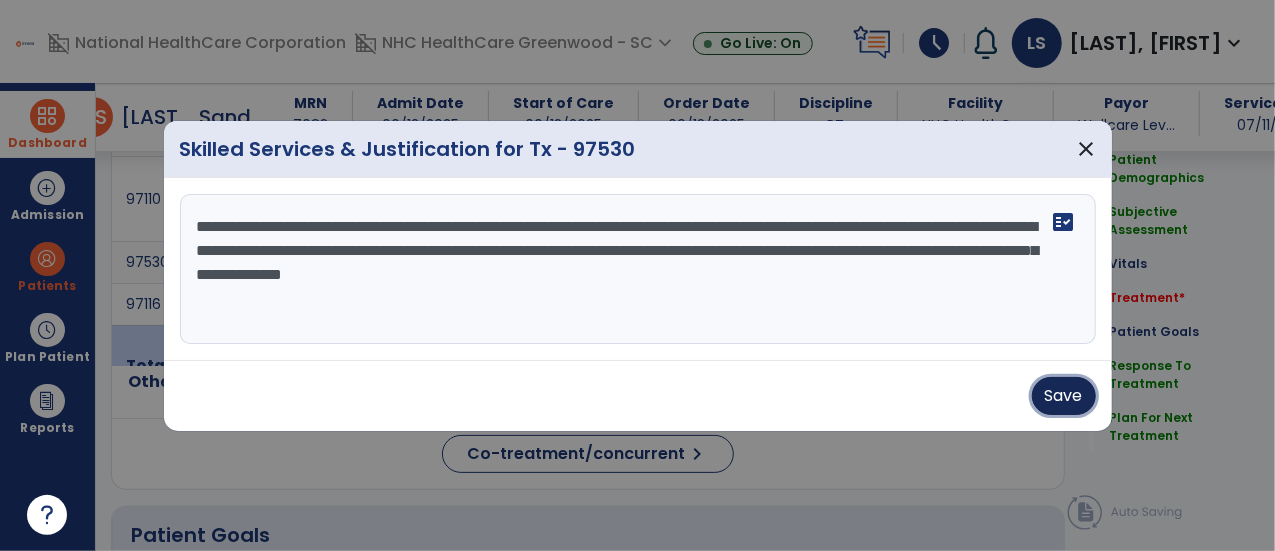 click on "Save" at bounding box center [1064, 396] 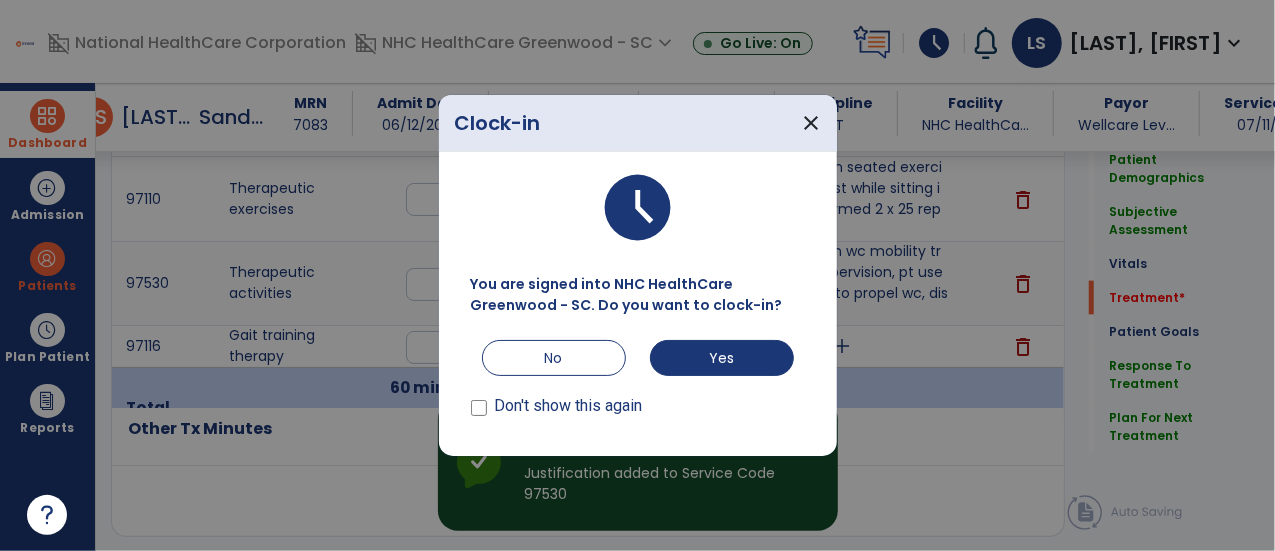 click at bounding box center (637, 275) 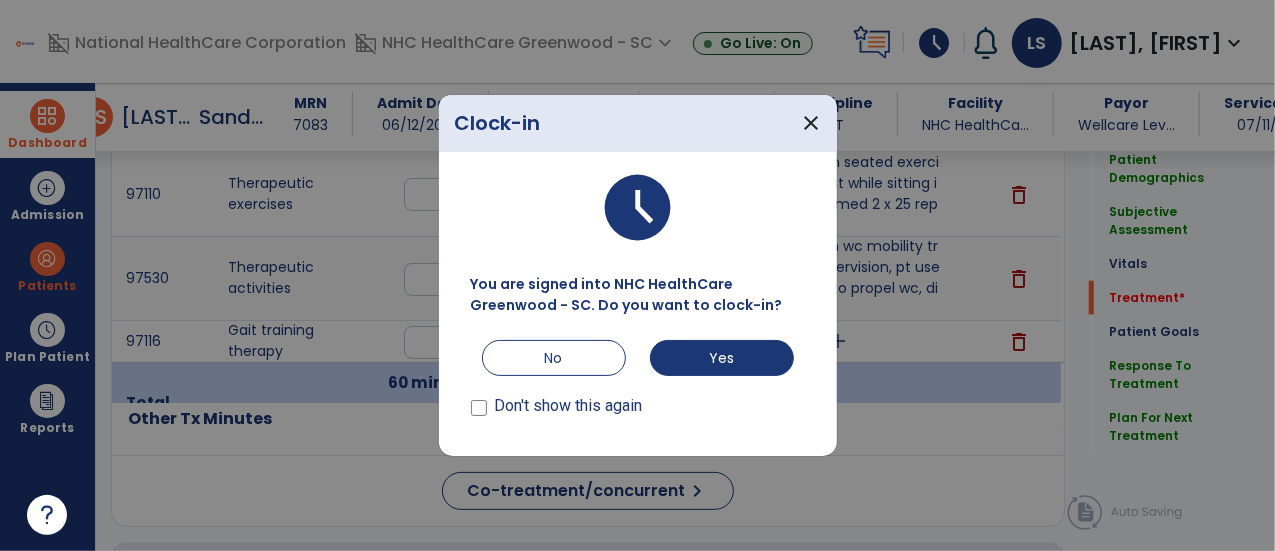 scroll, scrollTop: 1309, scrollLeft: 0, axis: vertical 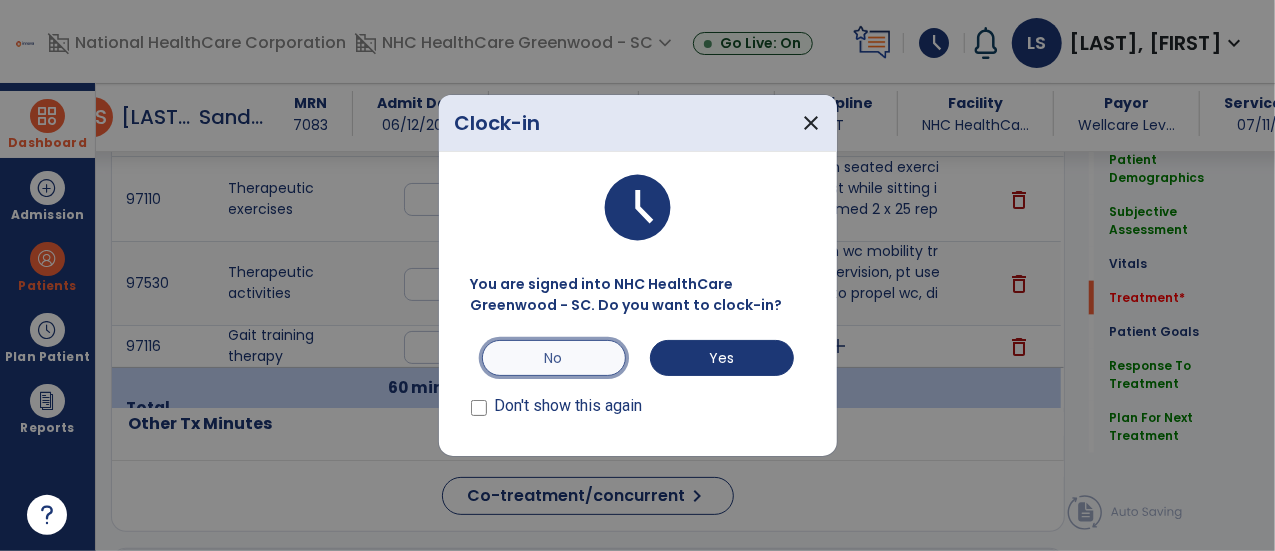 click on "No" at bounding box center [554, 358] 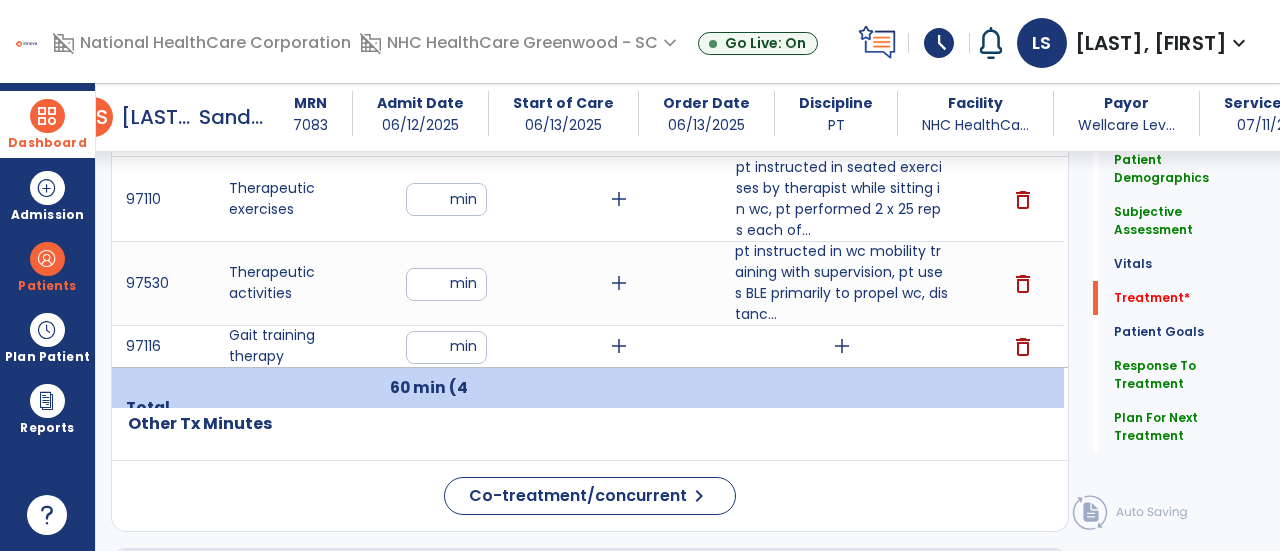 click on "add" at bounding box center (841, 346) 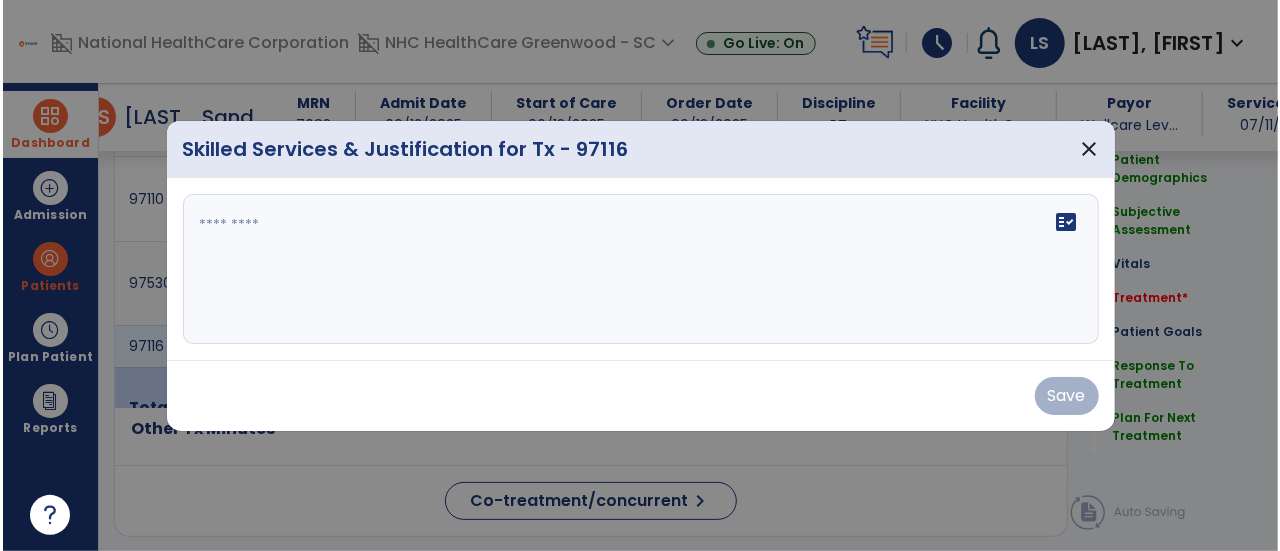 scroll, scrollTop: 1309, scrollLeft: 0, axis: vertical 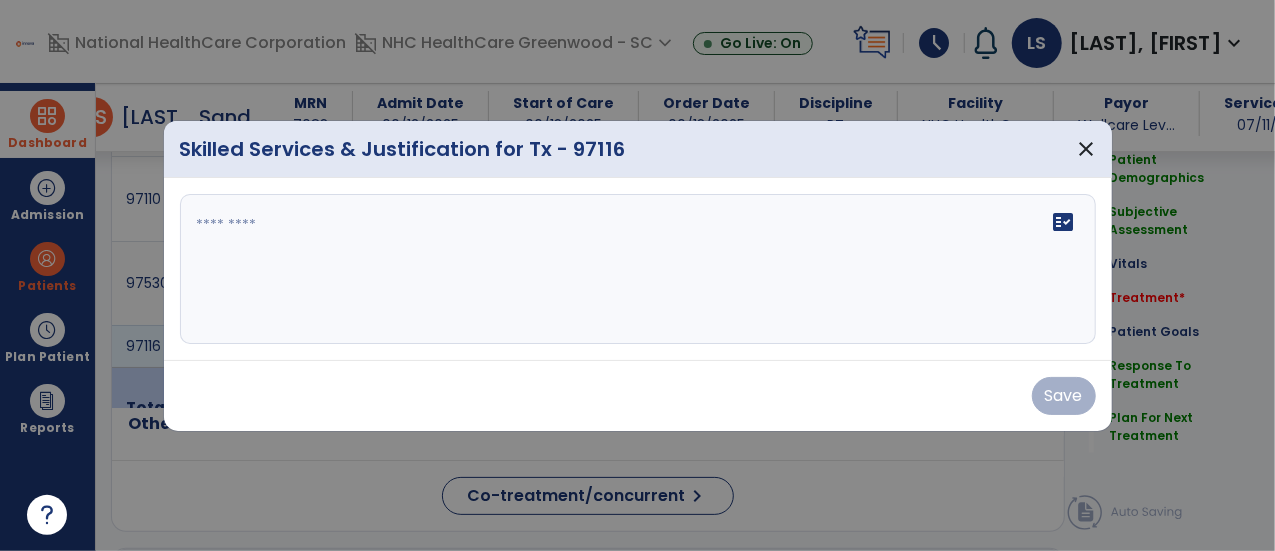 click on "fact_check" at bounding box center [638, 269] 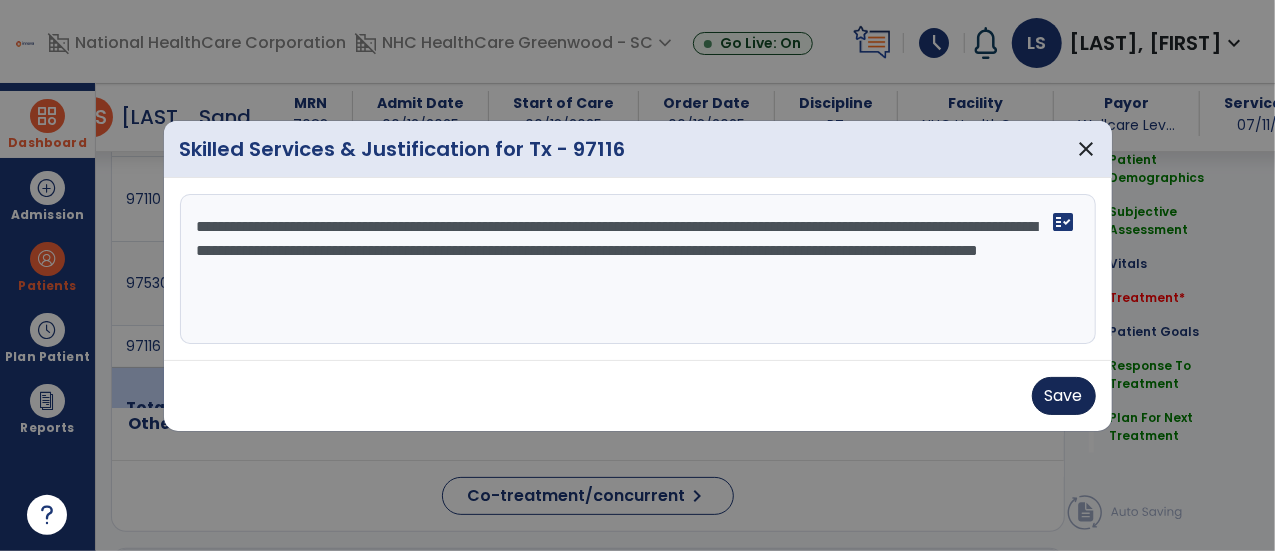 type on "**********" 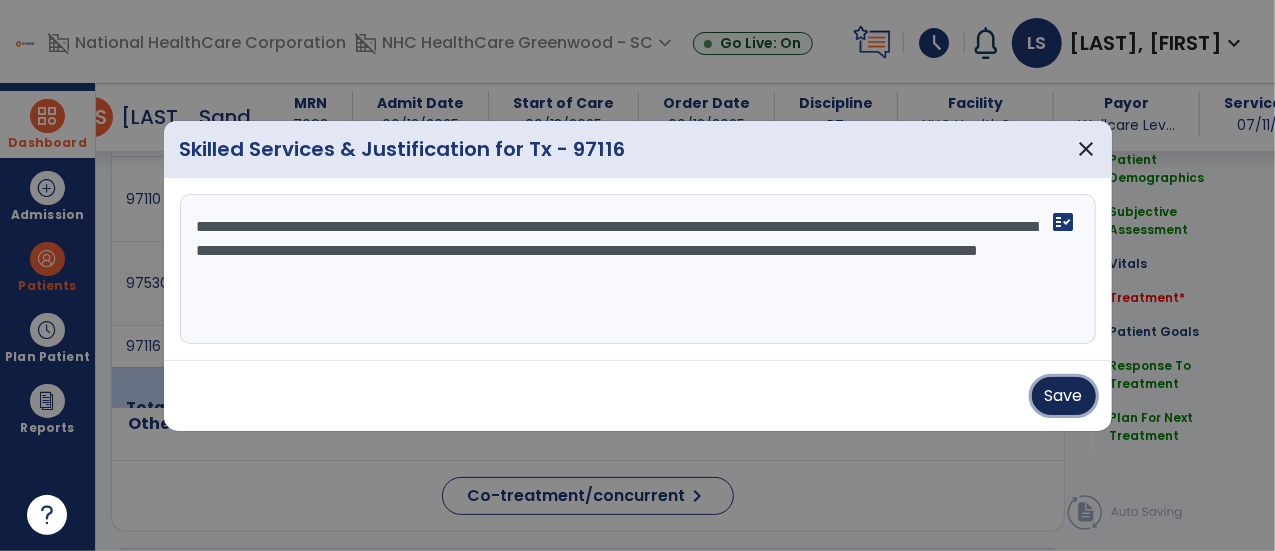 click on "Save" at bounding box center (1064, 396) 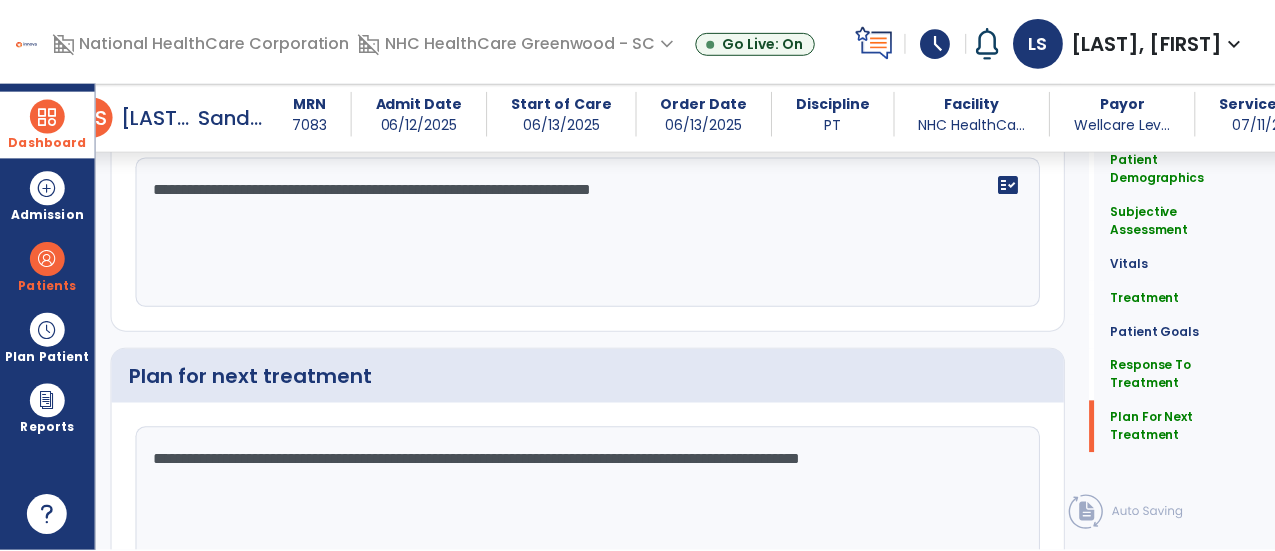 scroll, scrollTop: 2769, scrollLeft: 0, axis: vertical 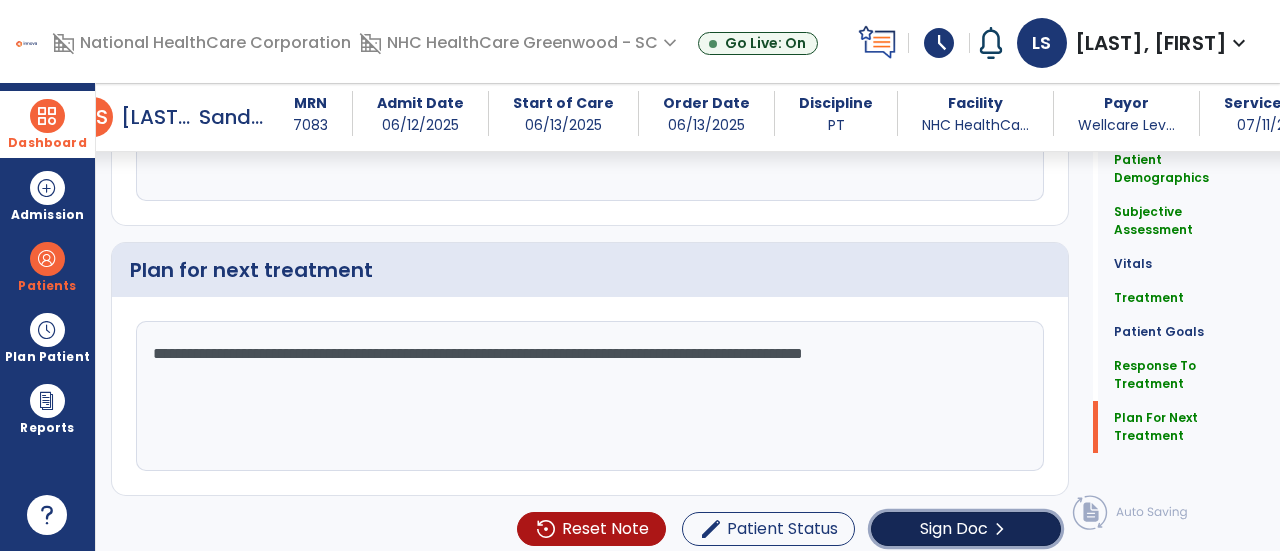 click on "Sign Doc" 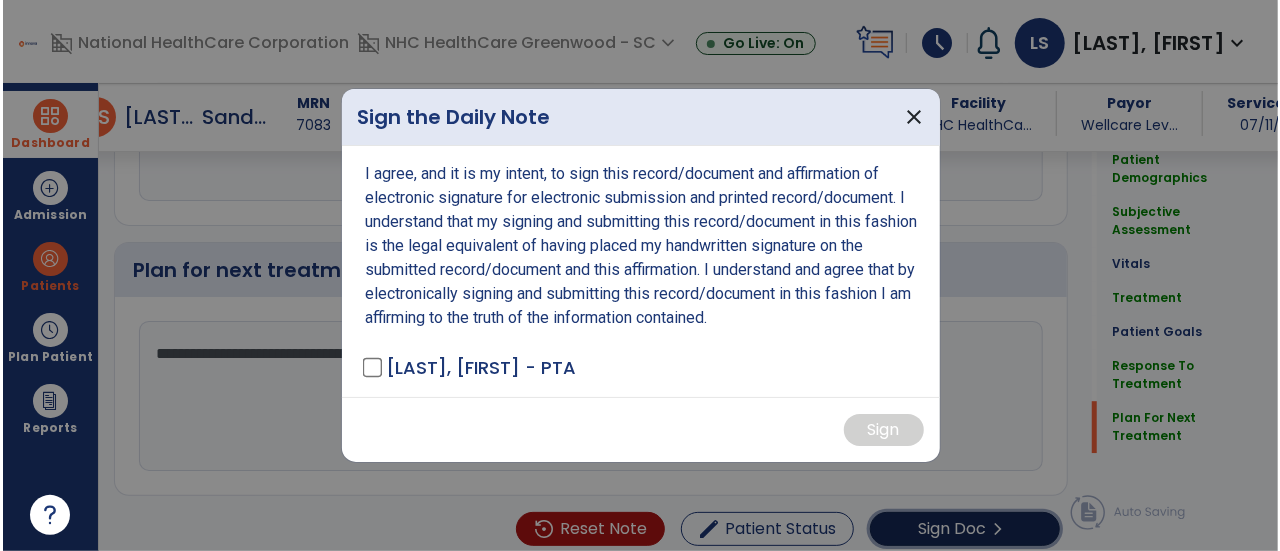 scroll, scrollTop: 2769, scrollLeft: 0, axis: vertical 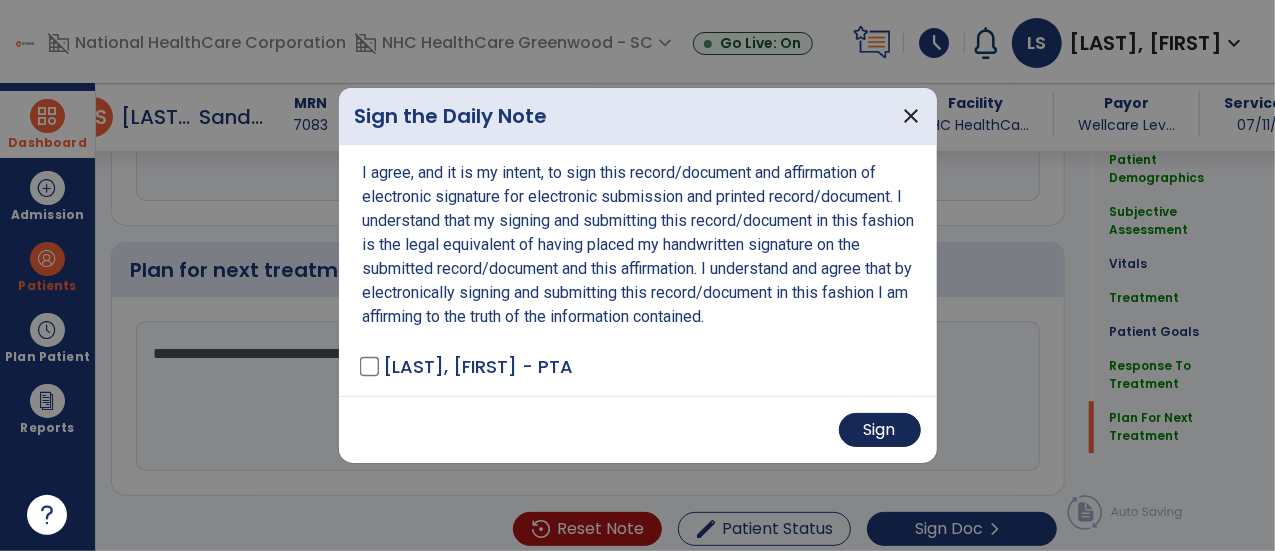 click on "Sign" at bounding box center (880, 430) 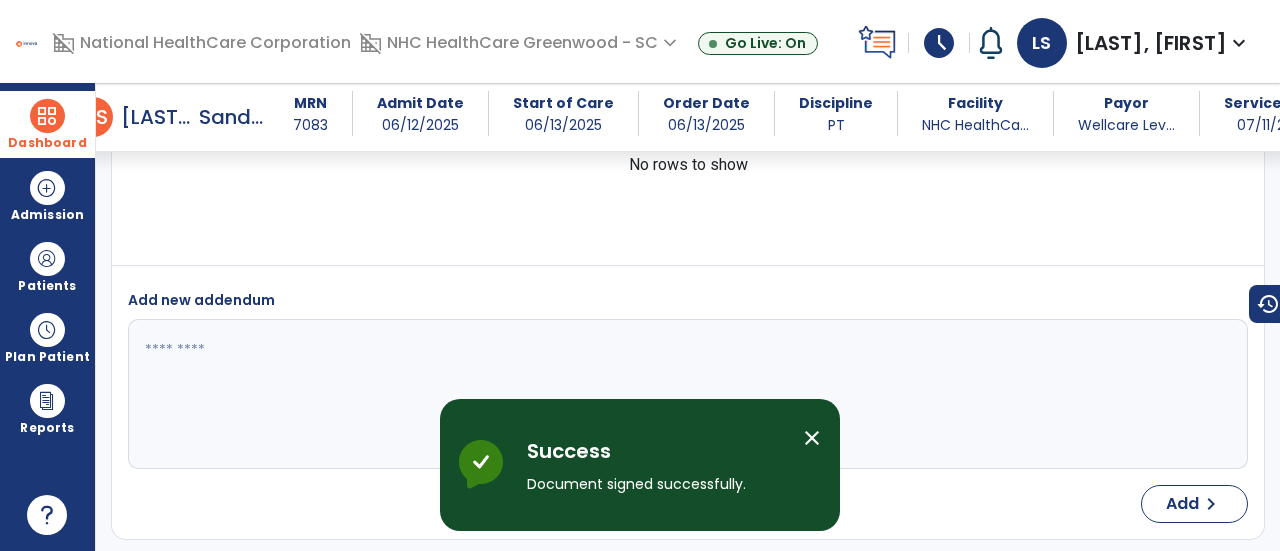 scroll, scrollTop: 3907, scrollLeft: 0, axis: vertical 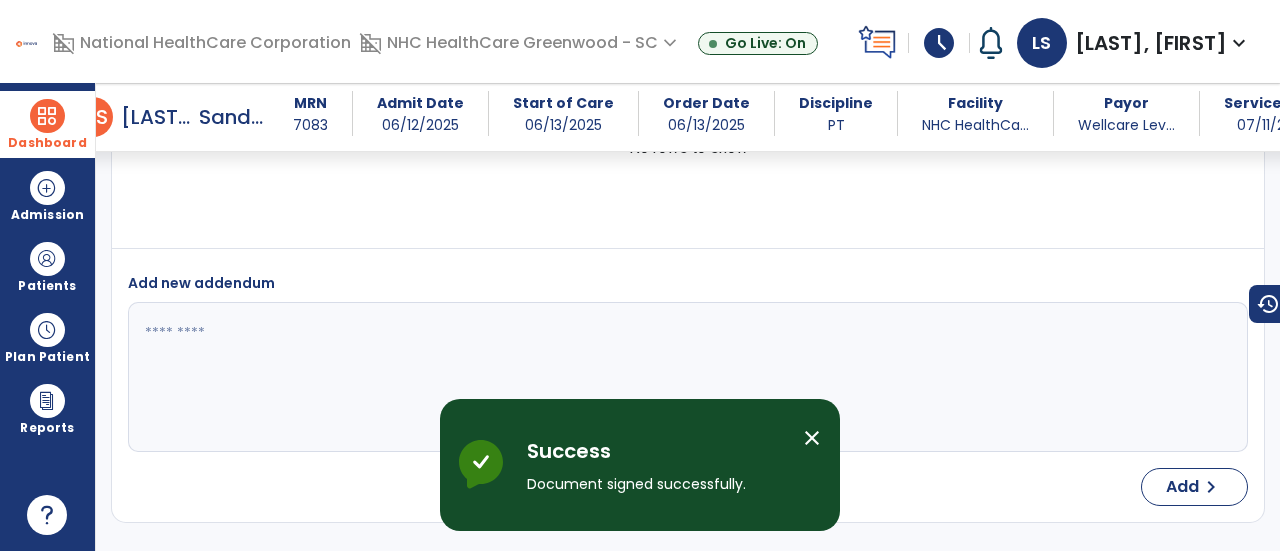 click at bounding box center (47, 116) 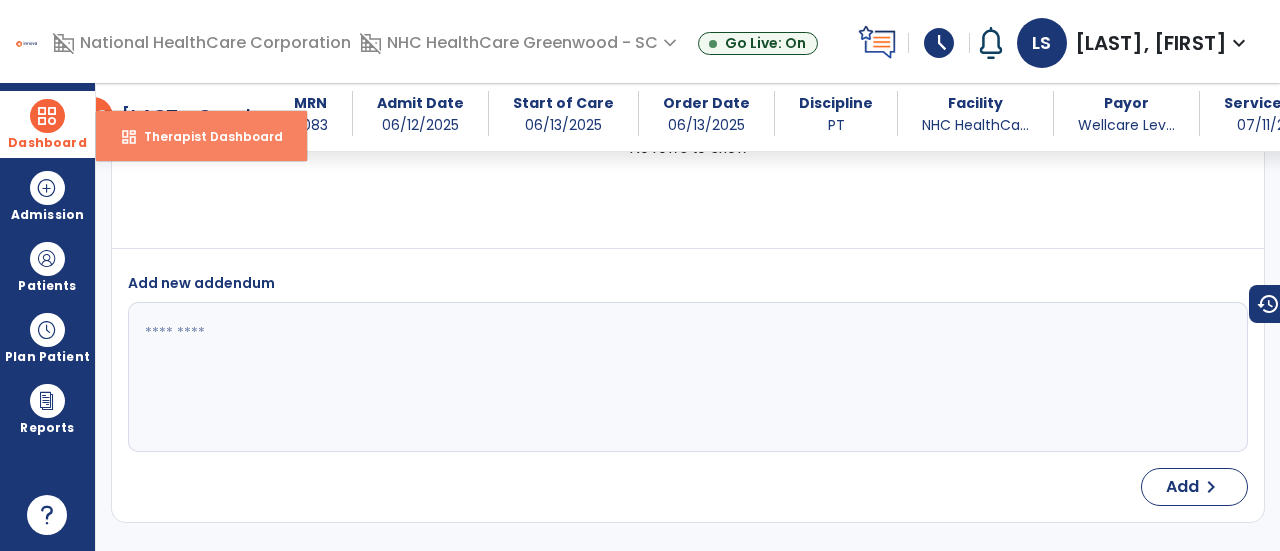click on "dashboard  Therapist Dashboard" at bounding box center [201, 136] 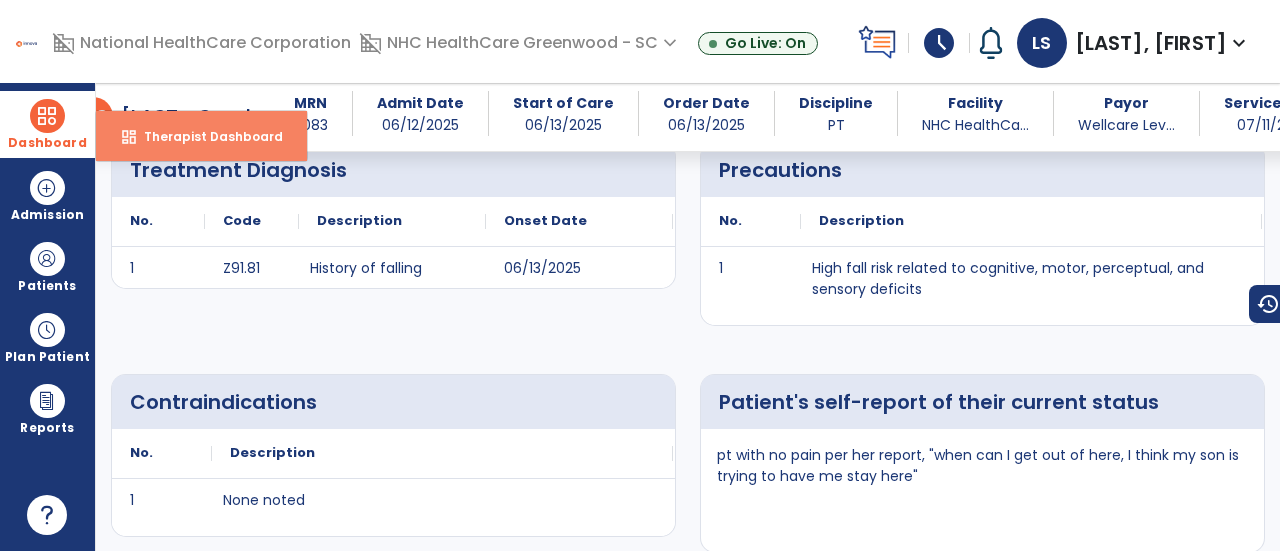 select on "****" 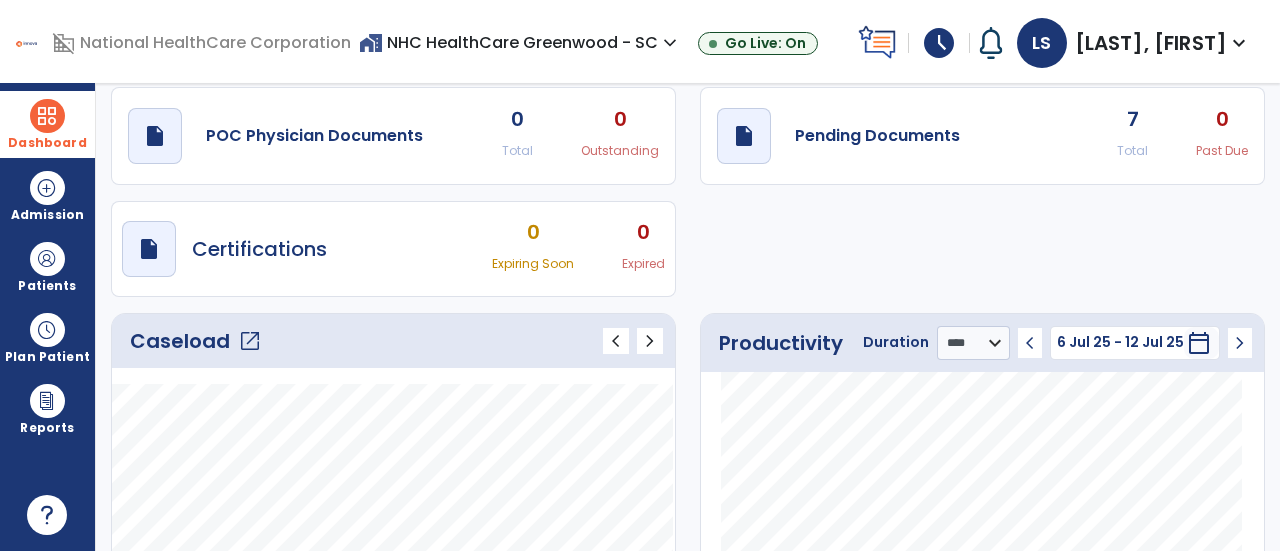 scroll, scrollTop: 0, scrollLeft: 0, axis: both 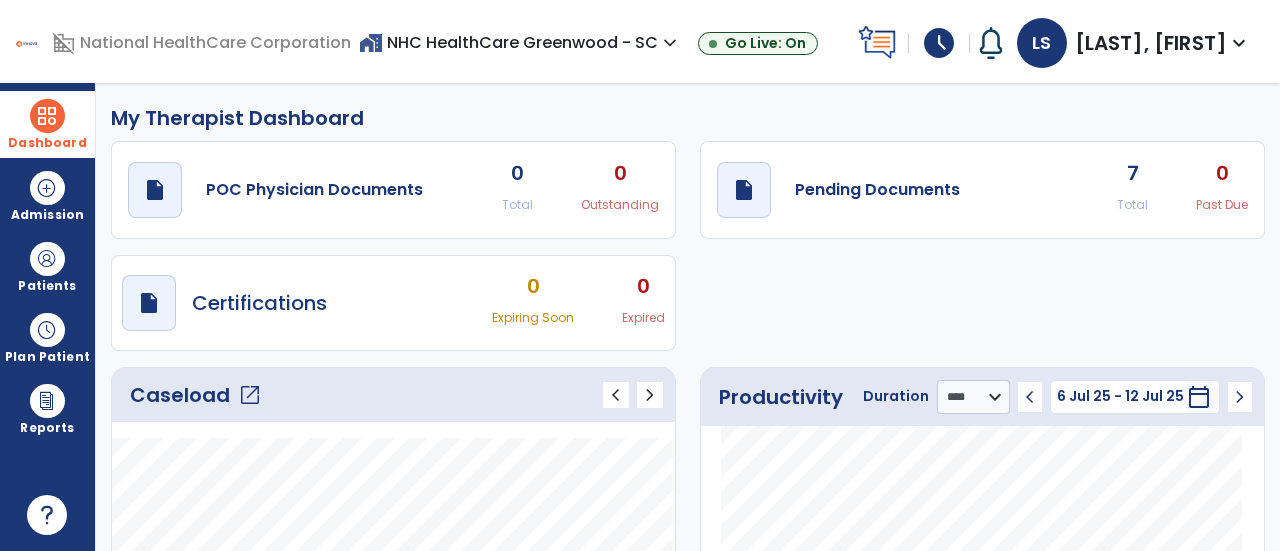 click on "open_in_new" 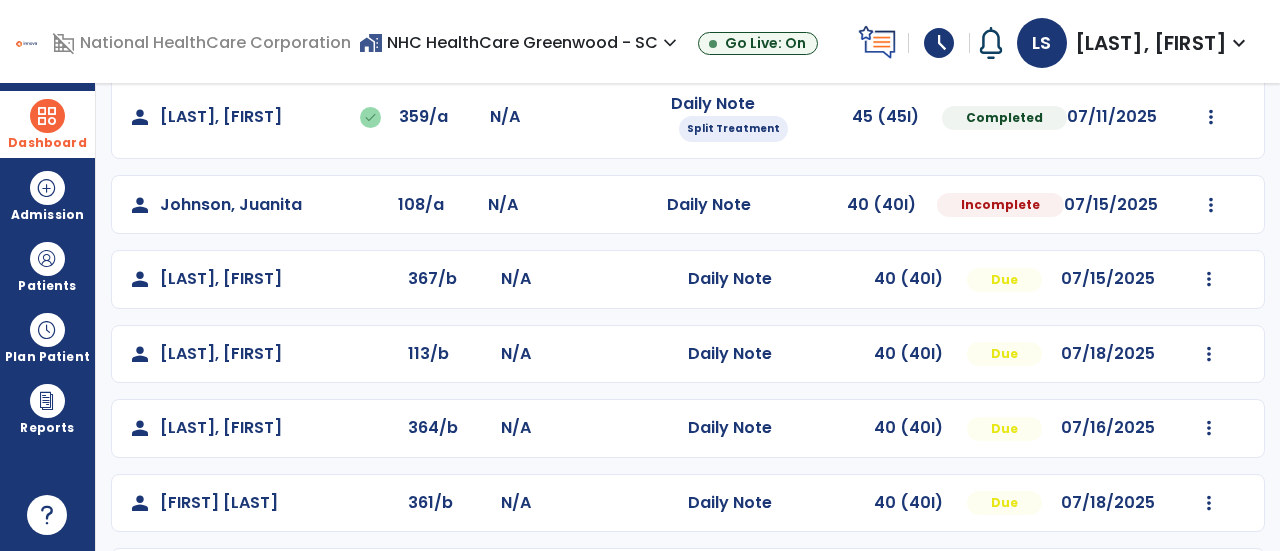 scroll, scrollTop: 362, scrollLeft: 0, axis: vertical 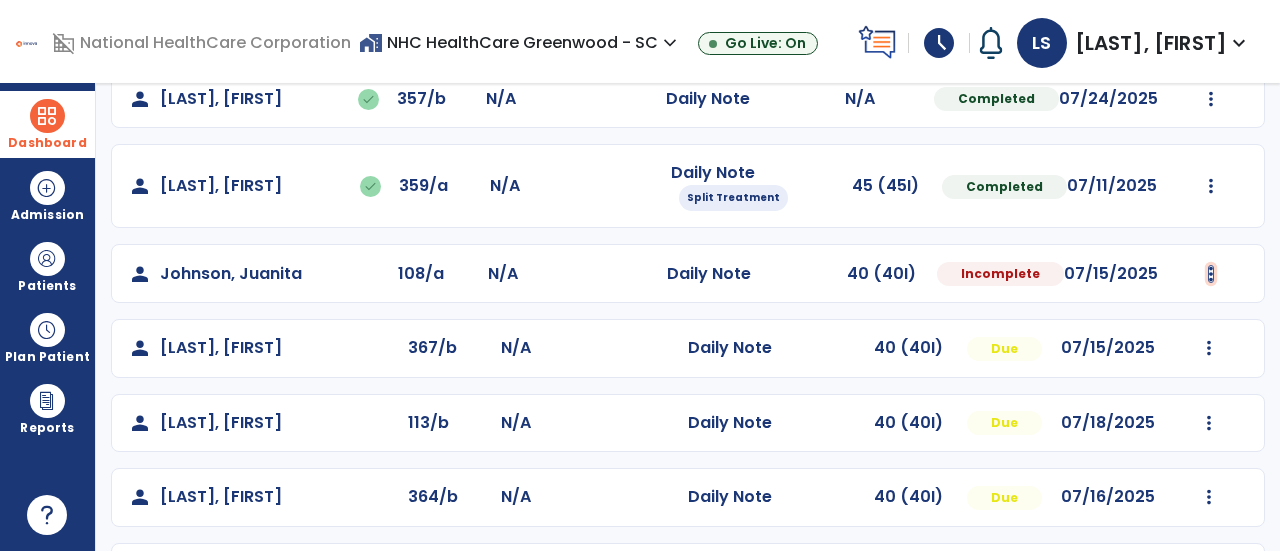 click at bounding box center (1209, -50) 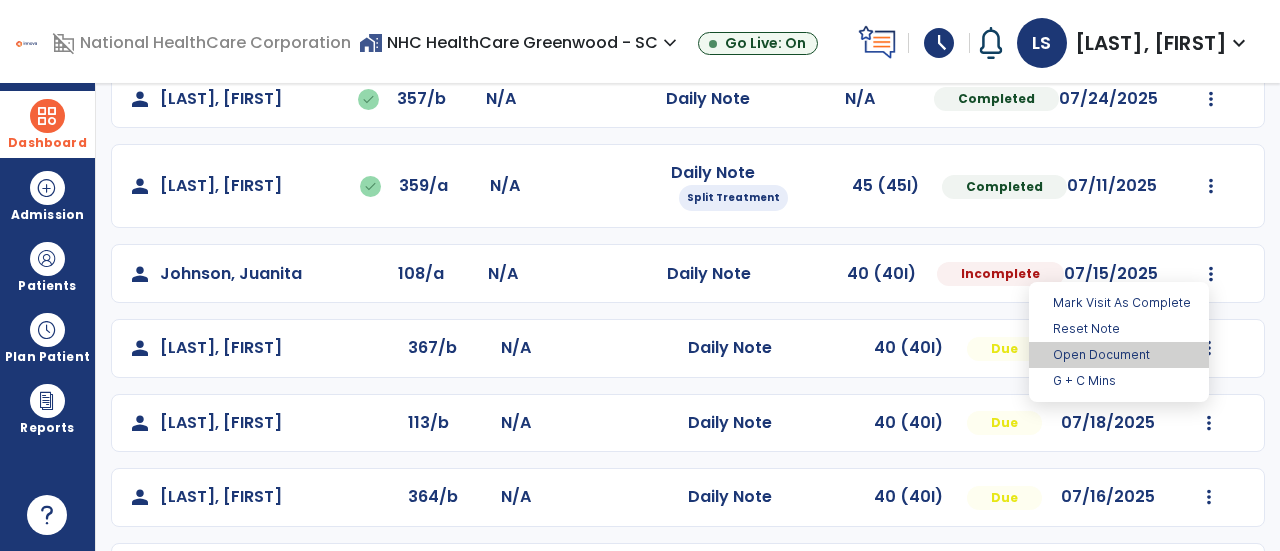 click on "Open Document" at bounding box center (1119, 355) 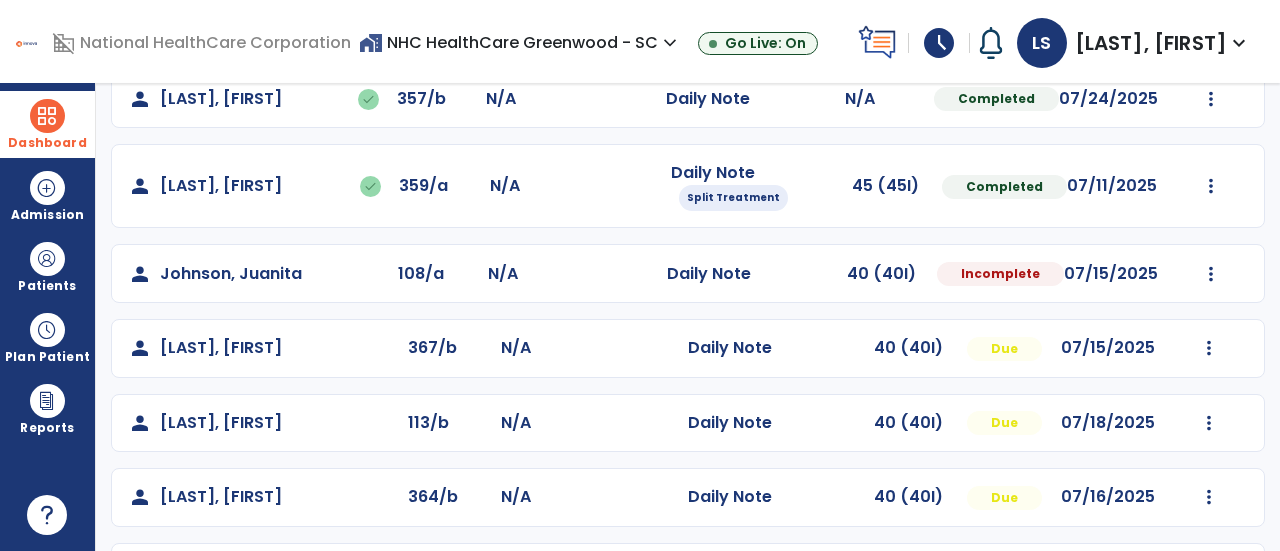 select on "*" 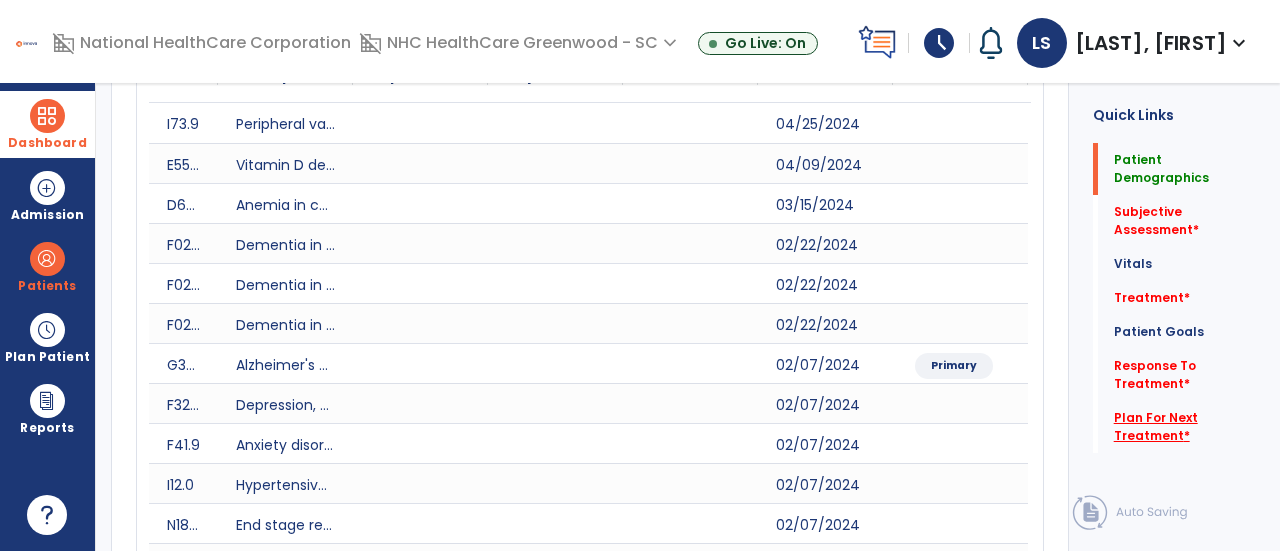 click on "Plan For Next Treatment   *" 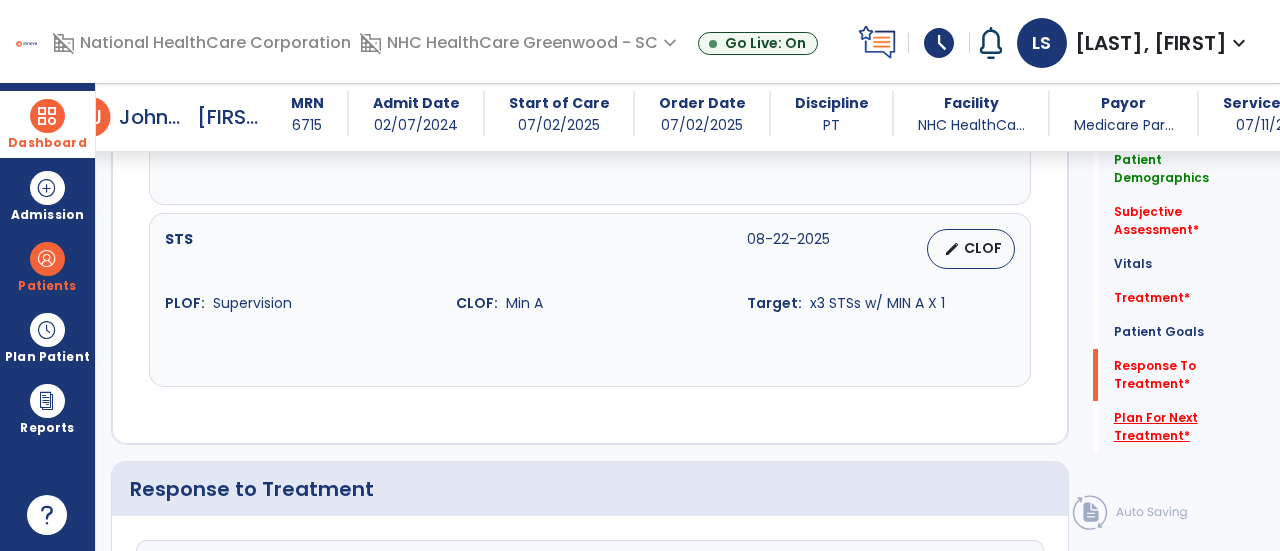 scroll, scrollTop: 2889, scrollLeft: 0, axis: vertical 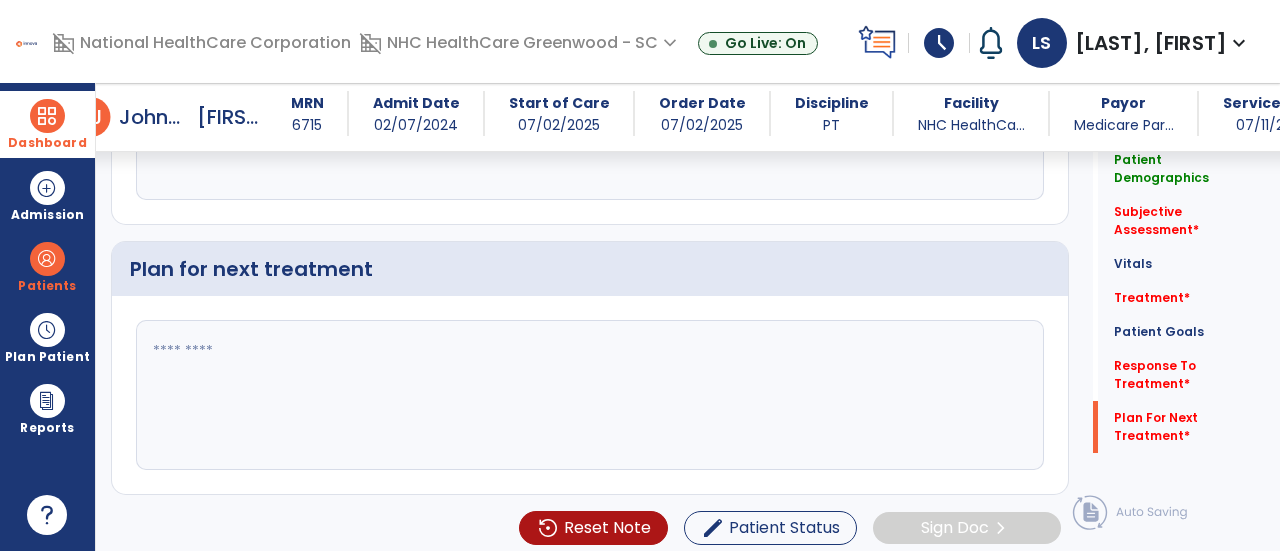 click 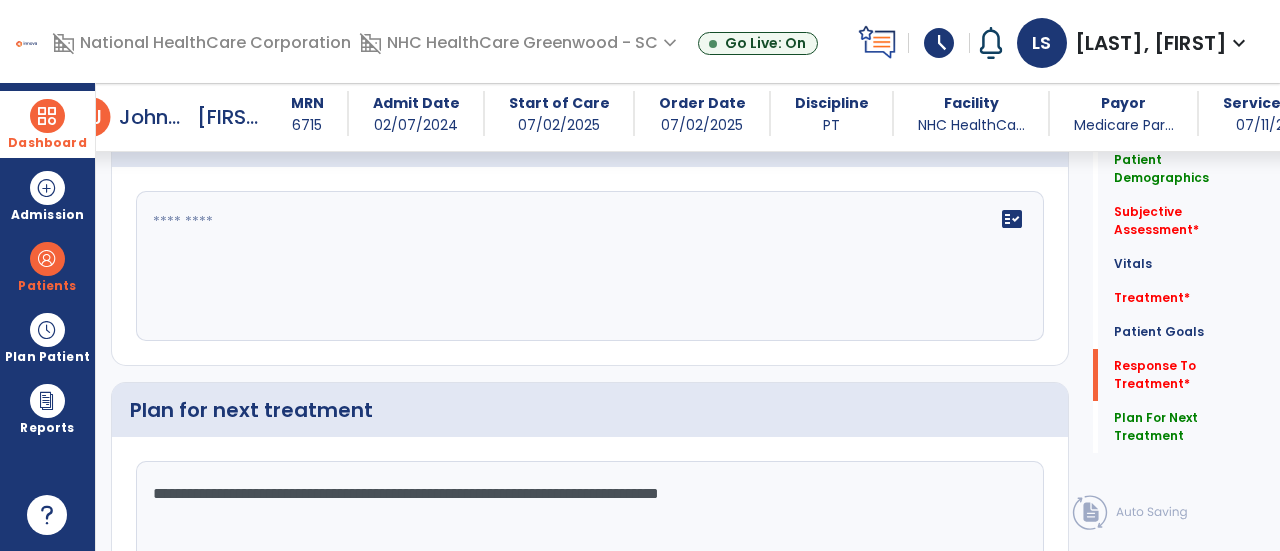 scroll, scrollTop: 2734, scrollLeft: 0, axis: vertical 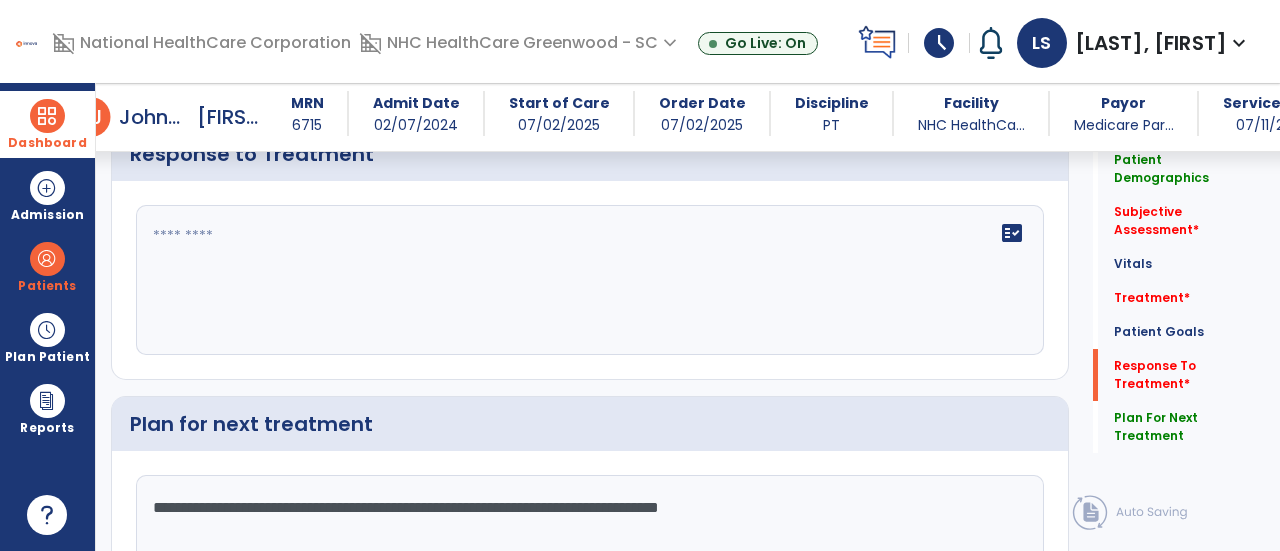 type on "**********" 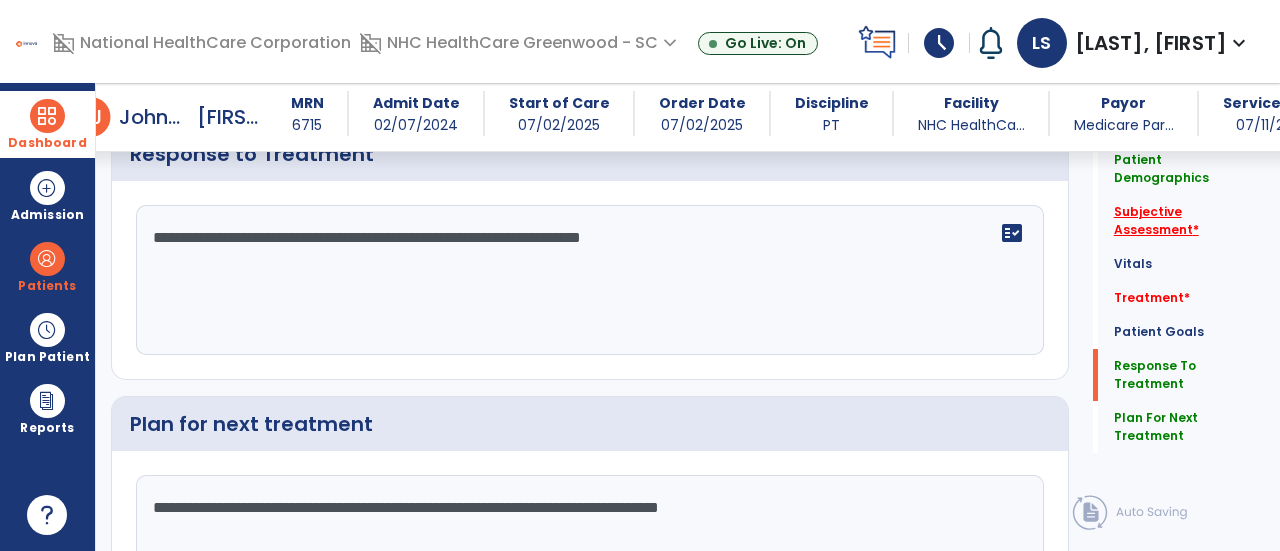 type on "**********" 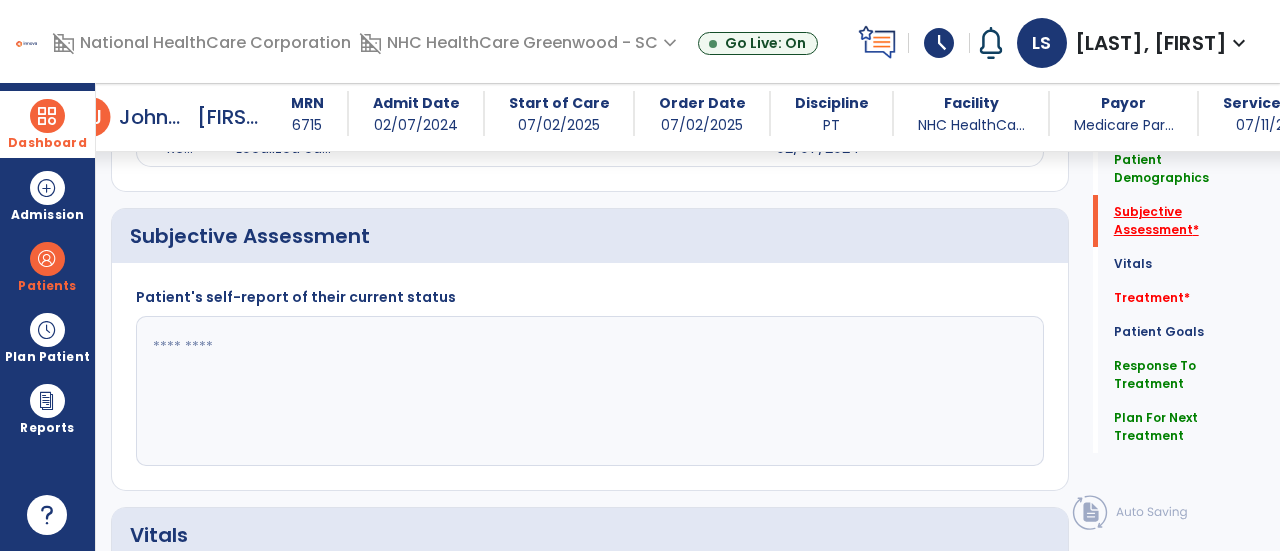 scroll, scrollTop: 876, scrollLeft: 0, axis: vertical 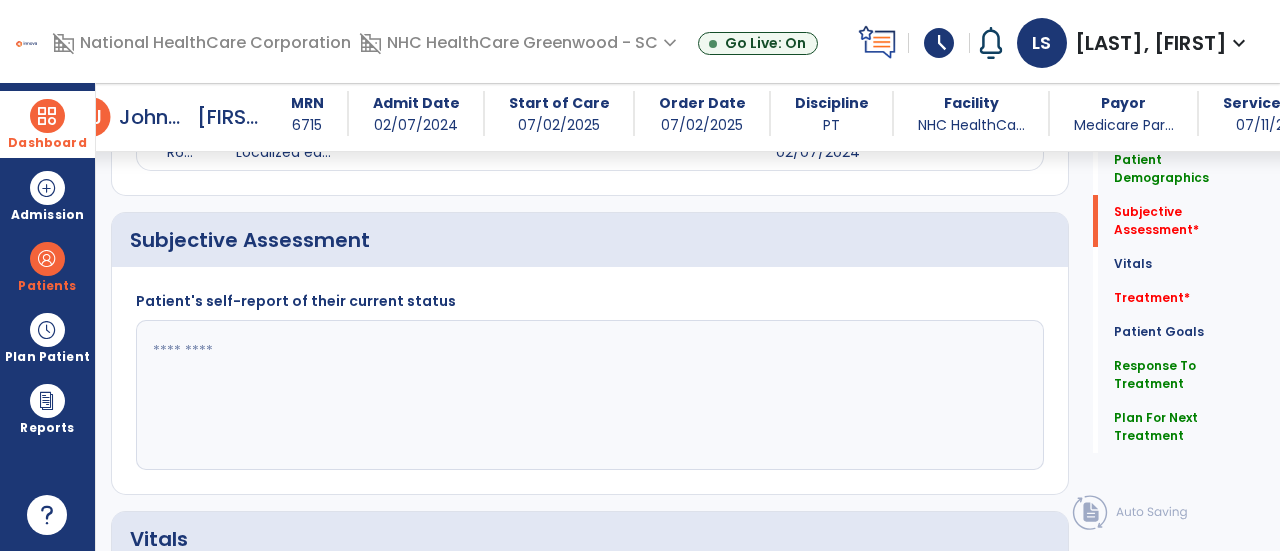 click 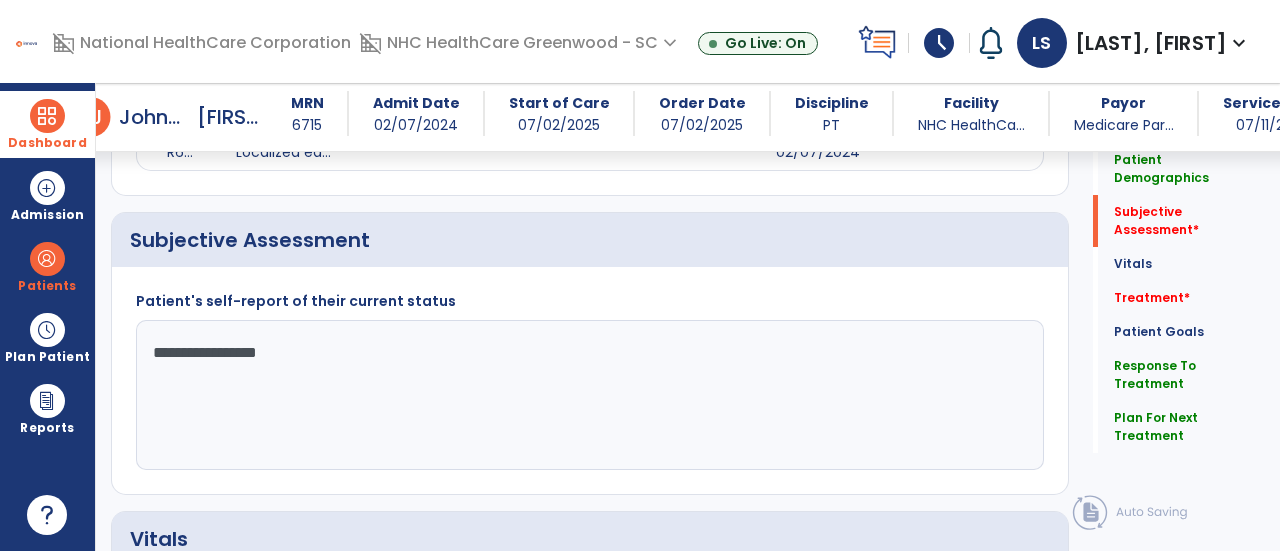 click on "**********" 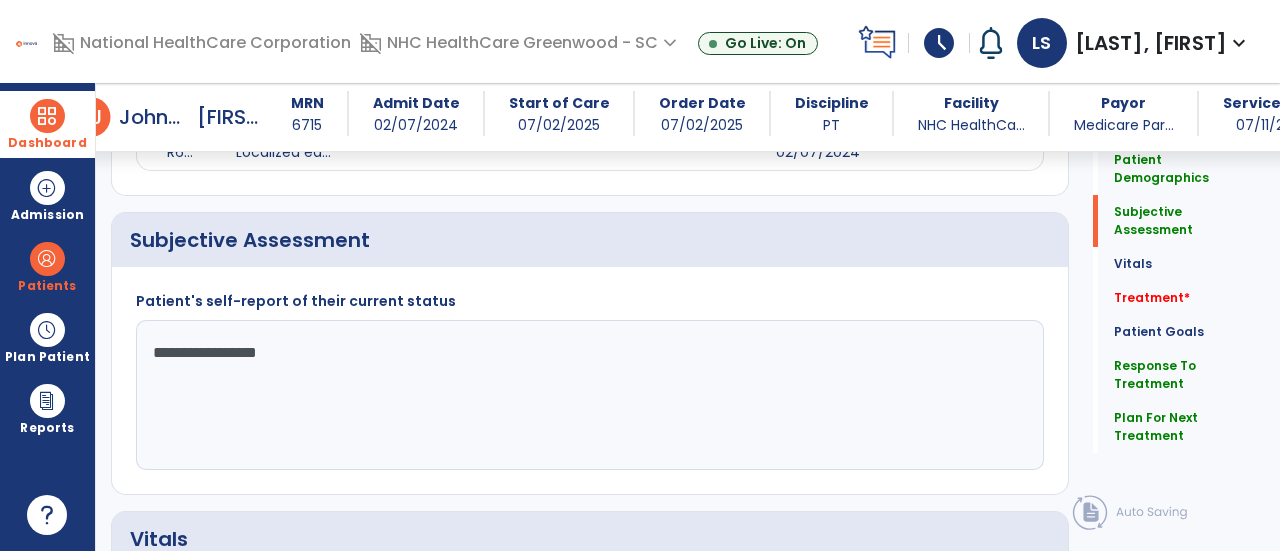 click on "**********" 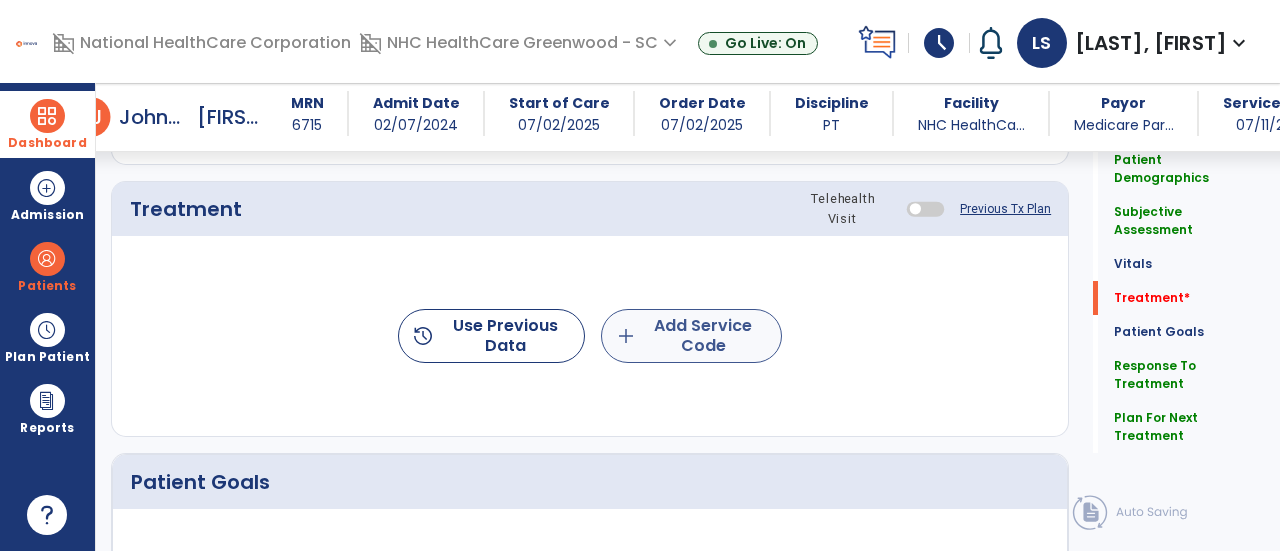 type on "**********" 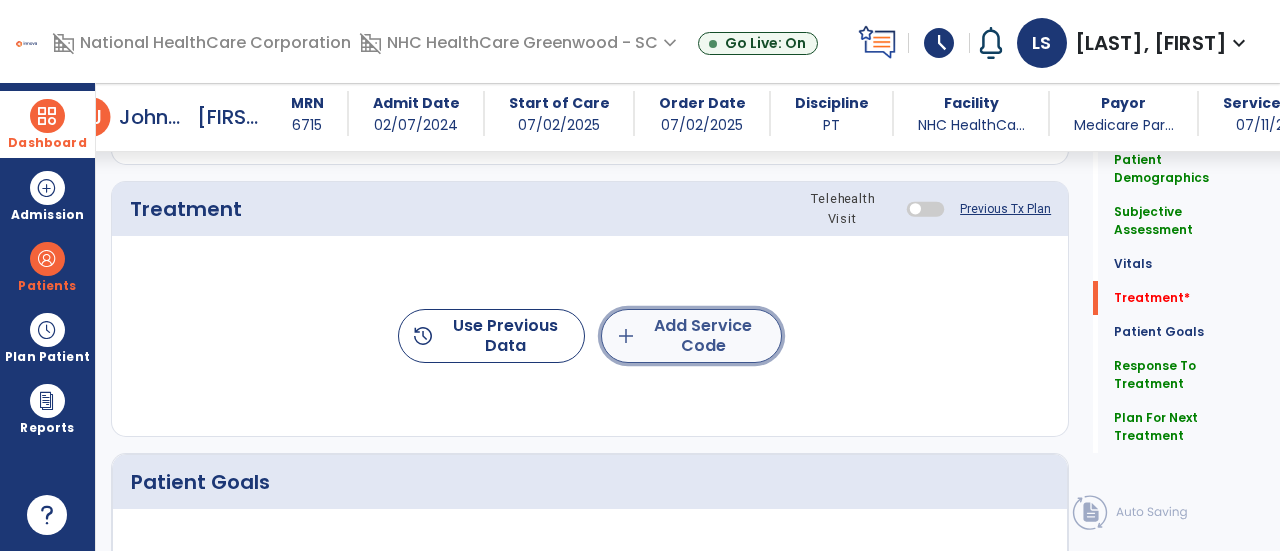 click on "add  Add Service Code" 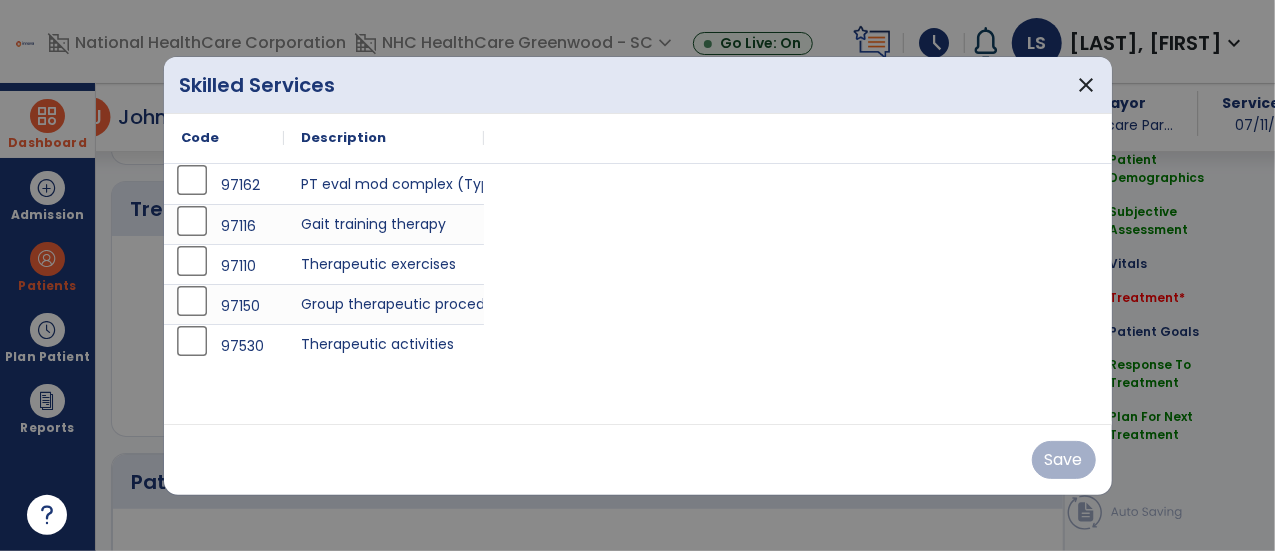 scroll, scrollTop: 1628, scrollLeft: 0, axis: vertical 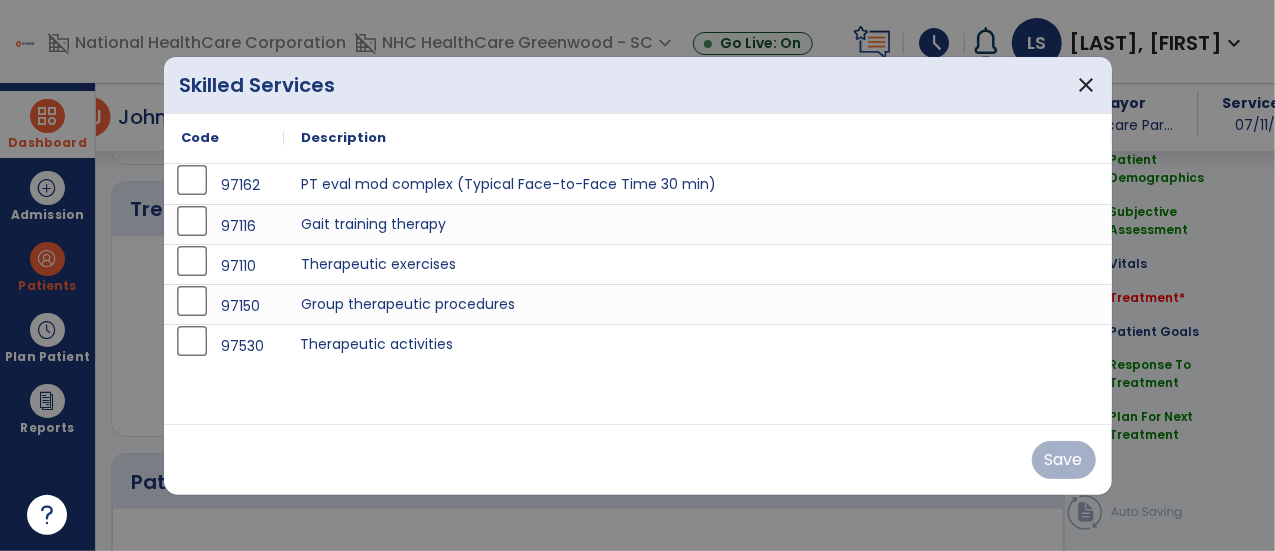 click on "Therapeutic activities" at bounding box center [698, 344] 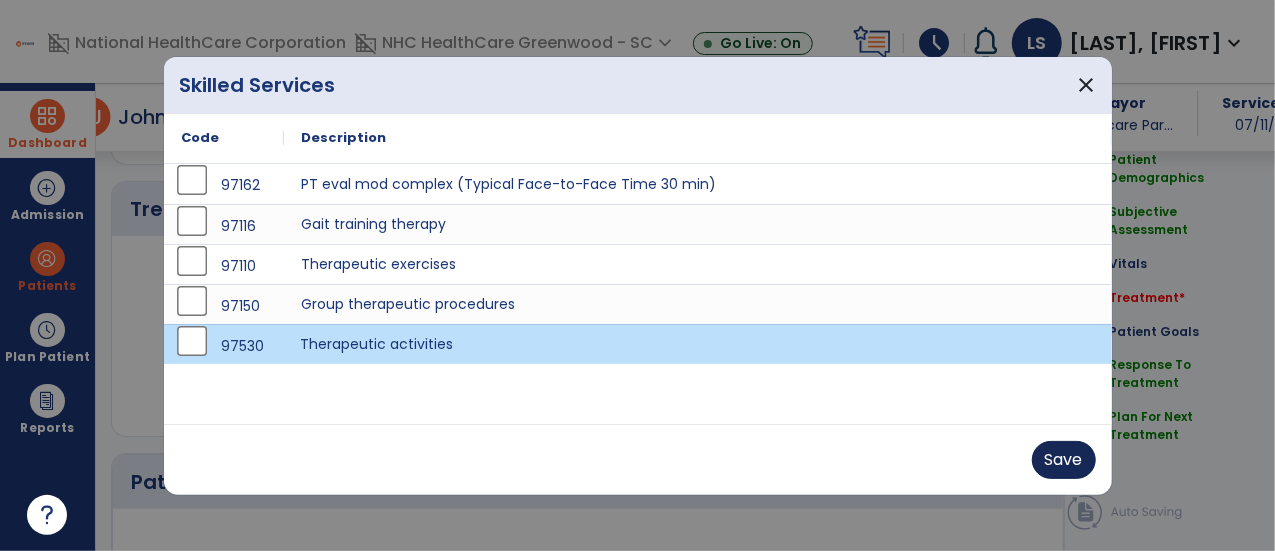 click on "Save" at bounding box center [1064, 460] 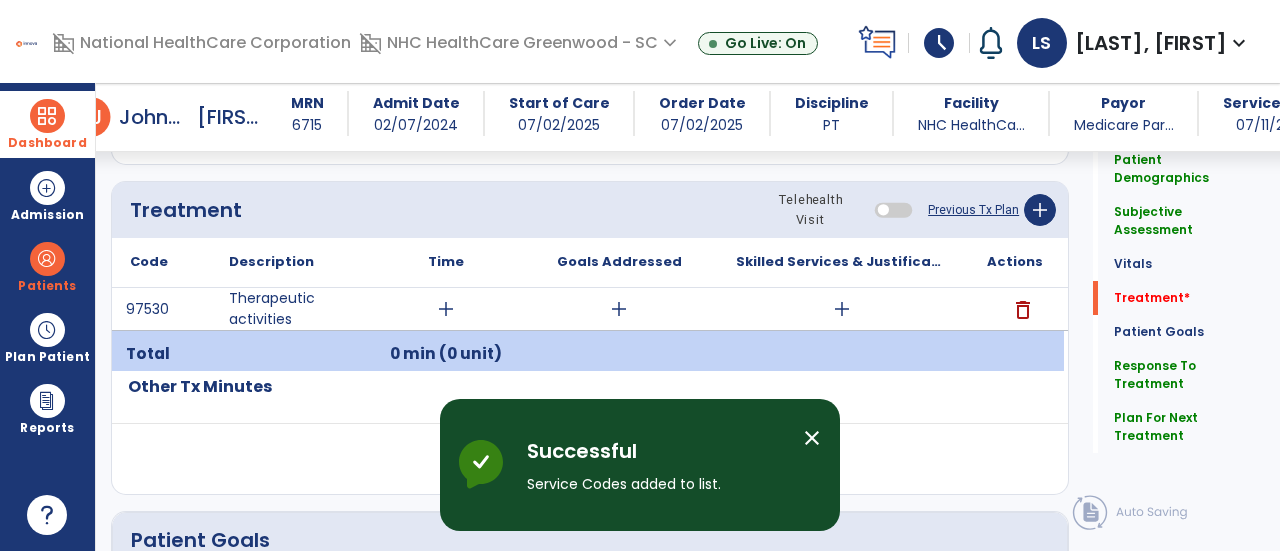 click on "add" at bounding box center [446, 309] 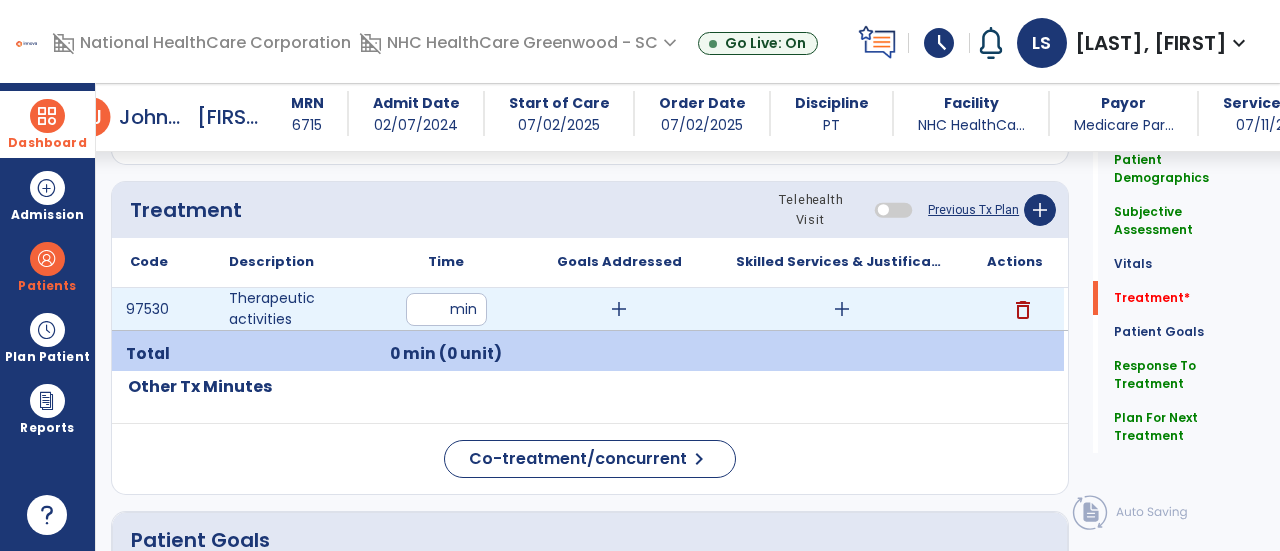 type on "**" 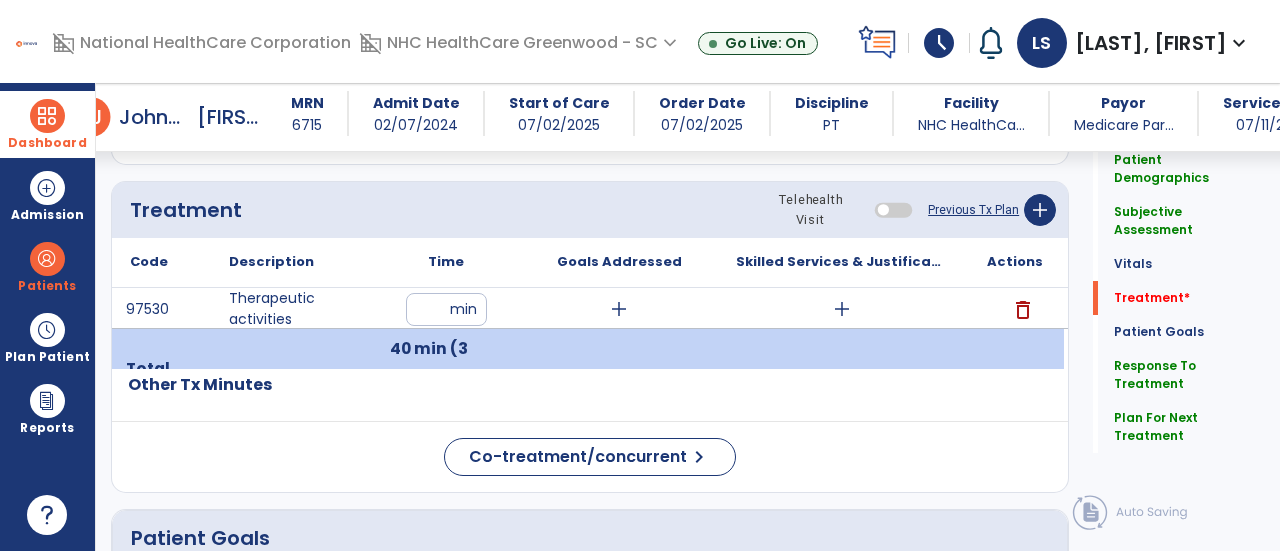 click on "add" at bounding box center (842, 309) 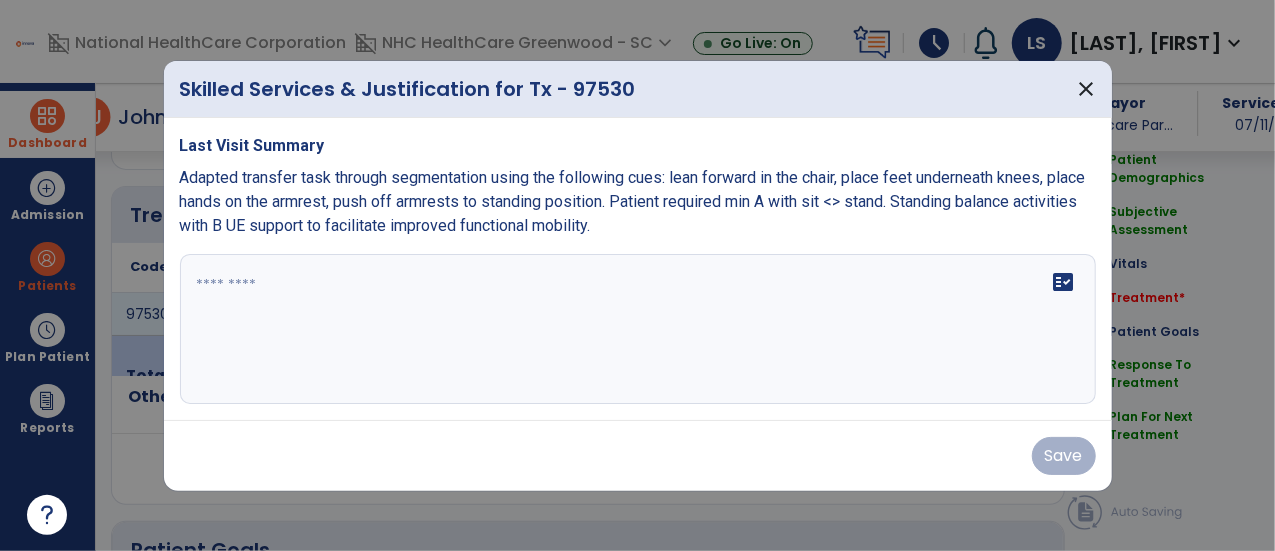 scroll, scrollTop: 1628, scrollLeft: 0, axis: vertical 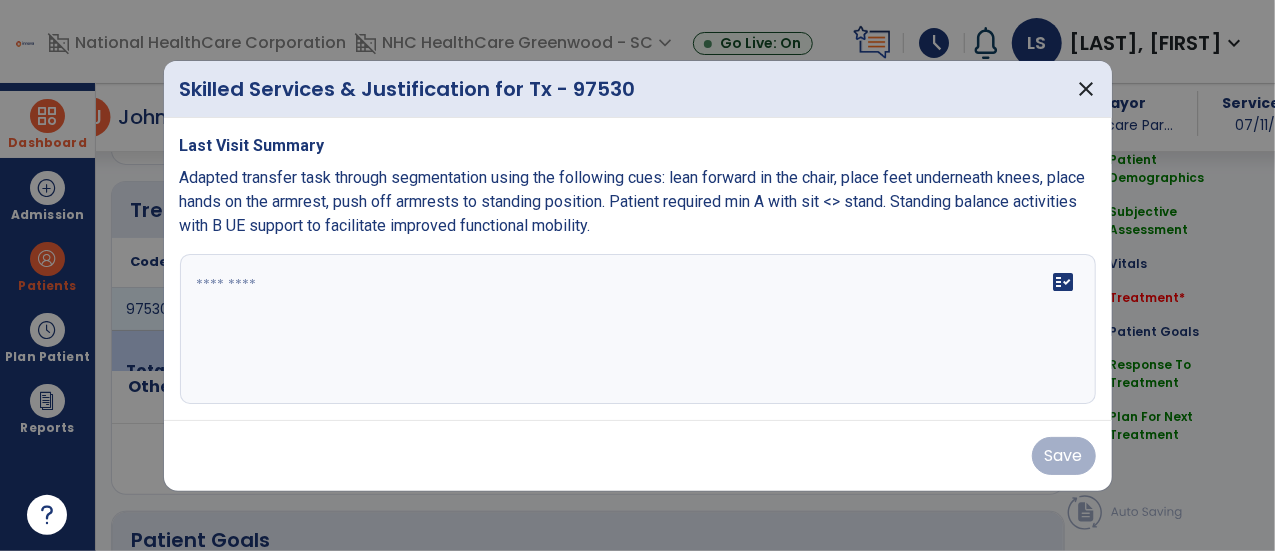 click on "fact_check" at bounding box center (638, 329) 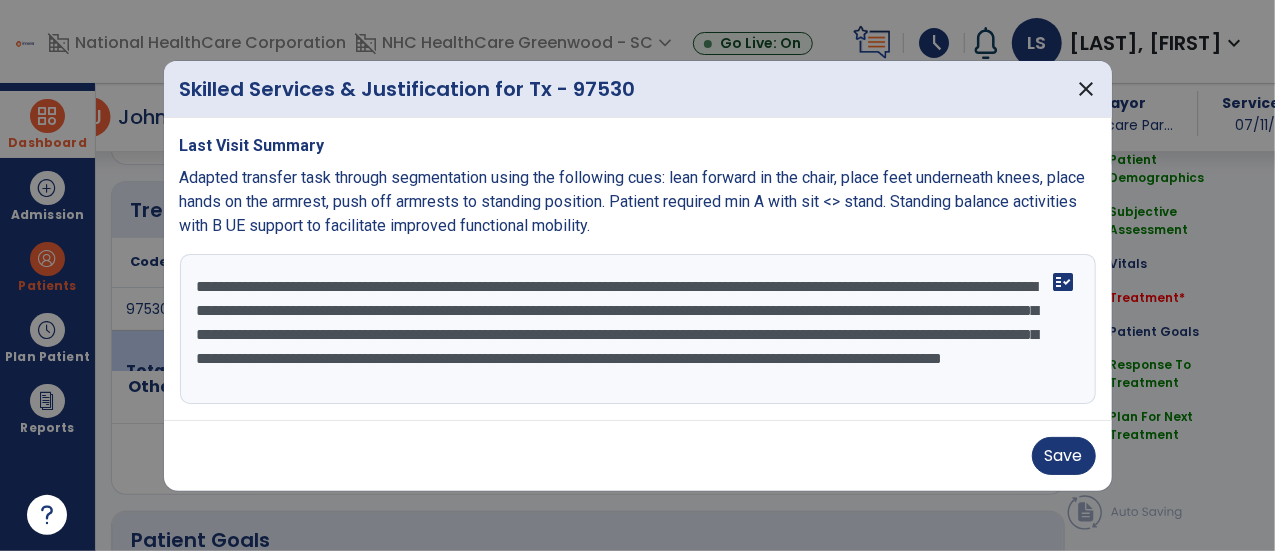 scroll, scrollTop: 14, scrollLeft: 0, axis: vertical 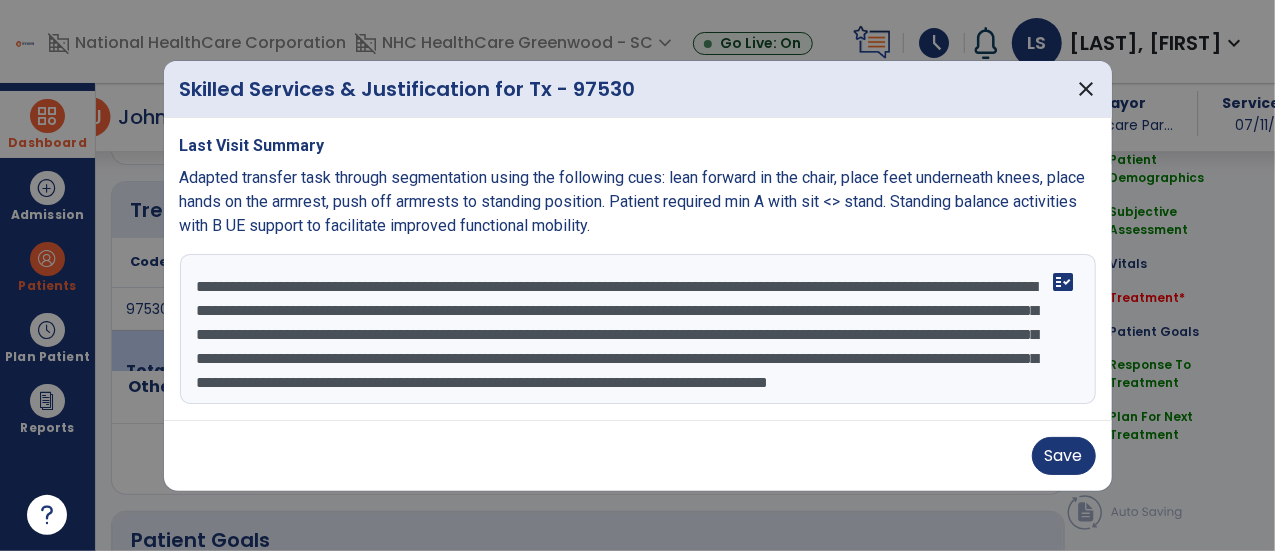 type on "**********" 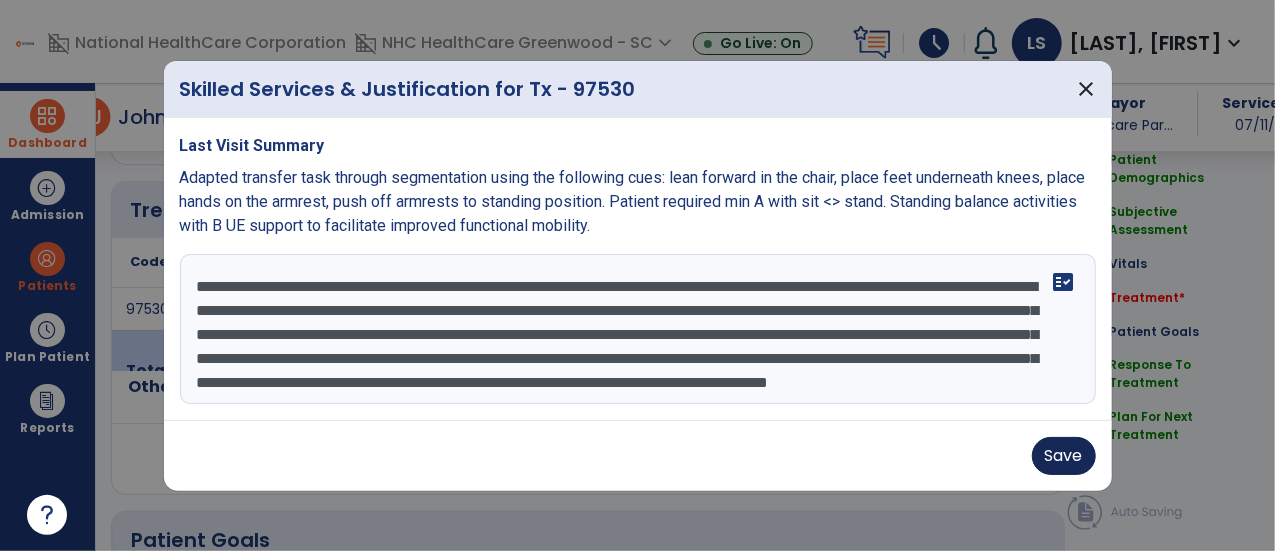 click on "Save" at bounding box center (1064, 456) 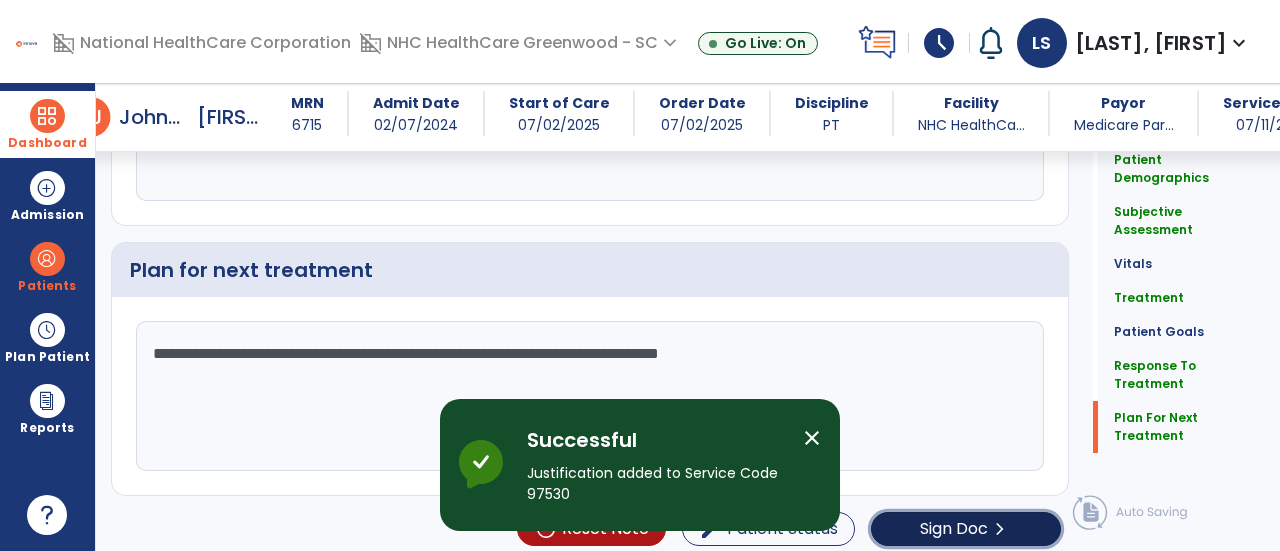 click on "Sign Doc" 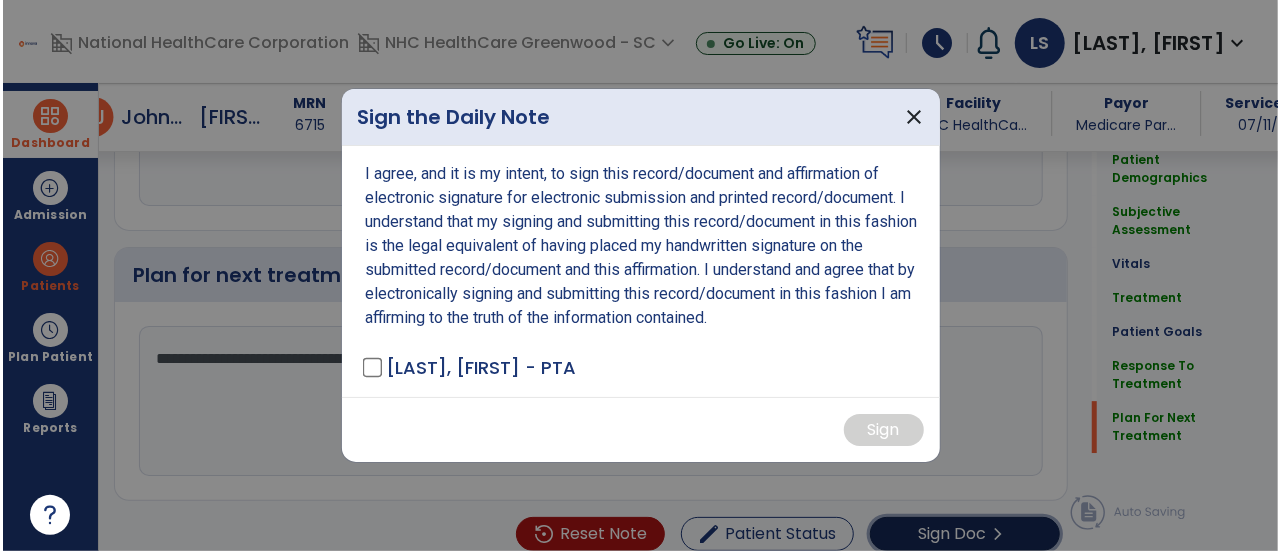 scroll, scrollTop: 2988, scrollLeft: 0, axis: vertical 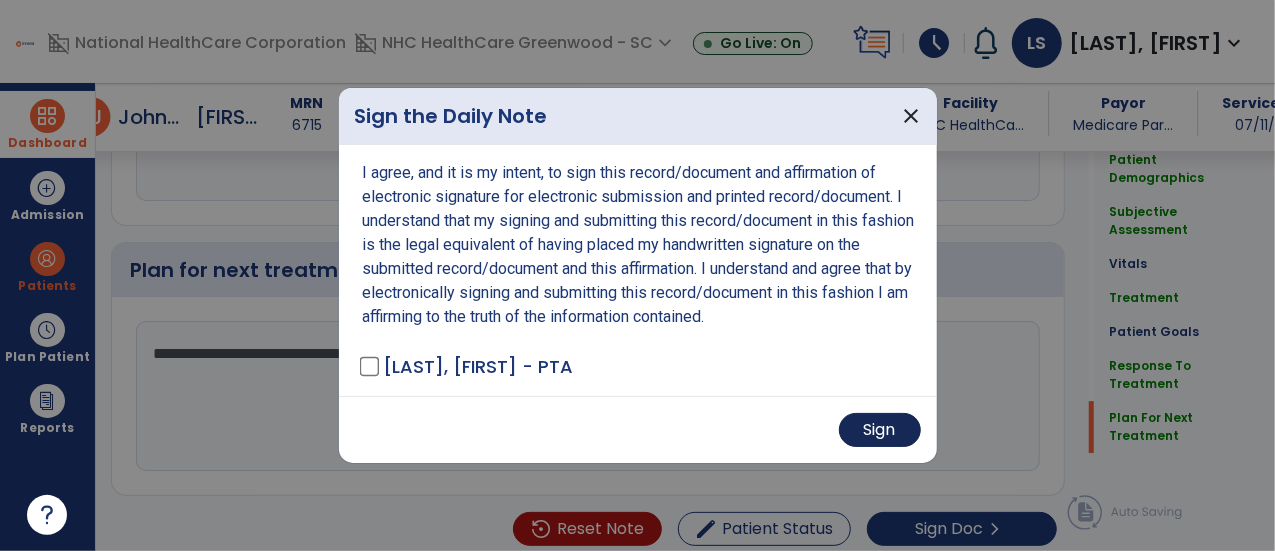 click on "Sign" at bounding box center [880, 430] 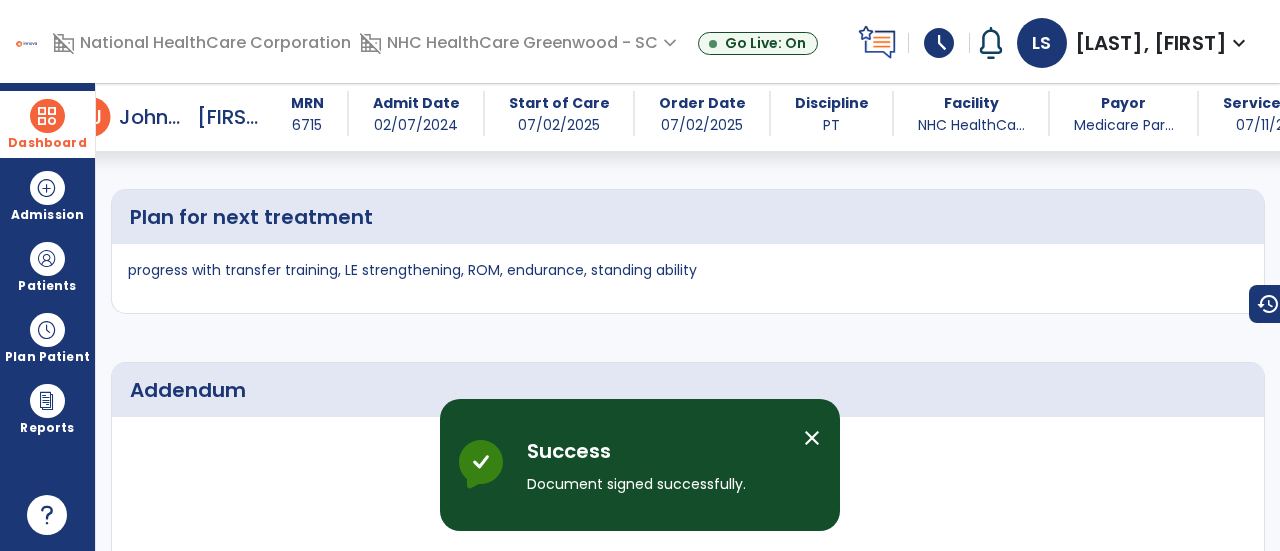 scroll, scrollTop: 4676, scrollLeft: 0, axis: vertical 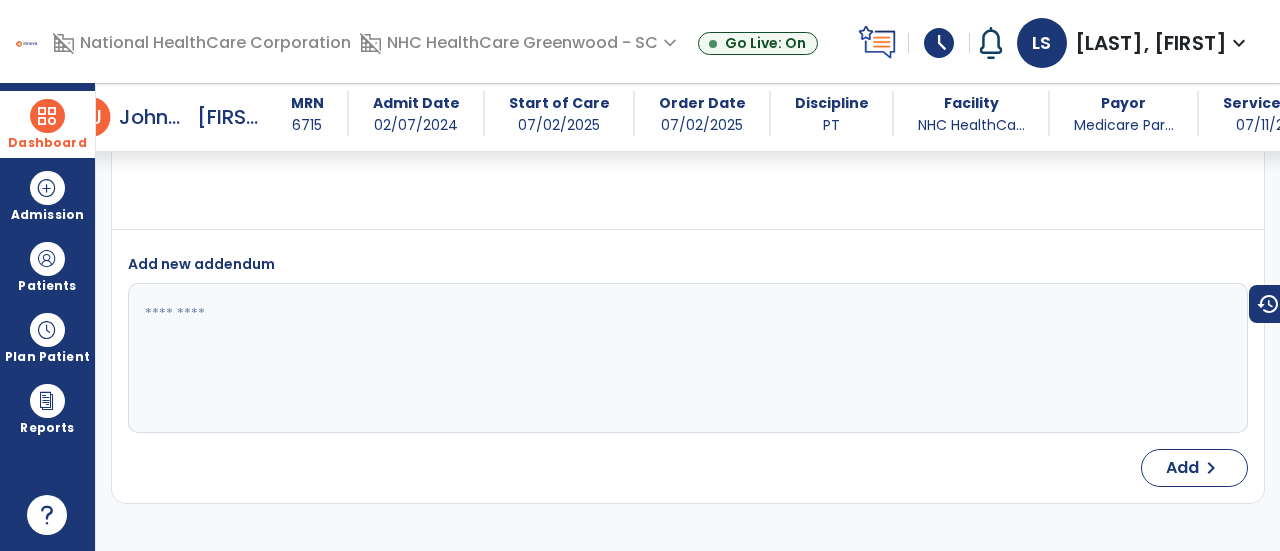 click at bounding box center (47, 116) 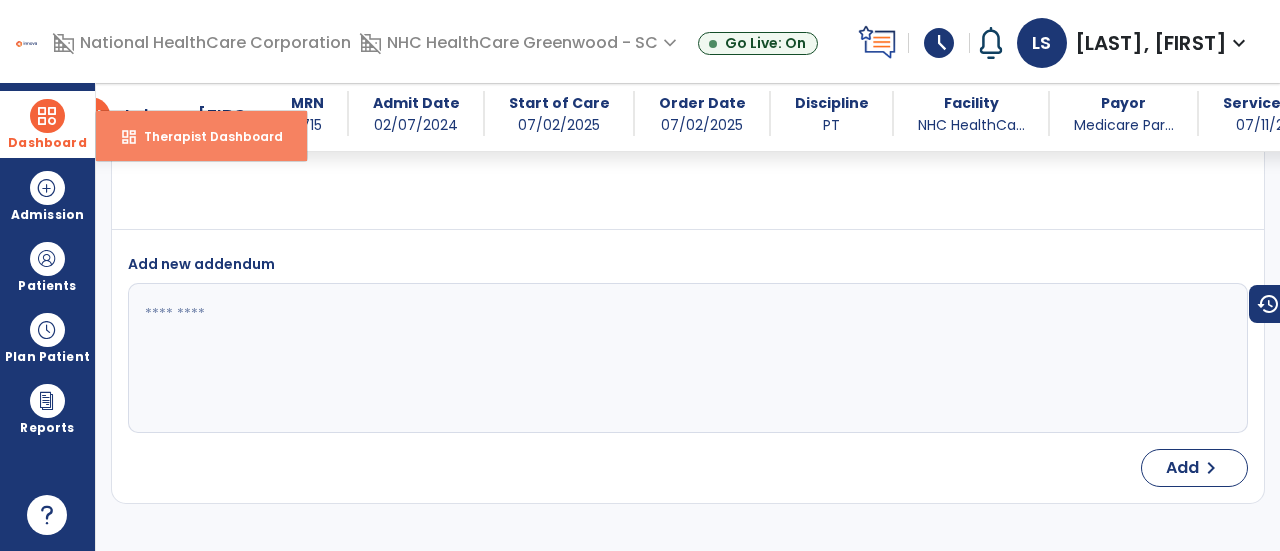 click on "Therapist Dashboard" at bounding box center (205, 136) 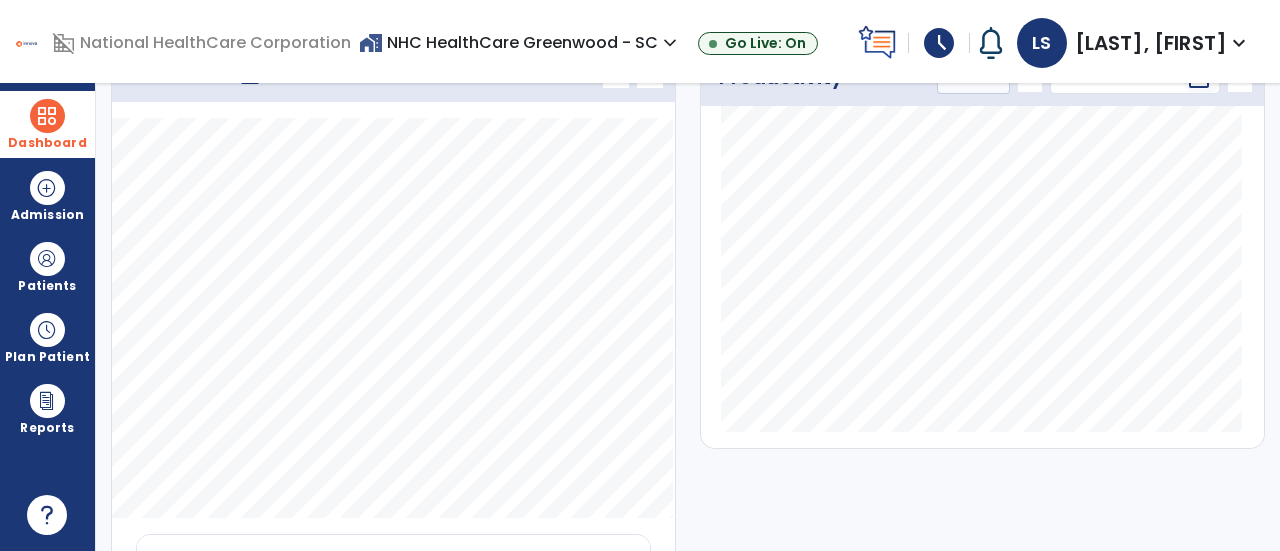 scroll, scrollTop: 0, scrollLeft: 0, axis: both 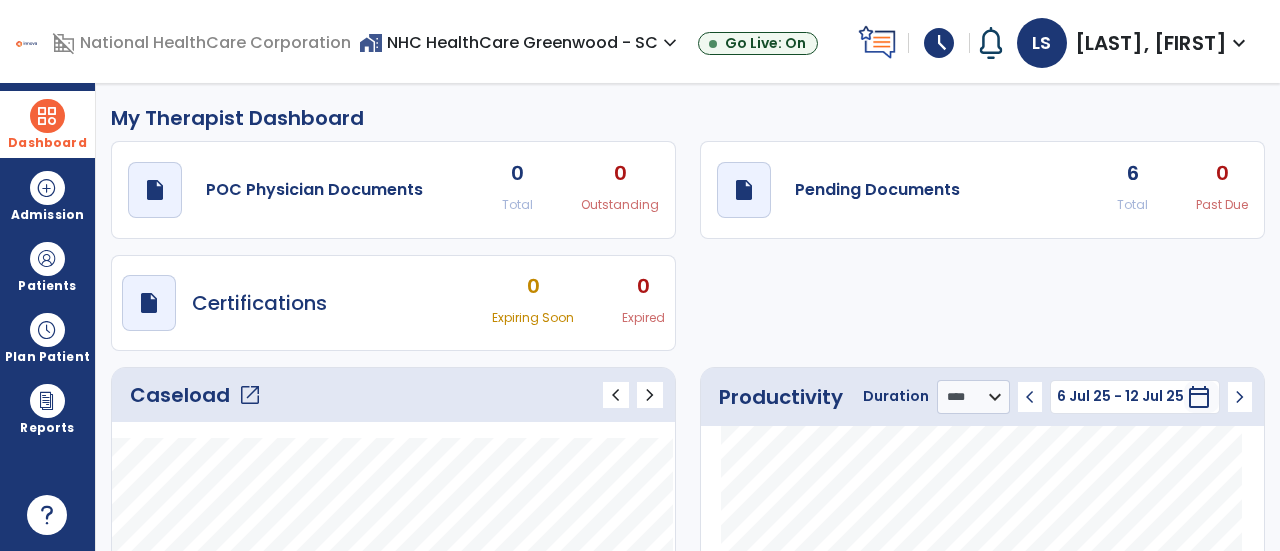 click on "open_in_new" 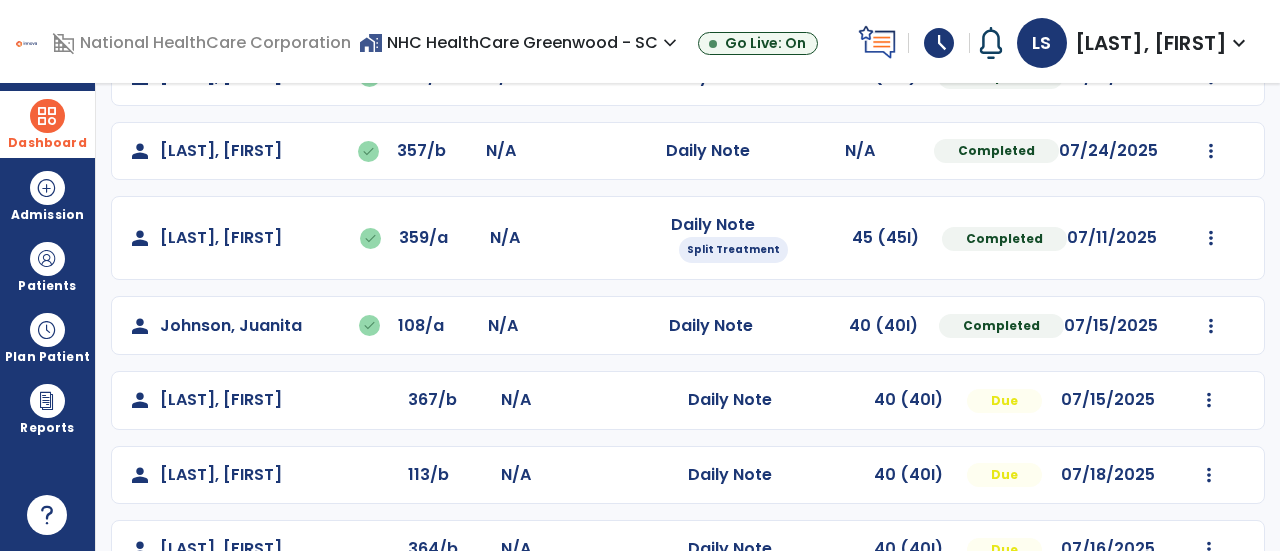 scroll, scrollTop: 326, scrollLeft: 0, axis: vertical 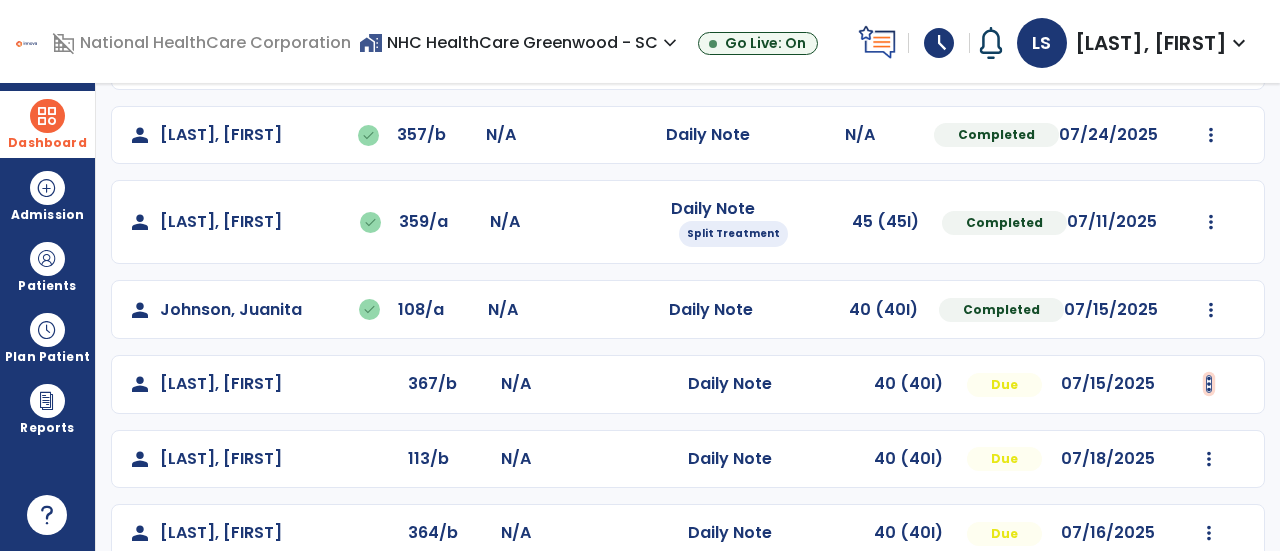 click at bounding box center (1209, -14) 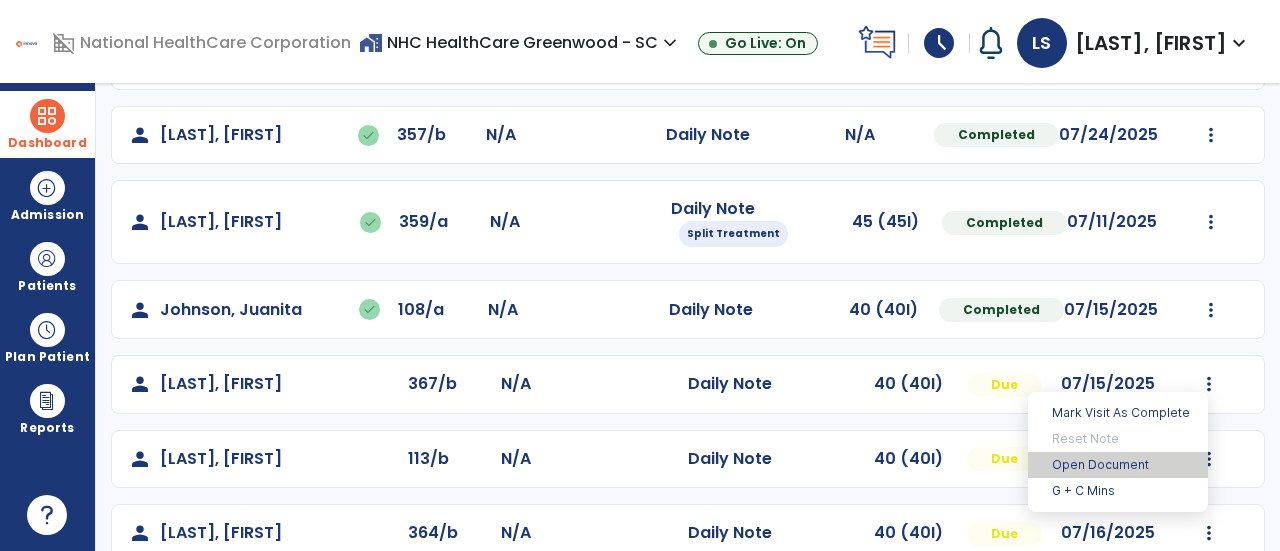 click on "Open Document" at bounding box center (1118, 465) 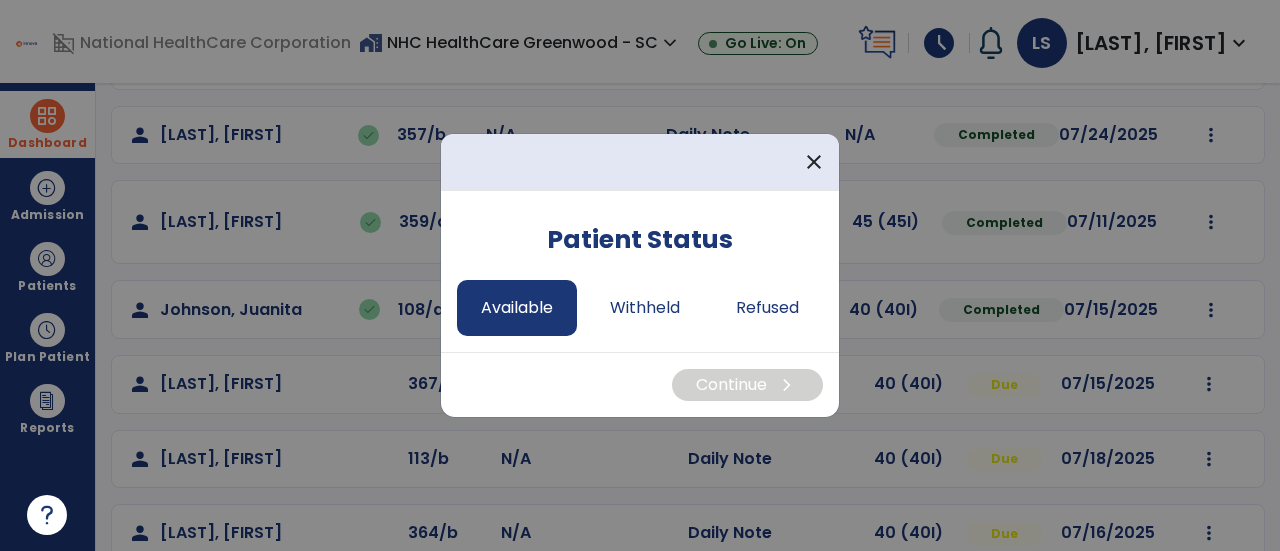 click on "Available" at bounding box center [517, 308] 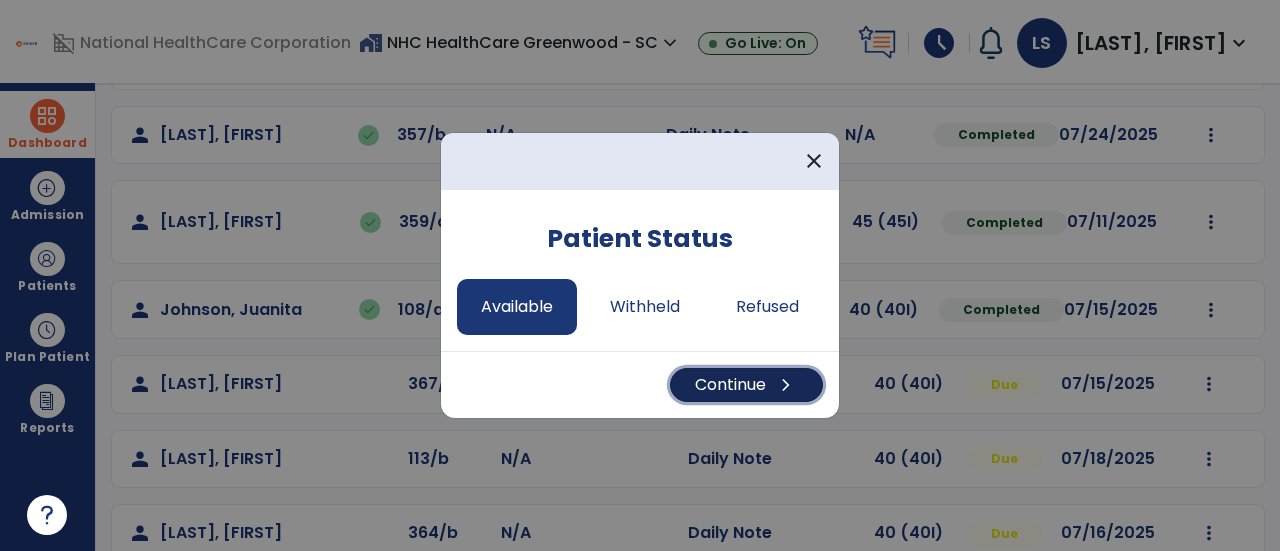 click on "Continue   chevron_right" at bounding box center (746, 385) 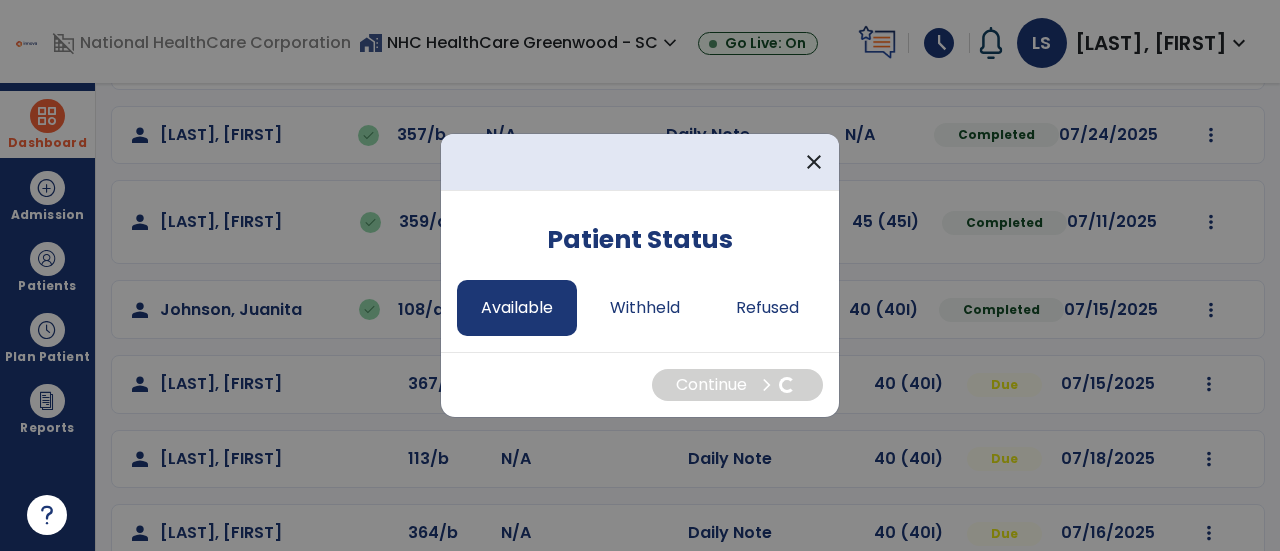 select on "*" 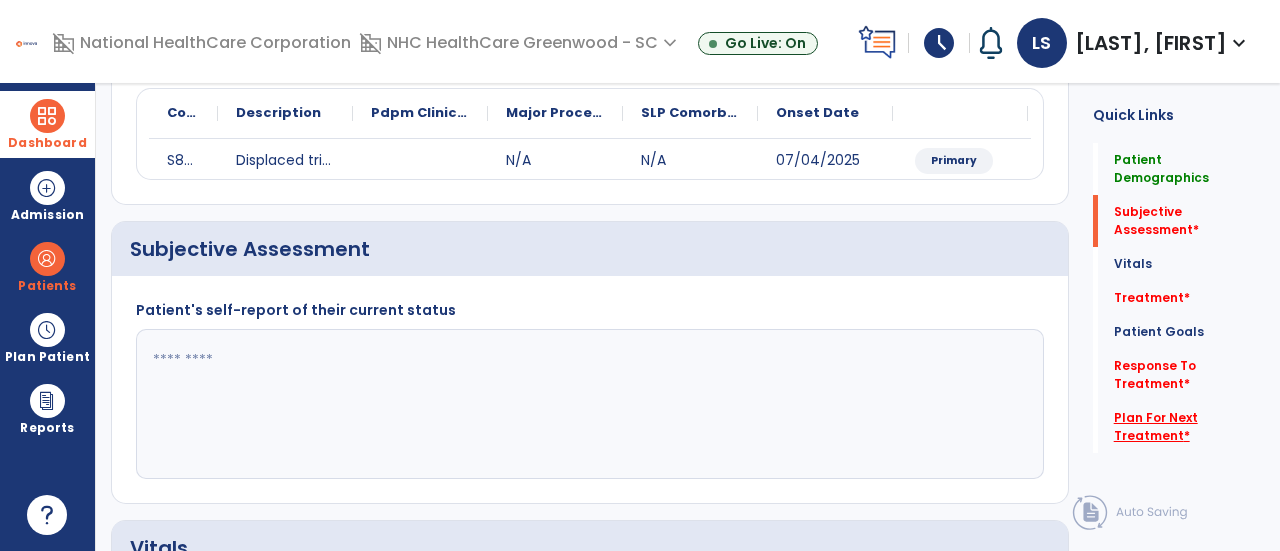 click on "Plan For Next Treatment   *" 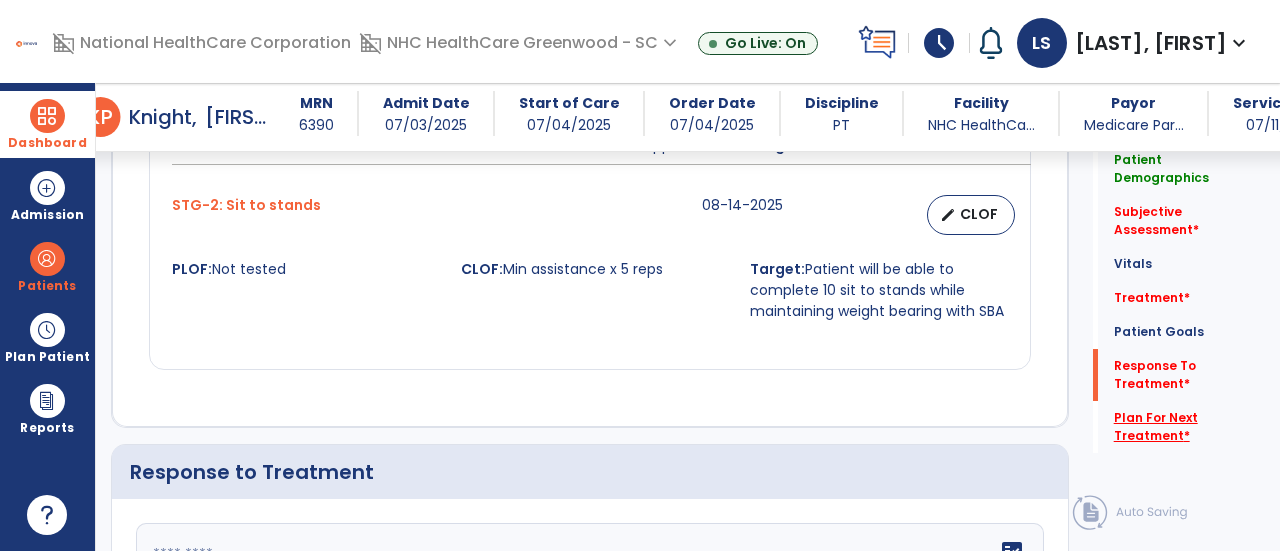 scroll, scrollTop: 2159, scrollLeft: 0, axis: vertical 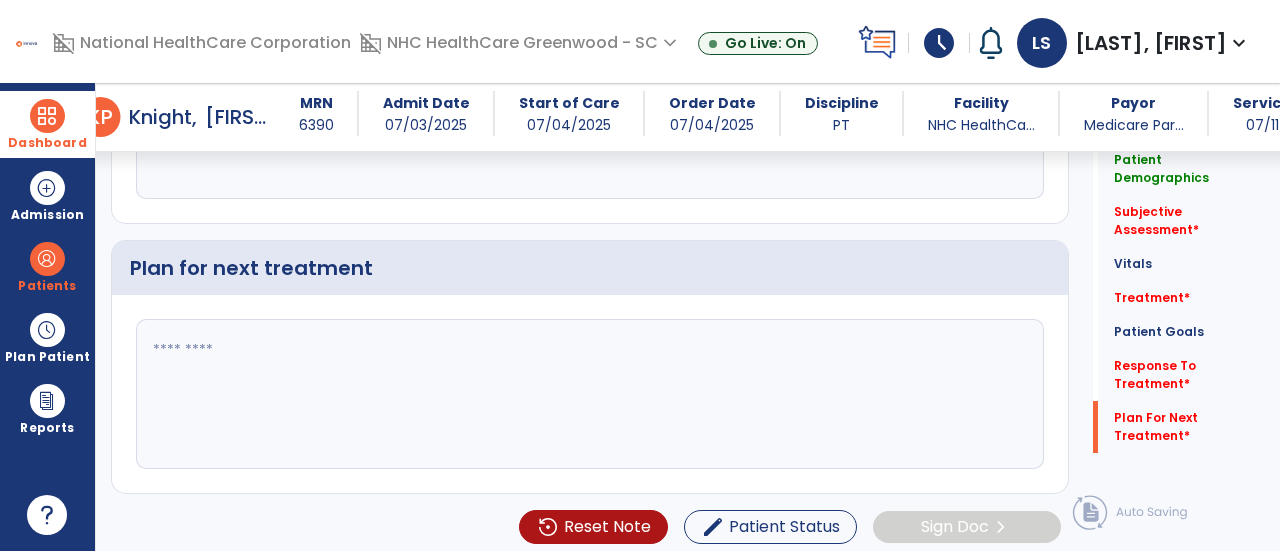 click 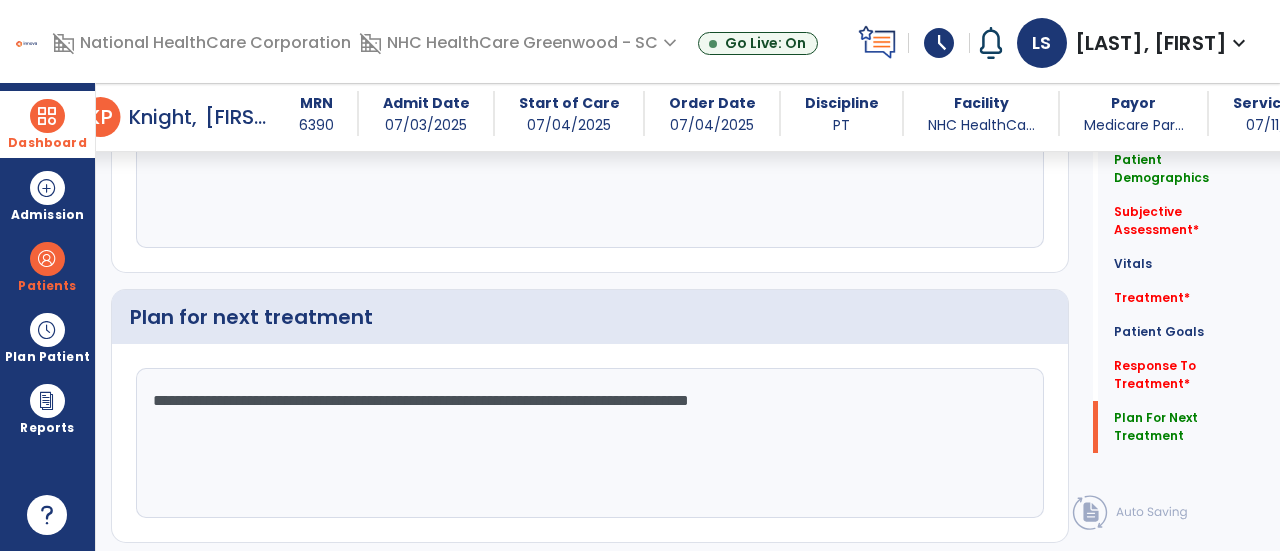scroll, scrollTop: 2109, scrollLeft: 0, axis: vertical 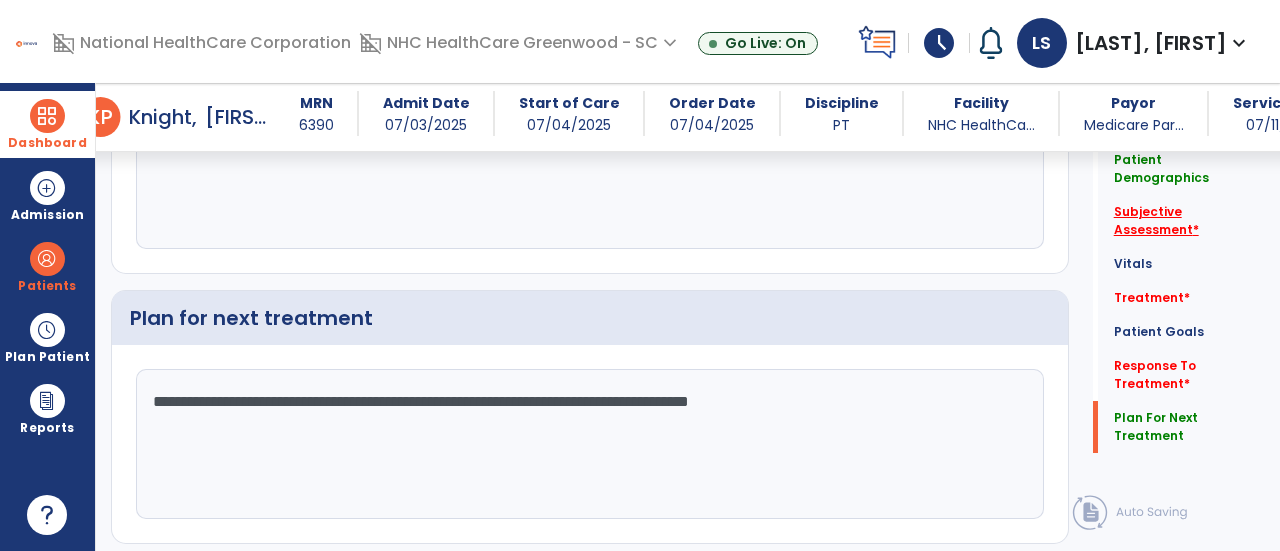 type on "**********" 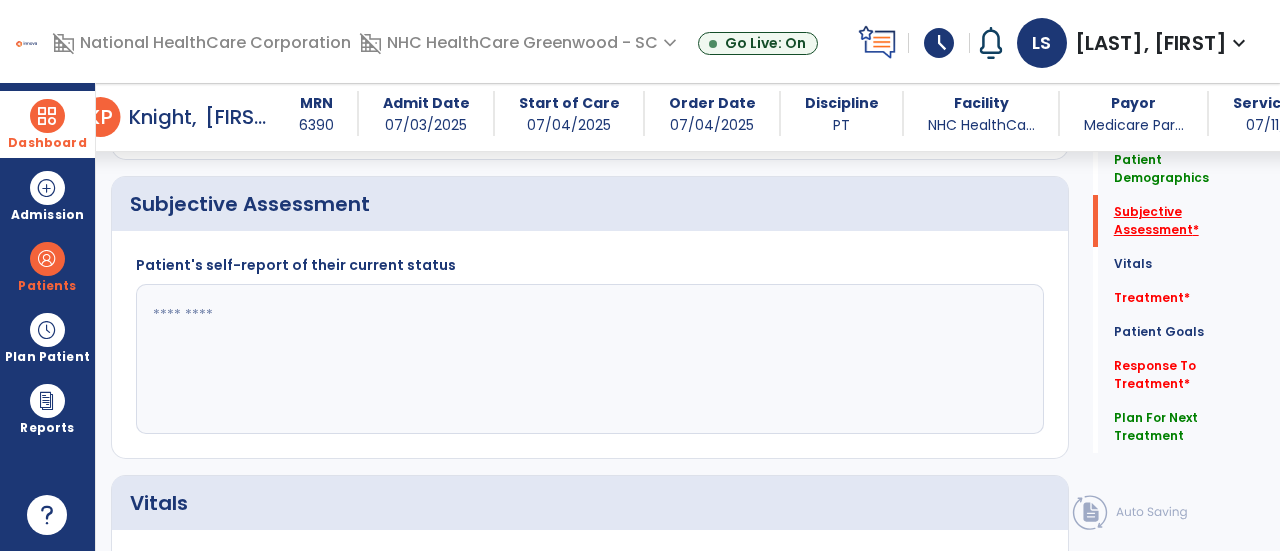 scroll, scrollTop: 350, scrollLeft: 0, axis: vertical 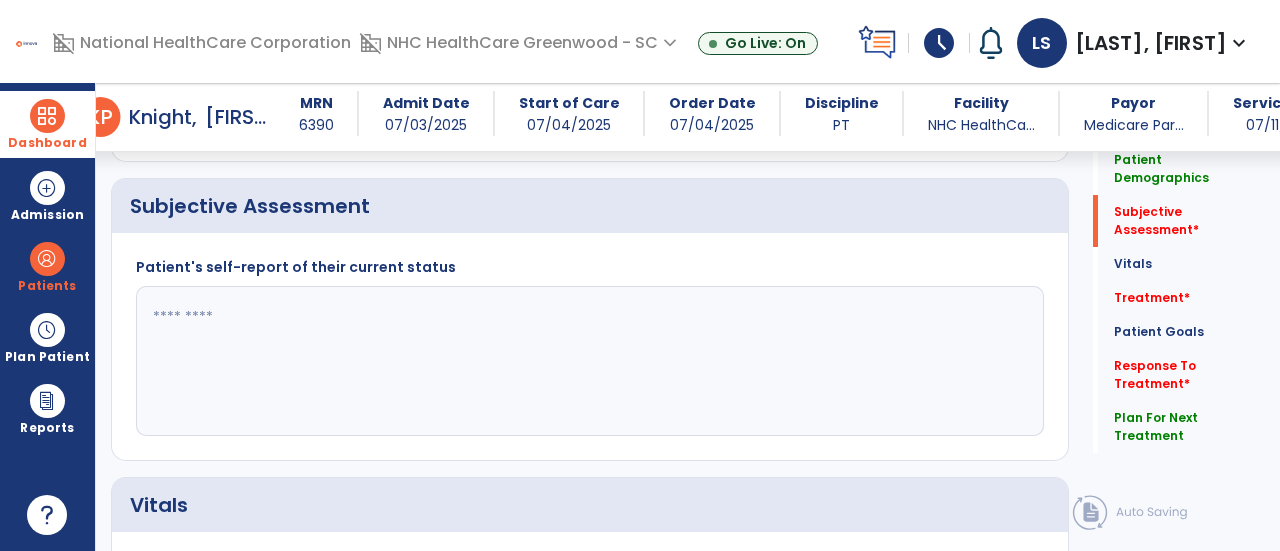 click 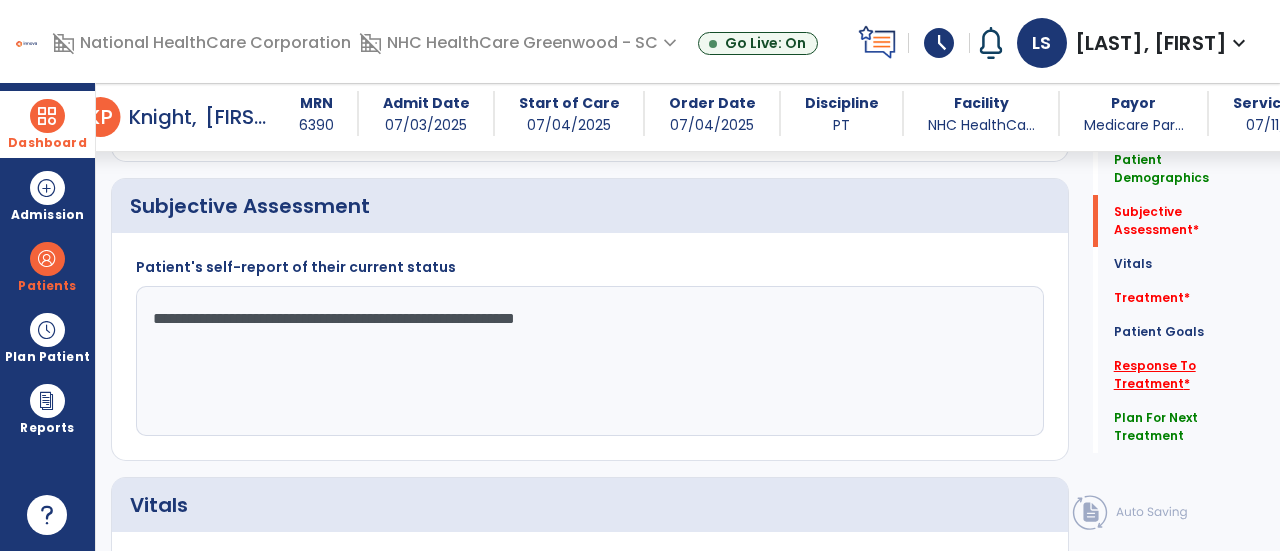 type on "**********" 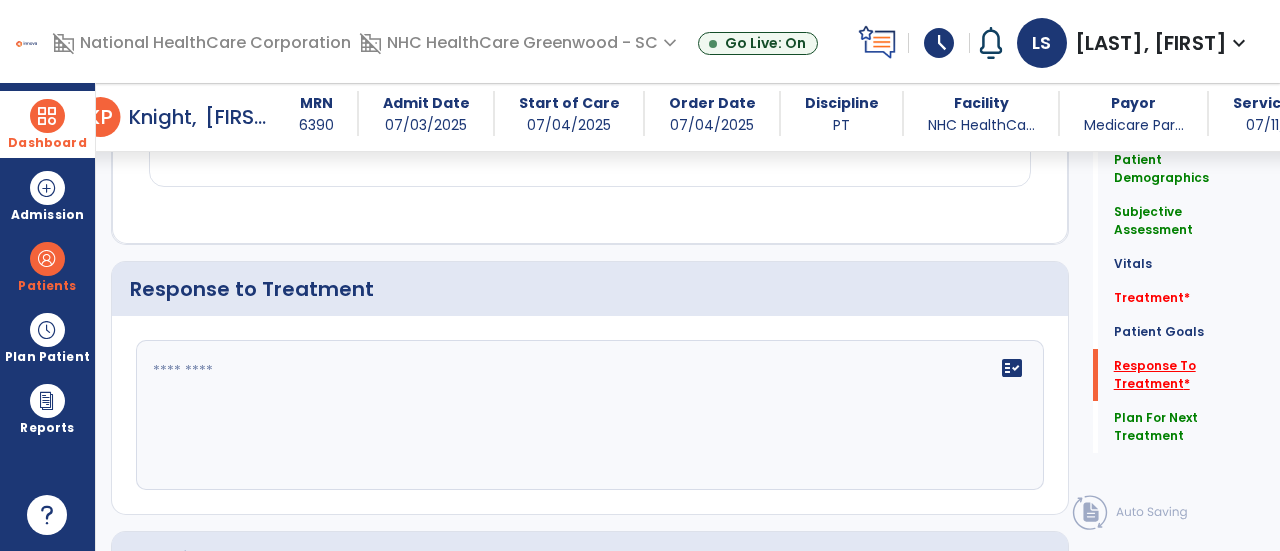 scroll, scrollTop: 1933, scrollLeft: 0, axis: vertical 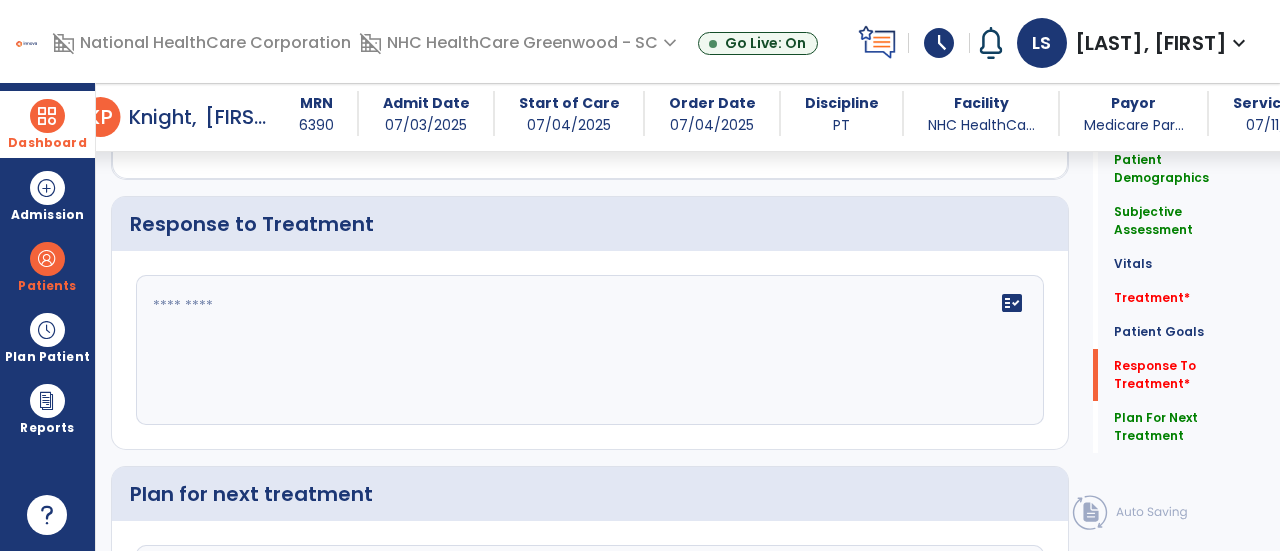 click on "fact_check" 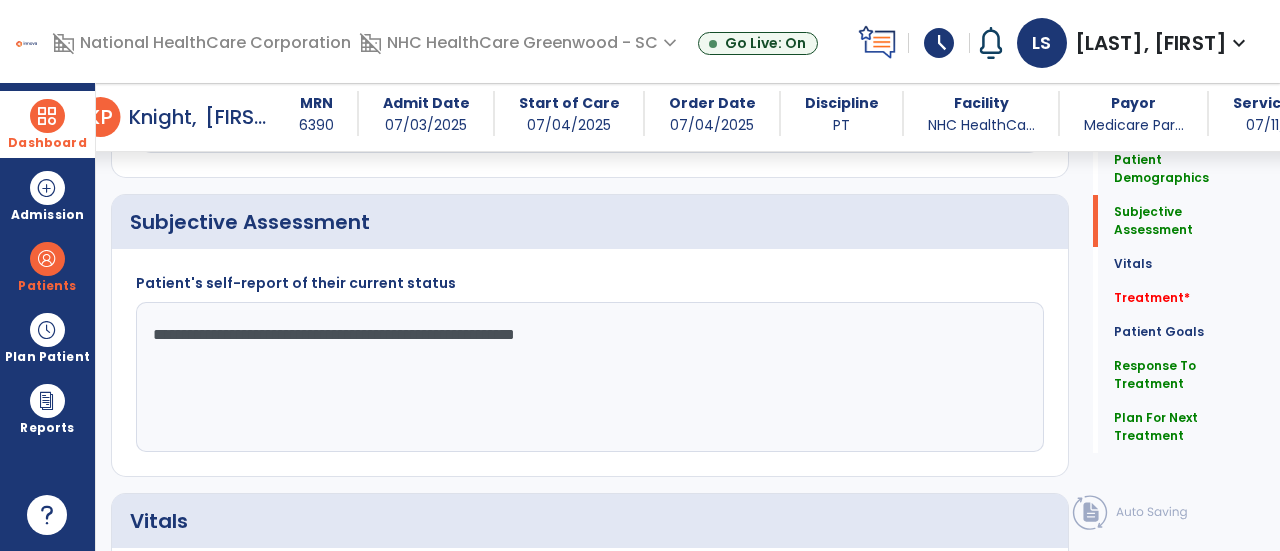 scroll, scrollTop: 330, scrollLeft: 0, axis: vertical 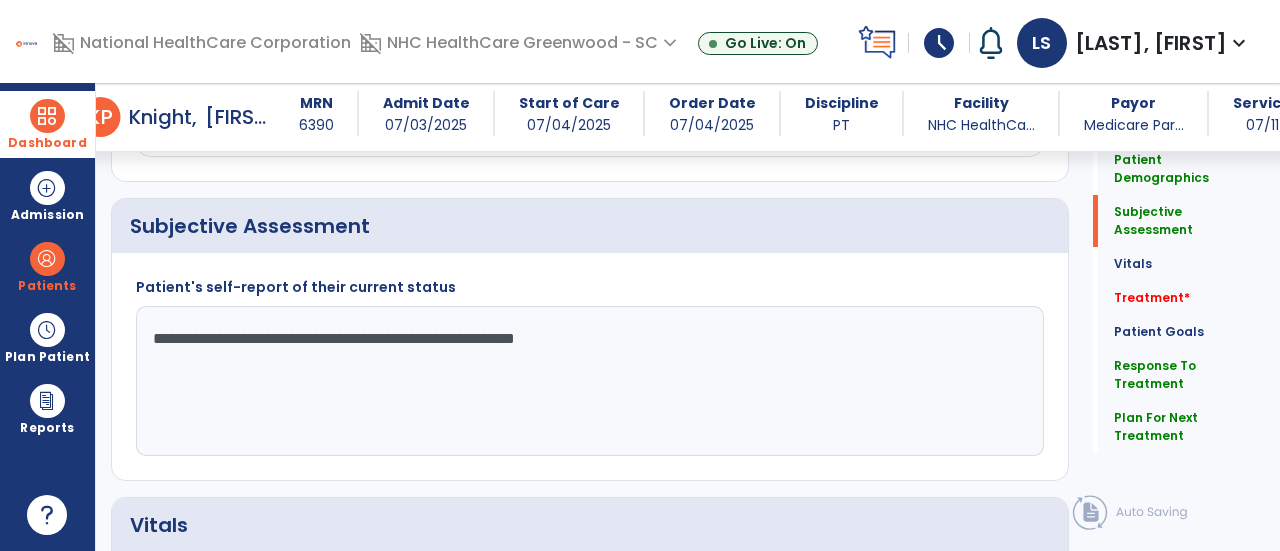 type on "**********" 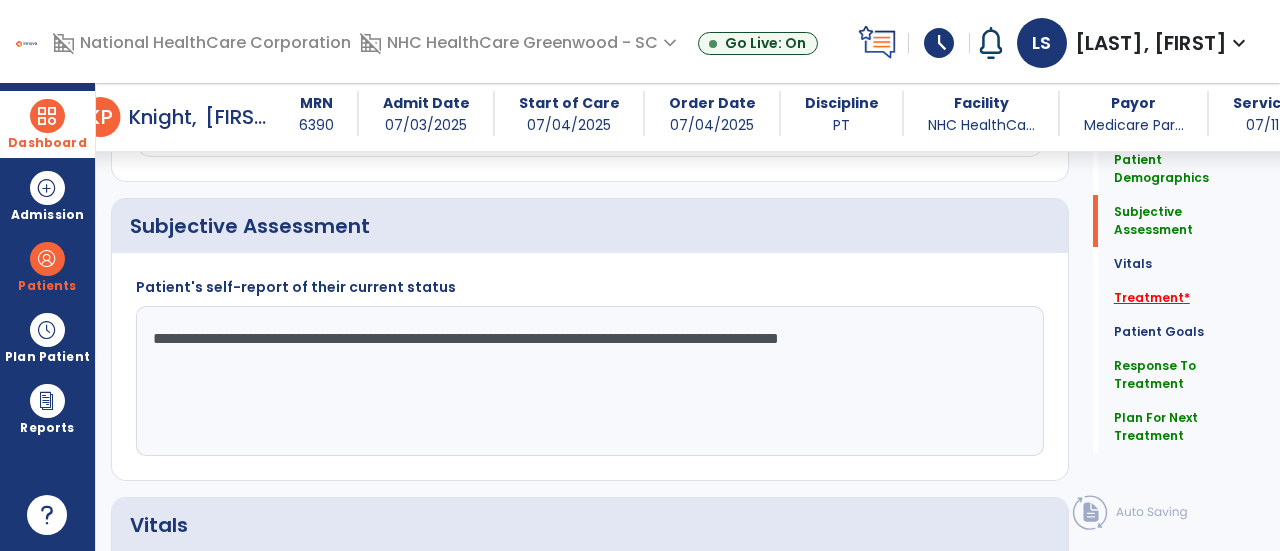type on "**********" 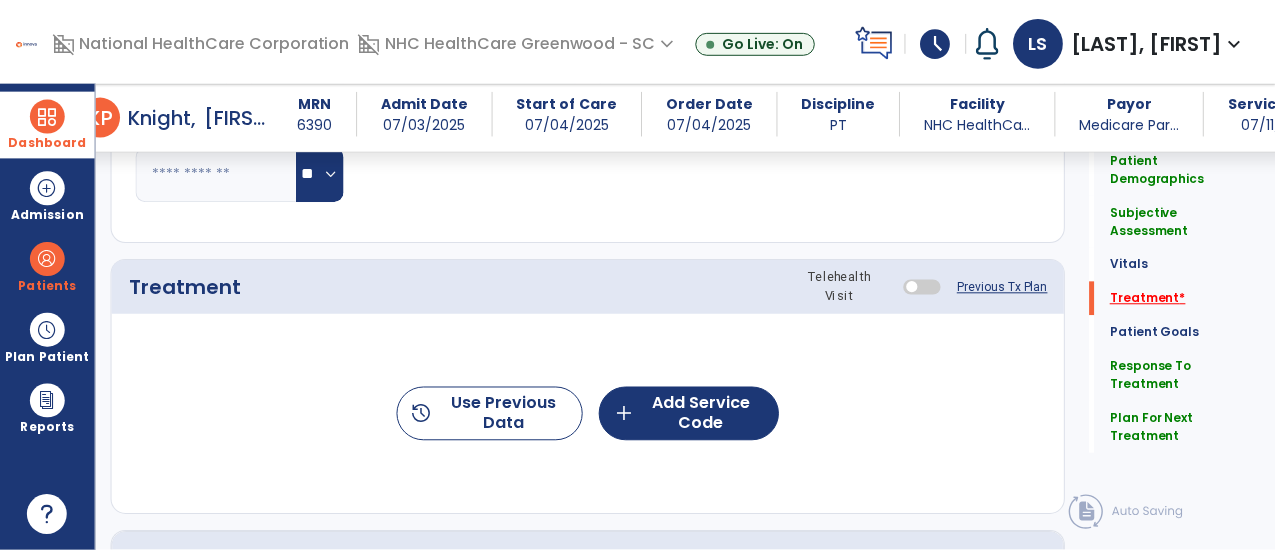 scroll, scrollTop: 1057, scrollLeft: 0, axis: vertical 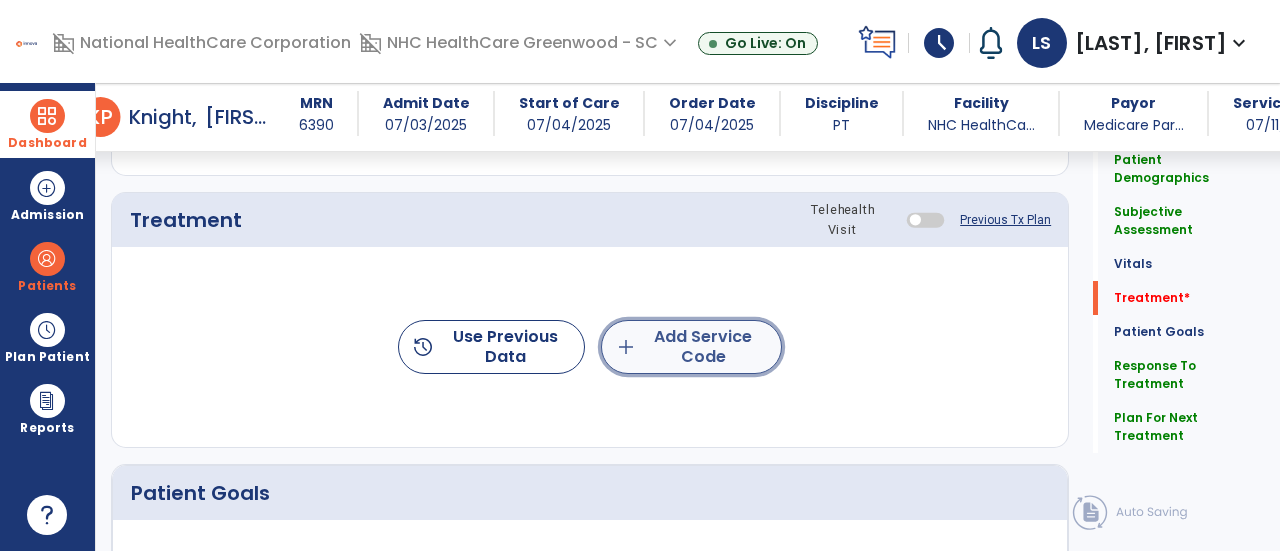 click on "add  Add Service Code" 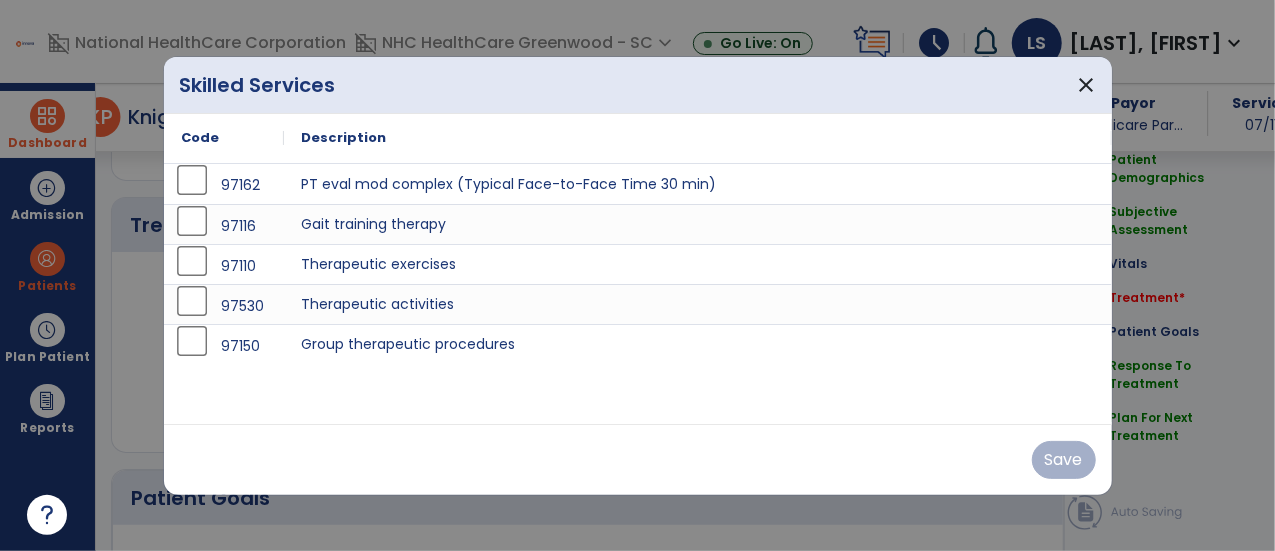 scroll, scrollTop: 1057, scrollLeft: 0, axis: vertical 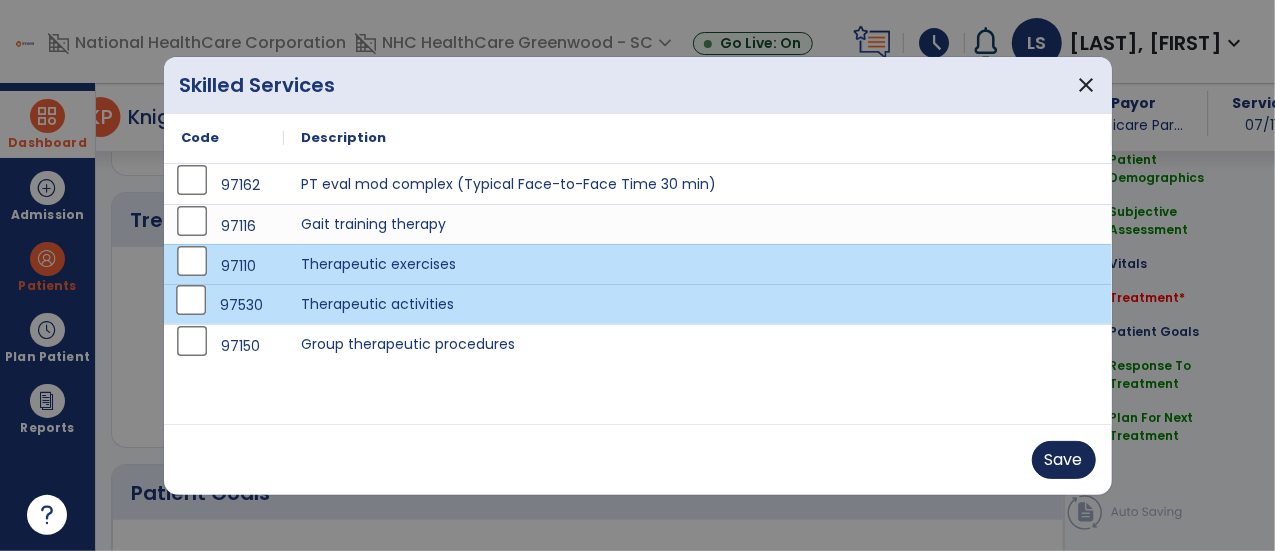 click on "Save" at bounding box center [1064, 460] 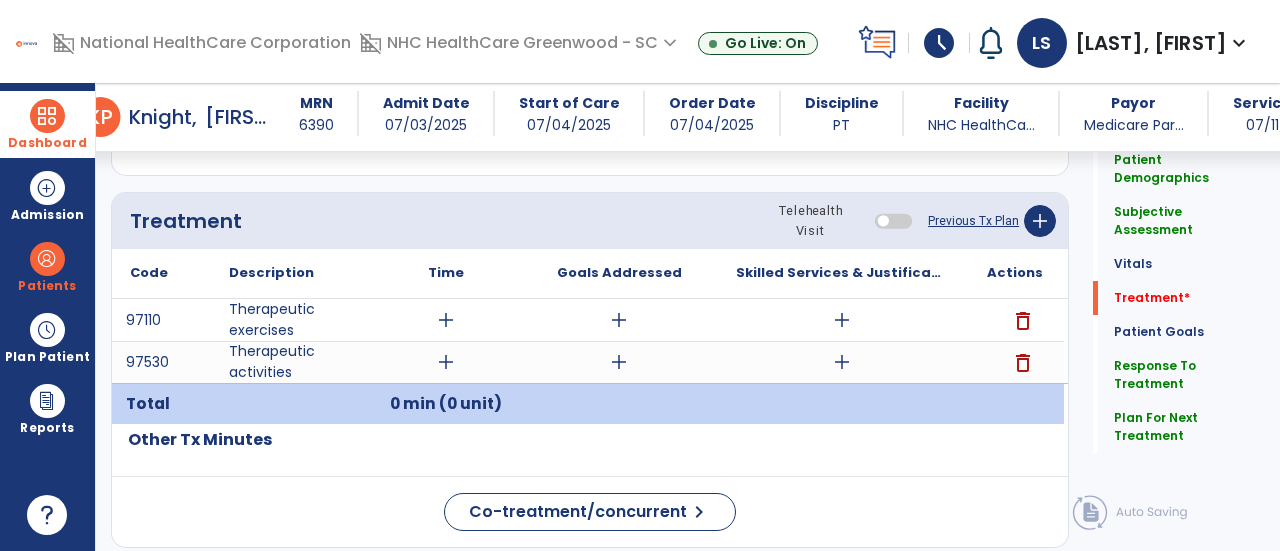 click on "add" at bounding box center [446, 320] 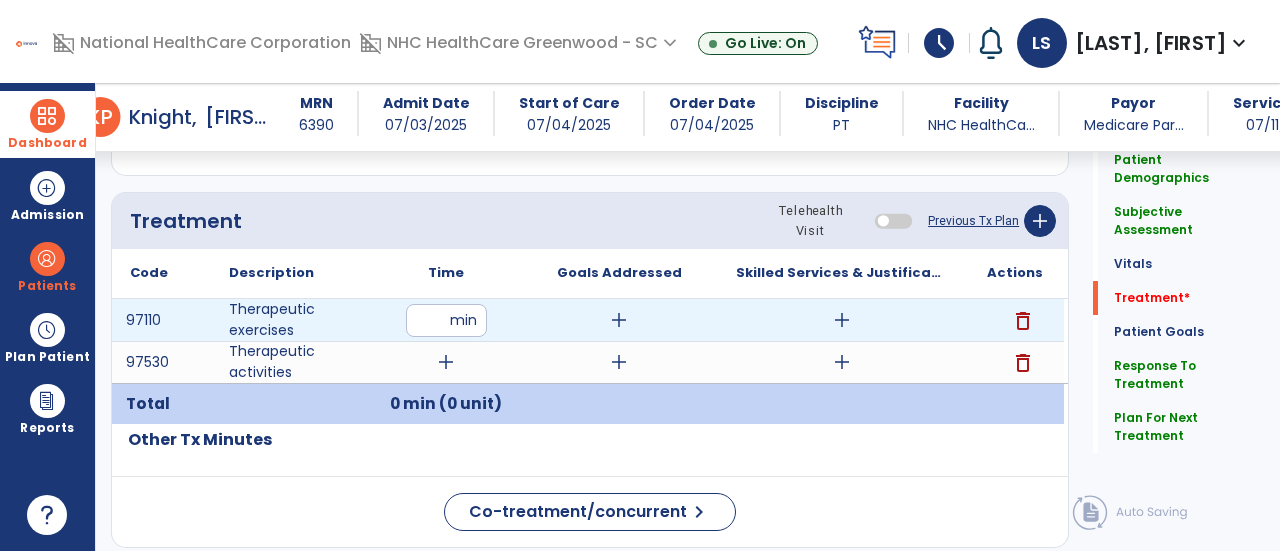 type on "**" 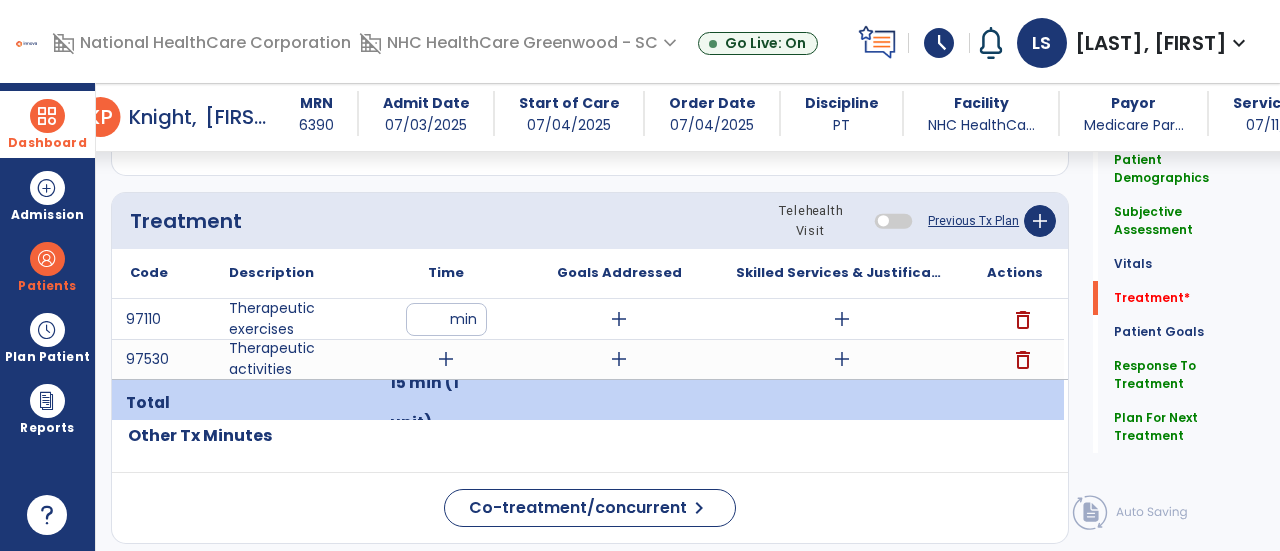 click on "add" at bounding box center (446, 359) 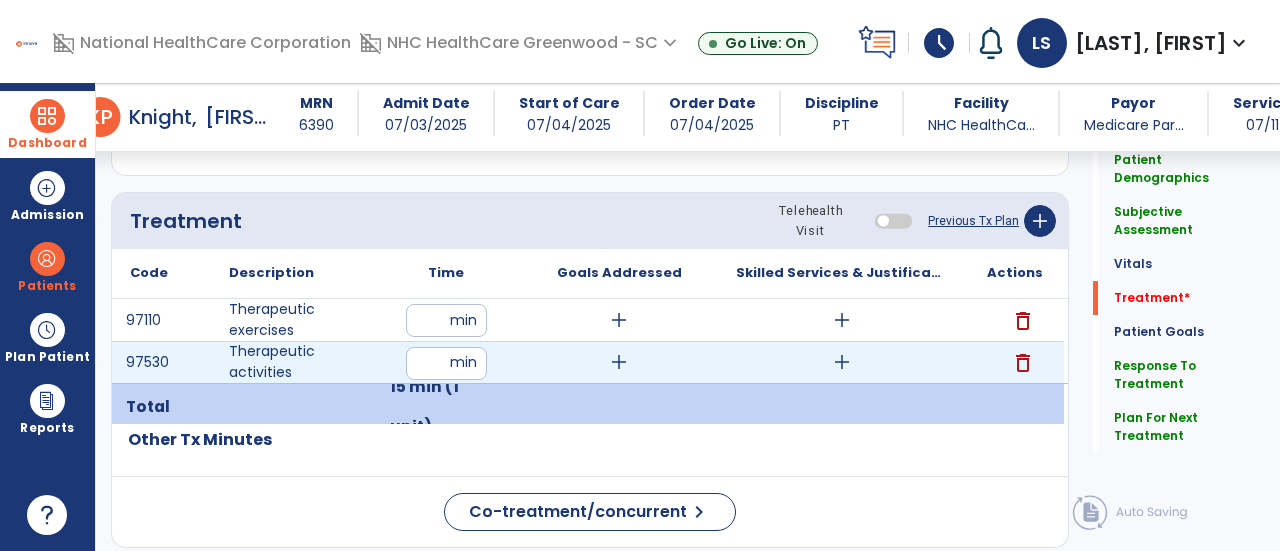 type on "**" 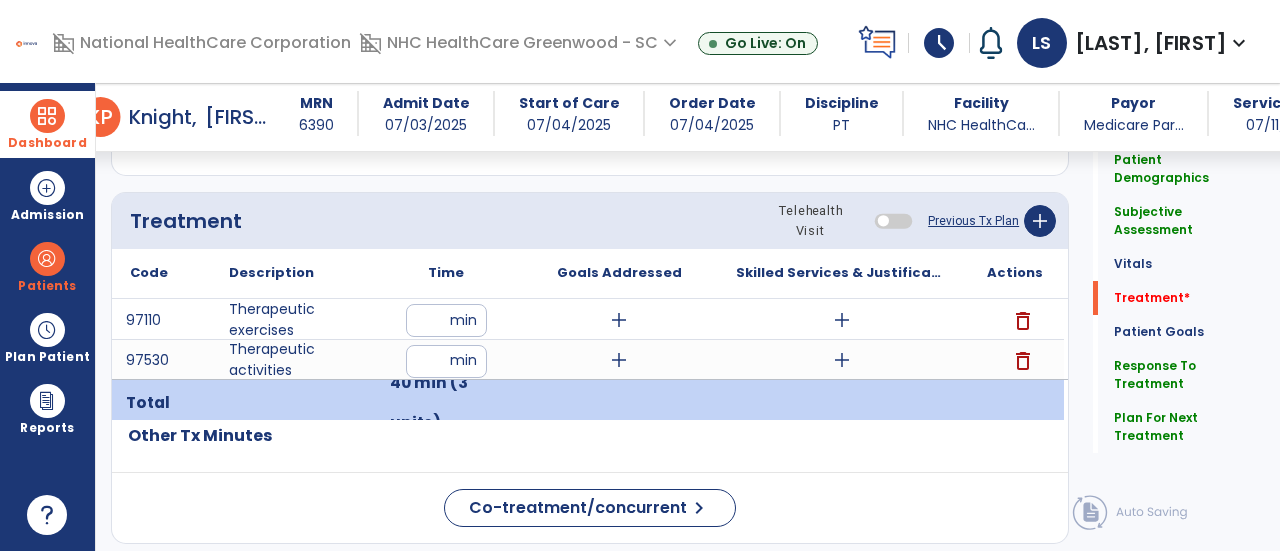 click on "add" at bounding box center [842, 360] 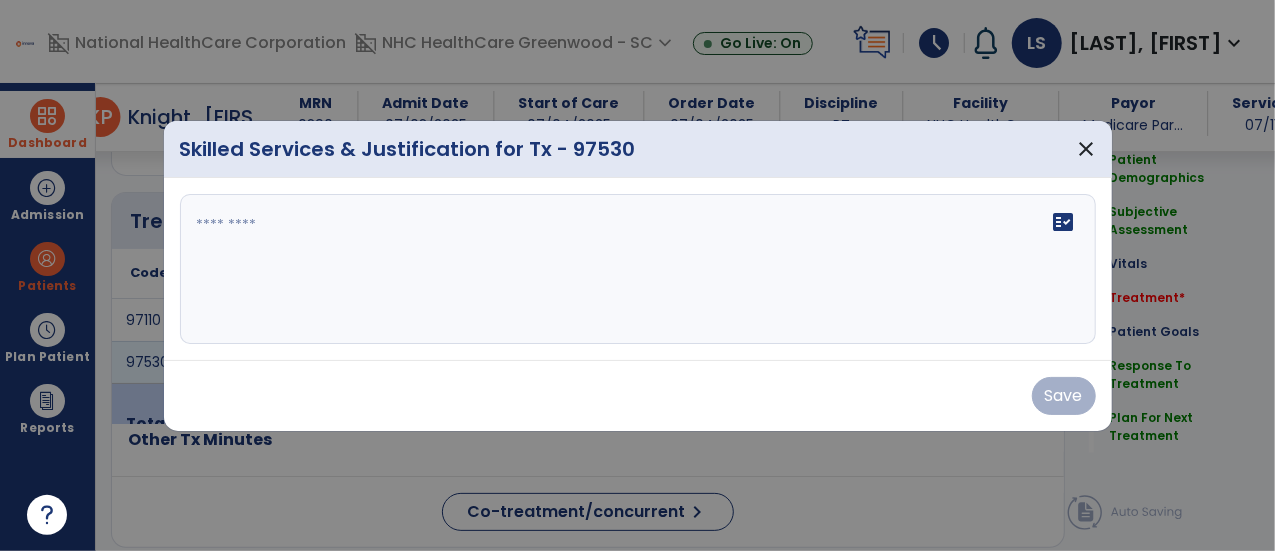 scroll, scrollTop: 1057, scrollLeft: 0, axis: vertical 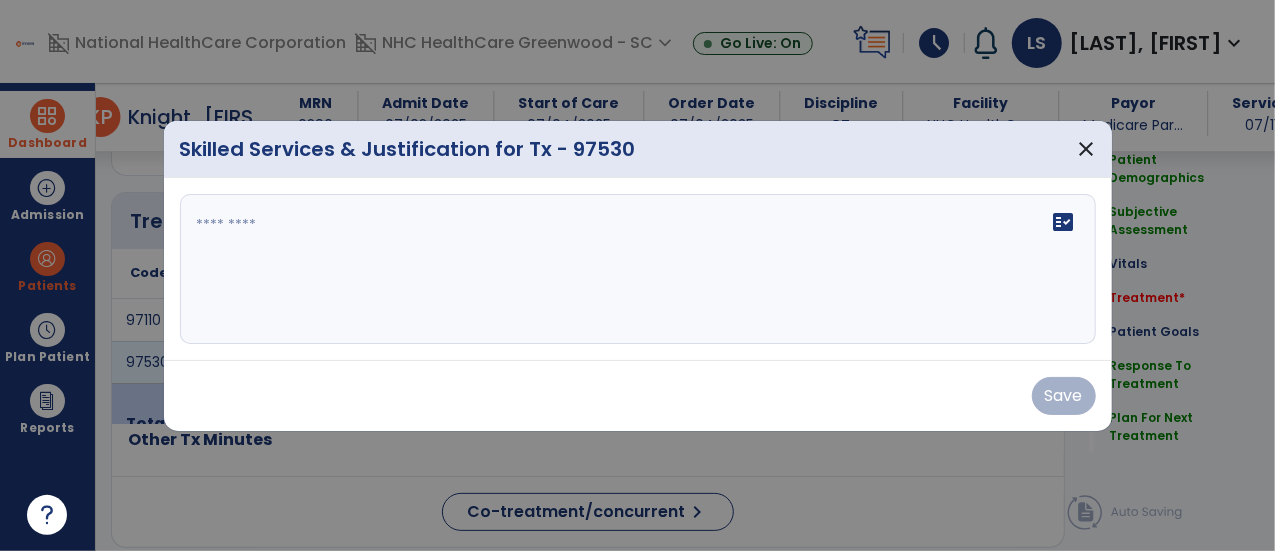 click on "fact_check" at bounding box center (638, 269) 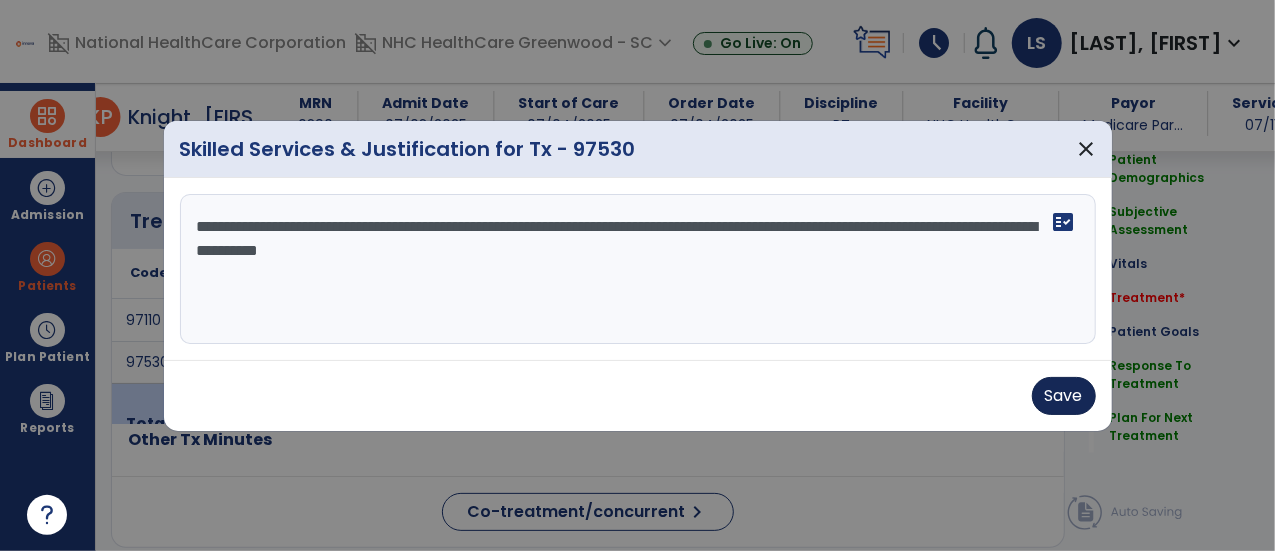 type on "**********" 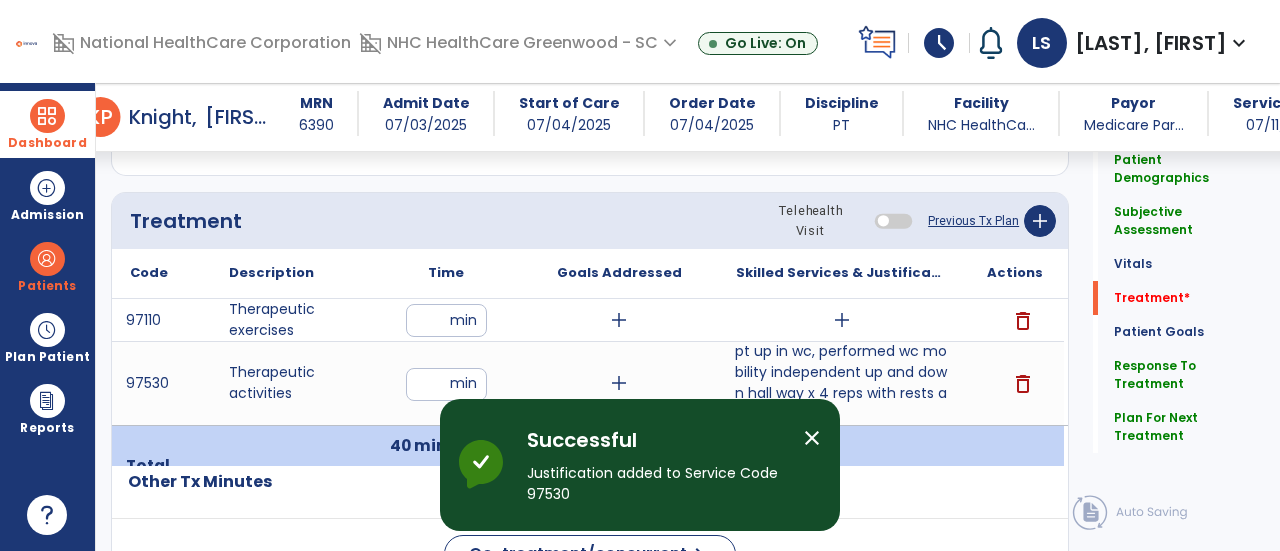 click on "add" at bounding box center [842, 320] 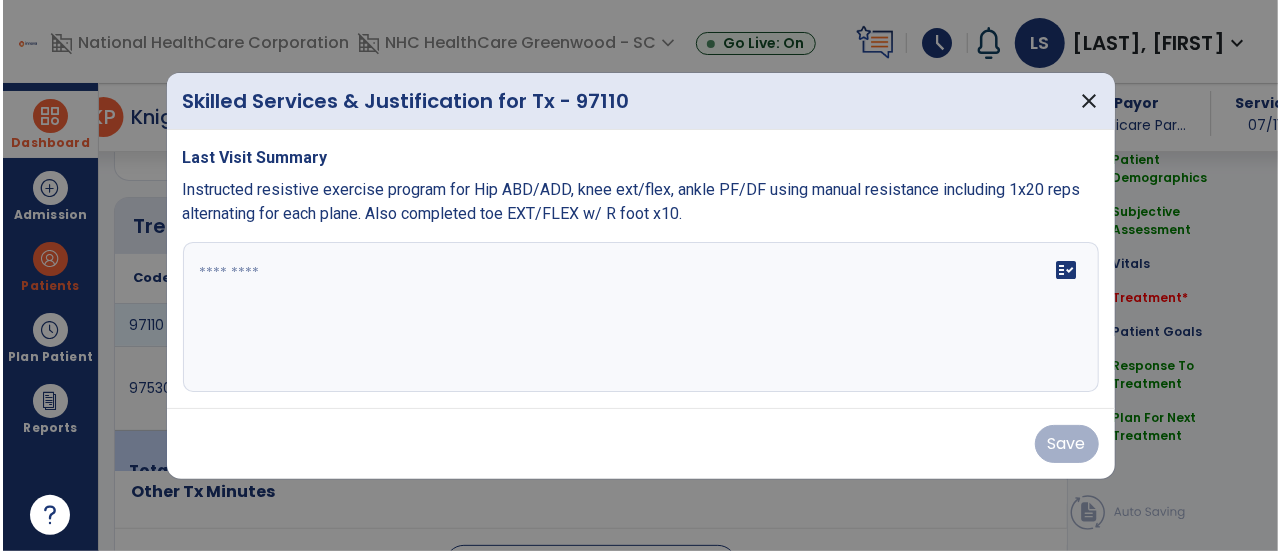 scroll, scrollTop: 1057, scrollLeft: 0, axis: vertical 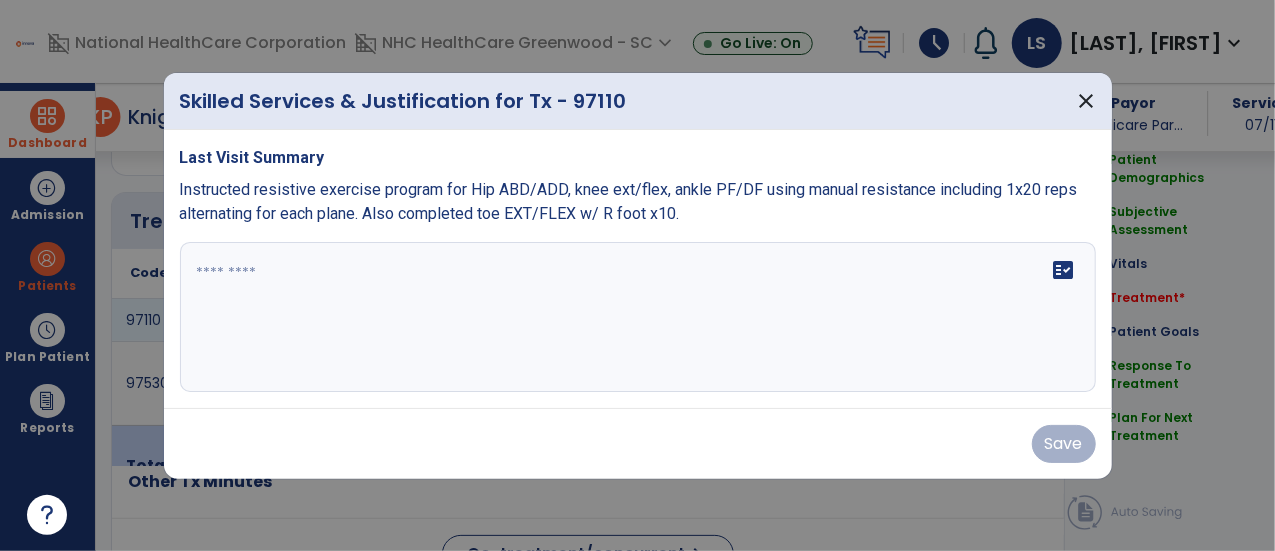 click on "fact_check" at bounding box center [638, 317] 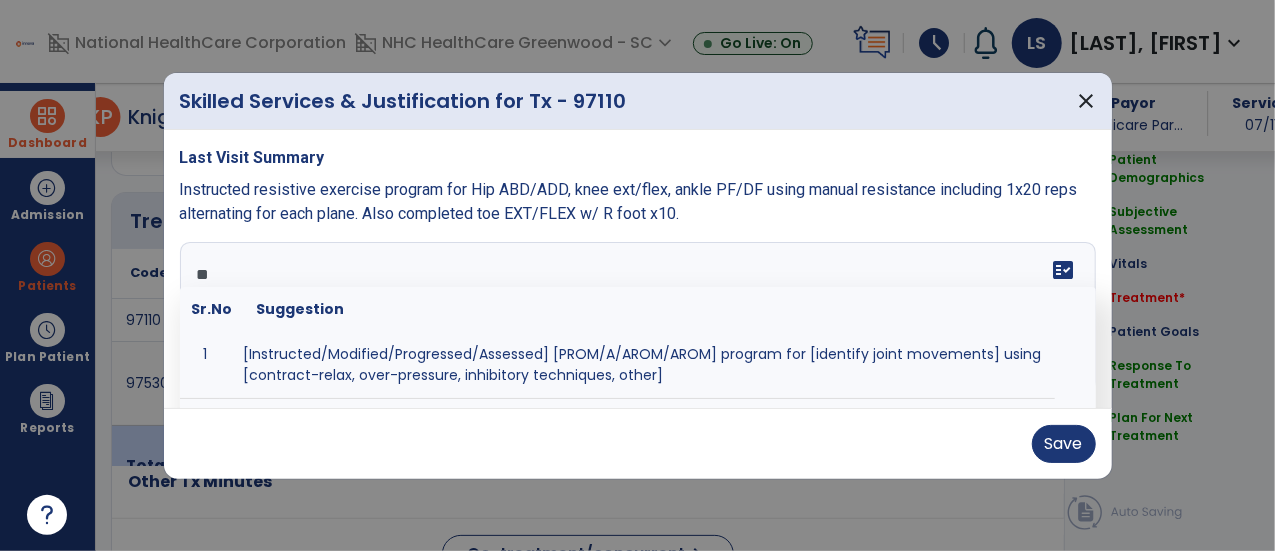 type on "*" 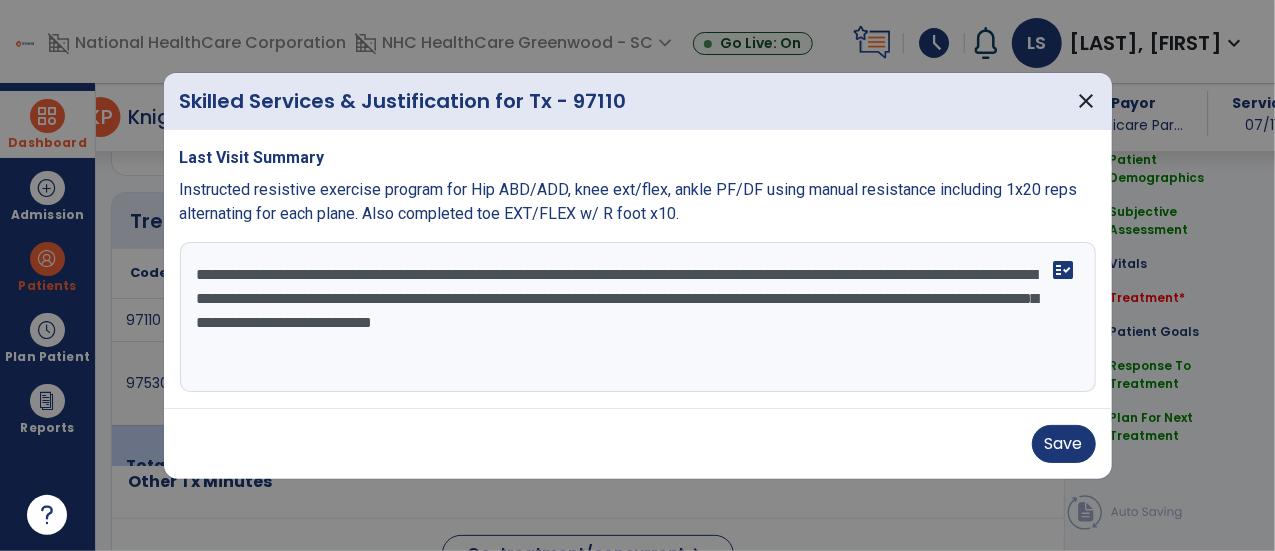 type on "**********" 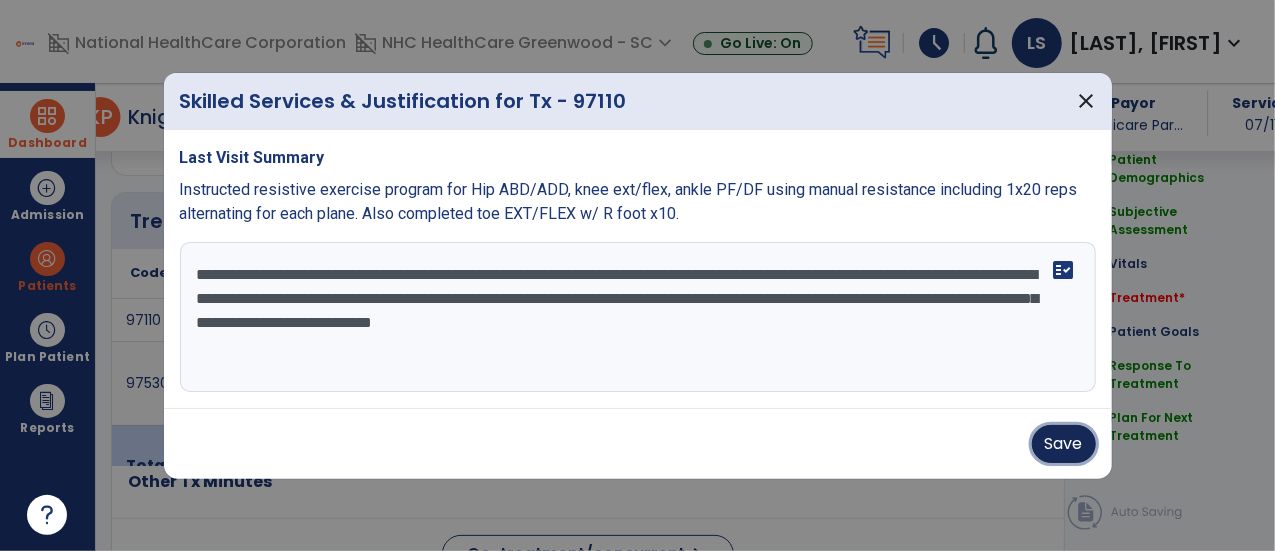 click on "Save" at bounding box center (1064, 444) 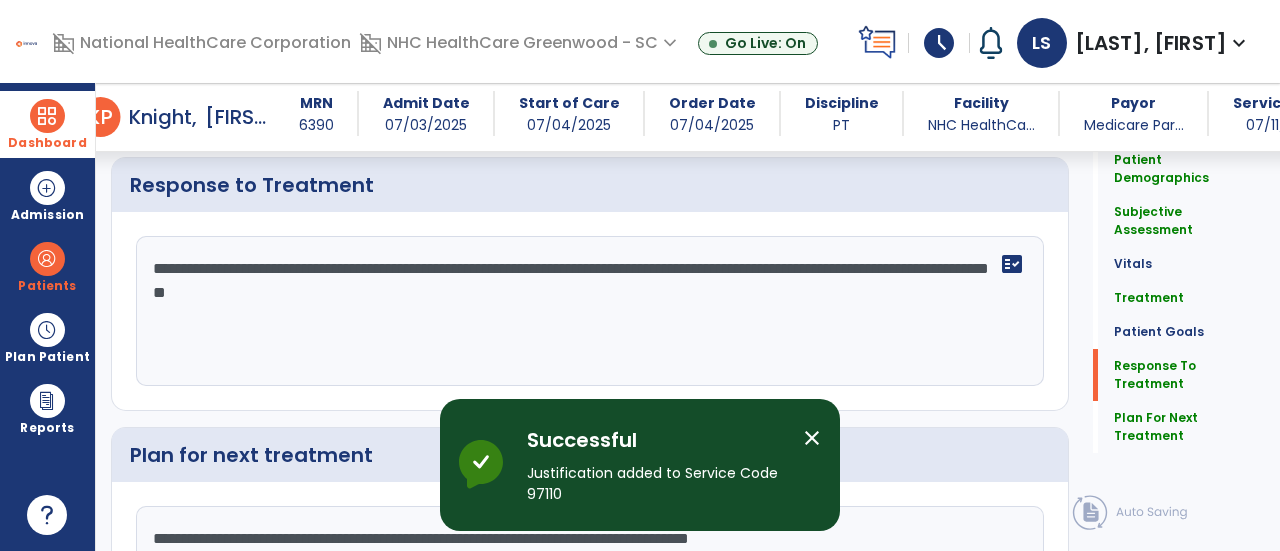 scroll, scrollTop: 2157, scrollLeft: 0, axis: vertical 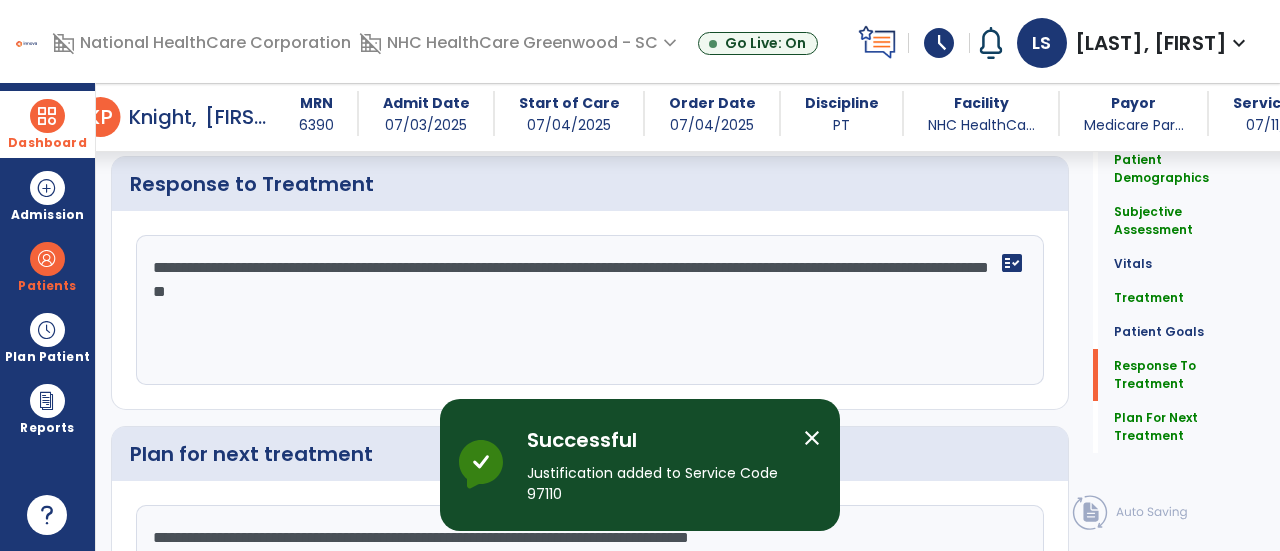 click on "**********" 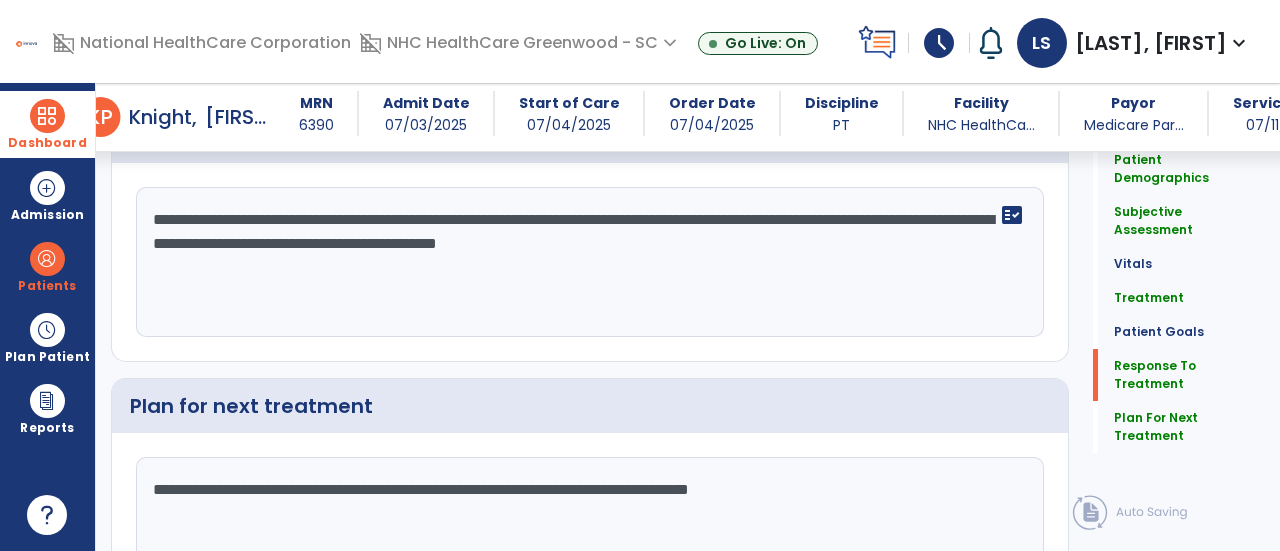 scroll, scrollTop: 2205, scrollLeft: 0, axis: vertical 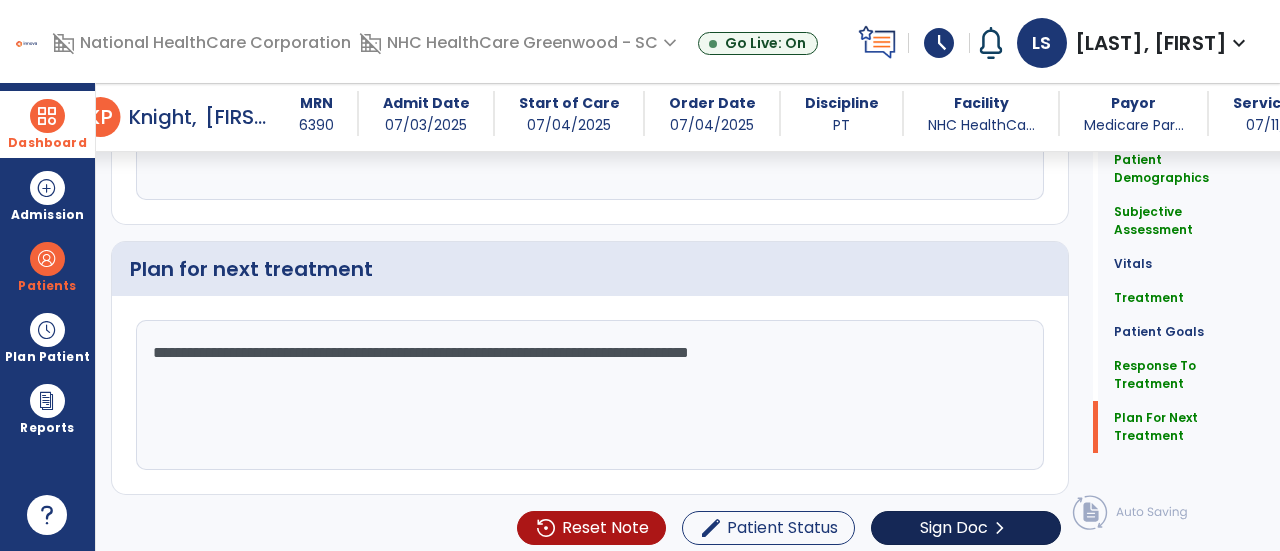 type on "**********" 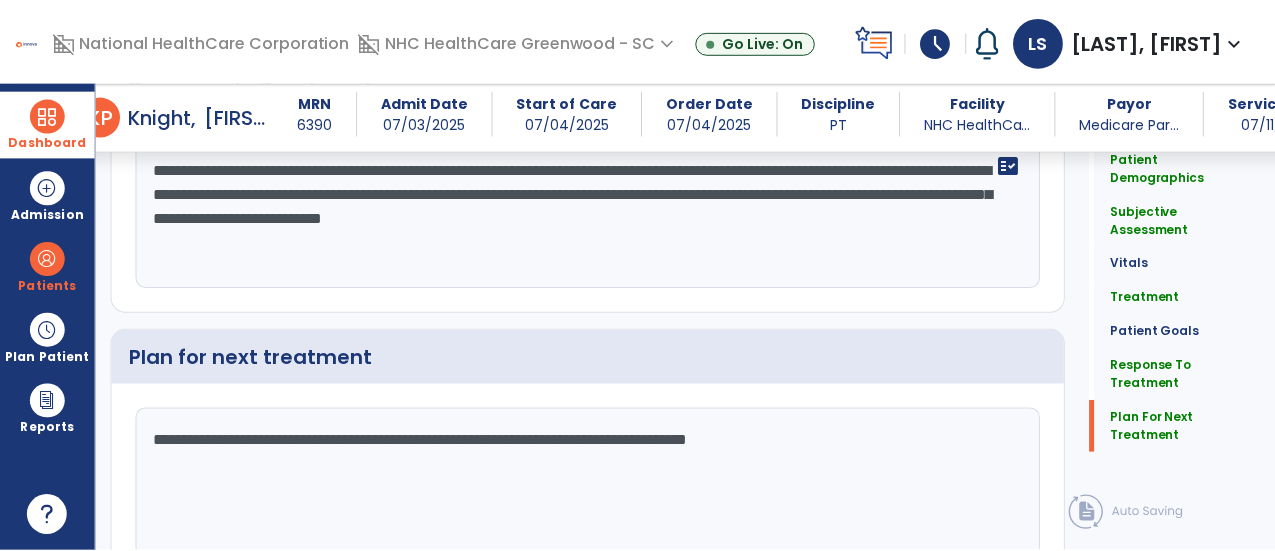 scroll, scrollTop: 2342, scrollLeft: 0, axis: vertical 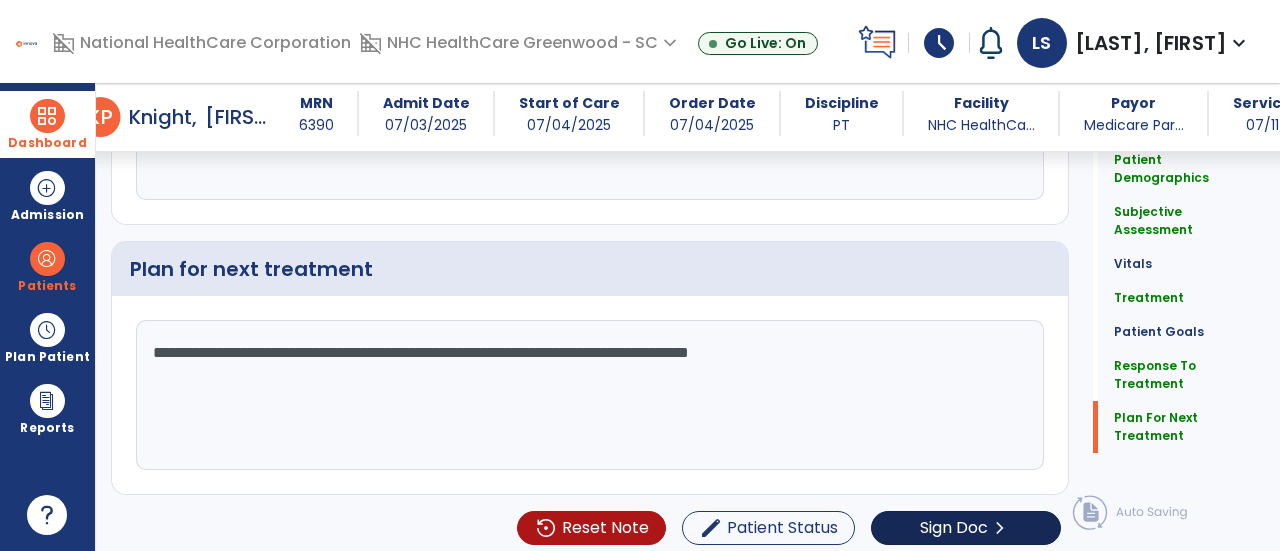 click on "Sign Doc" 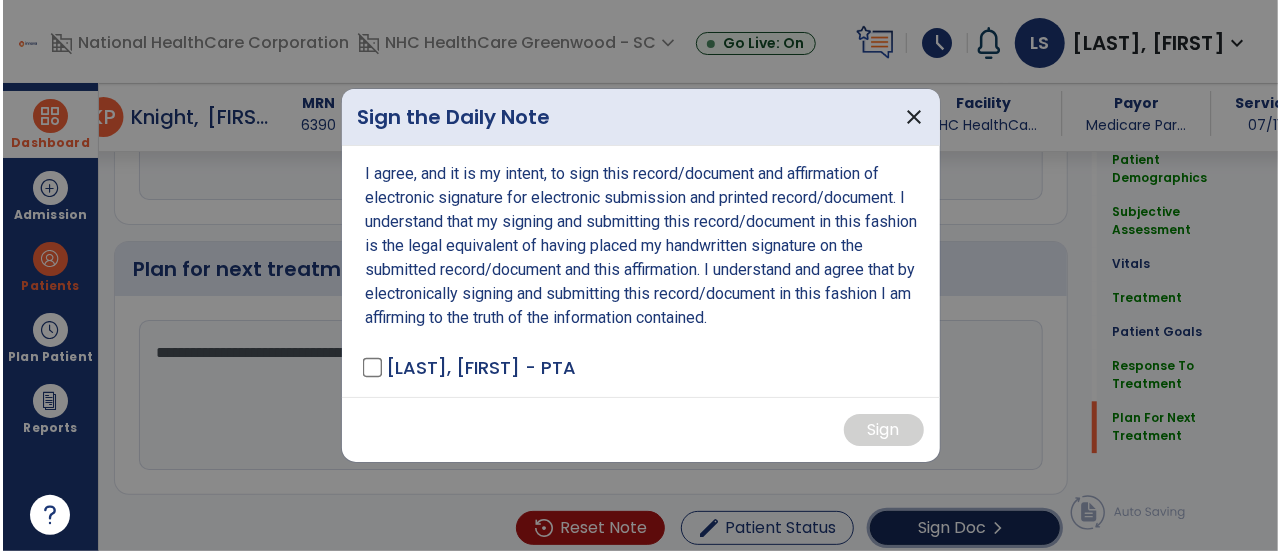 scroll, scrollTop: 2342, scrollLeft: 0, axis: vertical 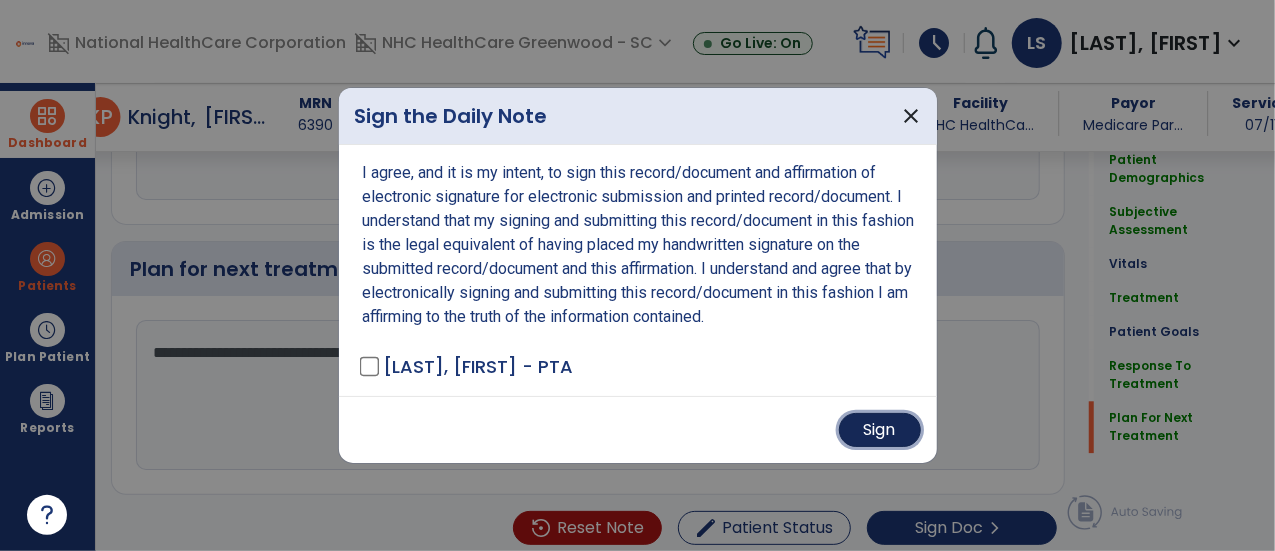 click on "Sign" at bounding box center [880, 430] 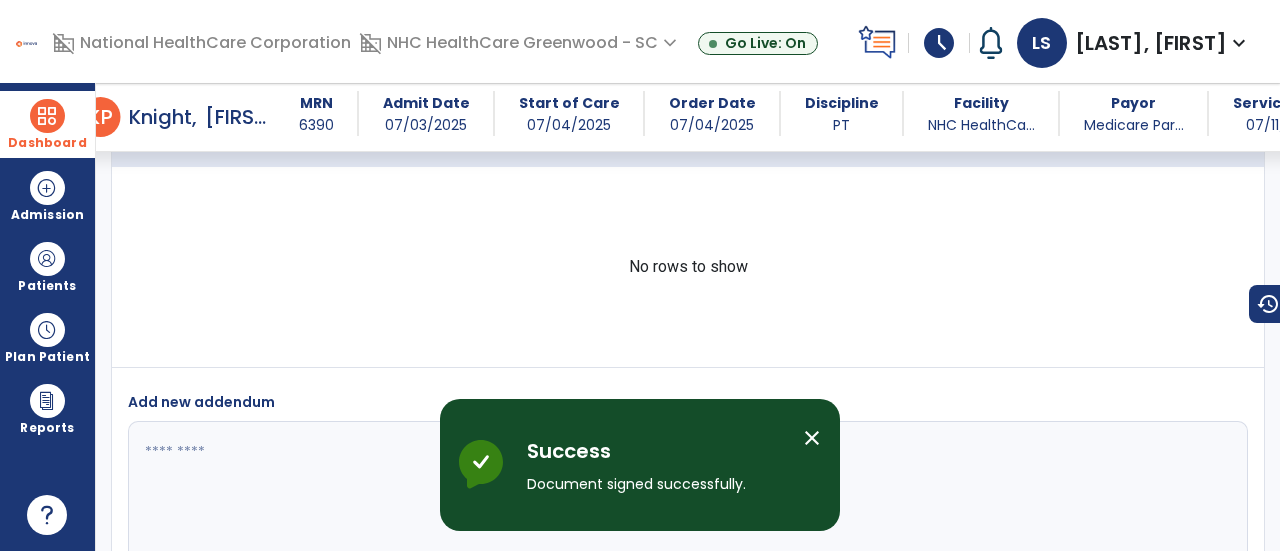 scroll, scrollTop: 3203, scrollLeft: 0, axis: vertical 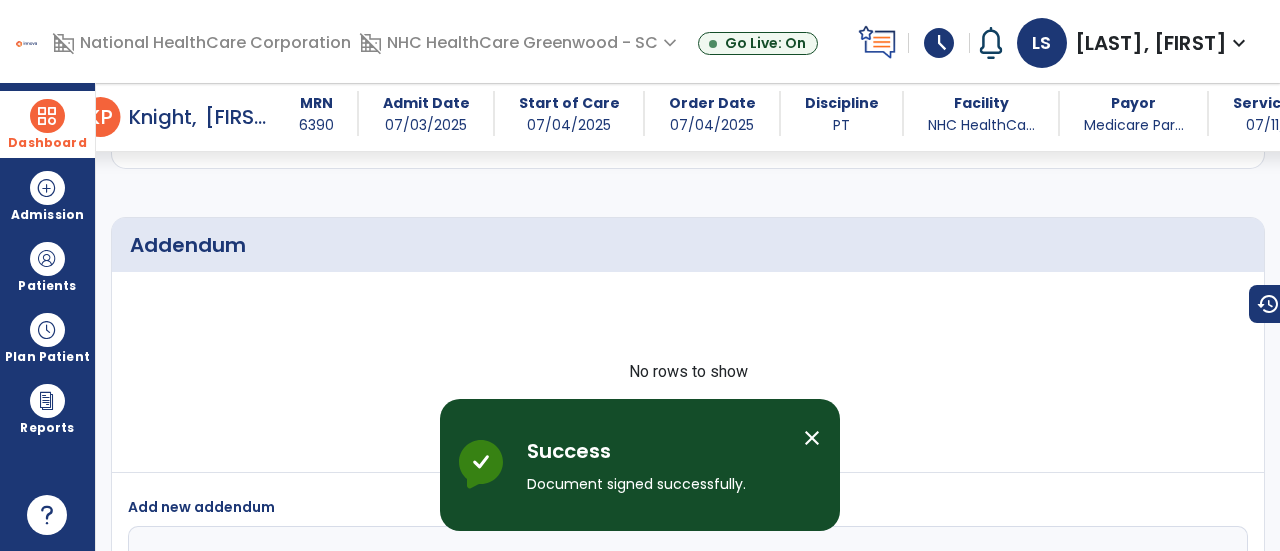 click on "domain_disabled   National HealthCare Corporation   domain_disabled   NHC HealthCare Greenwood - SC   expand_more   Lakelands Nursing & Rehab Ctr   NHC HealthCare Greenwood - SC  Go Live: On schedule My Time:   Friday, Jul 11    **** arrow_right  Start   Open your timecard  arrow_right Notifications  No Notifications yet   LS   [LAST_NAME], [FIRST_NAME]   expand_more   home   Home   person   Profile   help   Help   logout   Log out" at bounding box center (640, 41) 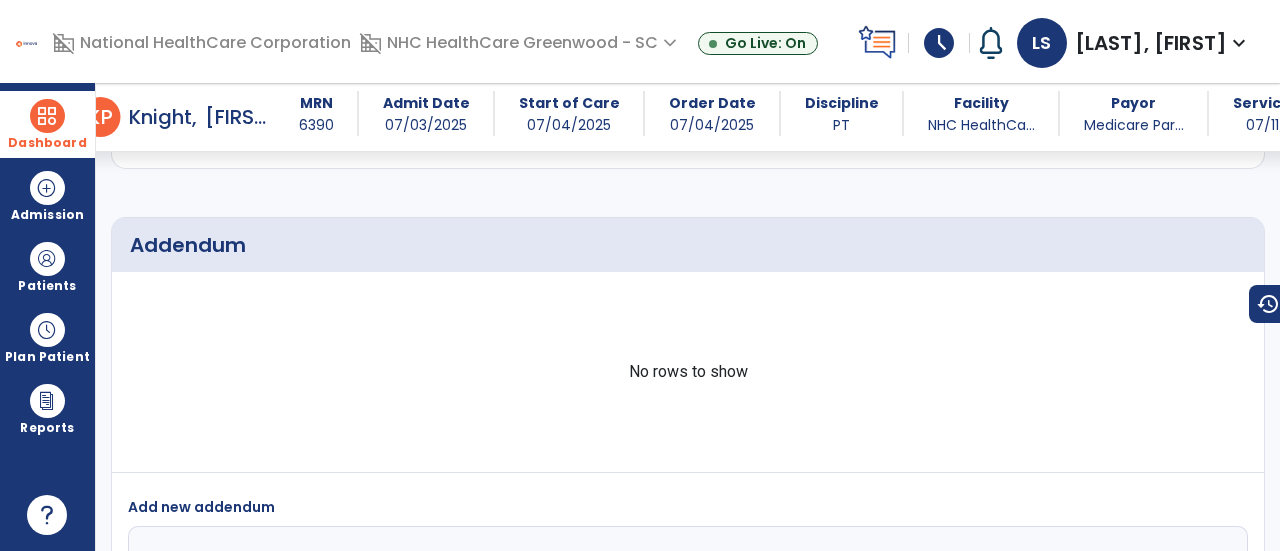 click on "Dashboard" at bounding box center (47, 124) 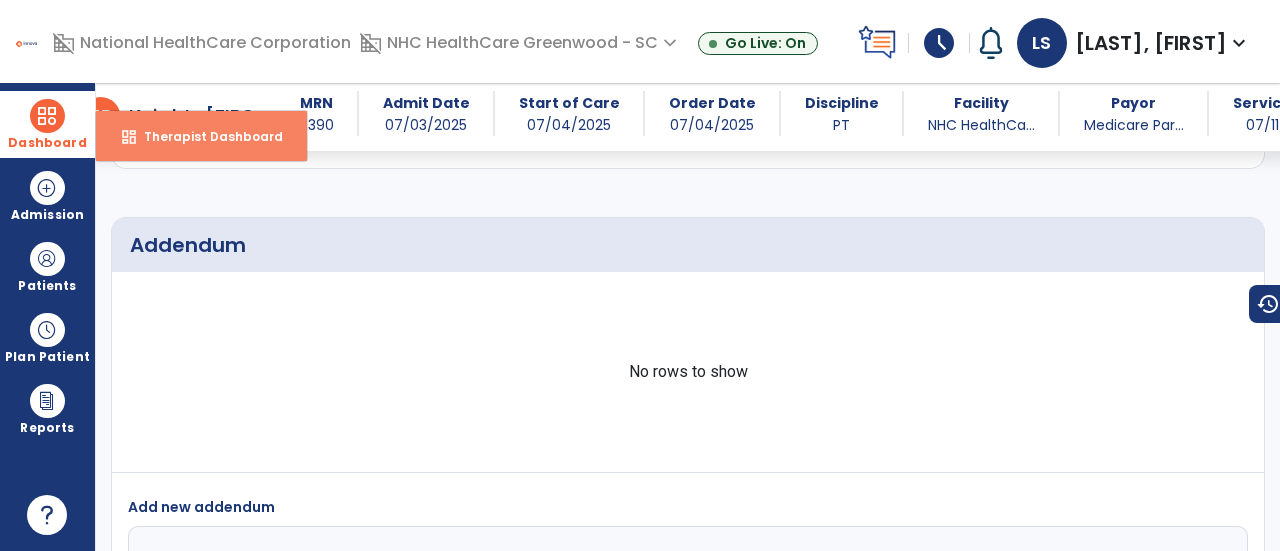 click on "Therapist Dashboard" at bounding box center [205, 136] 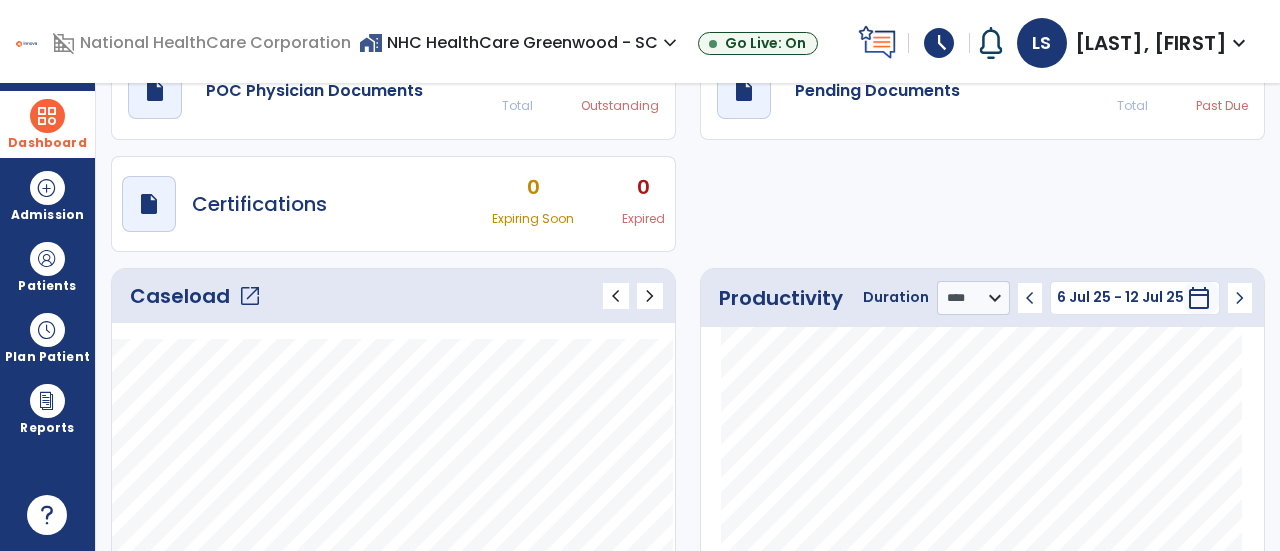 scroll, scrollTop: 0, scrollLeft: 0, axis: both 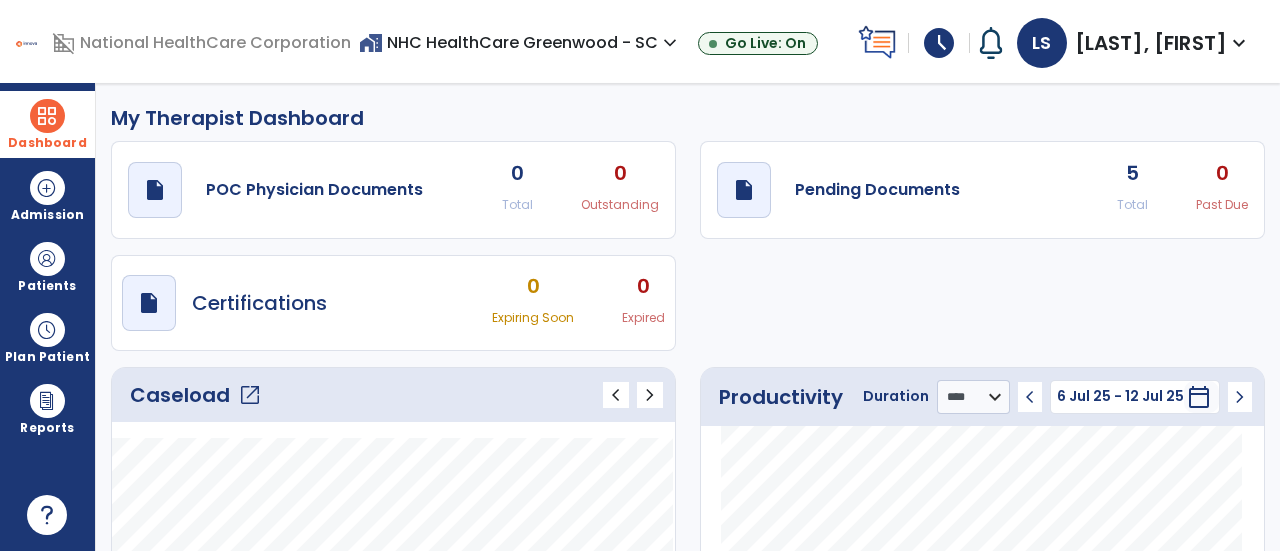 click on "open_in_new" 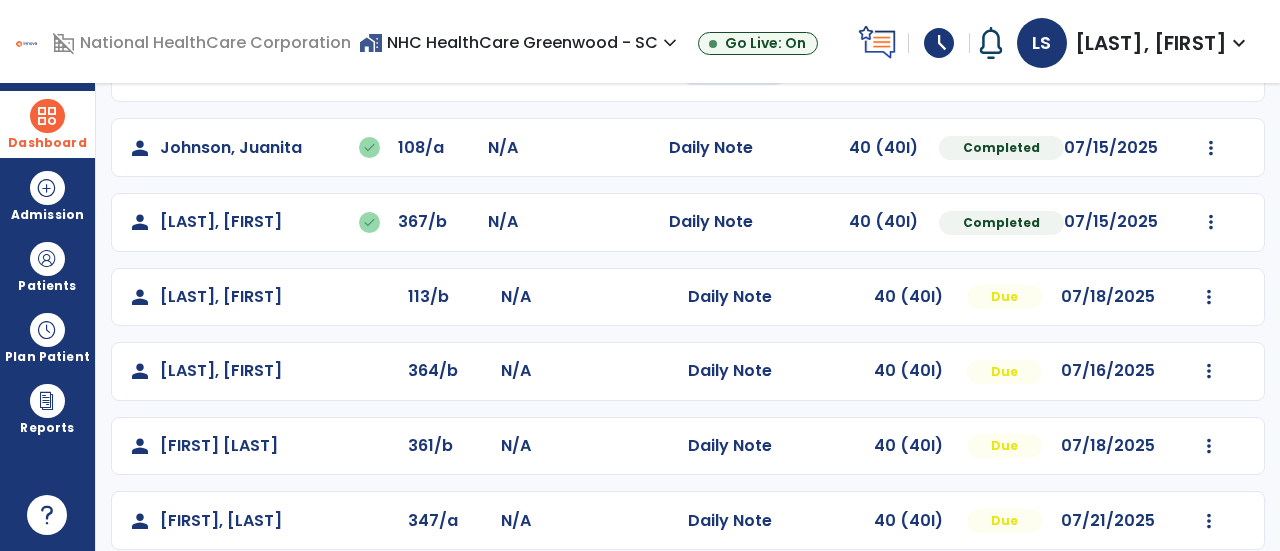 scroll, scrollTop: 506, scrollLeft: 0, axis: vertical 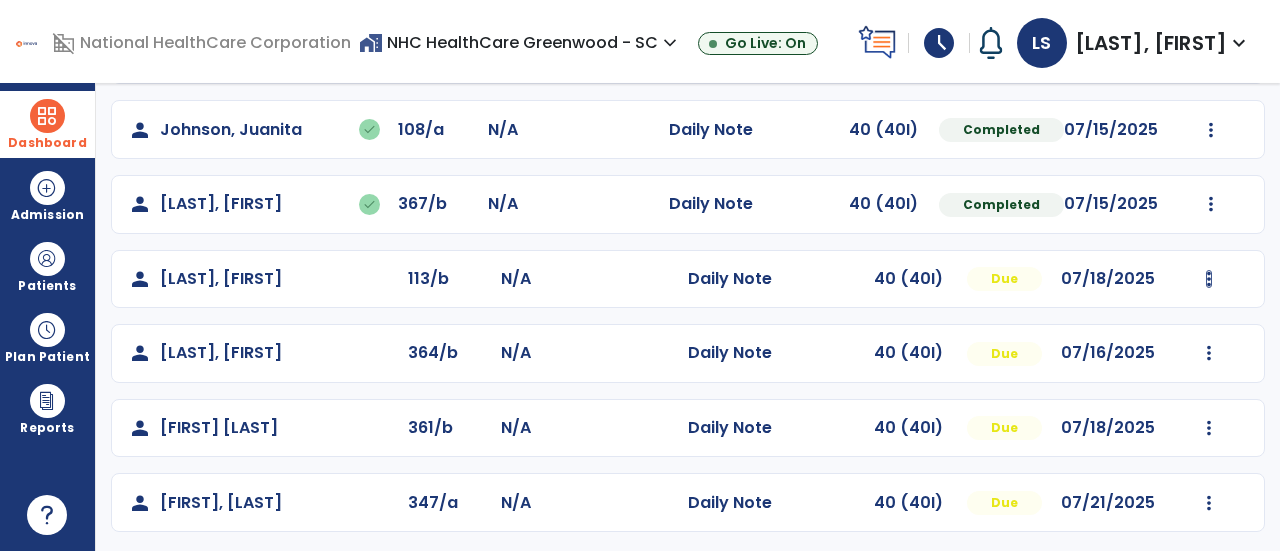 click at bounding box center [1209, -194] 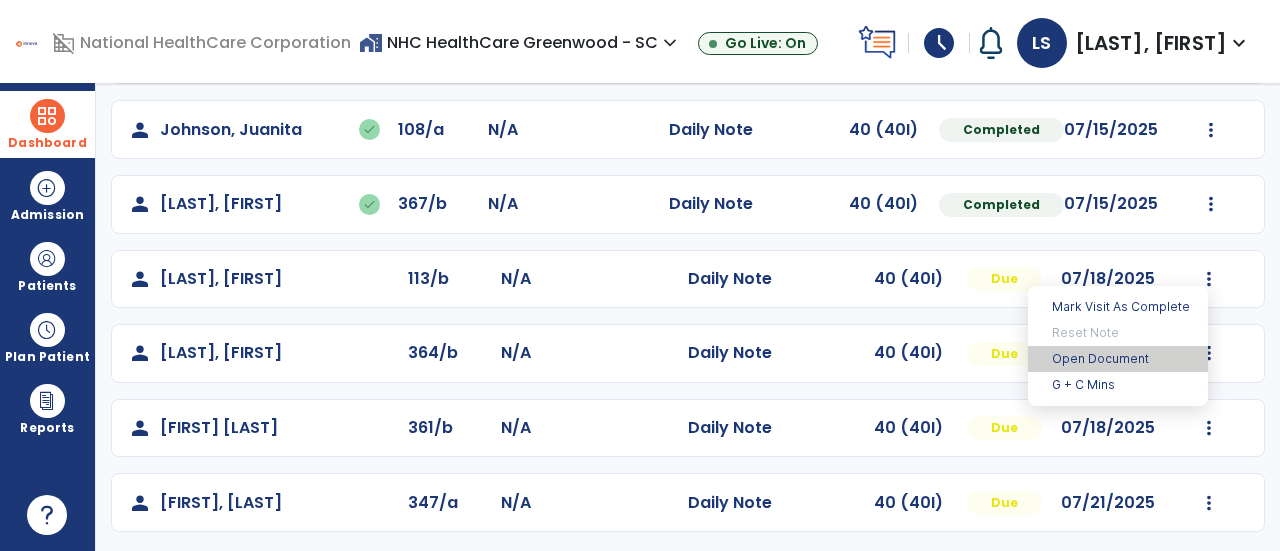 click on "Open Document" at bounding box center [1118, 359] 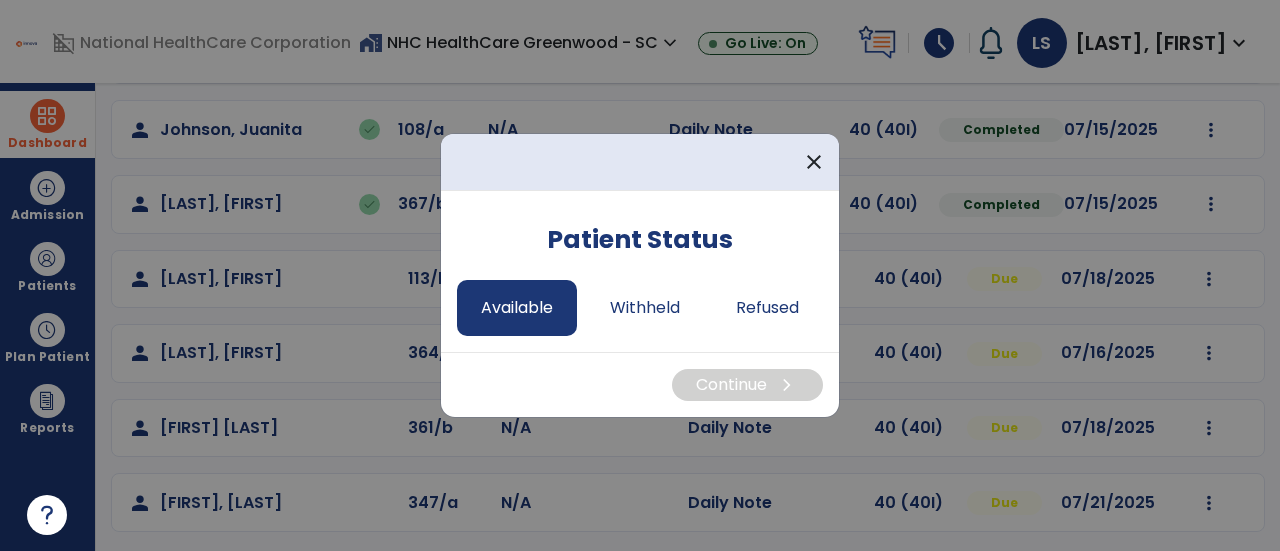 click on "Available" at bounding box center [517, 308] 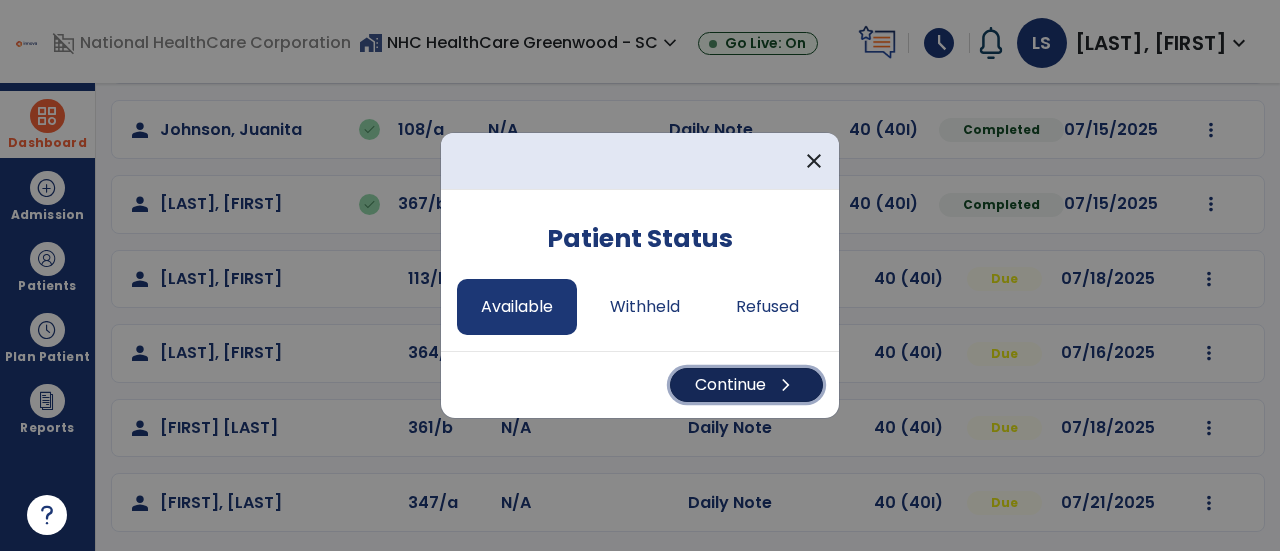 click on "Continue   chevron_right" at bounding box center (746, 385) 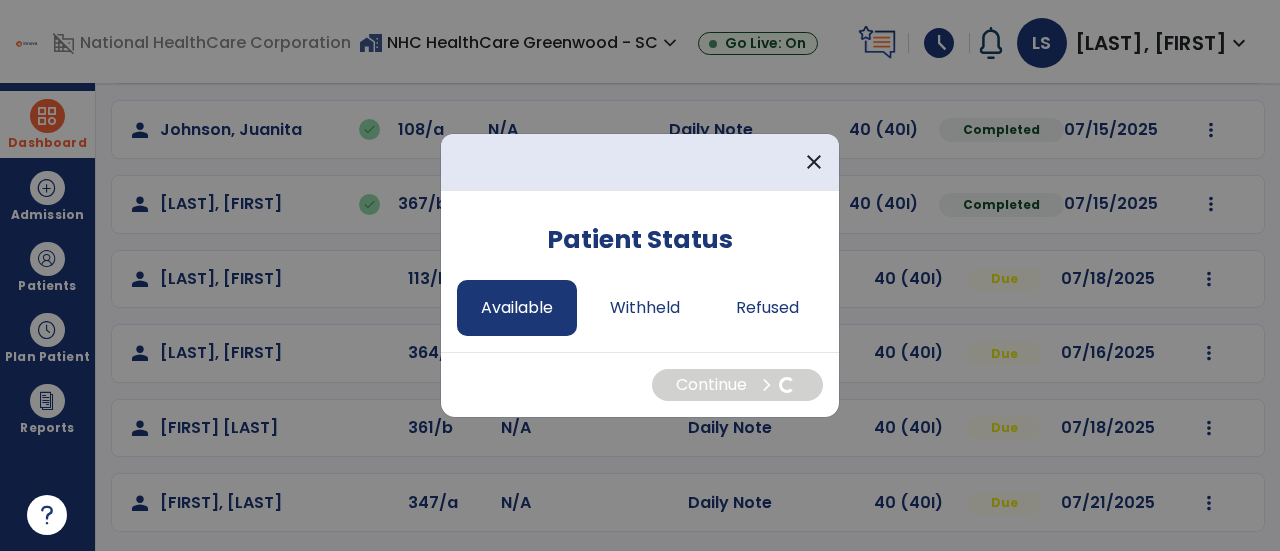 select on "*" 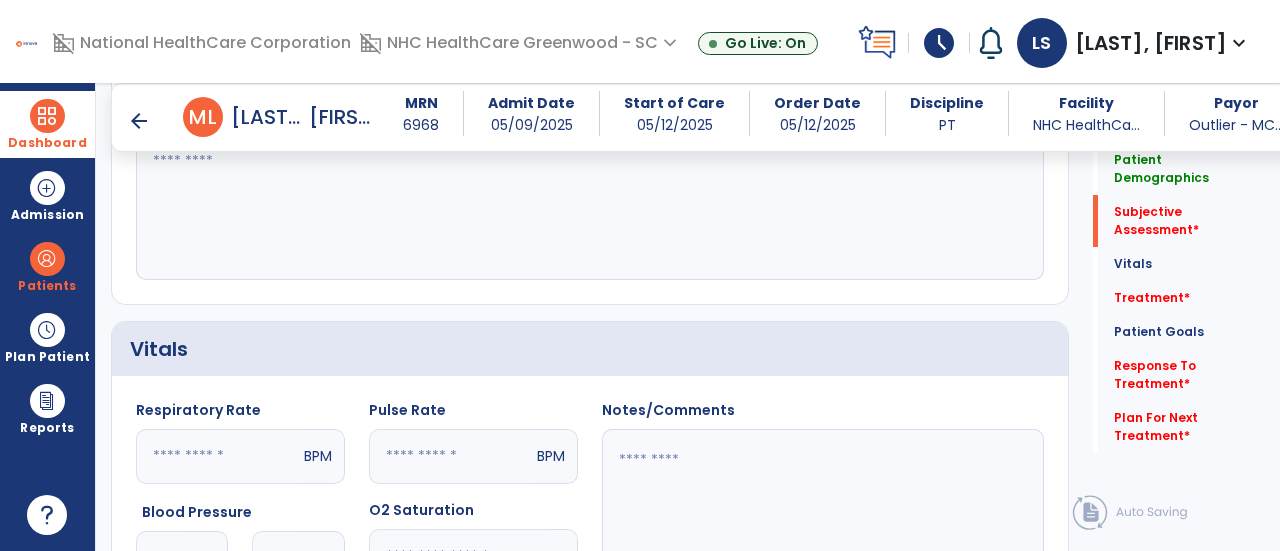 scroll, scrollTop: 501, scrollLeft: 0, axis: vertical 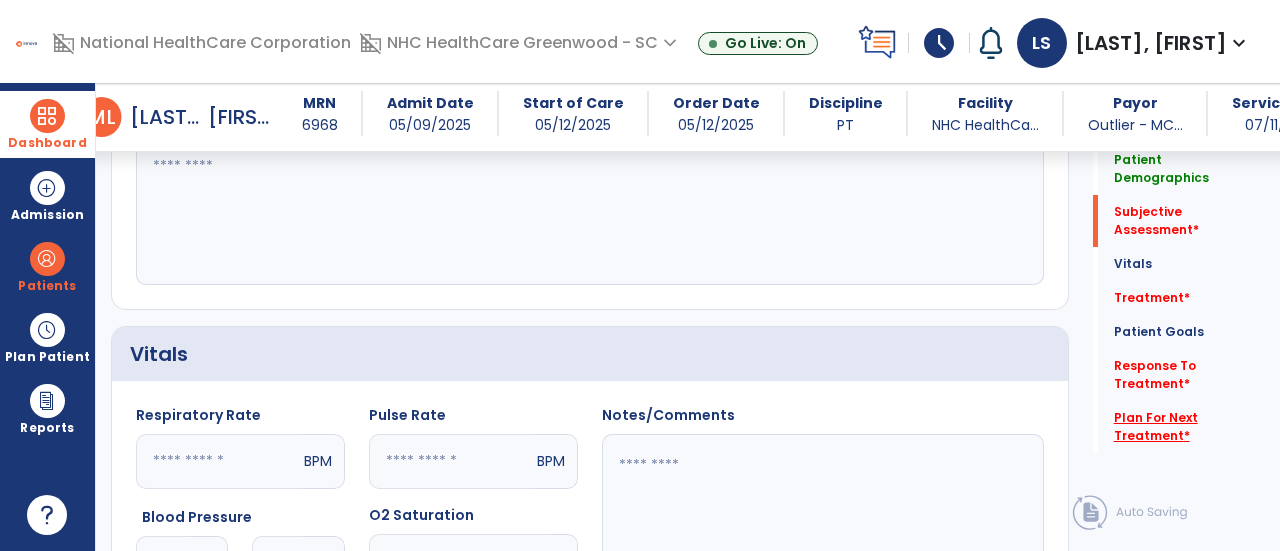 click on "Plan For Next Treatment   *" 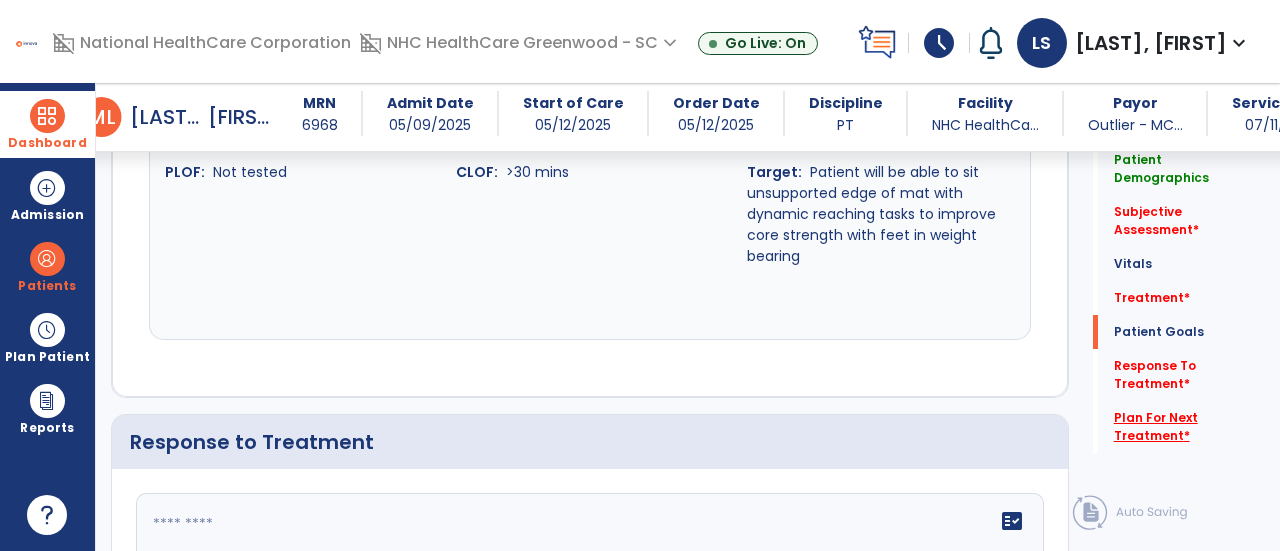 scroll, scrollTop: 2978, scrollLeft: 0, axis: vertical 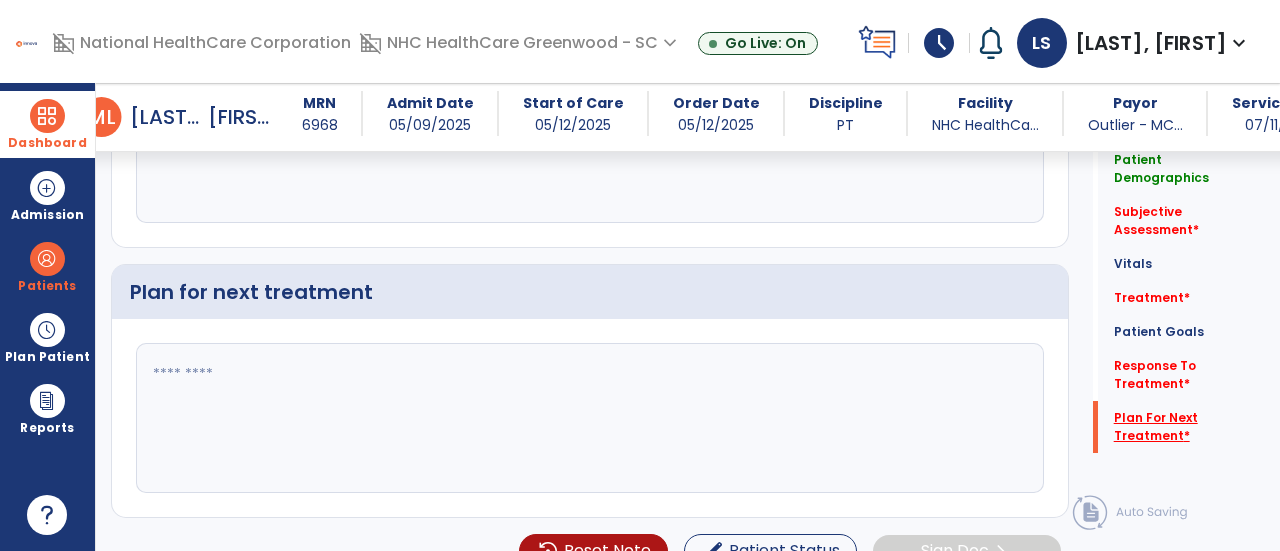 click on "Plan For Next Treatment   *" 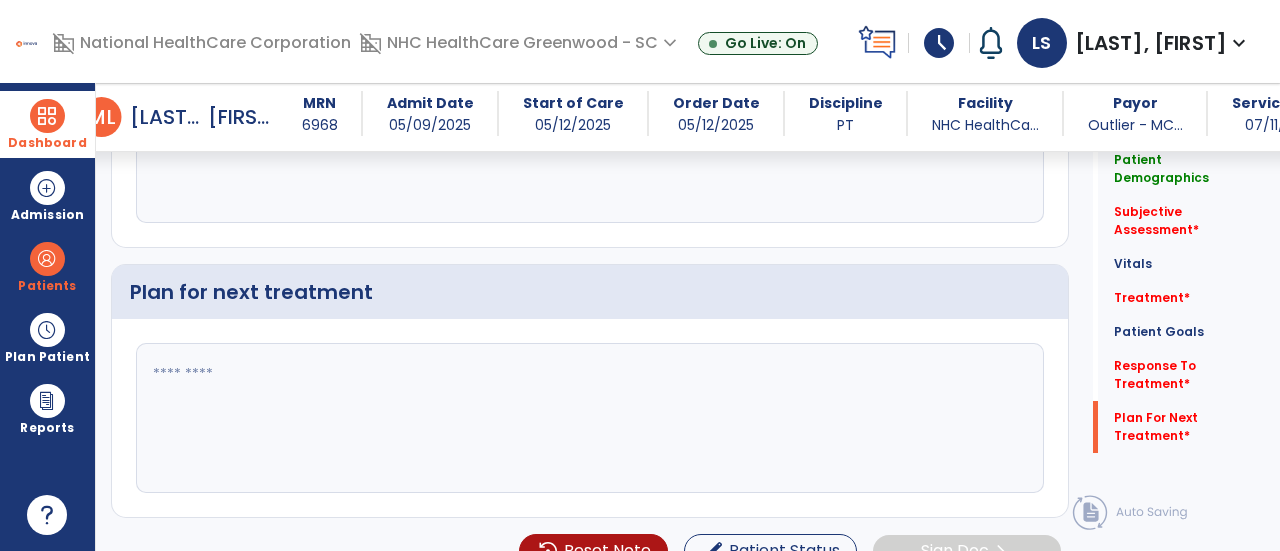 click 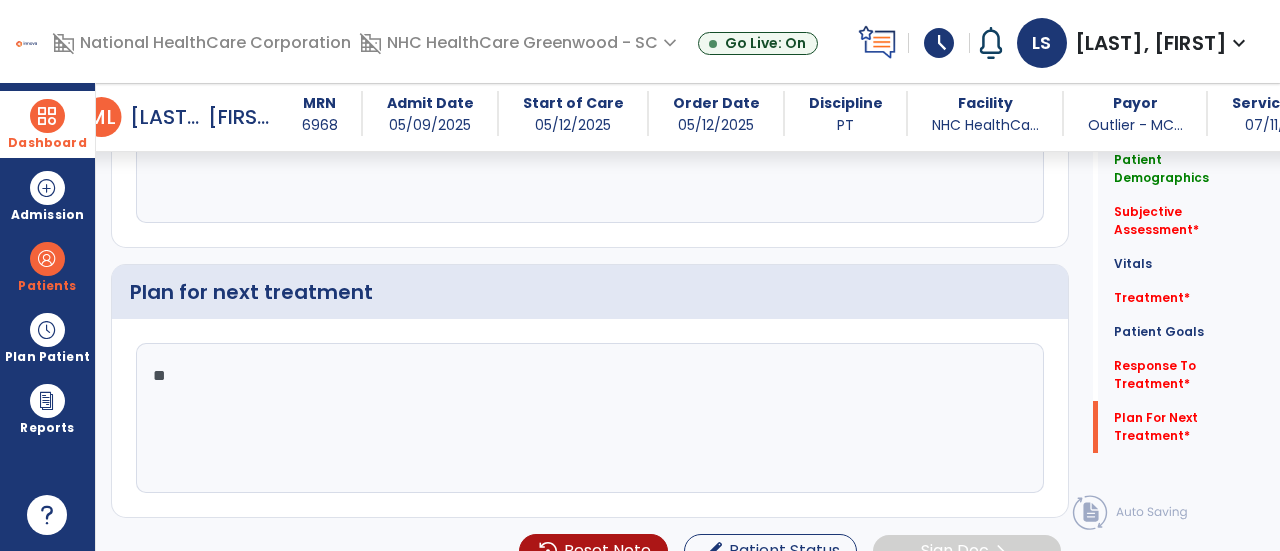 type on "*" 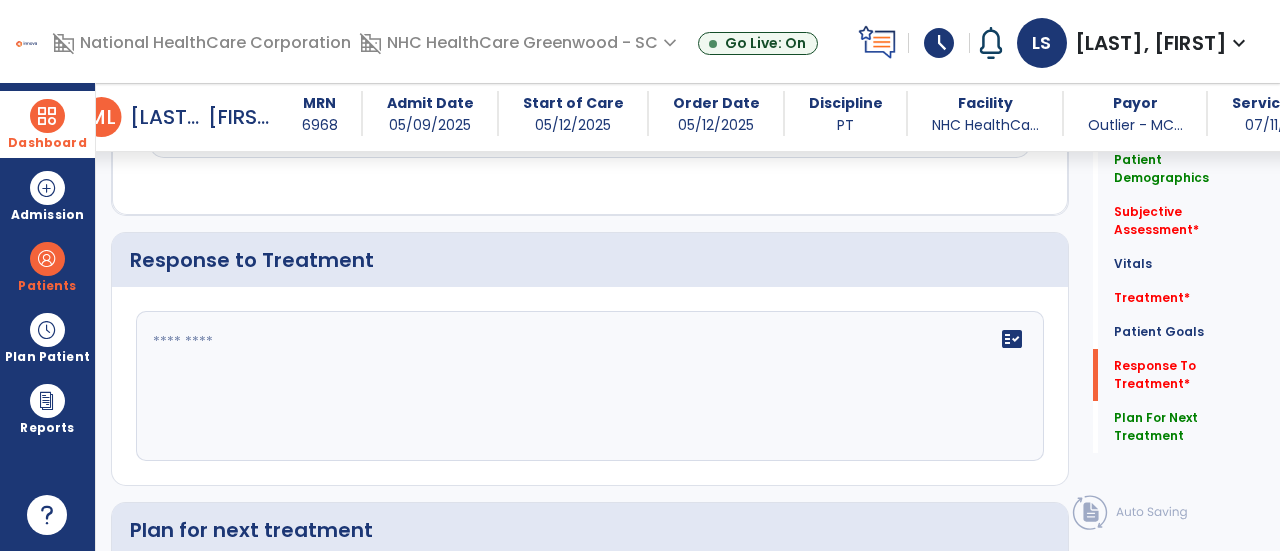 scroll, scrollTop: 2719, scrollLeft: 0, axis: vertical 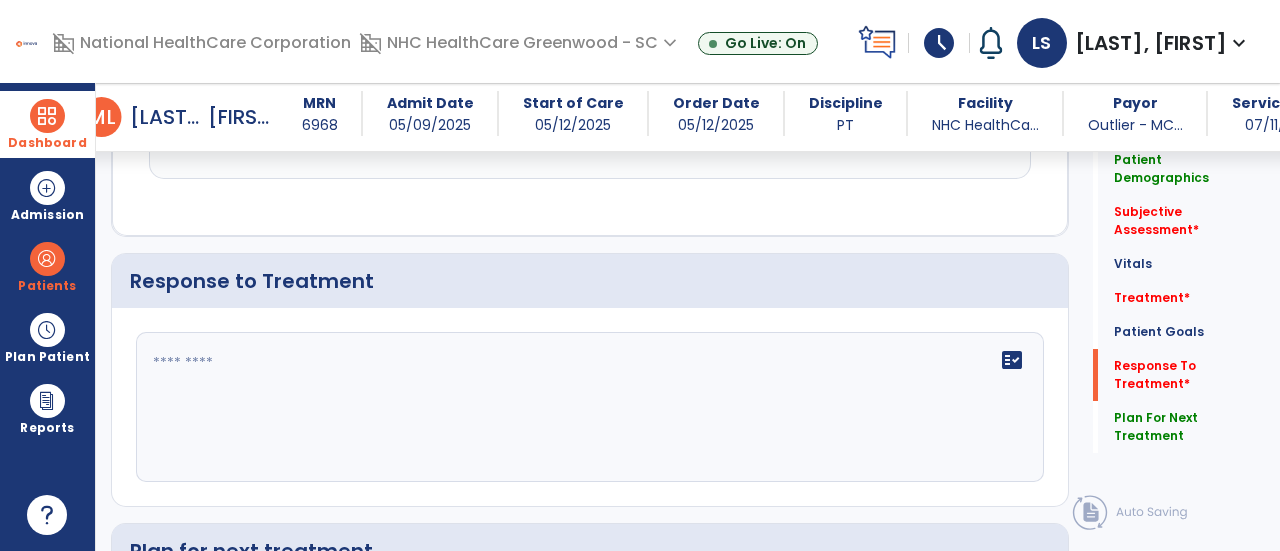 type on "**********" 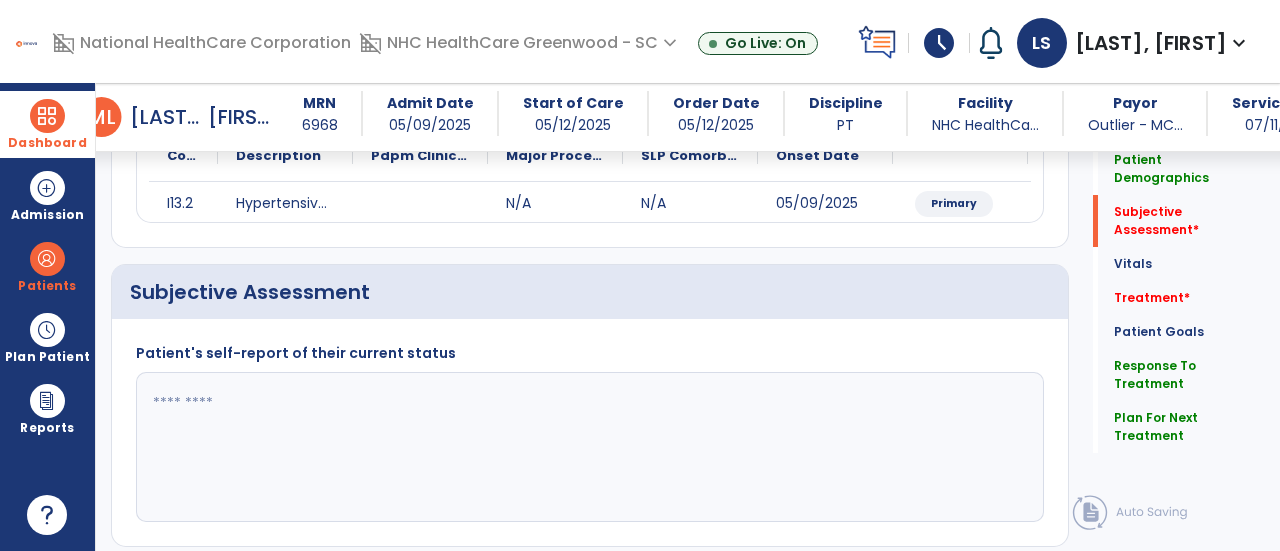 scroll, scrollTop: 256, scrollLeft: 0, axis: vertical 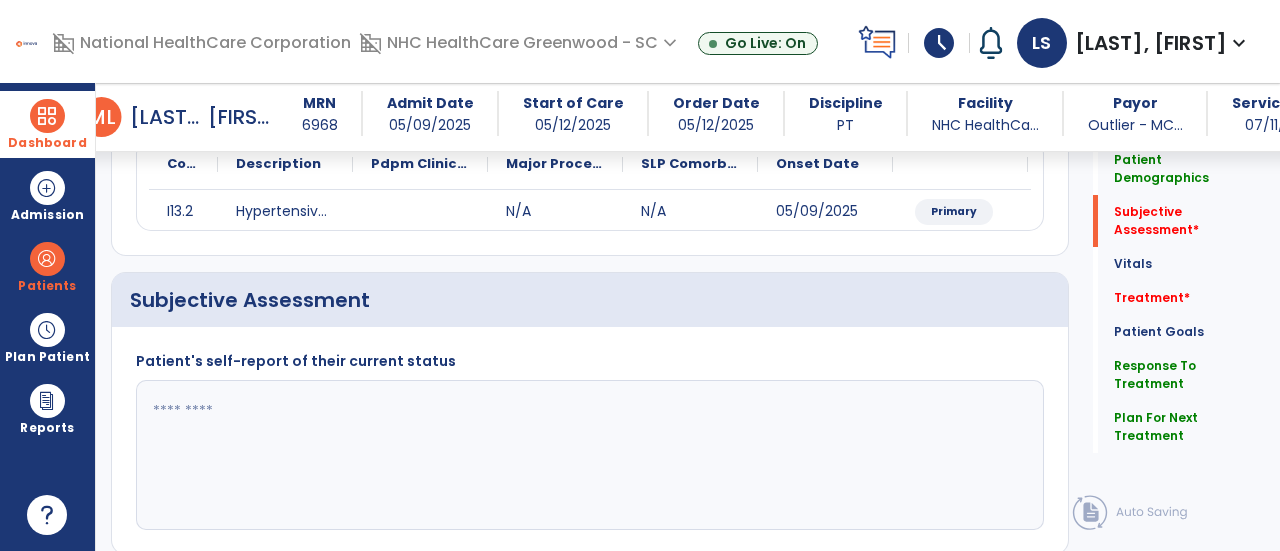 type on "**********" 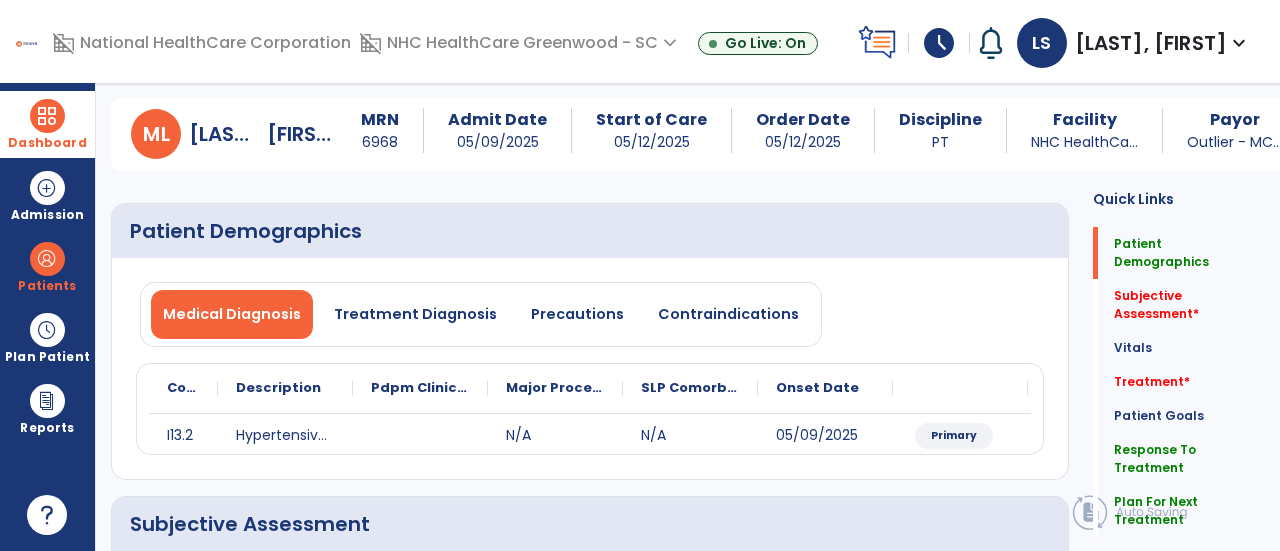 scroll, scrollTop: 0, scrollLeft: 0, axis: both 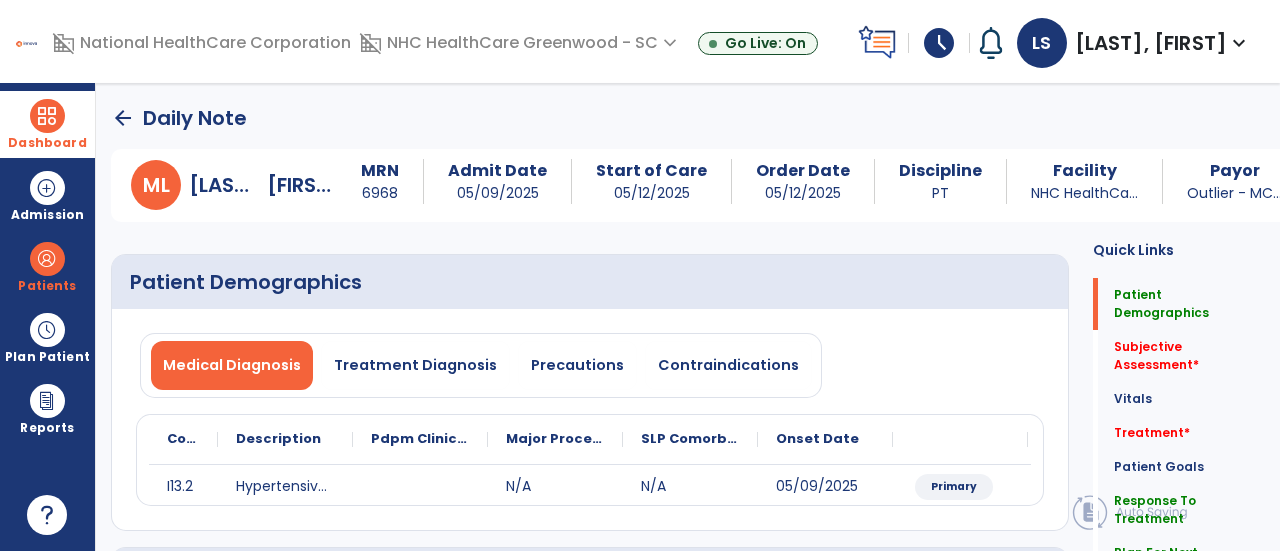 click on "schedule" at bounding box center [939, 43] 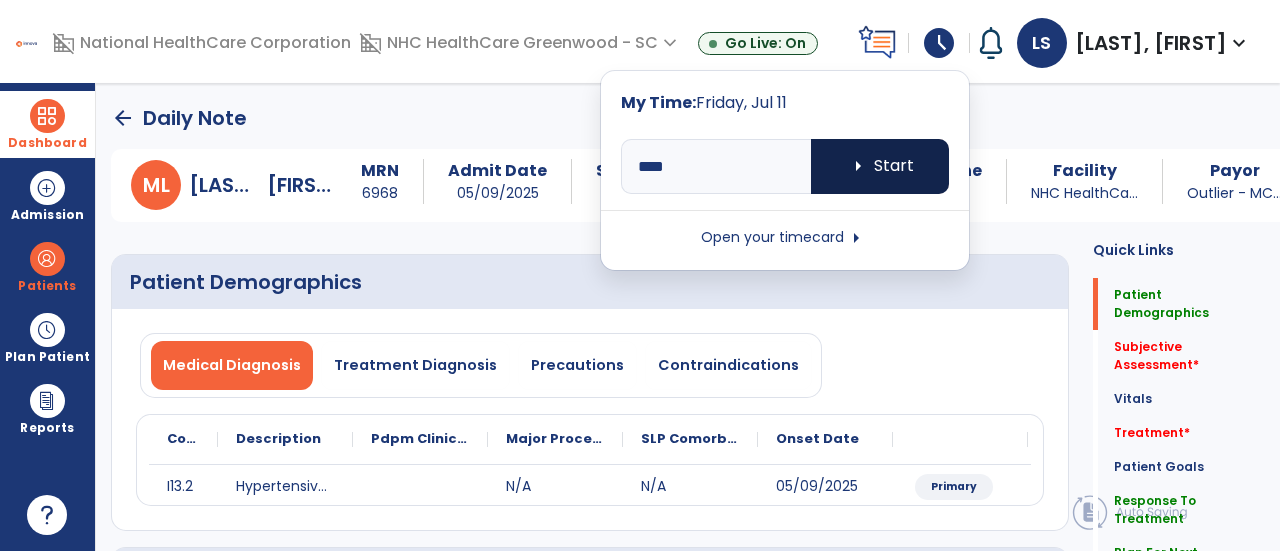 click on "arrow_right  Start" at bounding box center (880, 166) 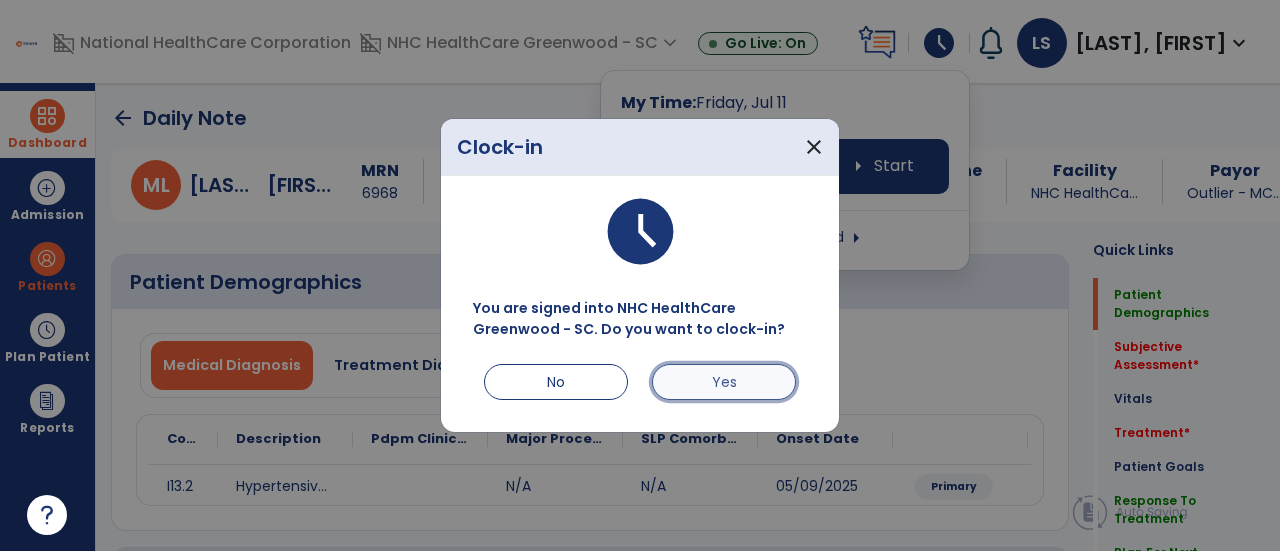 click on "Yes" at bounding box center [724, 382] 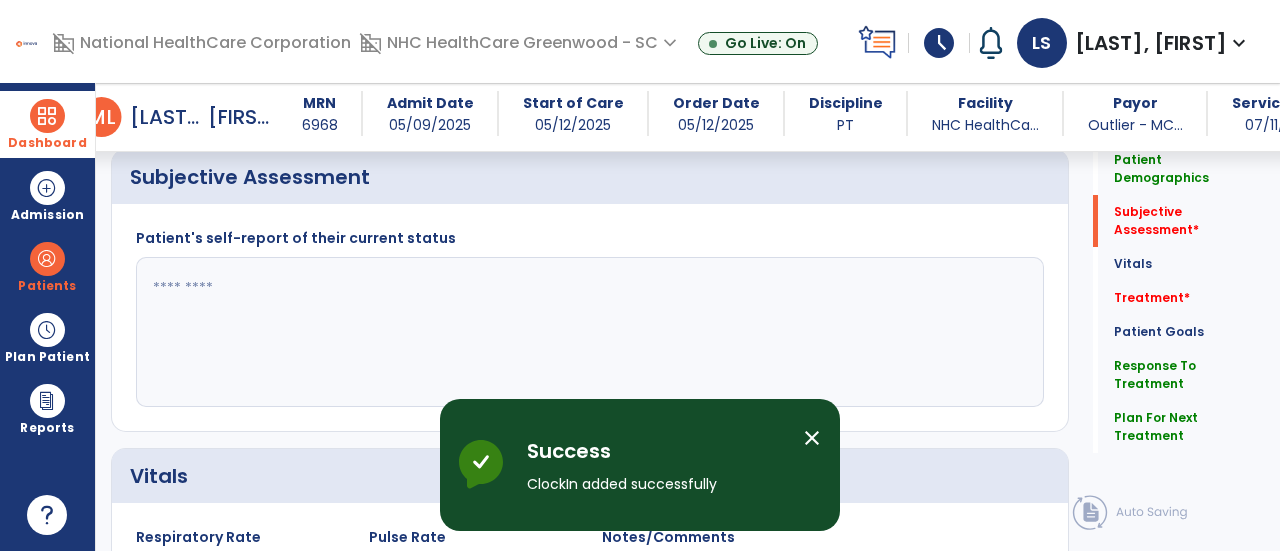 scroll, scrollTop: 378, scrollLeft: 0, axis: vertical 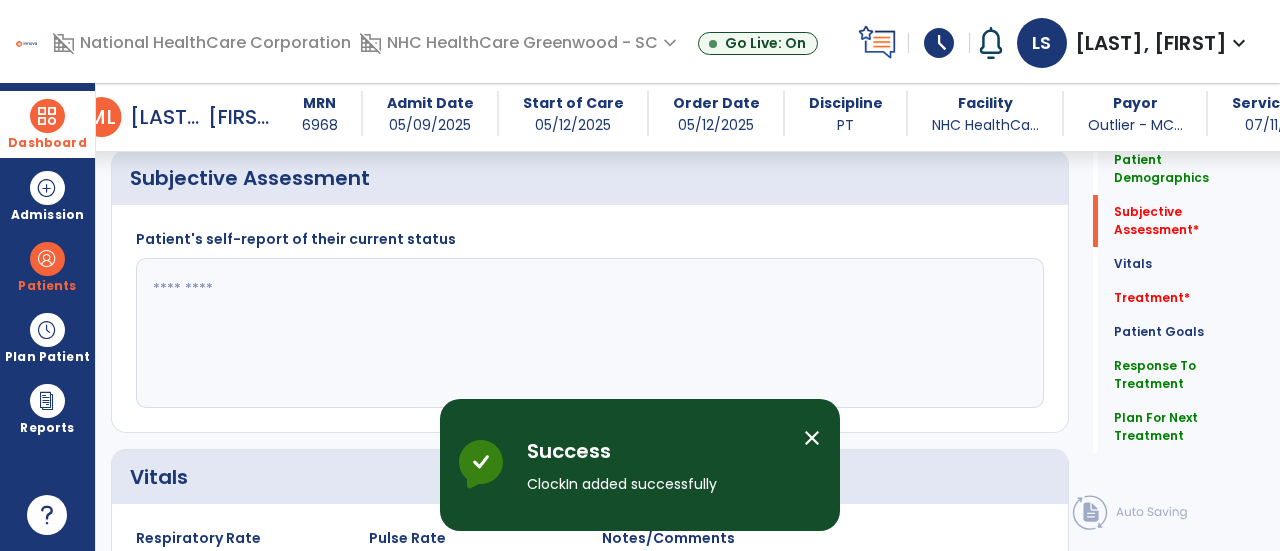 click 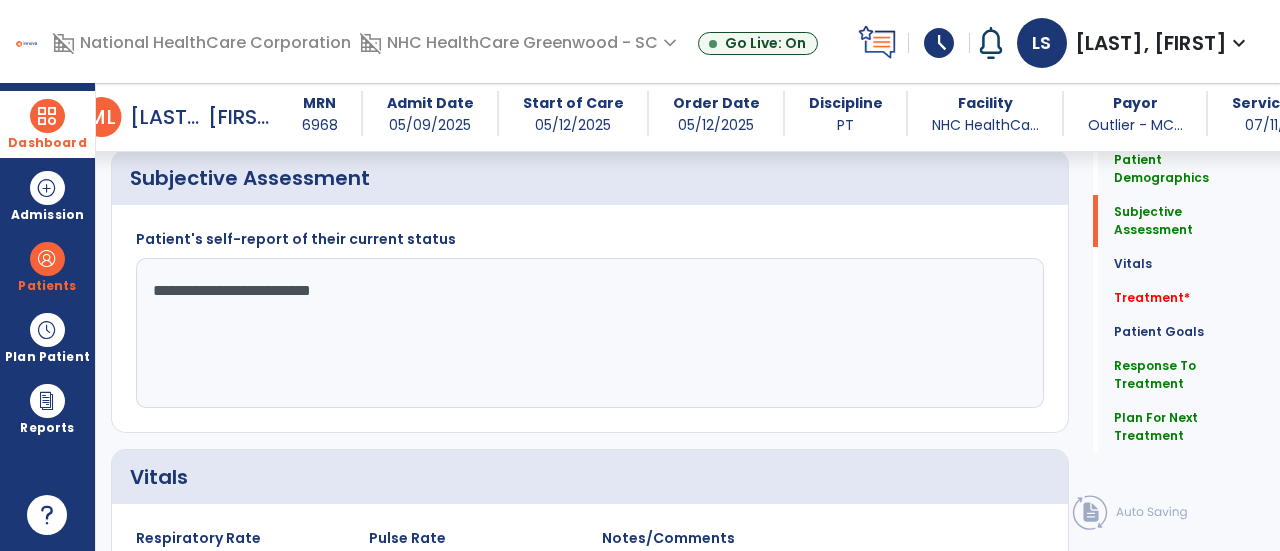 click on "**********" 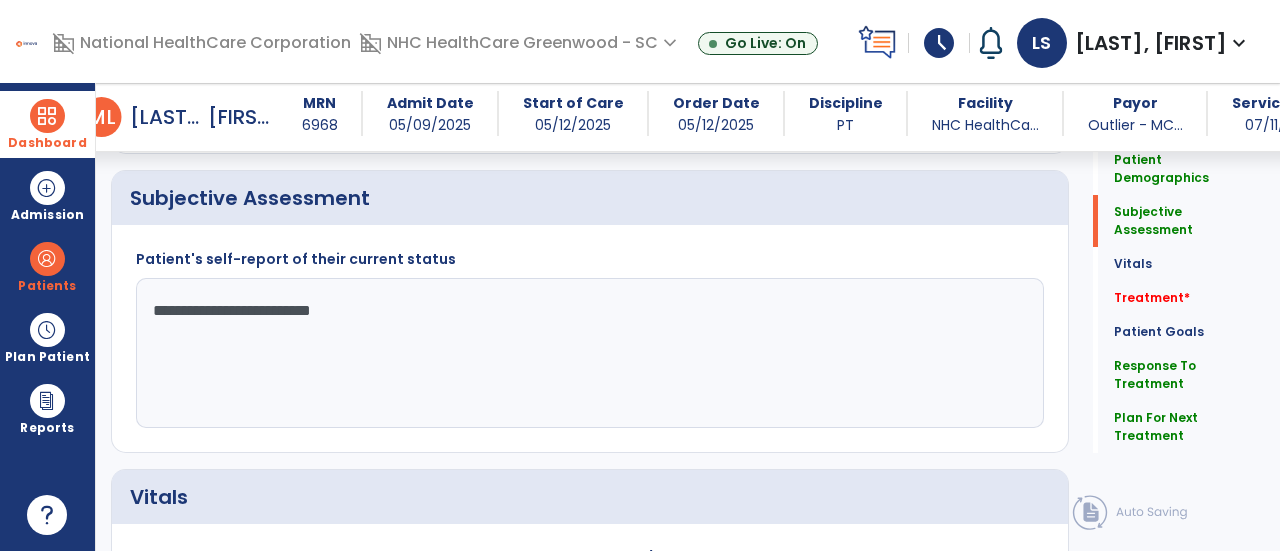 click on "**********" 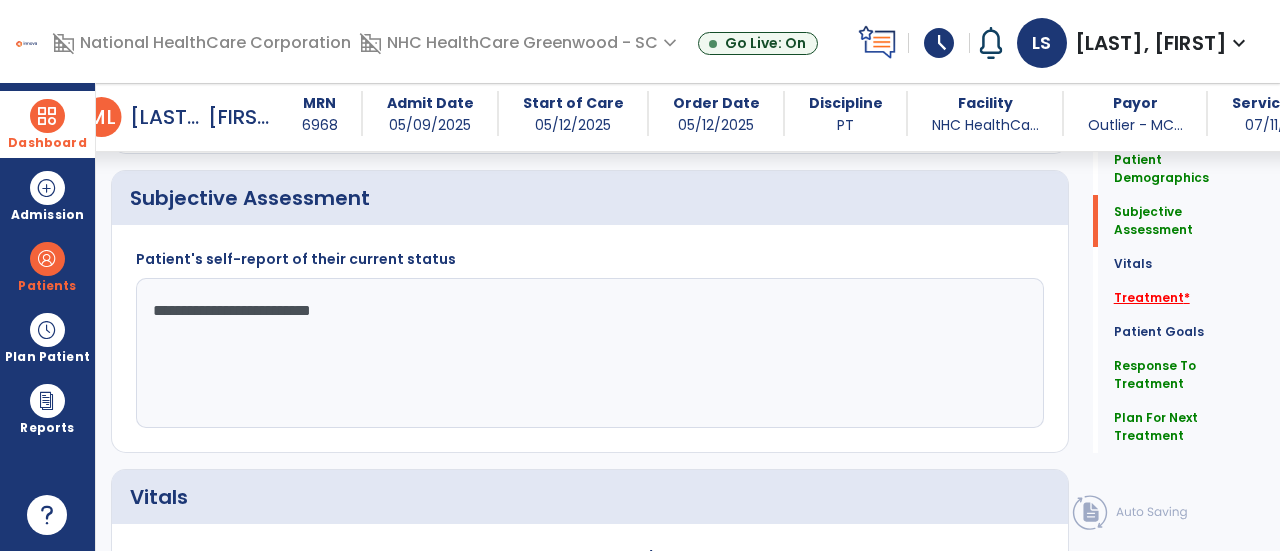 type on "**********" 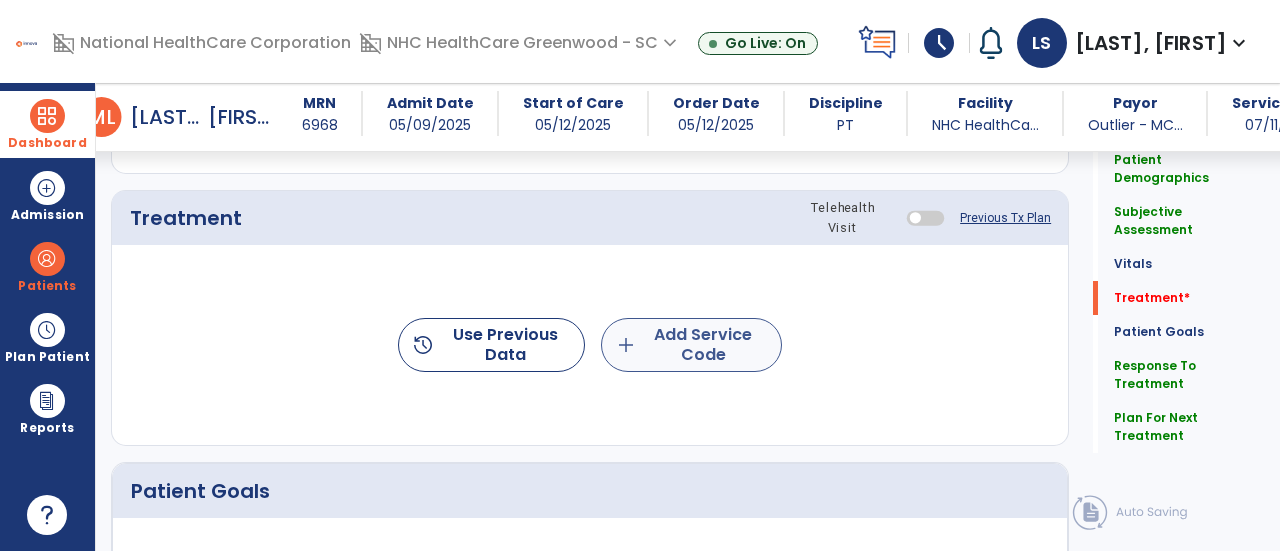 click on "add  Add Service Code" 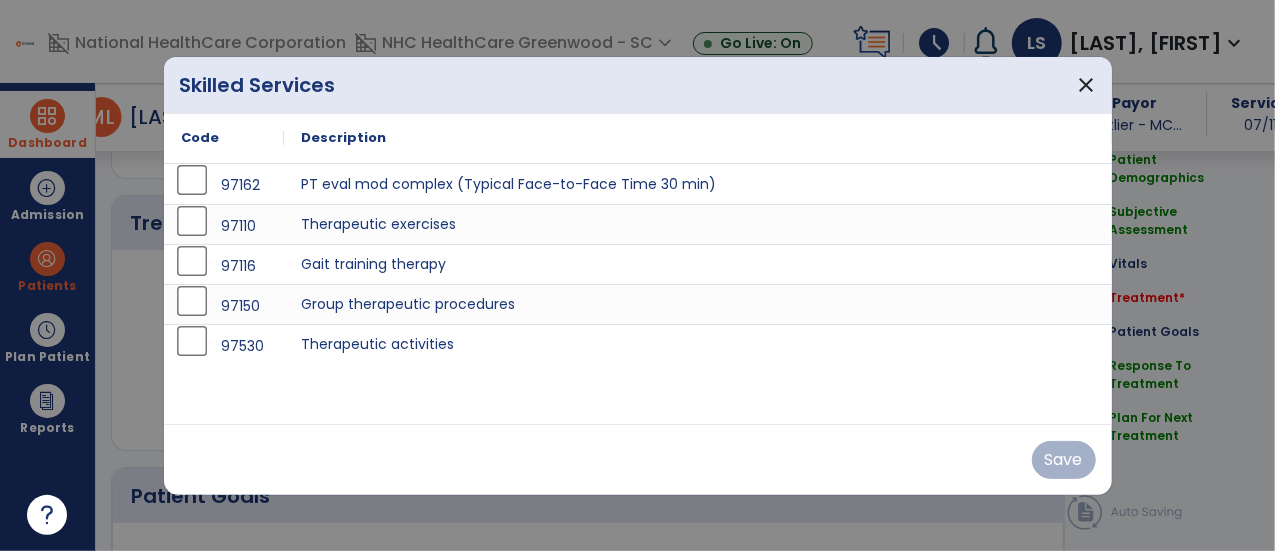 scroll, scrollTop: 1059, scrollLeft: 0, axis: vertical 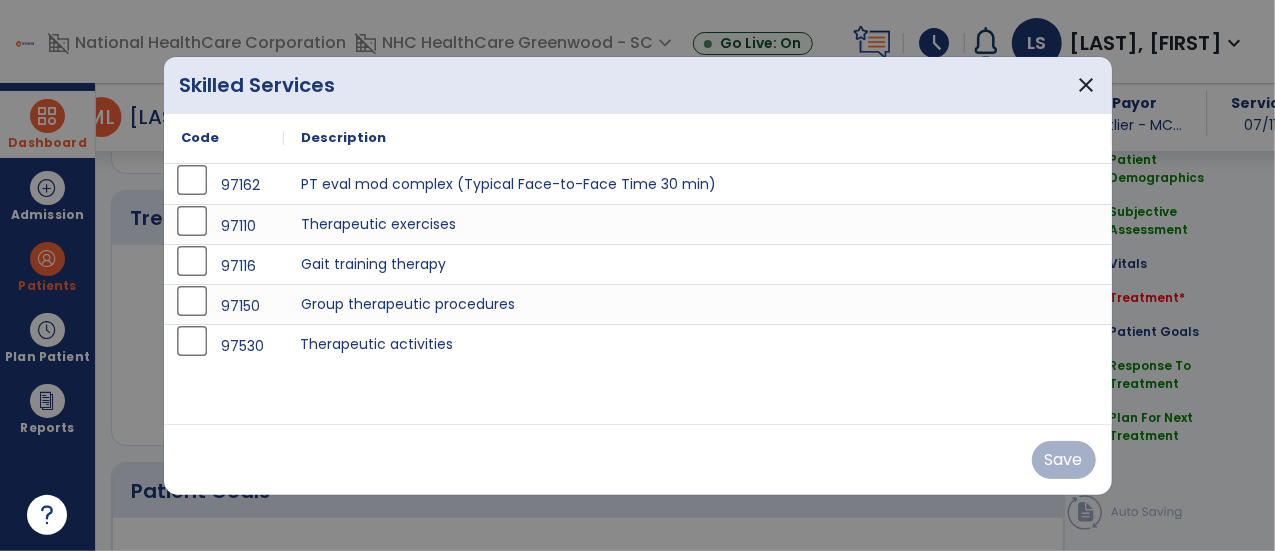 click on "Therapeutic activities" at bounding box center [698, 344] 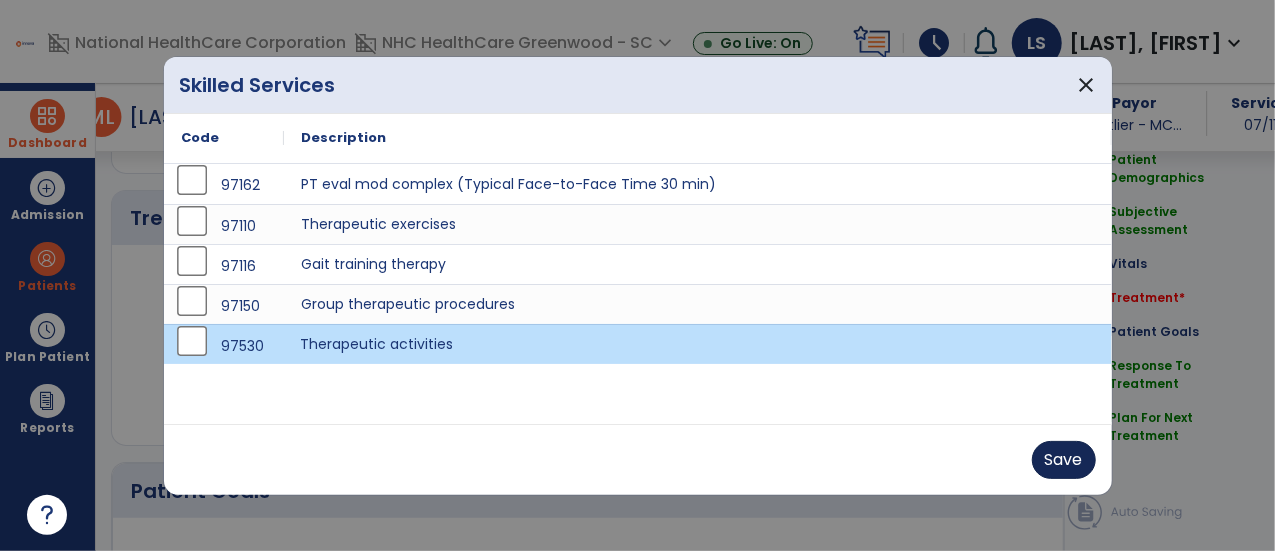 click on "Save" at bounding box center [1064, 460] 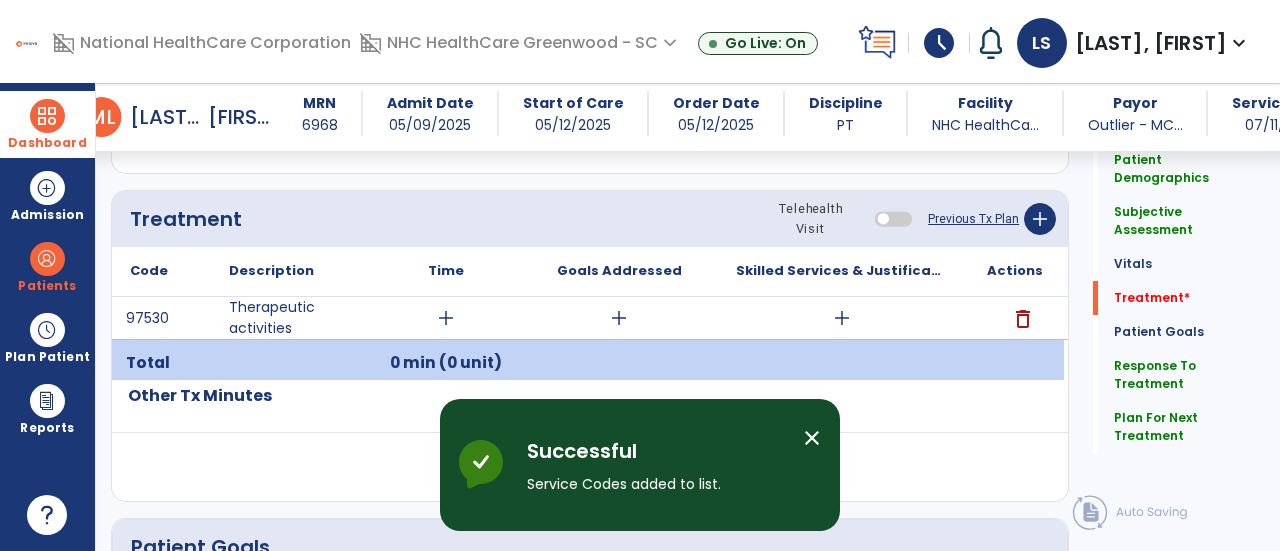 click on "add" at bounding box center (446, 318) 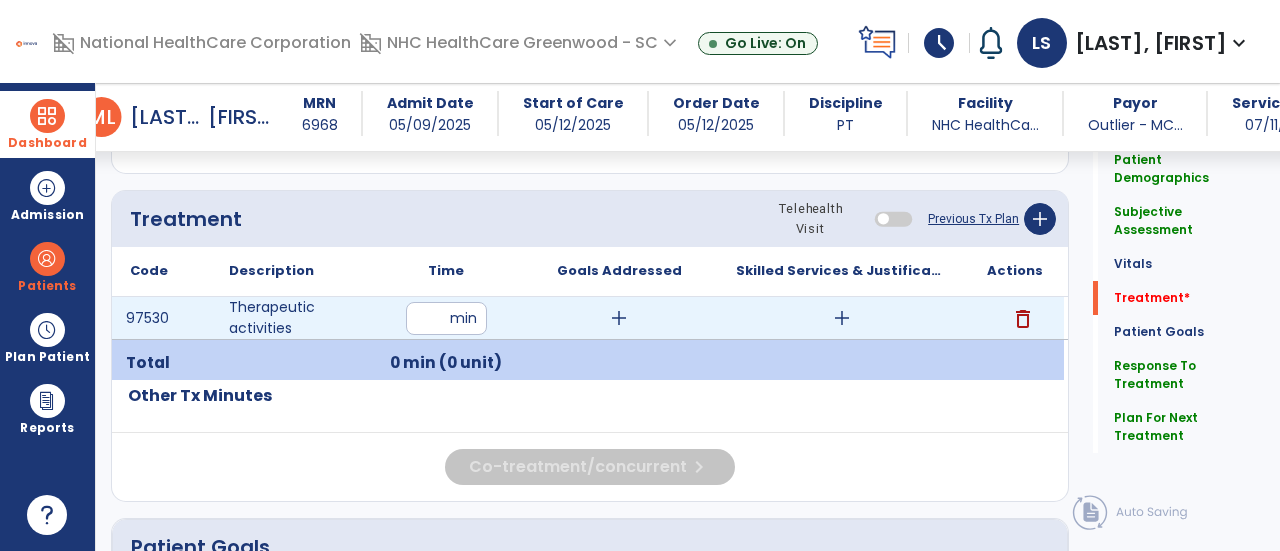 type on "**" 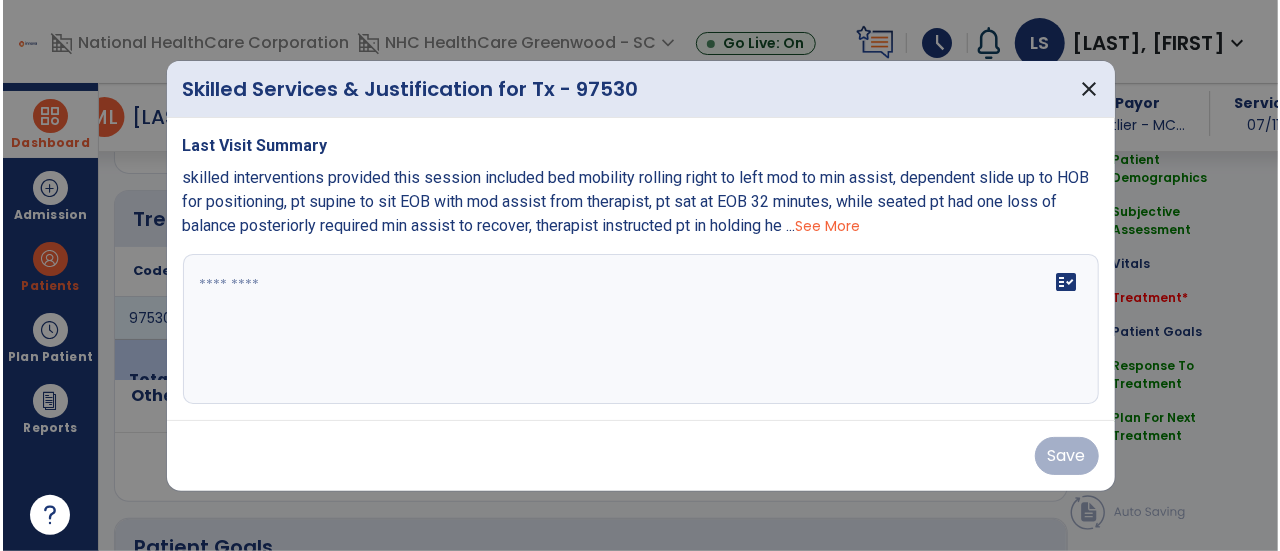 scroll, scrollTop: 1059, scrollLeft: 0, axis: vertical 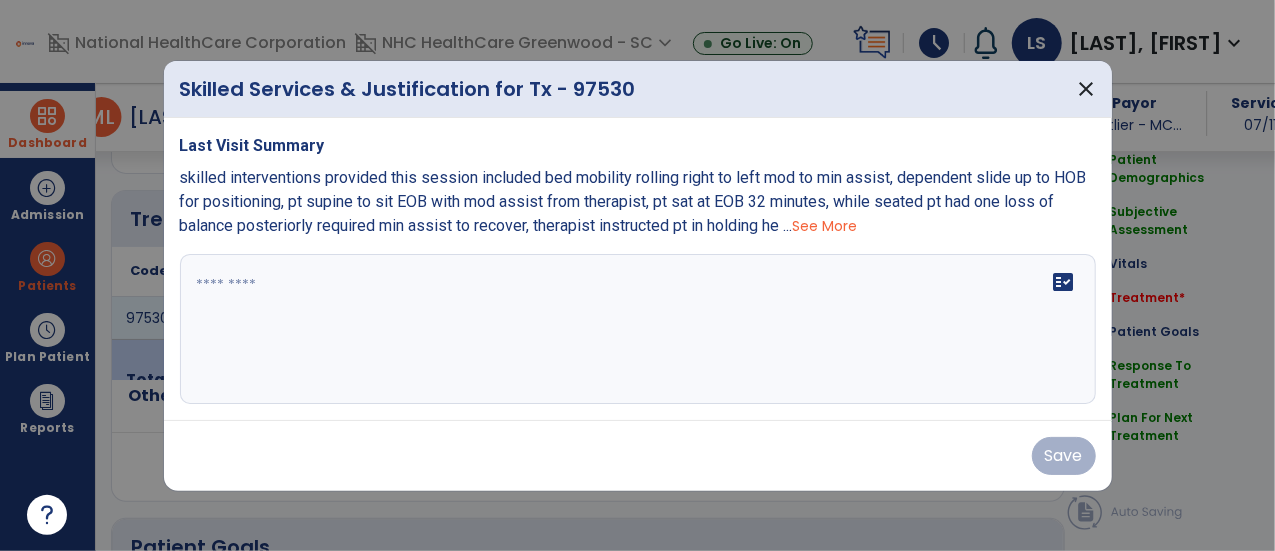 click on "fact_check" at bounding box center (638, 329) 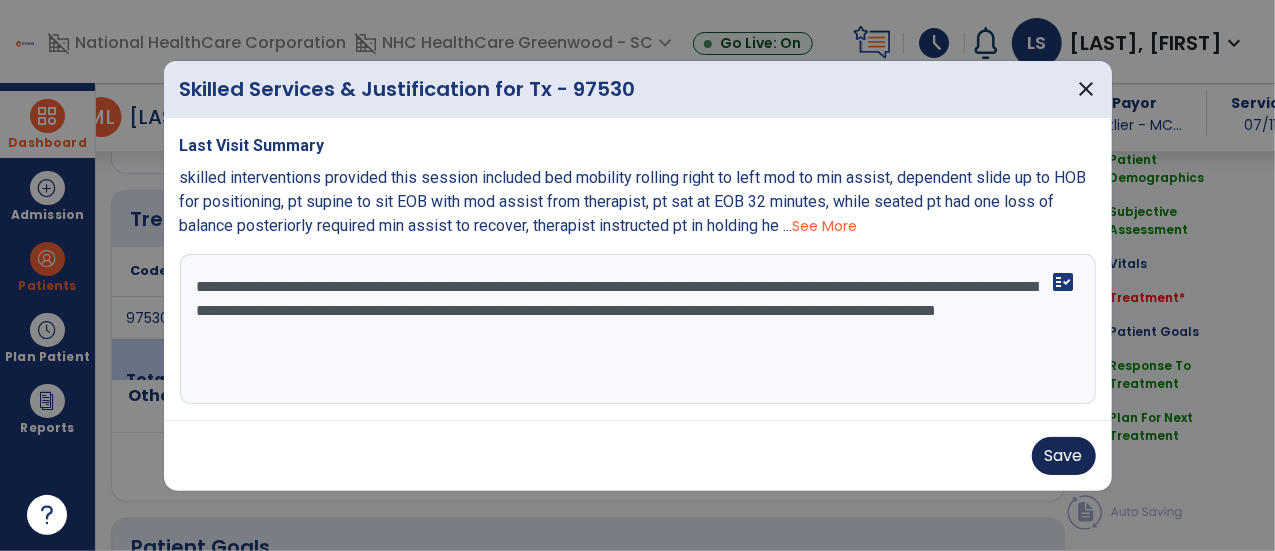 type on "**********" 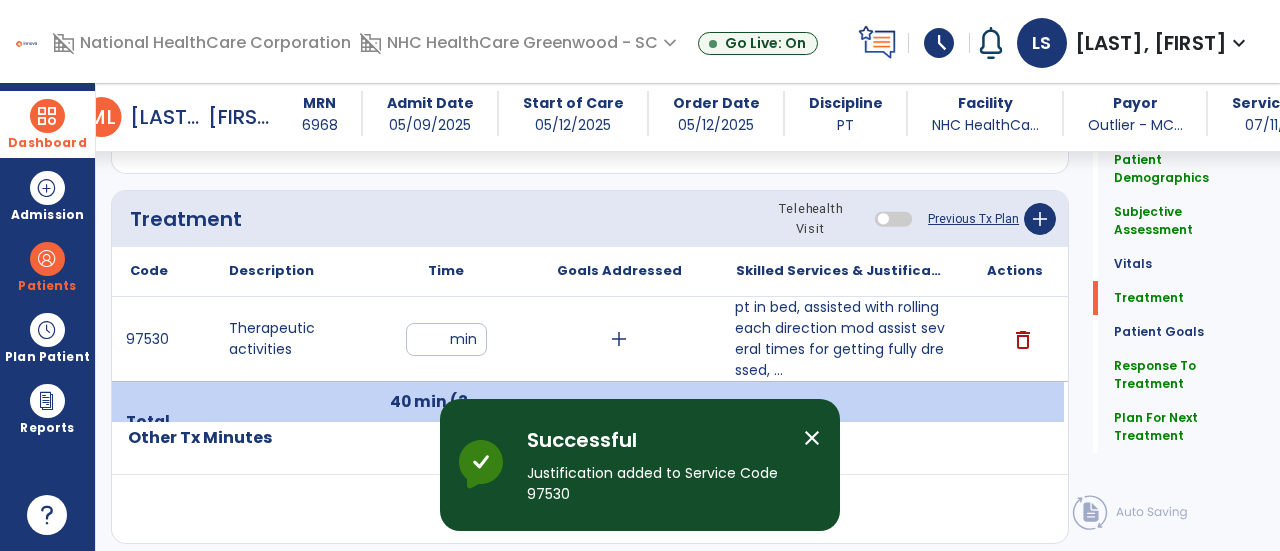 click on "schedule" at bounding box center [939, 43] 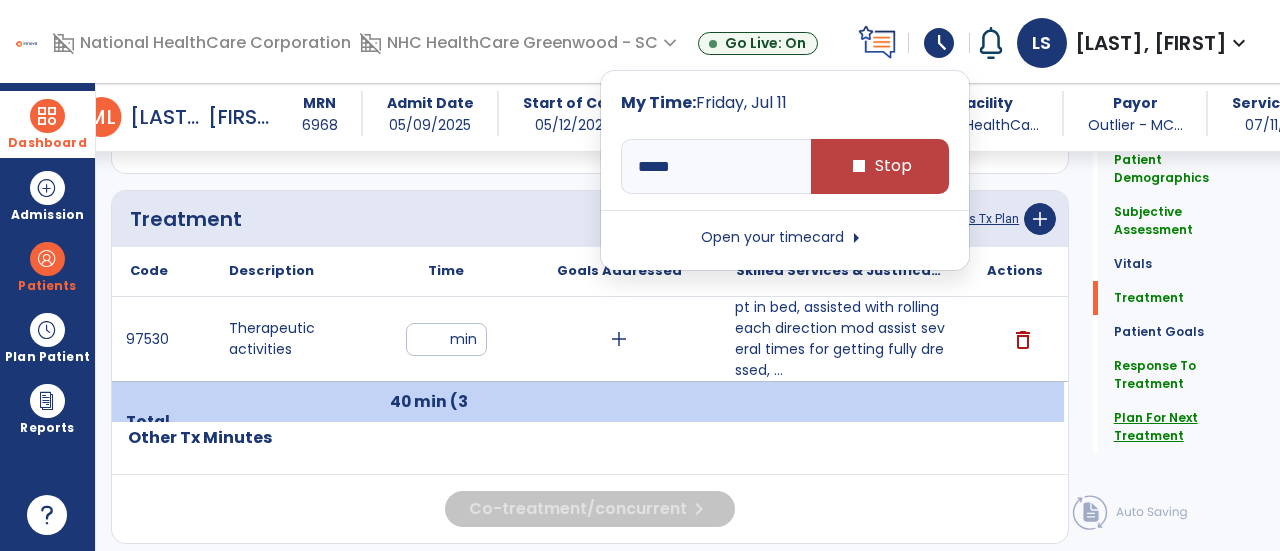 click on "Plan For Next Treatment" 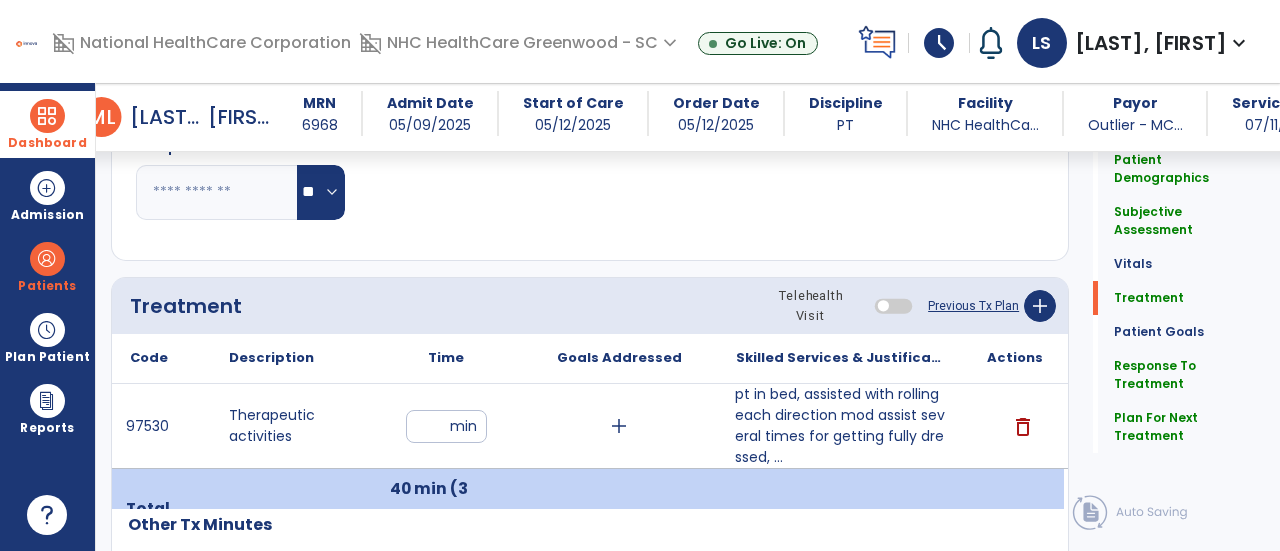 click on "pt in bed, assisted with rolling each direction mod assist several times for getting fully dressed, ..." at bounding box center [841, 426] 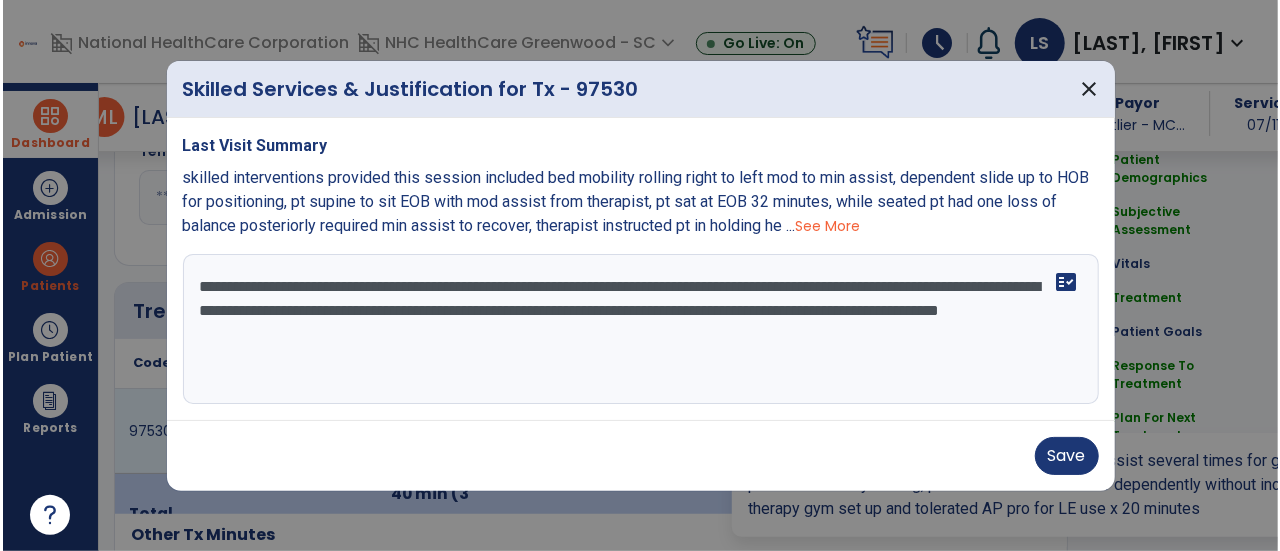 scroll, scrollTop: 972, scrollLeft: 0, axis: vertical 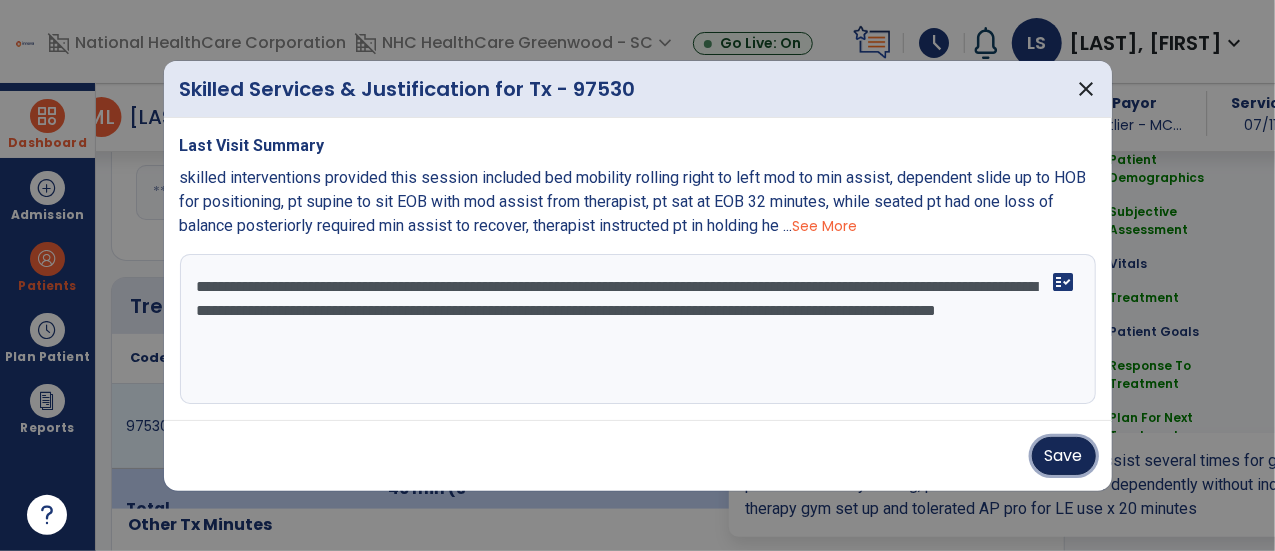 click on "Save" at bounding box center (1064, 456) 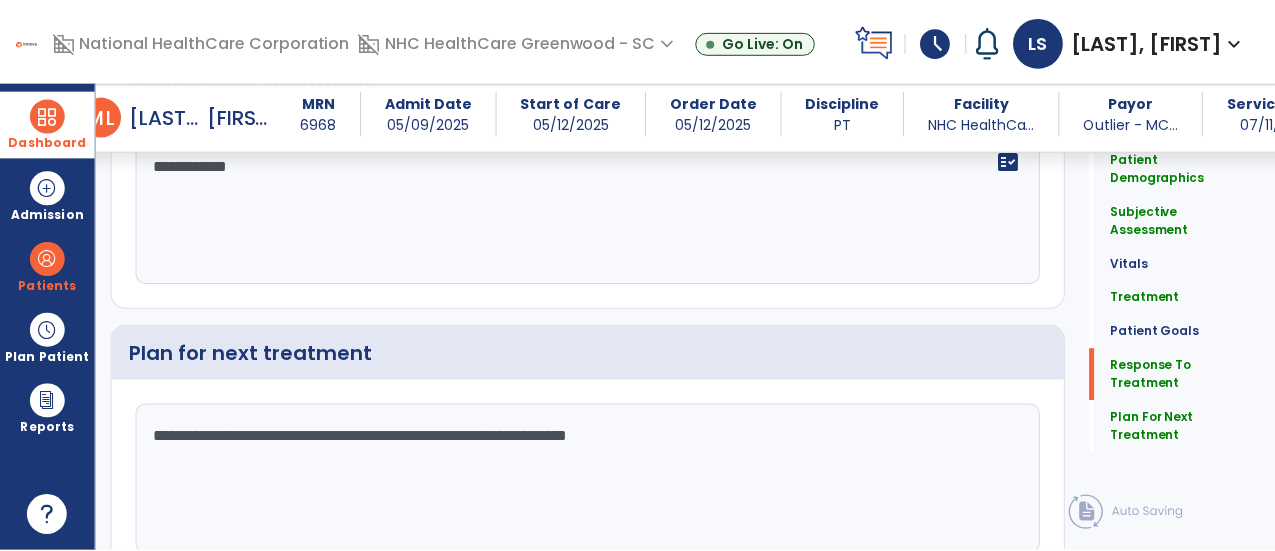 scroll, scrollTop: 3076, scrollLeft: 0, axis: vertical 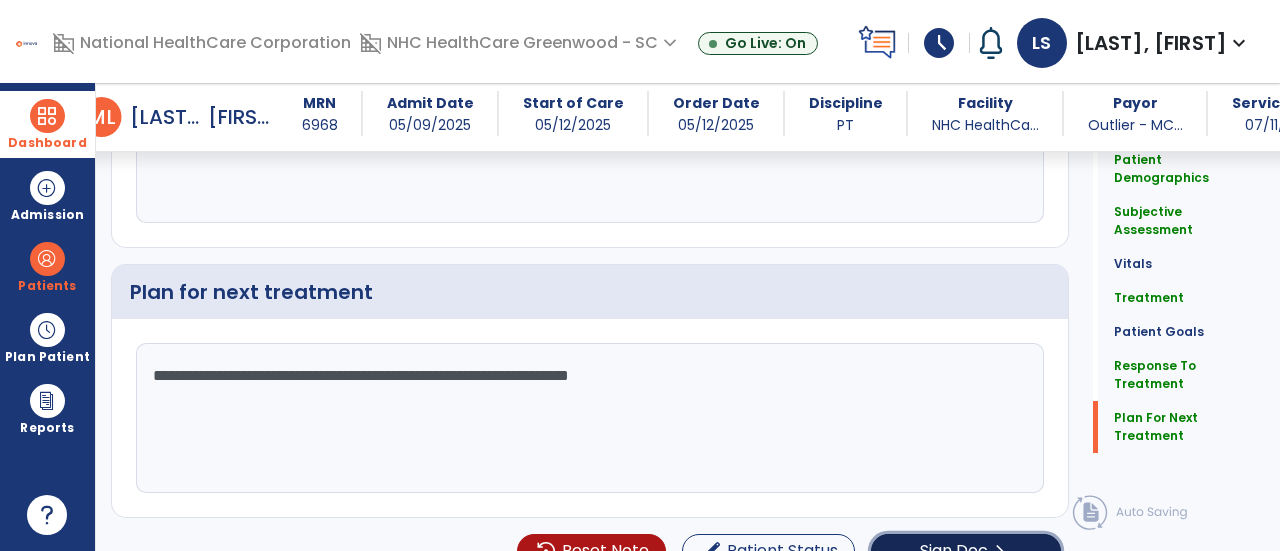 click on "Sign Doc" 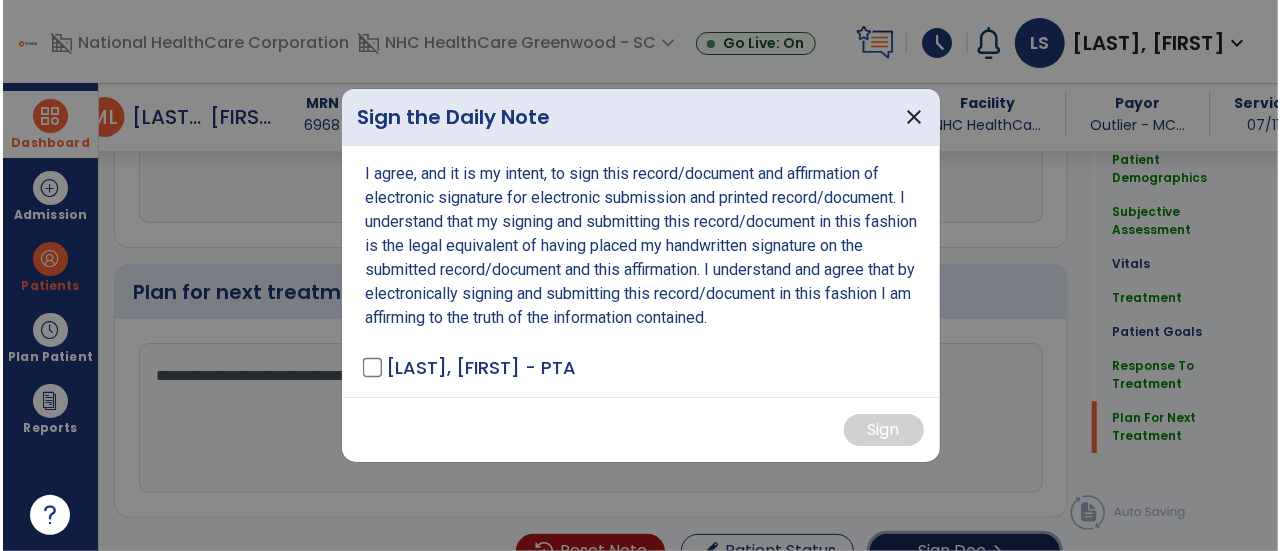 scroll, scrollTop: 3076, scrollLeft: 0, axis: vertical 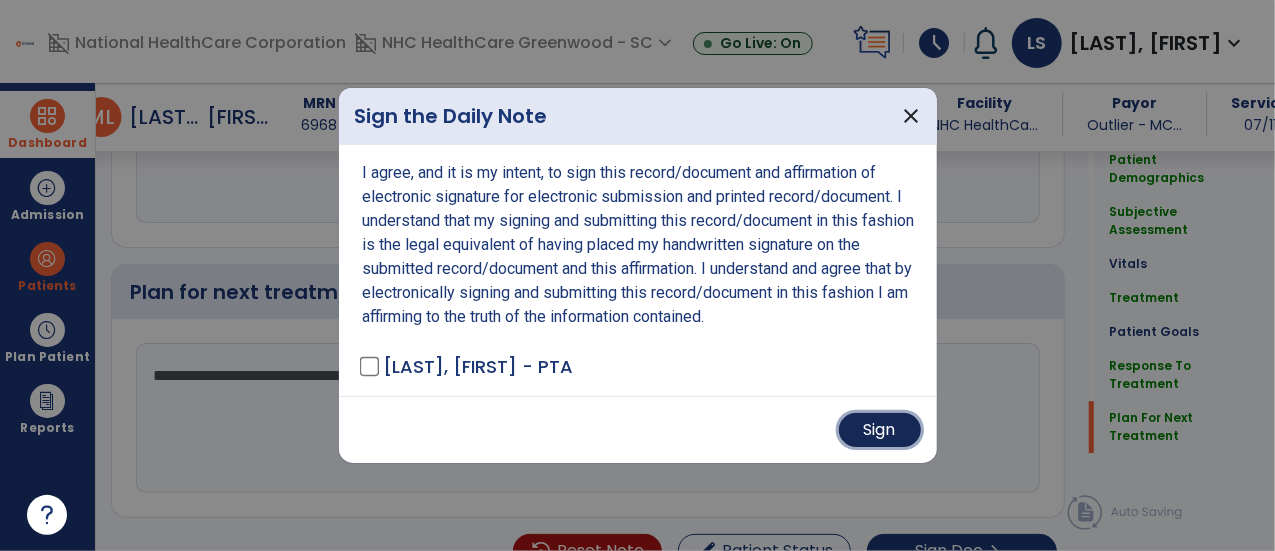click on "Sign" at bounding box center [880, 430] 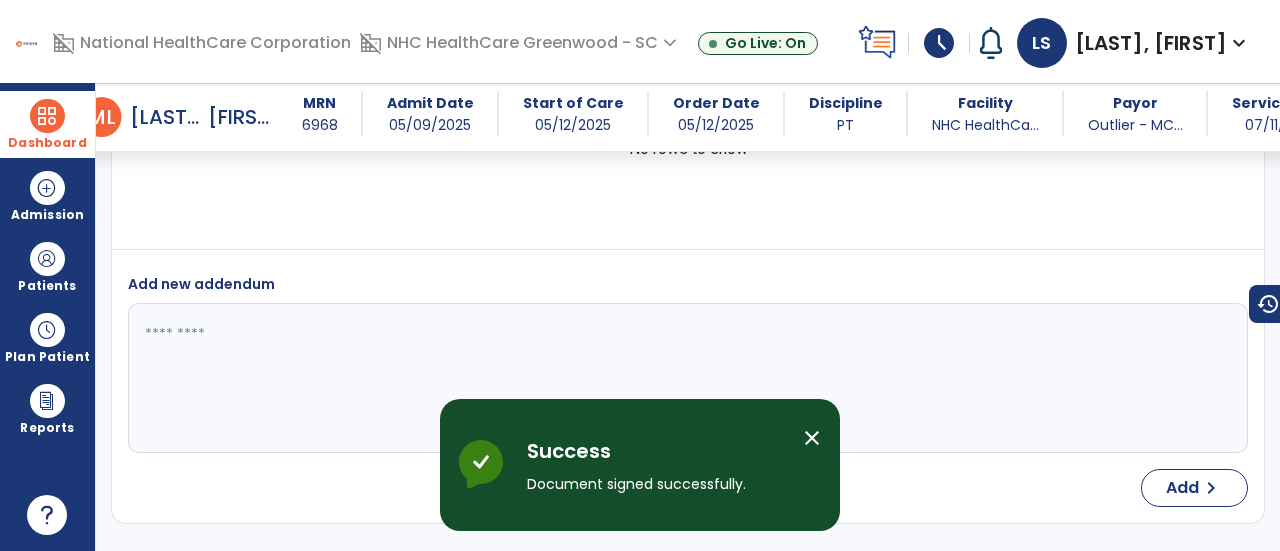 scroll, scrollTop: 4366, scrollLeft: 0, axis: vertical 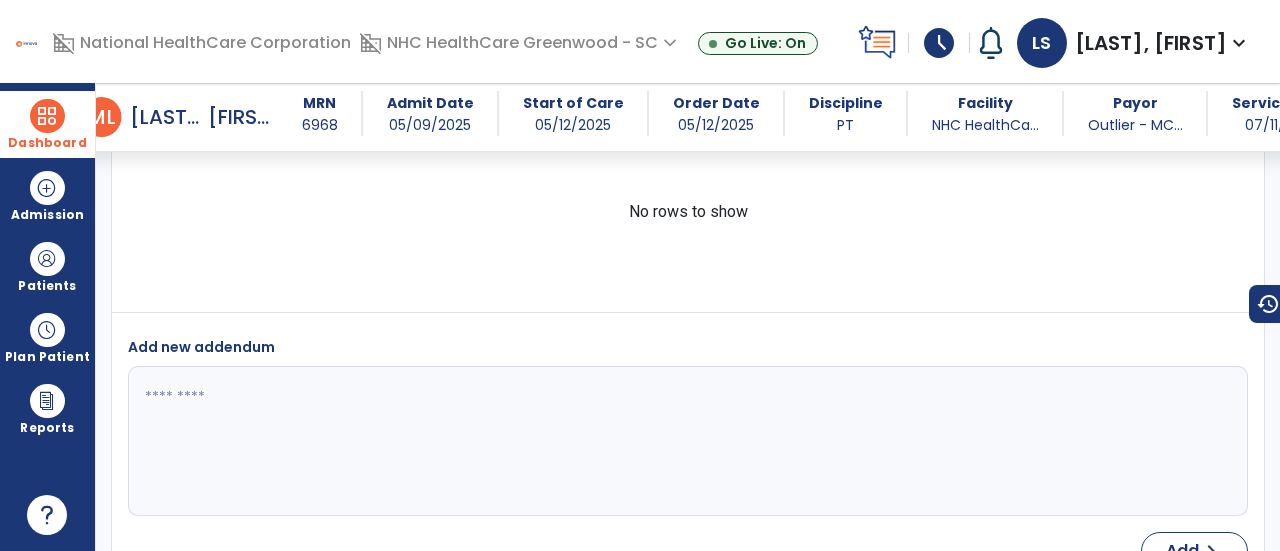 click on "Dashboard" at bounding box center (47, 124) 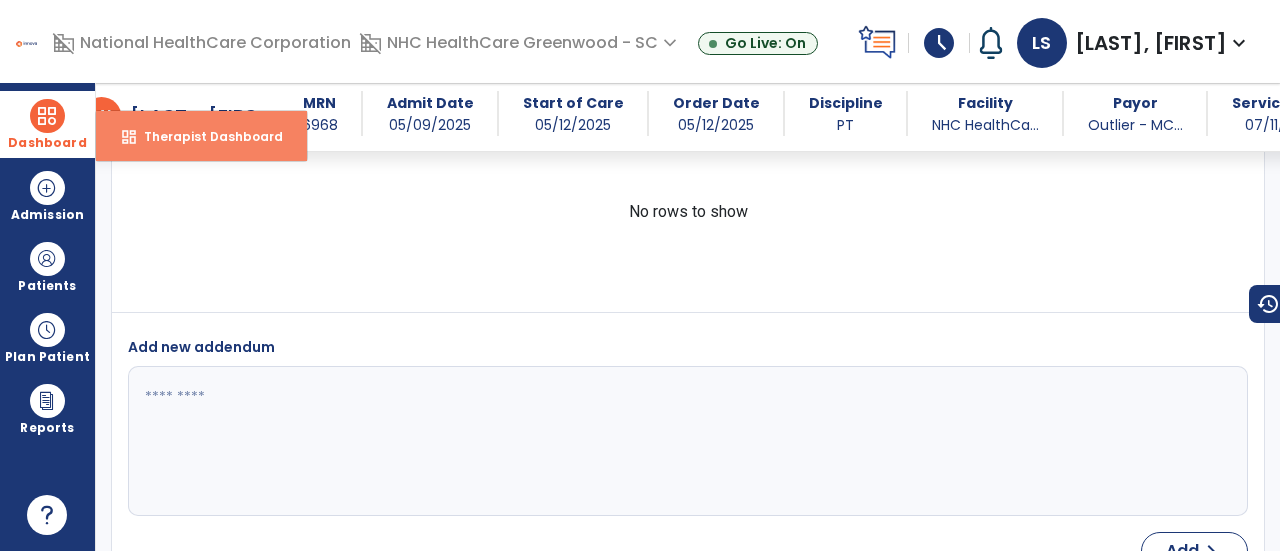 click on "dashboard  Therapist Dashboard" at bounding box center (201, 136) 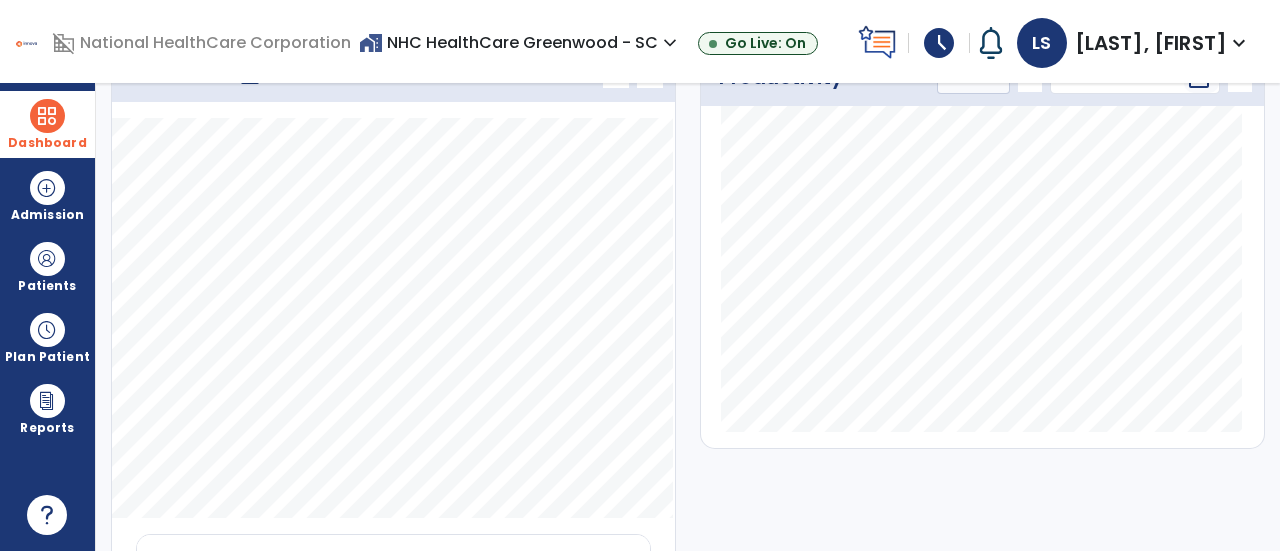 scroll, scrollTop: 0, scrollLeft: 0, axis: both 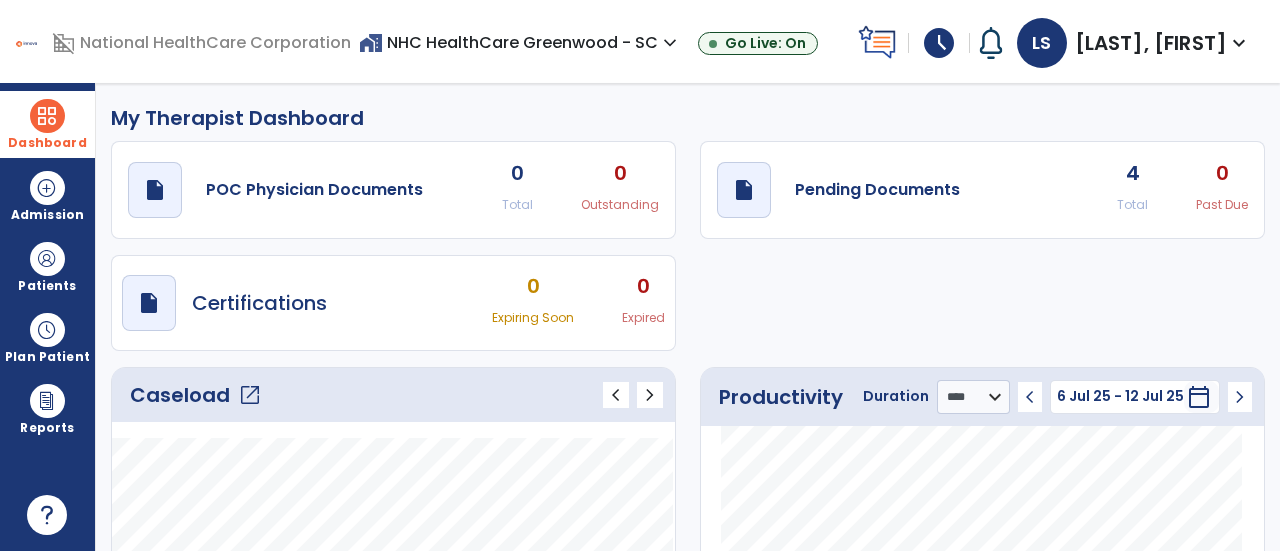 click on "Caseload   open_in_new" 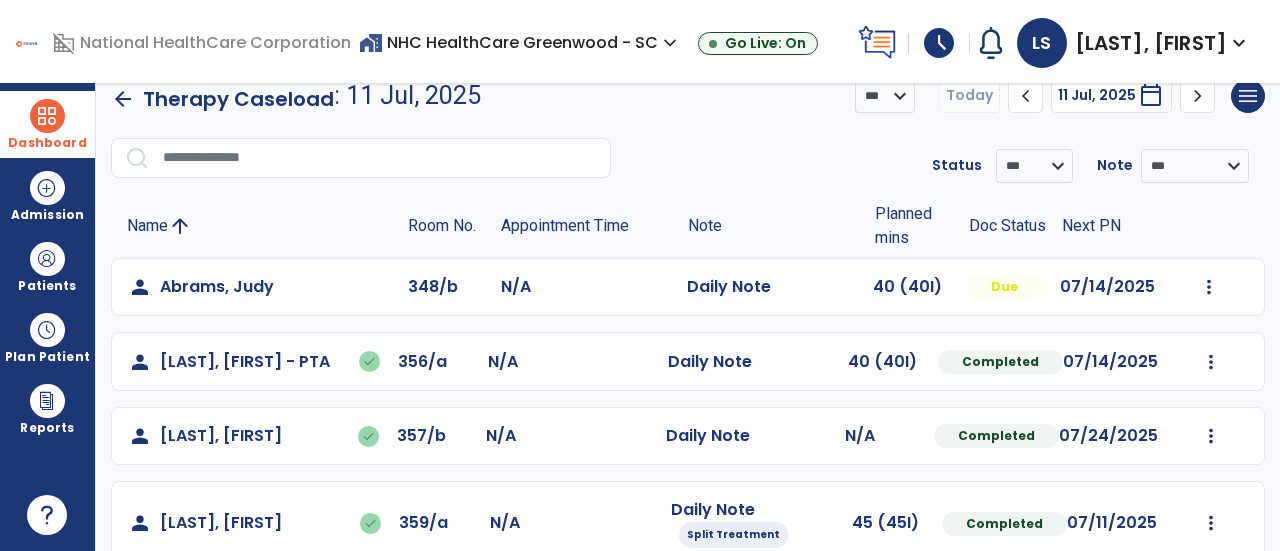 scroll, scrollTop: 14, scrollLeft: 0, axis: vertical 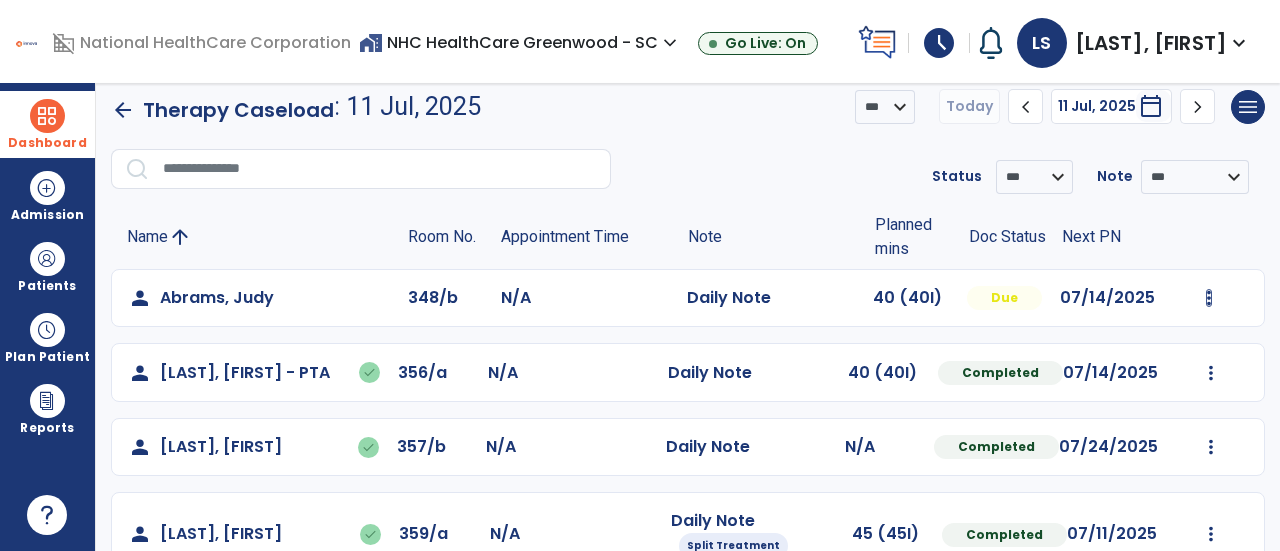 click at bounding box center [1209, 298] 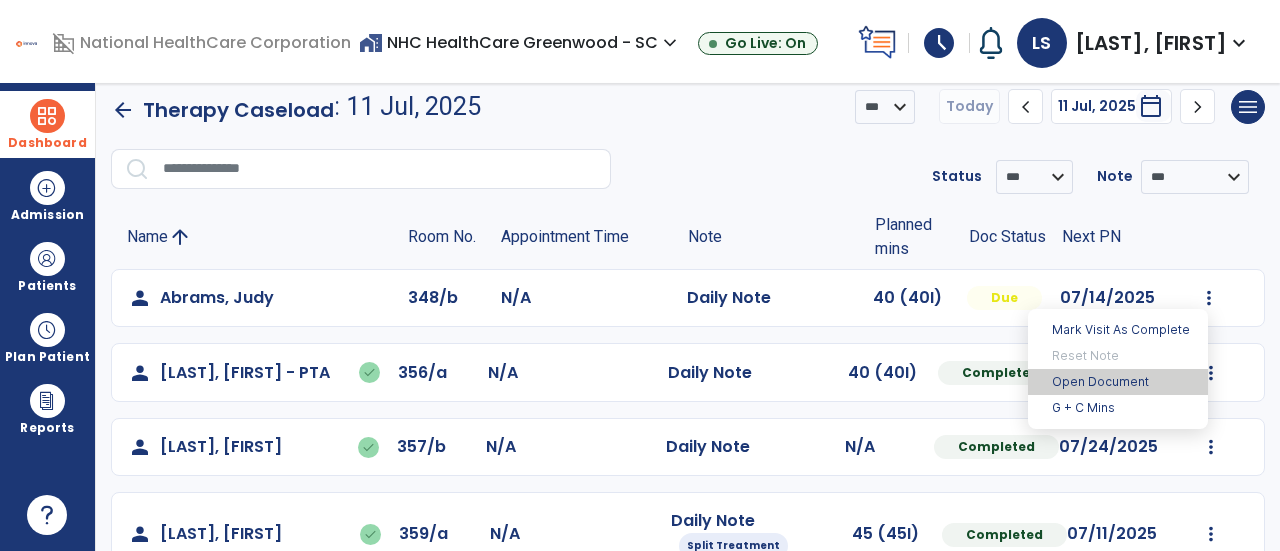 click on "Open Document" at bounding box center [1118, 382] 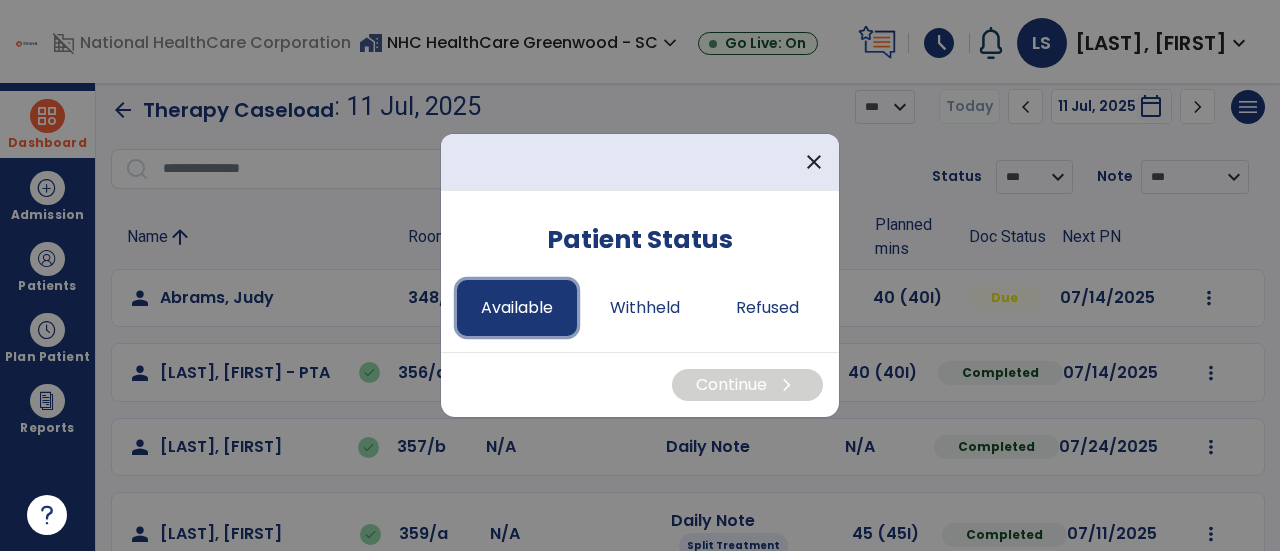 click on "Available" at bounding box center [517, 308] 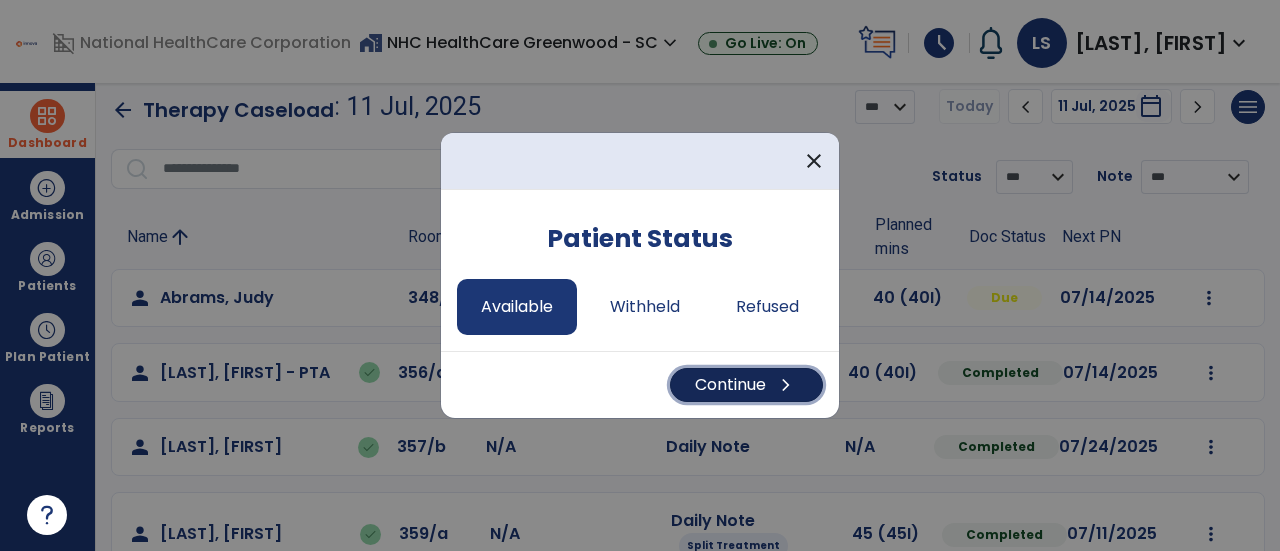 click on "Continue   chevron_right" at bounding box center (746, 385) 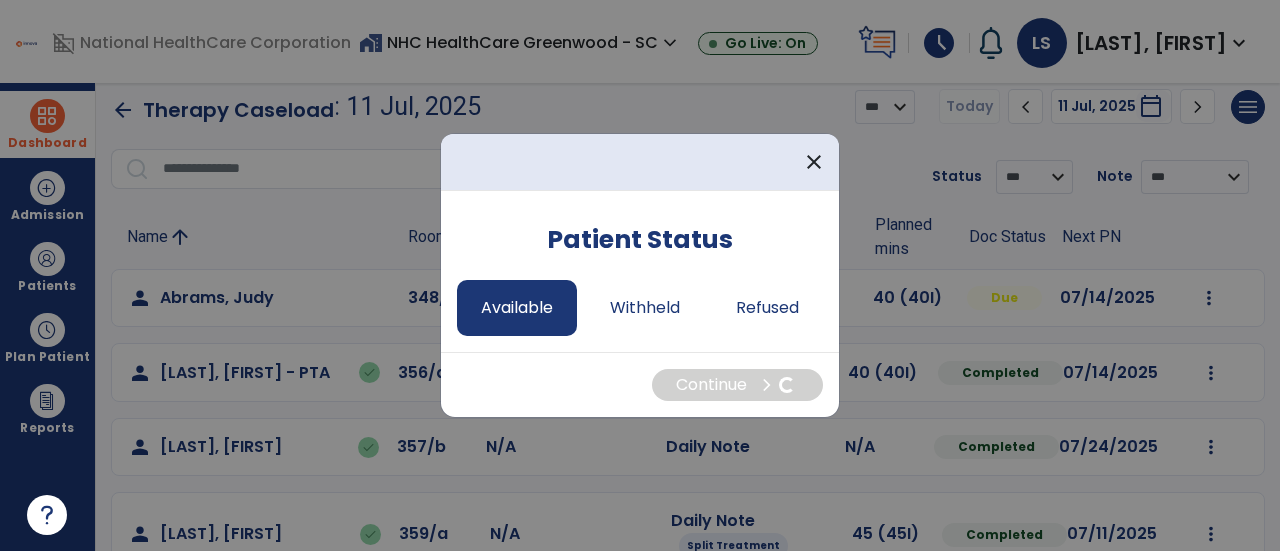 select on "*" 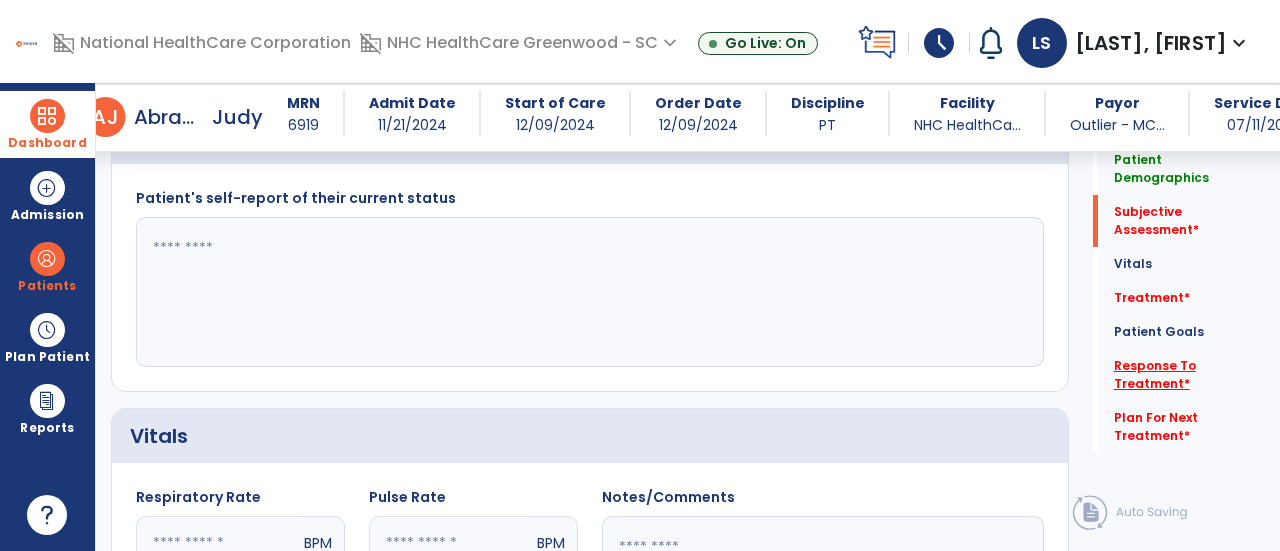 click on "Response To Treatment   *" 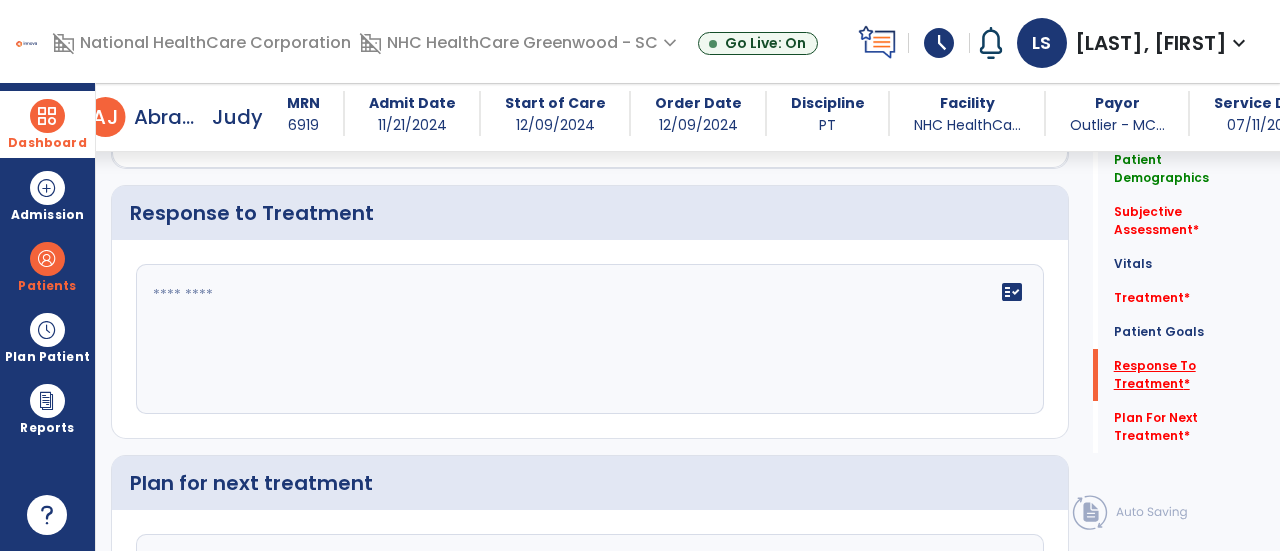 scroll, scrollTop: 2844, scrollLeft: 0, axis: vertical 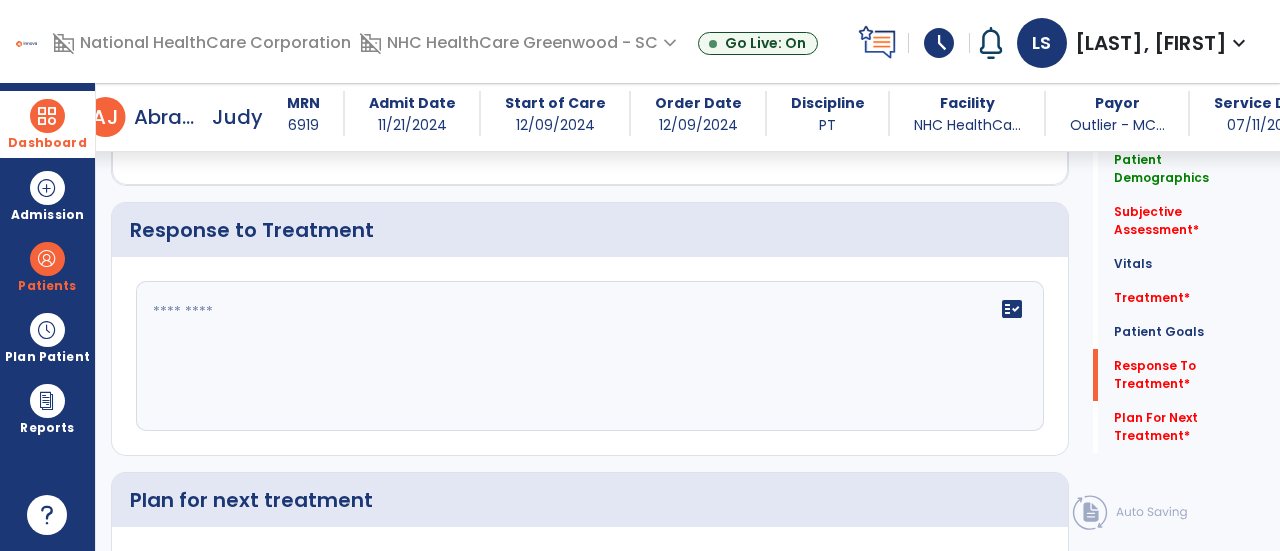 click on "fact_check" 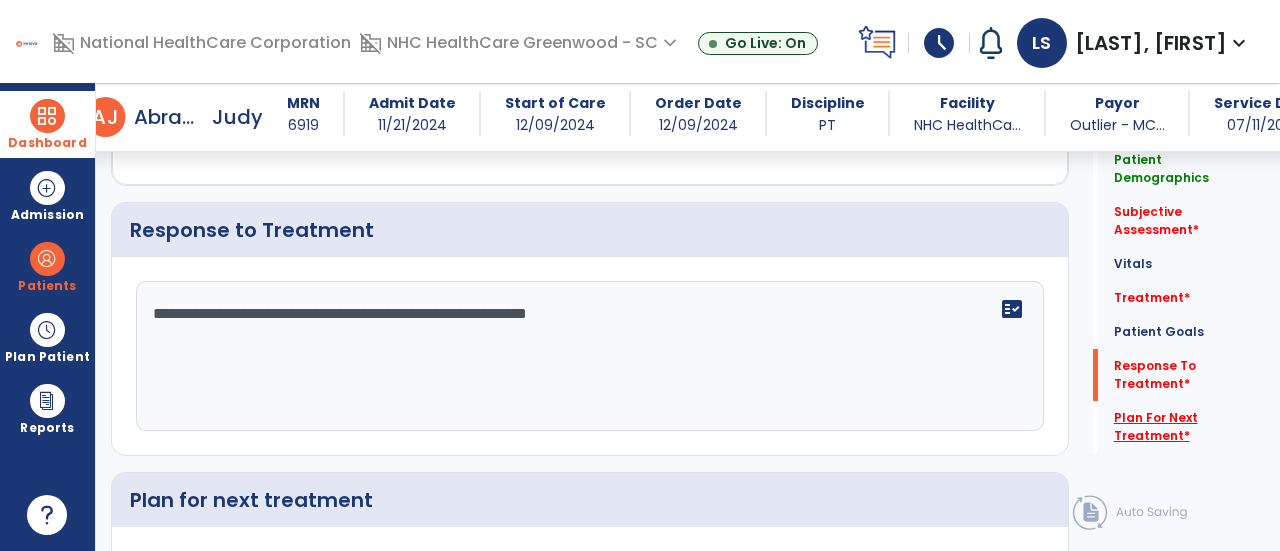 type on "**********" 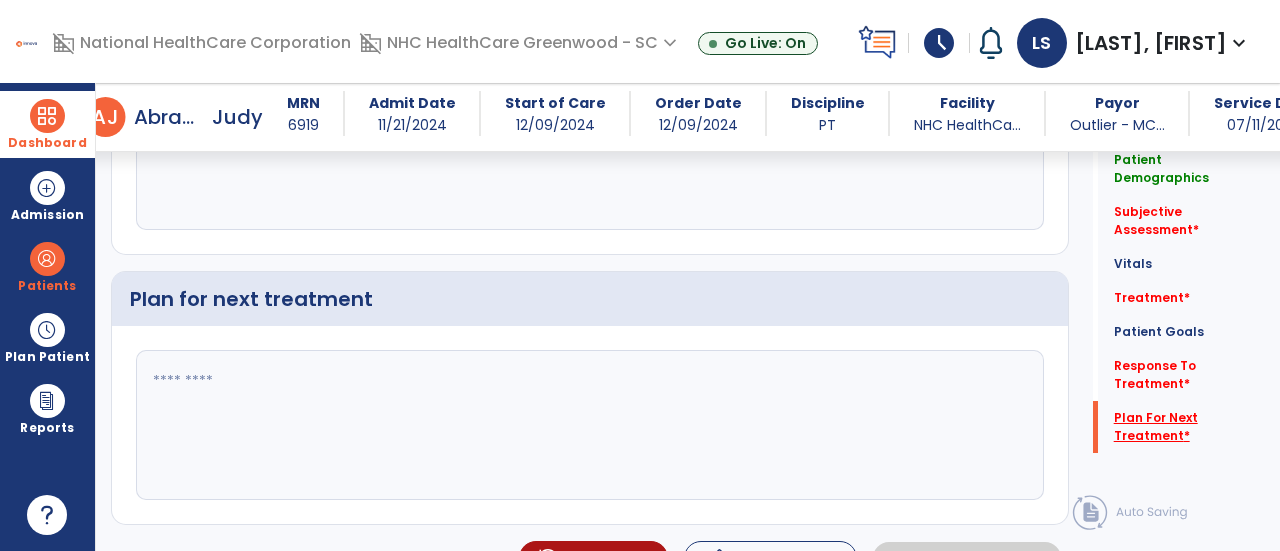 scroll, scrollTop: 3073, scrollLeft: 0, axis: vertical 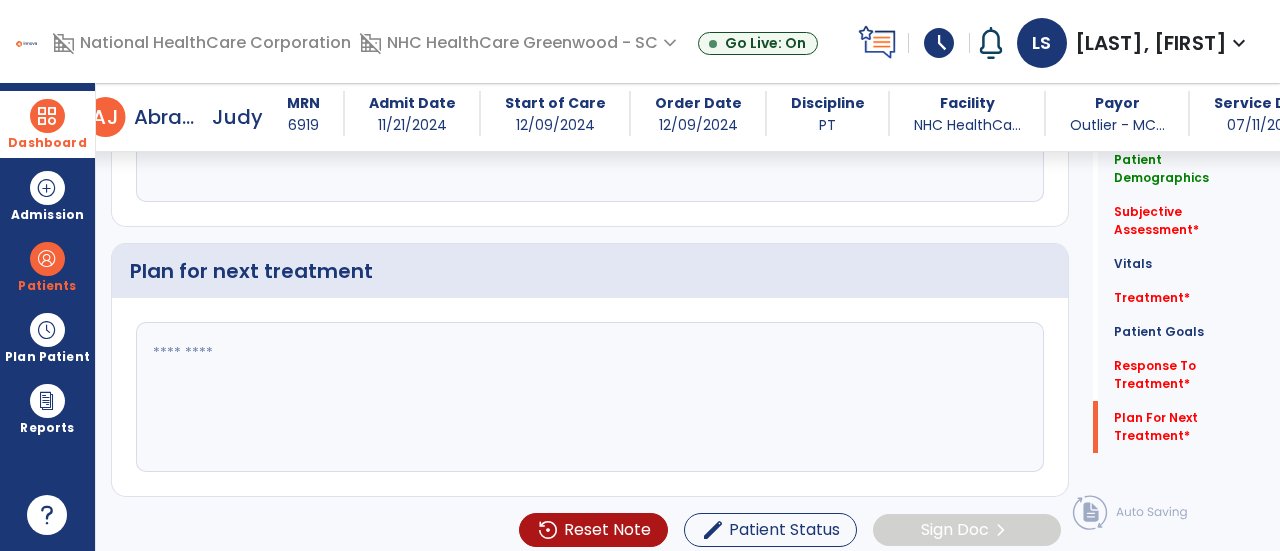 click 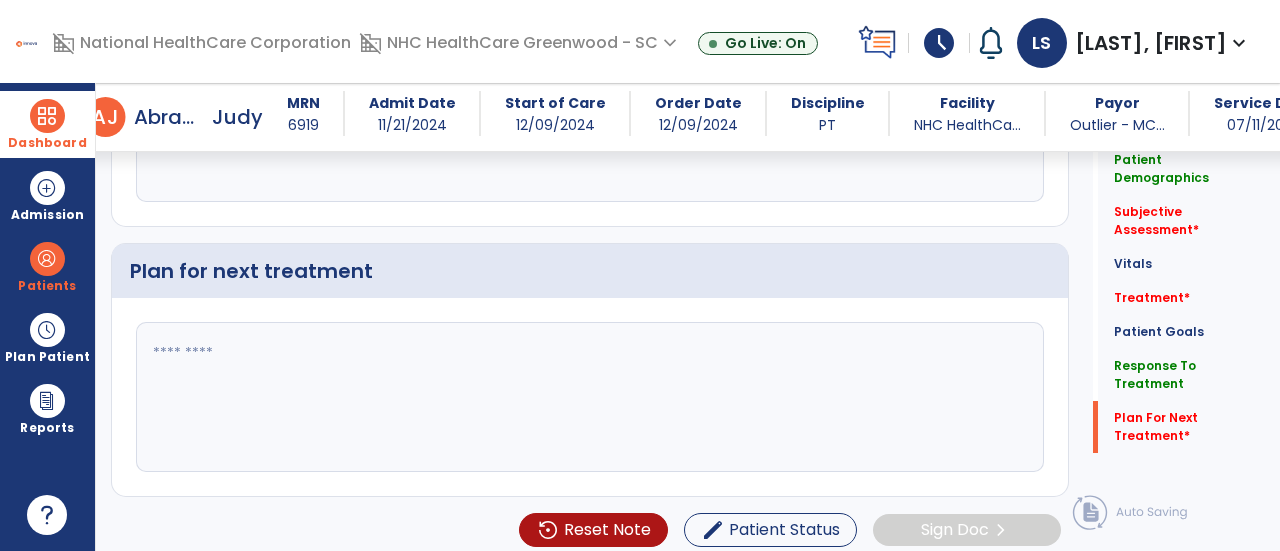 click 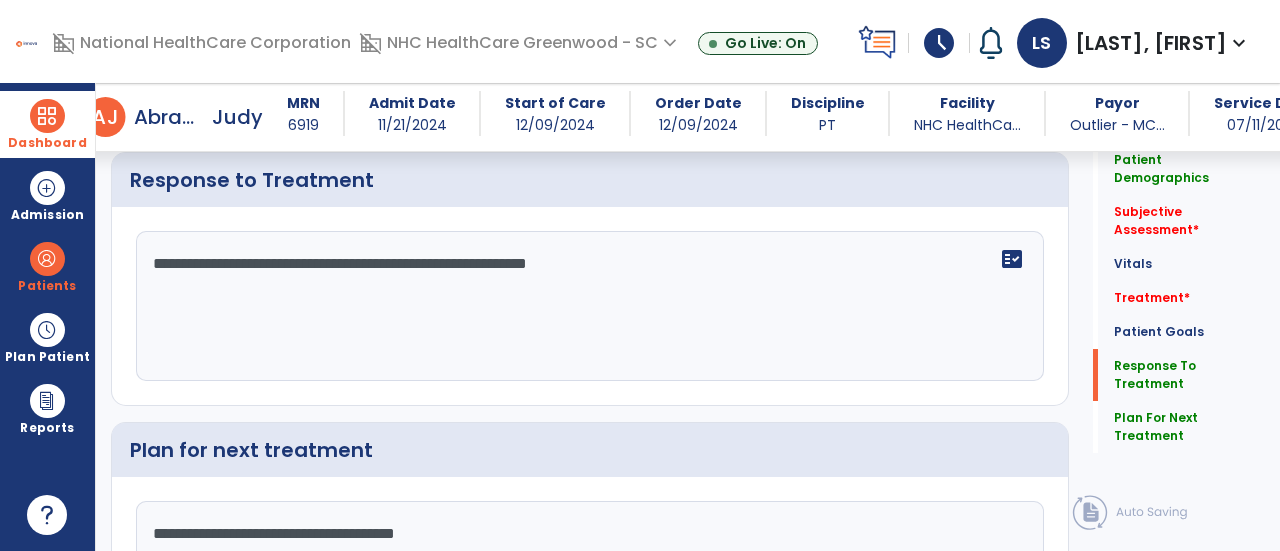 scroll, scrollTop: 2807, scrollLeft: 0, axis: vertical 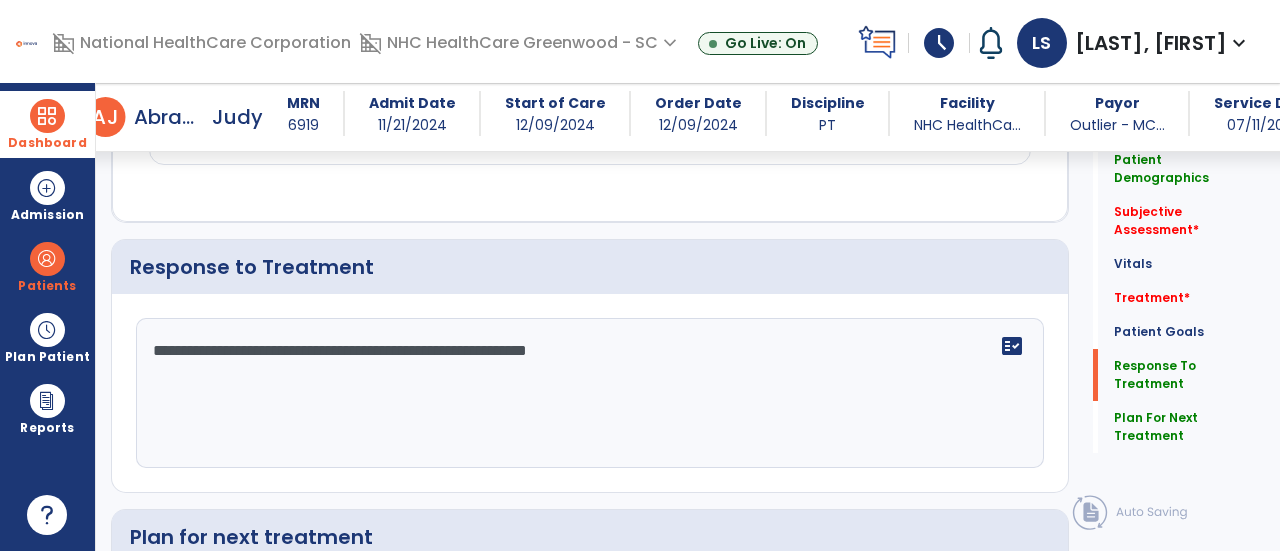 type on "**********" 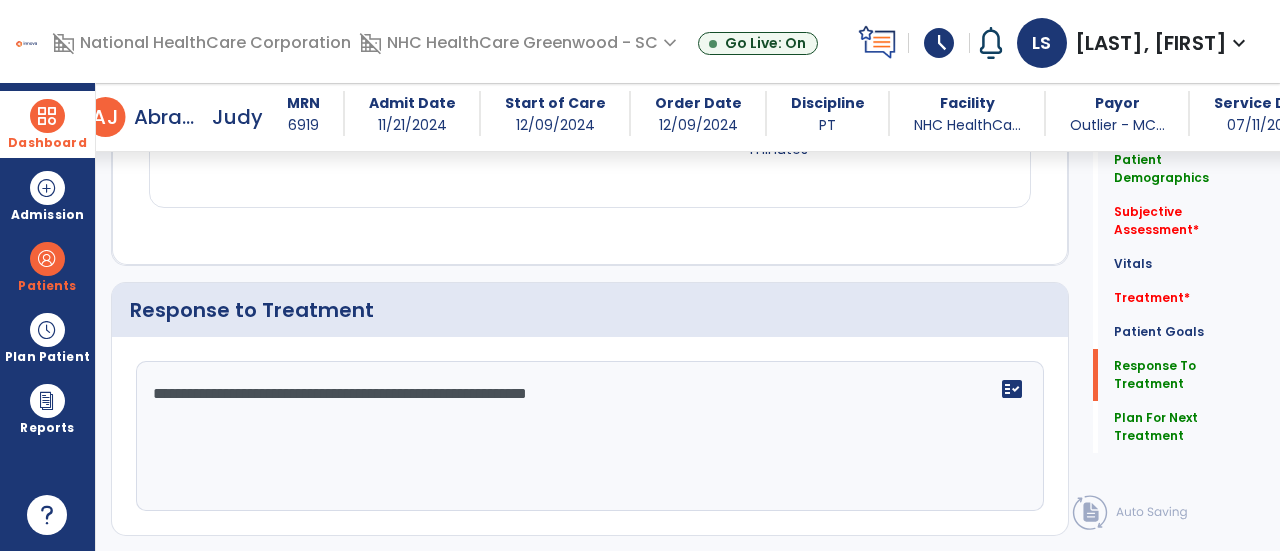 scroll, scrollTop: 2776, scrollLeft: 0, axis: vertical 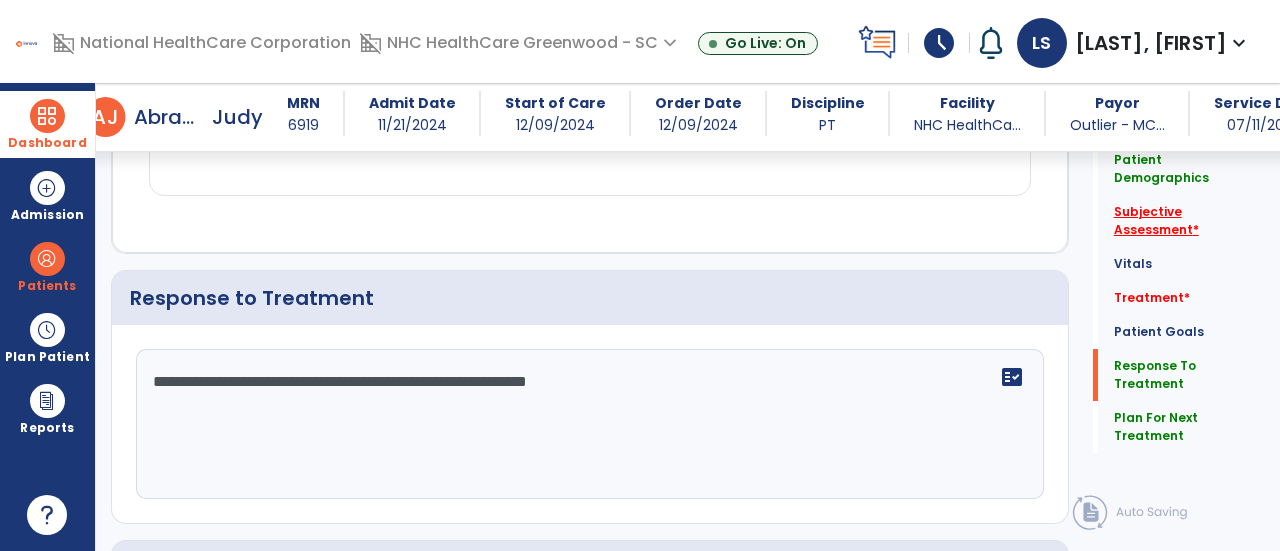 click on "Subjective Assessment   *" 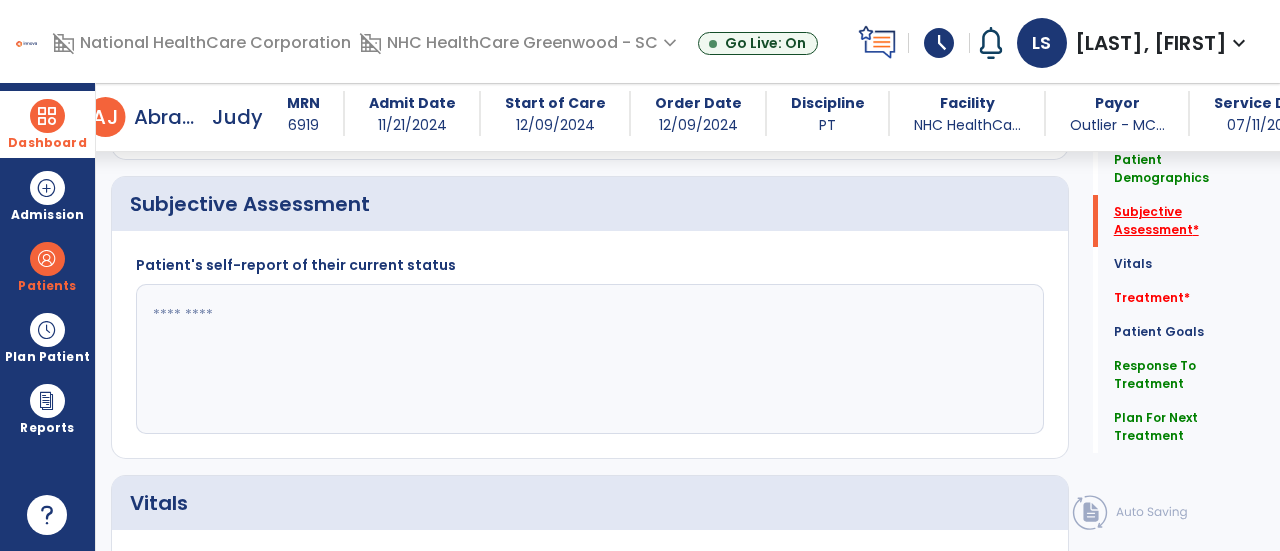 scroll, scrollTop: 350, scrollLeft: 0, axis: vertical 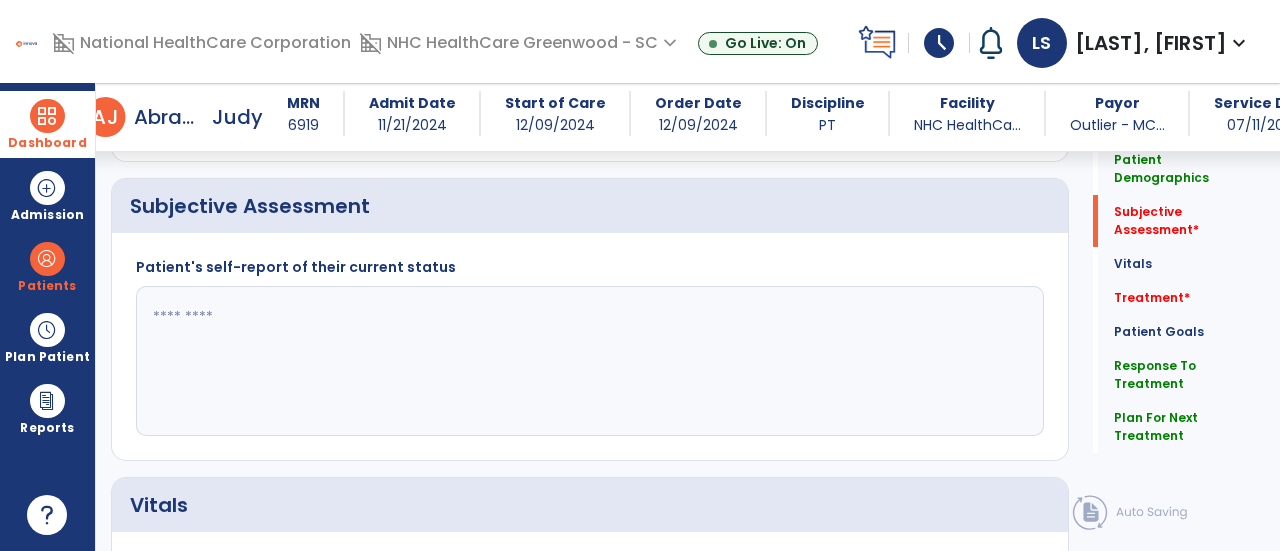 click 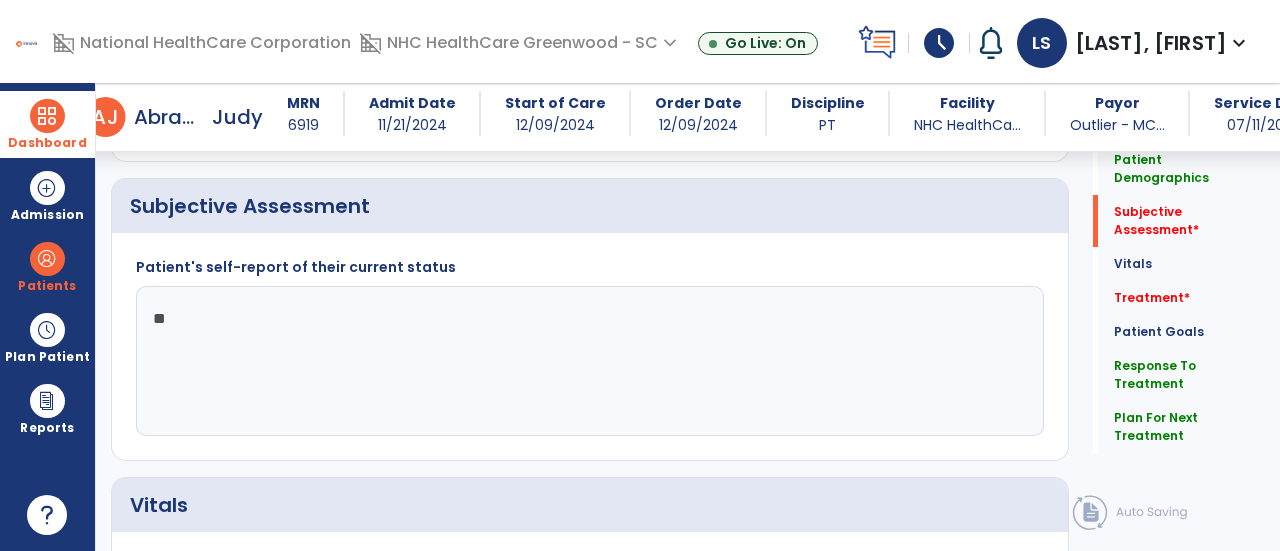 type on "*" 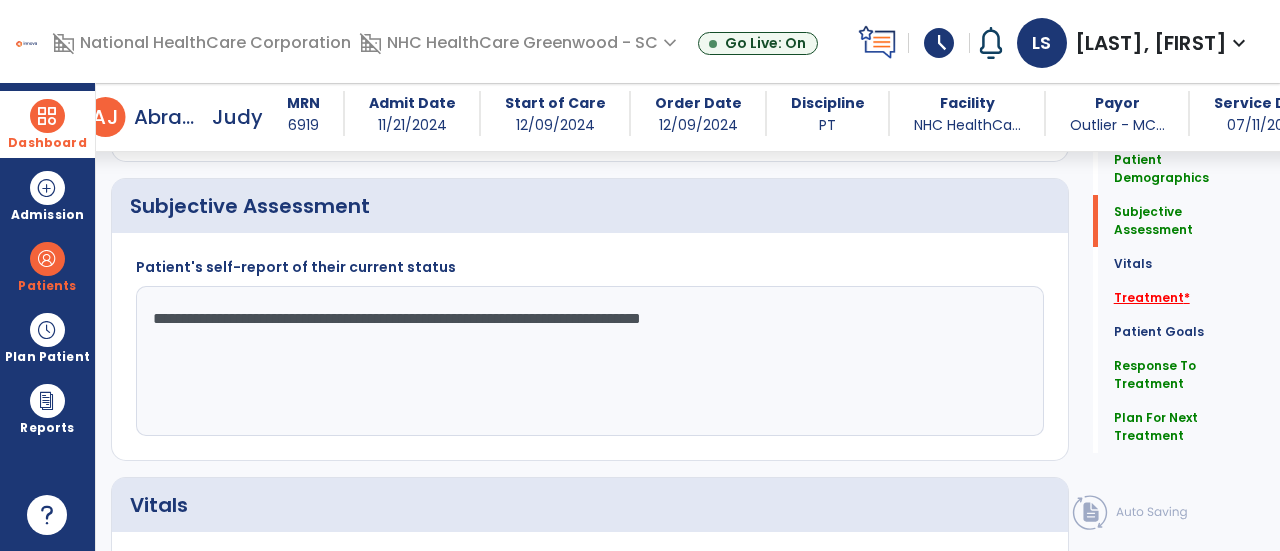 type on "**********" 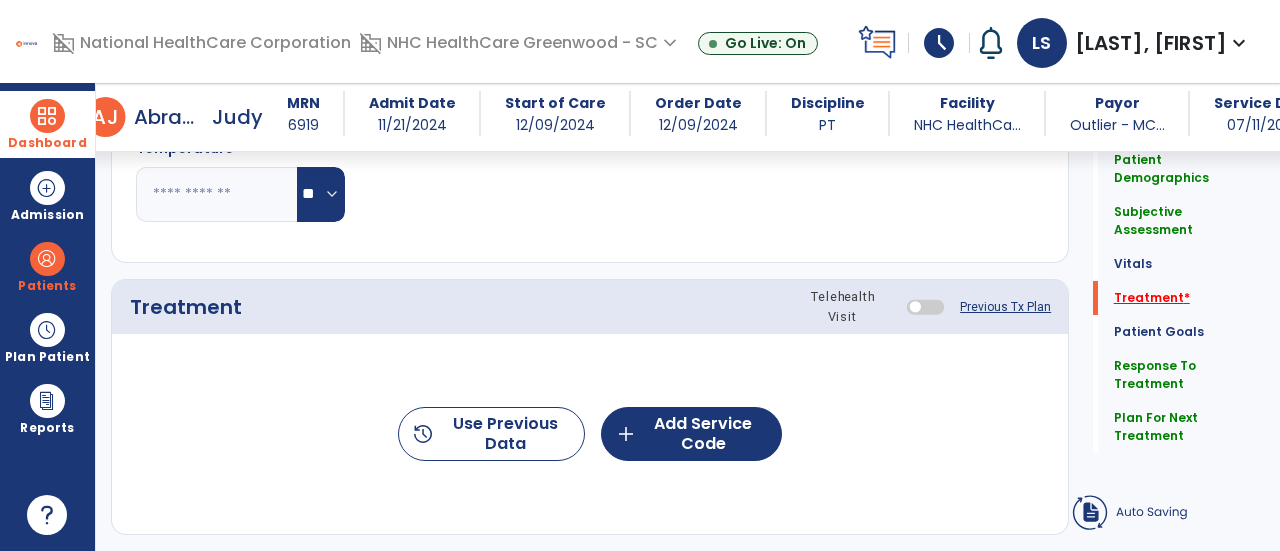 scroll, scrollTop: 838, scrollLeft: 0, axis: vertical 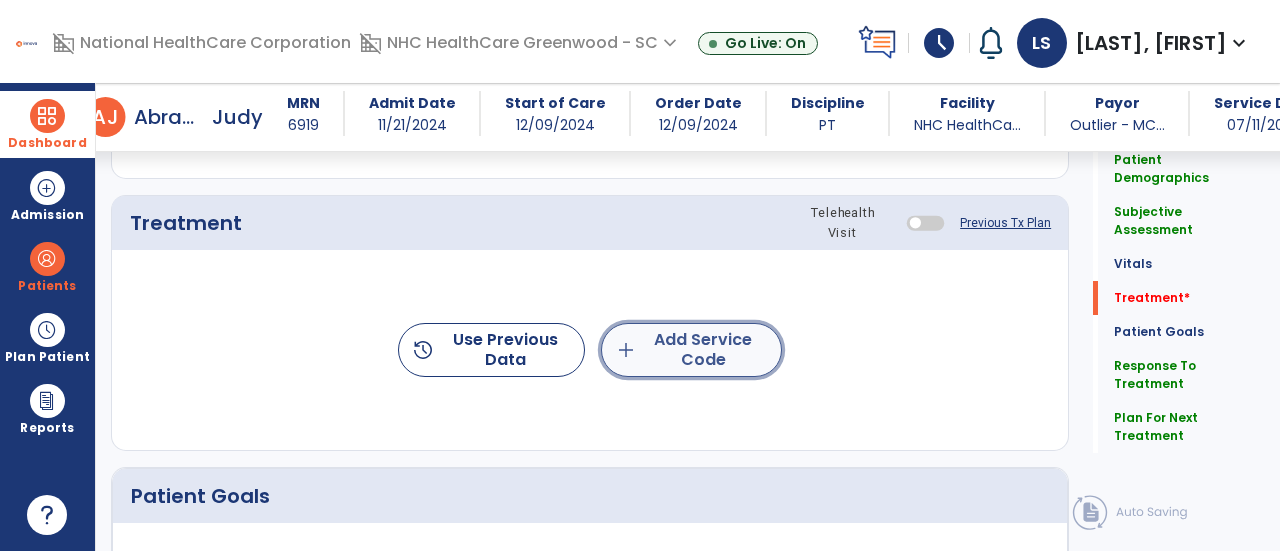 click on "add  Add Service Code" 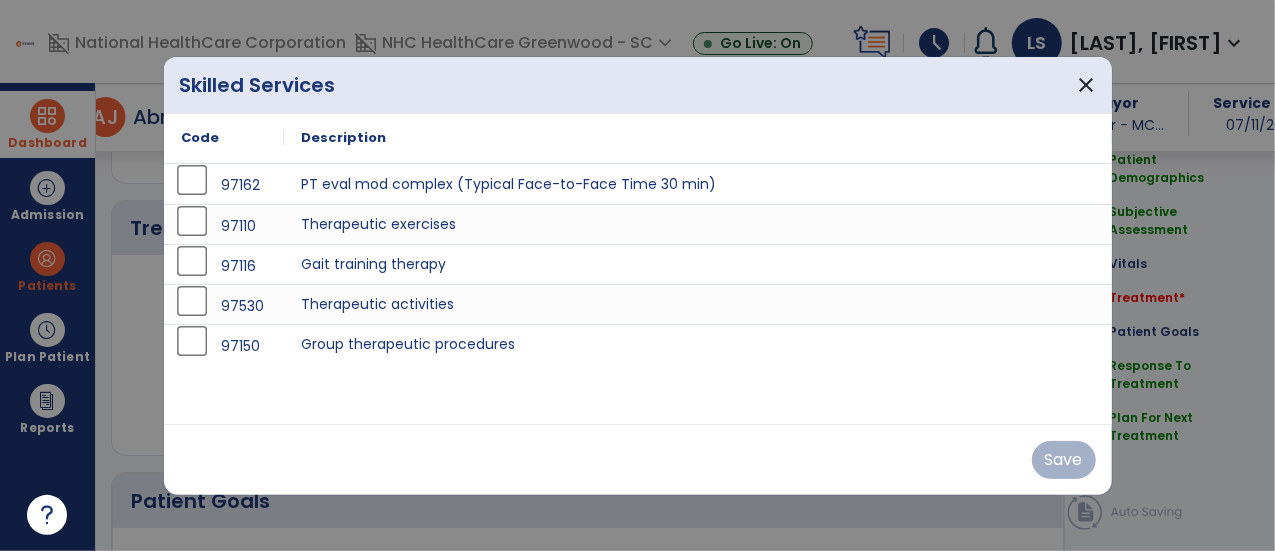 scroll, scrollTop: 1054, scrollLeft: 0, axis: vertical 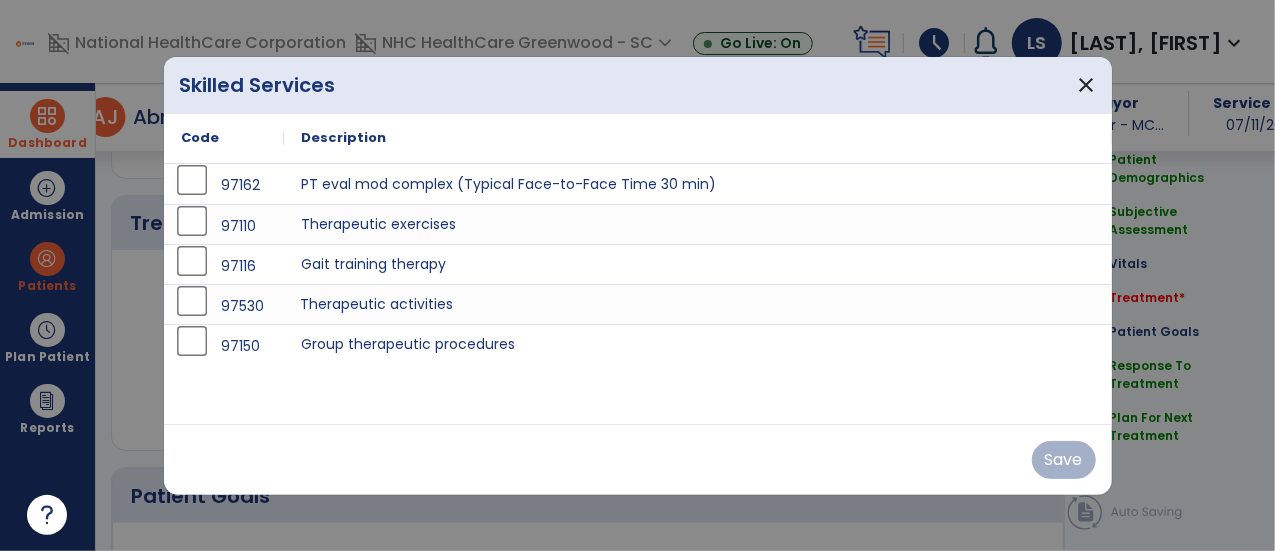 click on "Therapeutic activities" at bounding box center (698, 304) 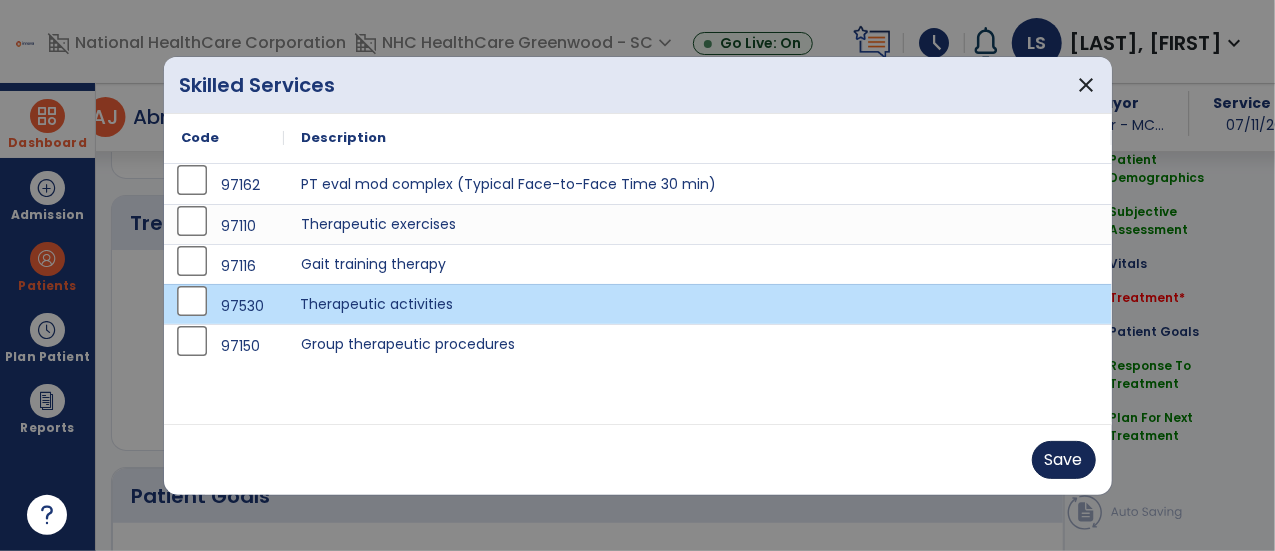 click on "Save" at bounding box center (1064, 460) 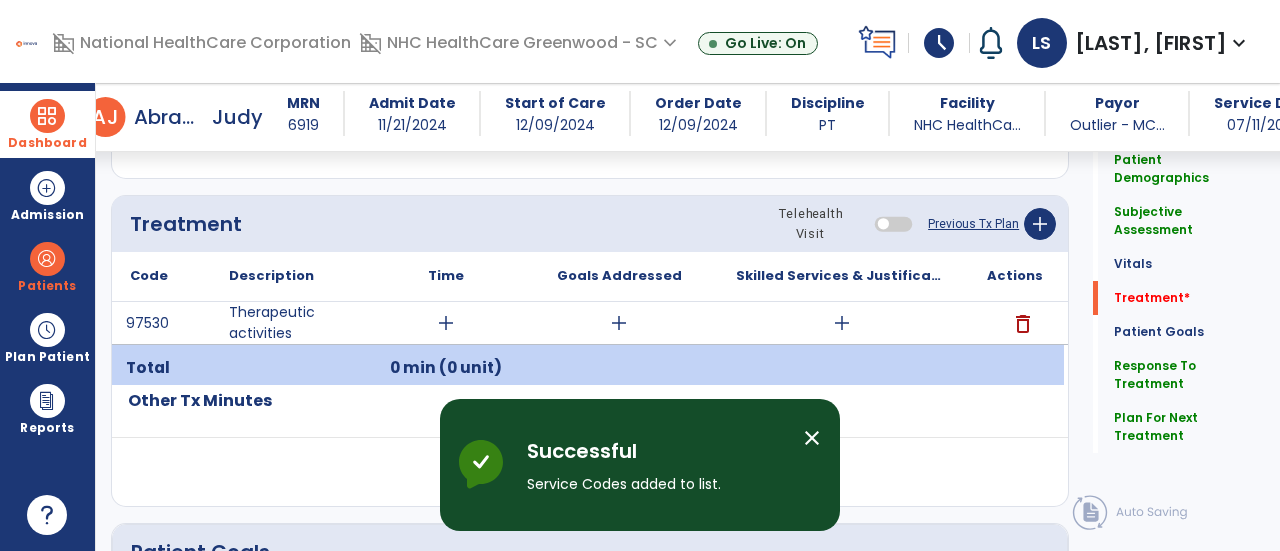 click on "add" at bounding box center (446, 323) 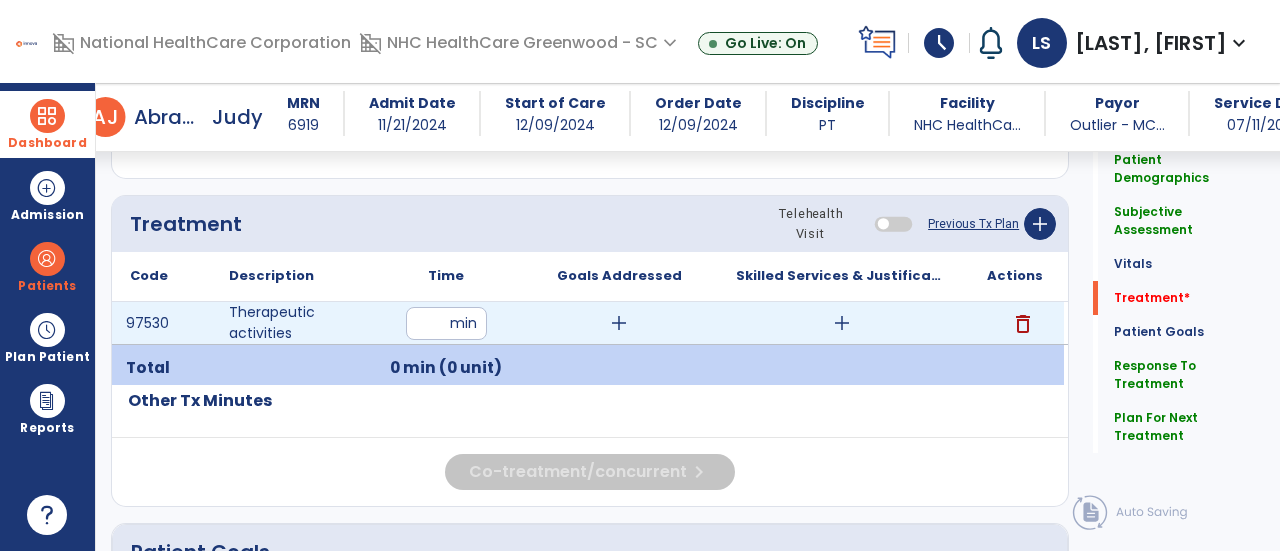 type on "**" 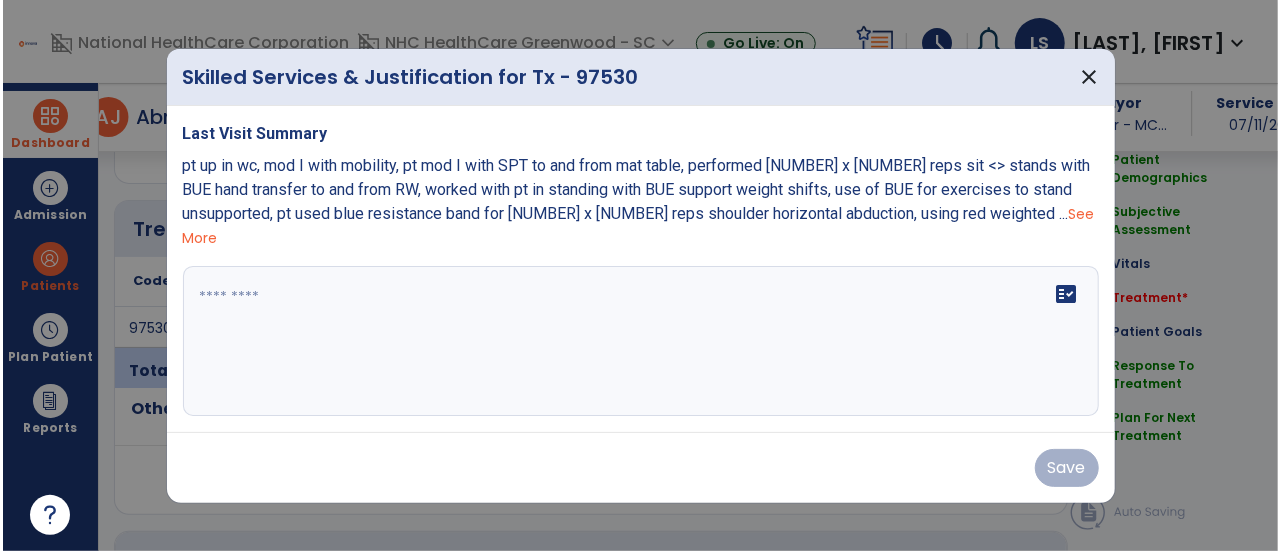 scroll, scrollTop: 1054, scrollLeft: 0, axis: vertical 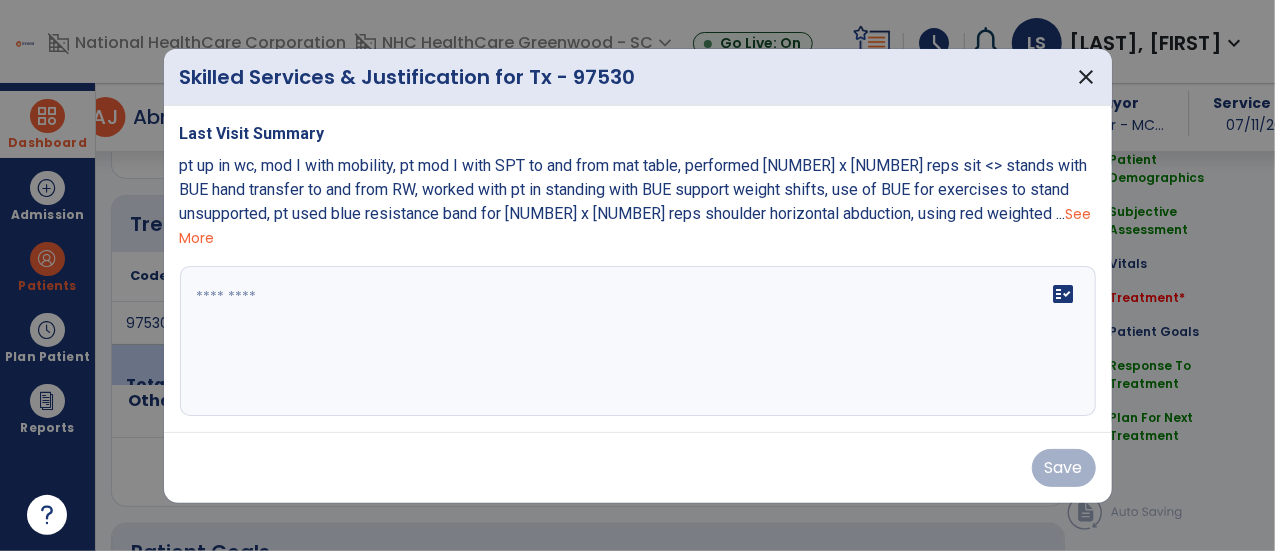 click on "fact_check" at bounding box center (638, 341) 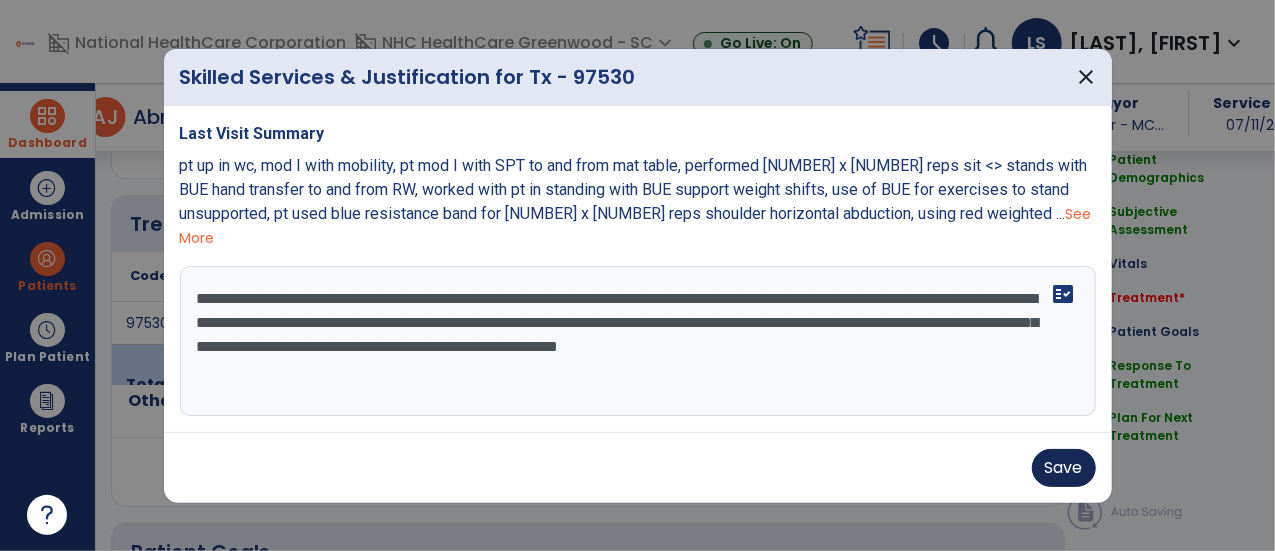 type on "**********" 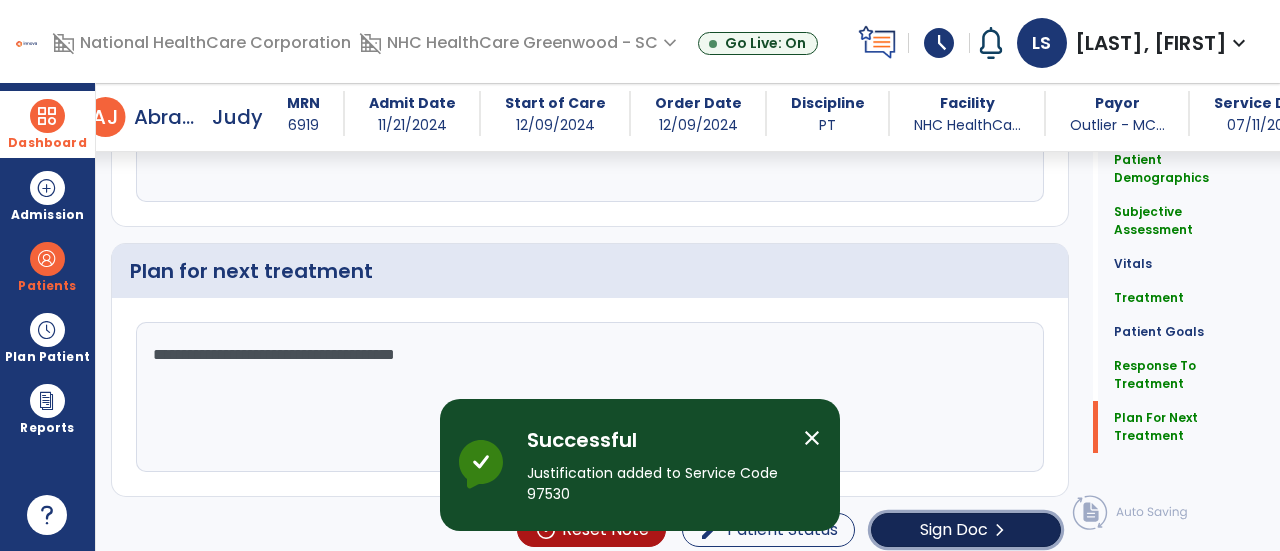 click on "Sign Doc" 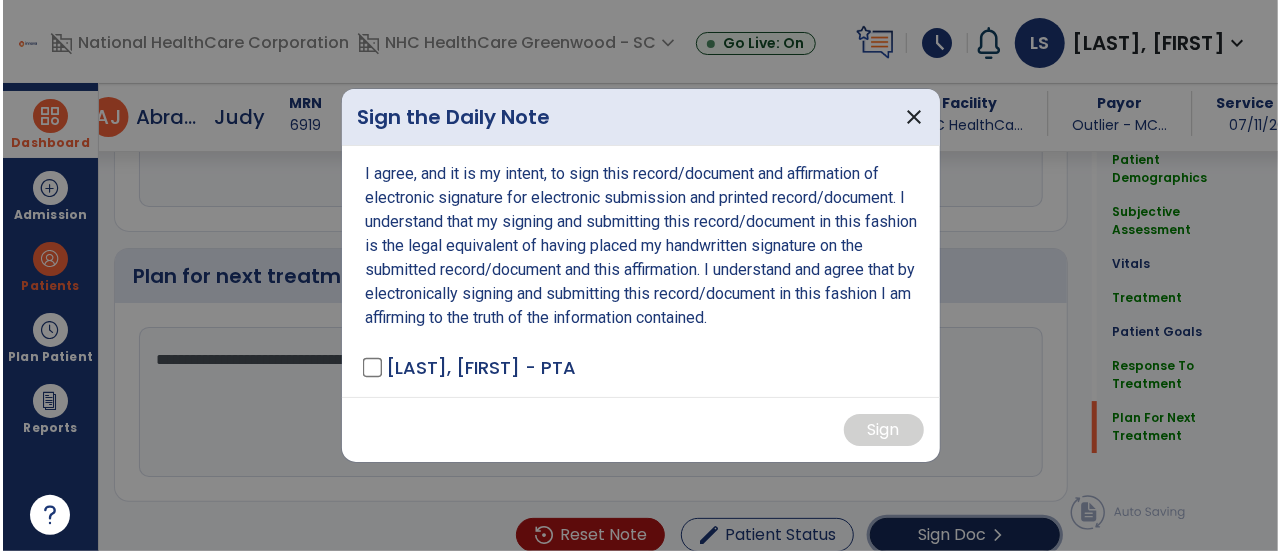 scroll, scrollTop: 3171, scrollLeft: 0, axis: vertical 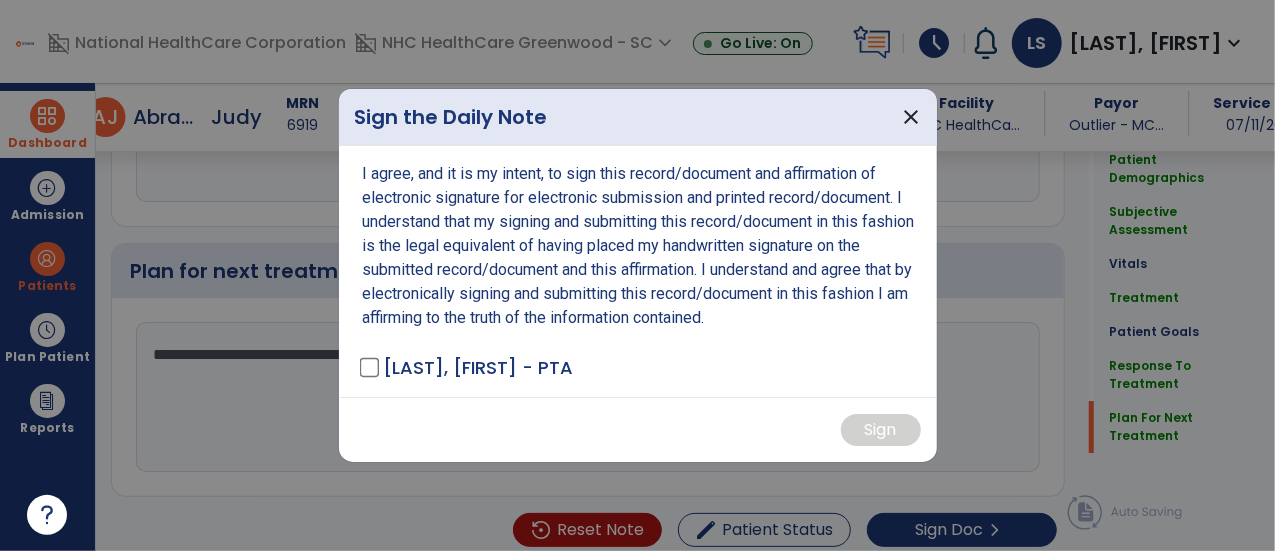 click on "[LAST], [FIRST]  - PTA" at bounding box center (479, 367) 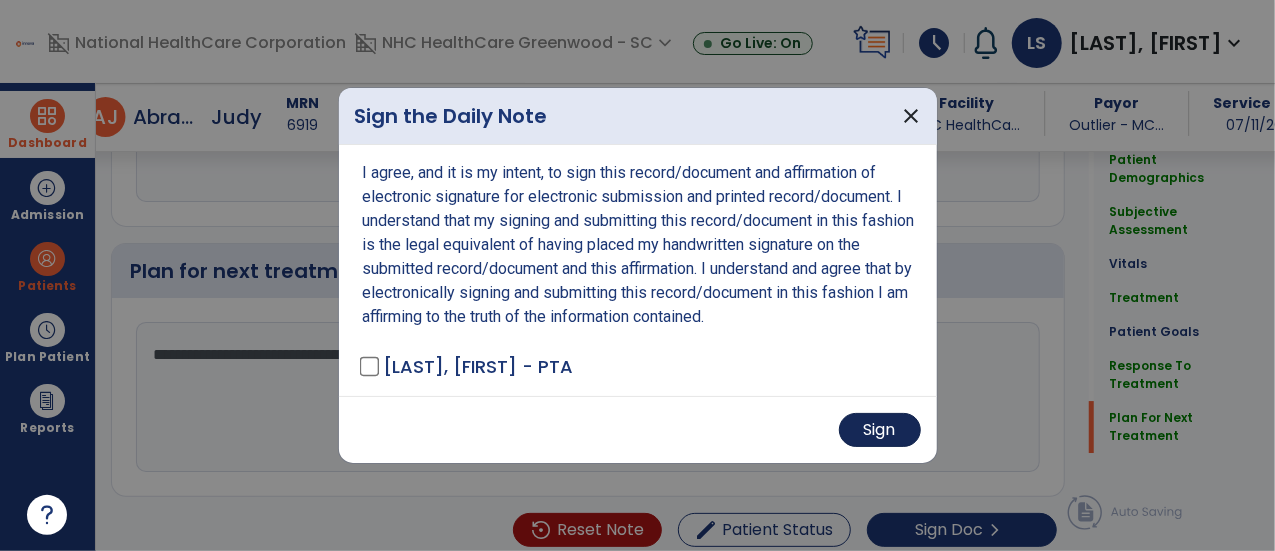 click on "Sign" at bounding box center (880, 430) 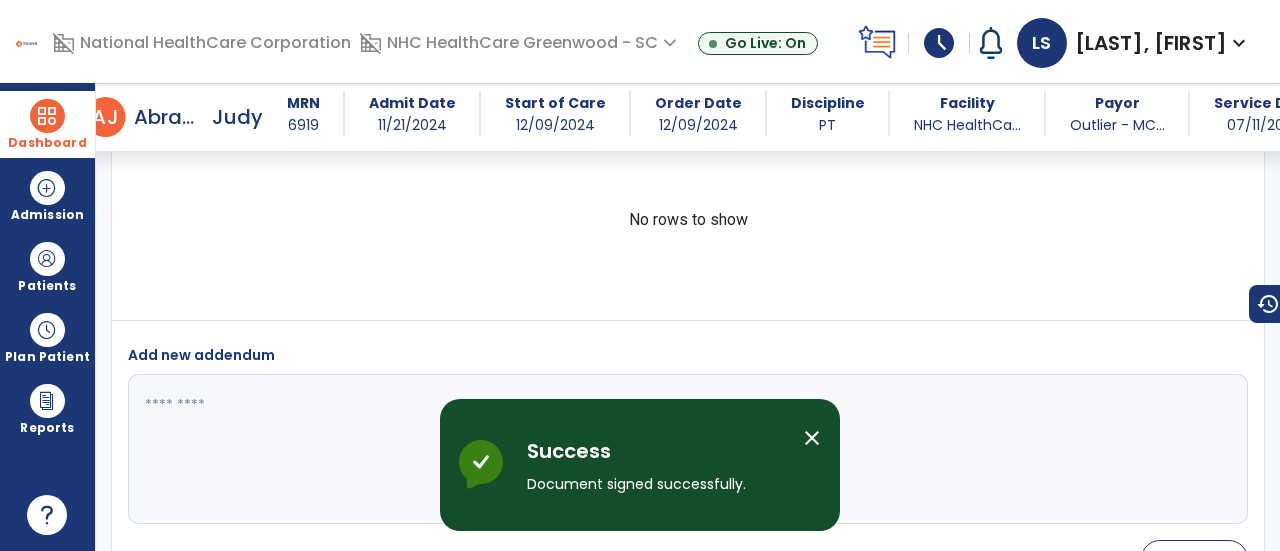 click at bounding box center (47, 116) 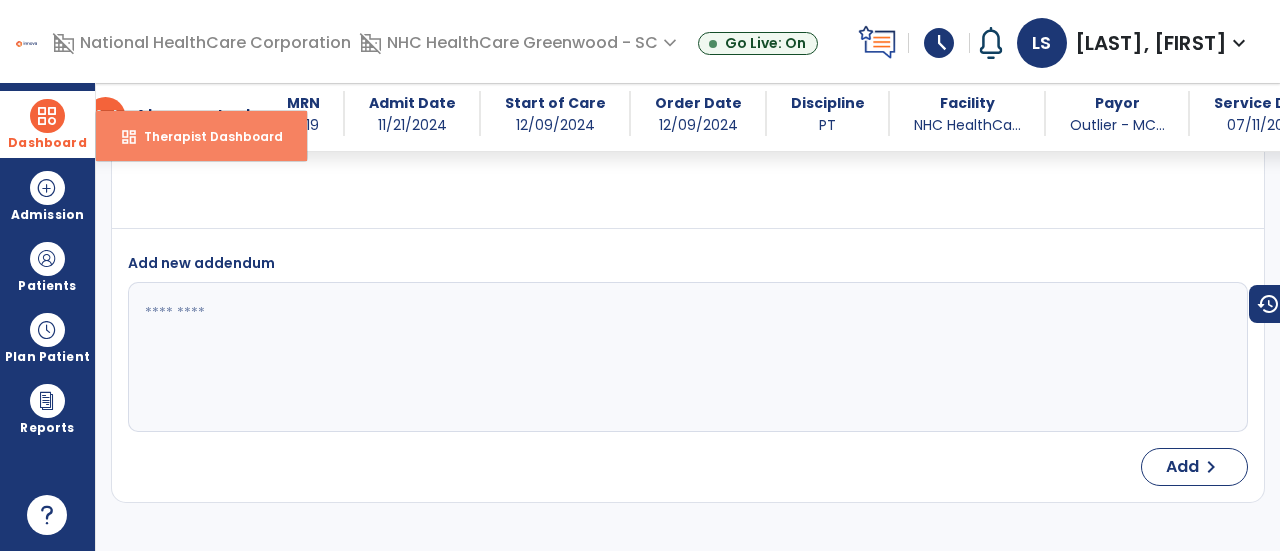 click on "Therapist Dashboard" at bounding box center (205, 136) 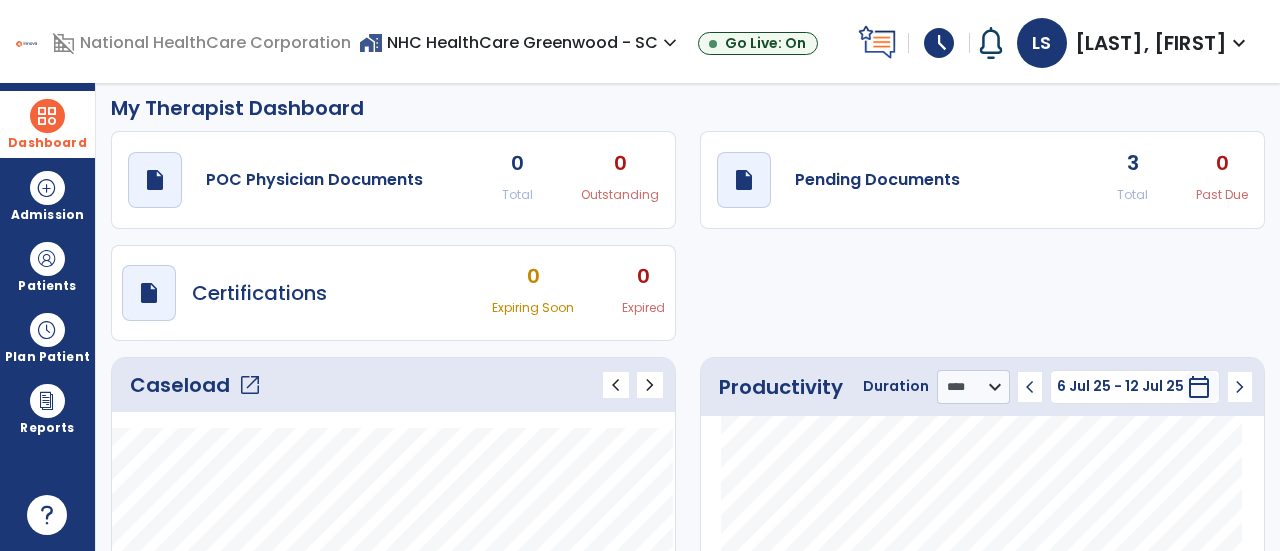 scroll, scrollTop: 0, scrollLeft: 0, axis: both 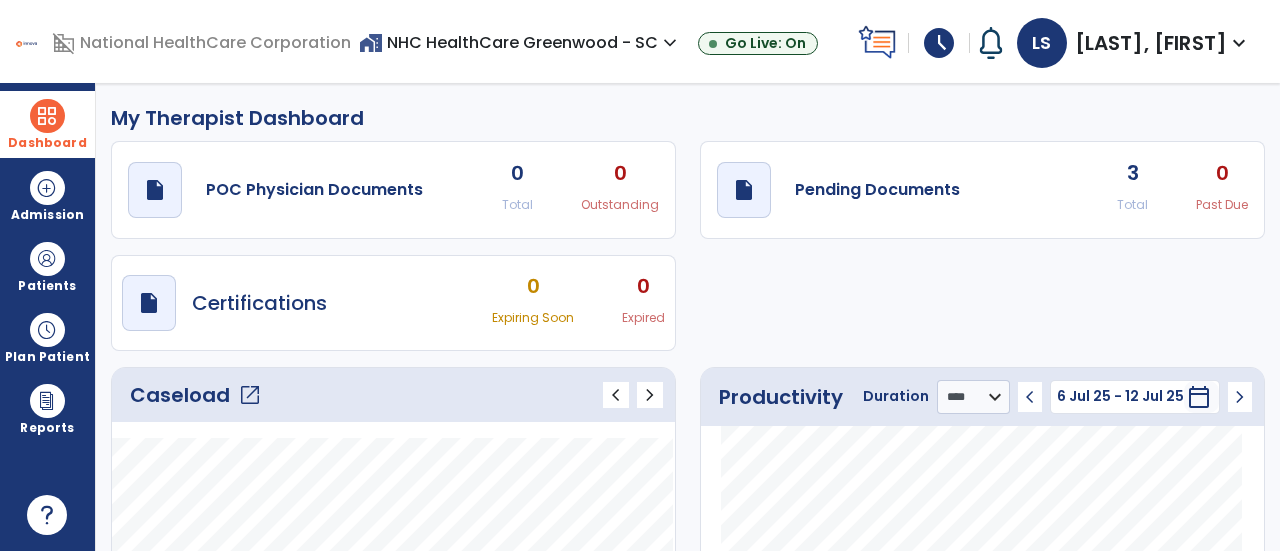 click on "open_in_new" 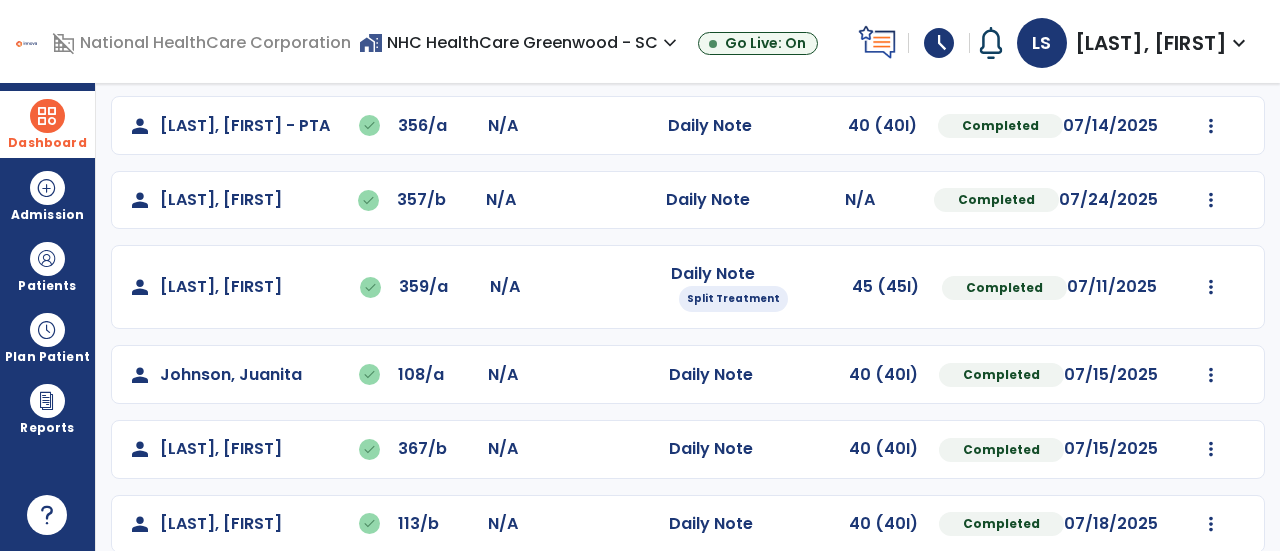 scroll, scrollTop: 506, scrollLeft: 0, axis: vertical 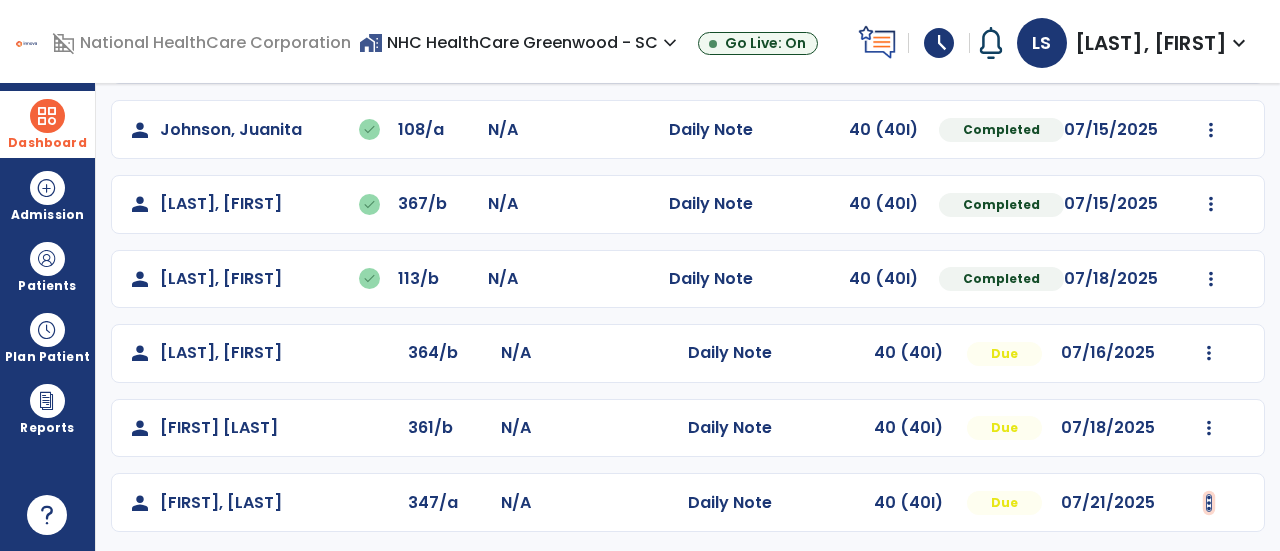 click at bounding box center (1211, -194) 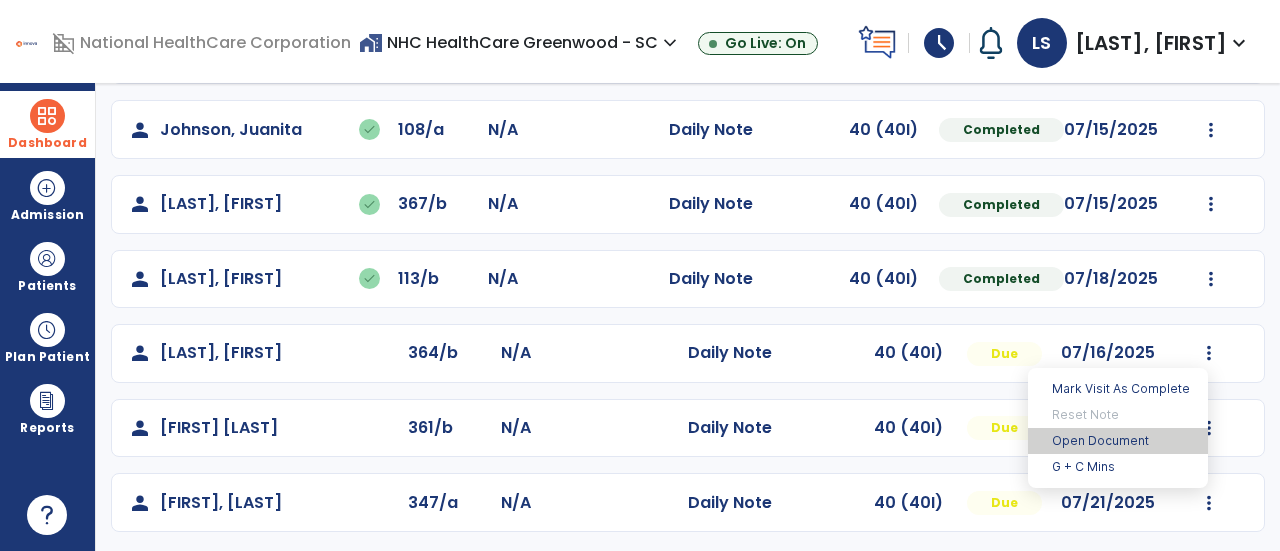 click on "Open Document" at bounding box center (1118, 441) 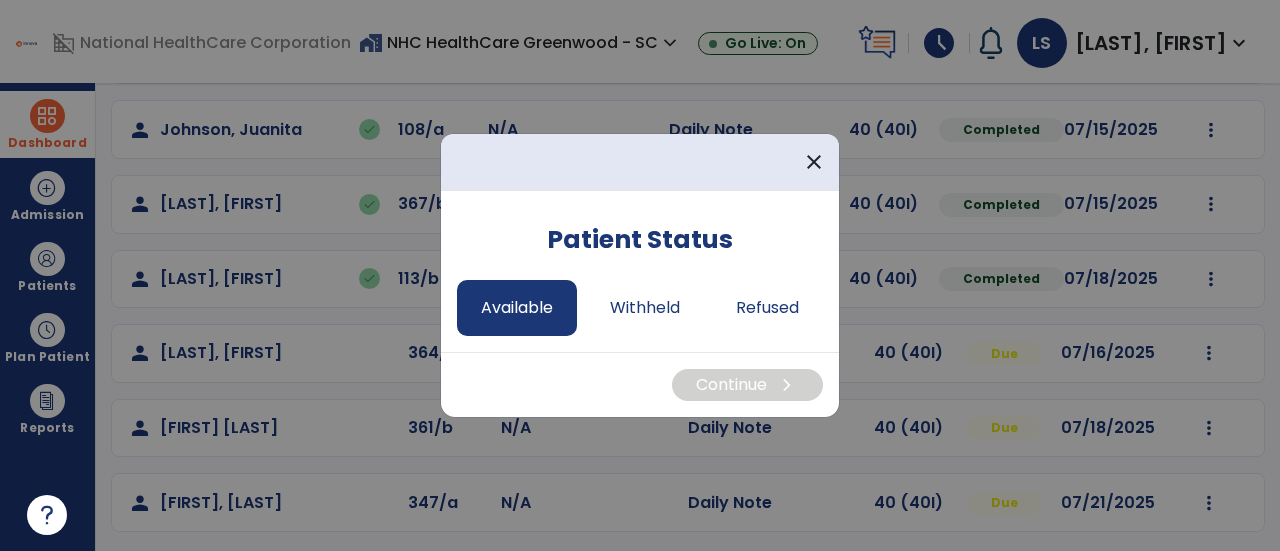 click on "Available" at bounding box center (517, 308) 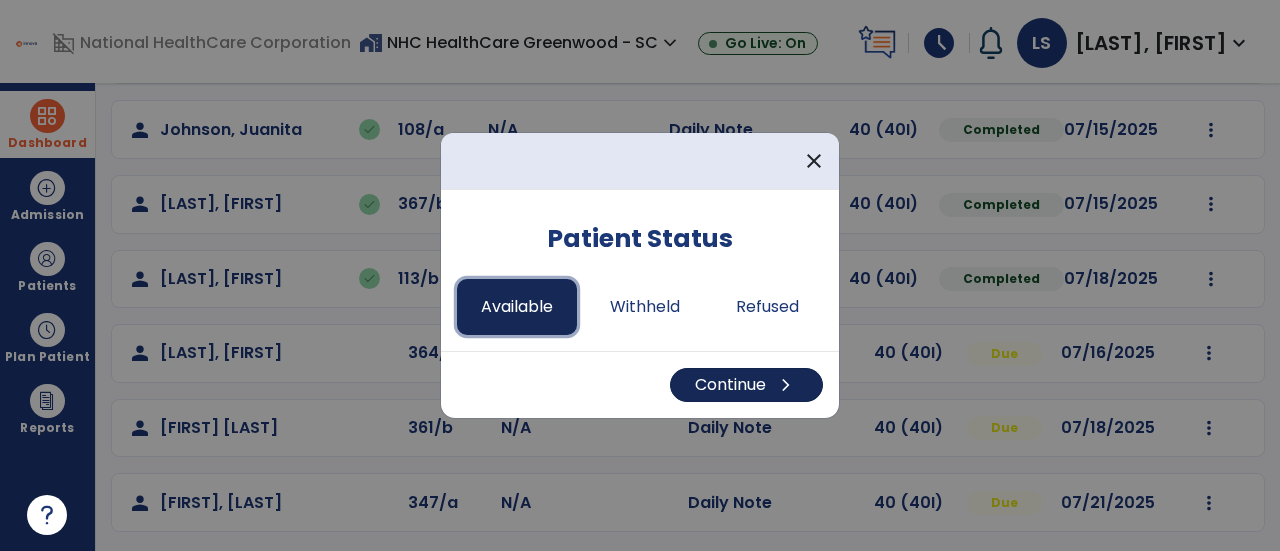 click on "Continue   chevron_right" at bounding box center (746, 385) 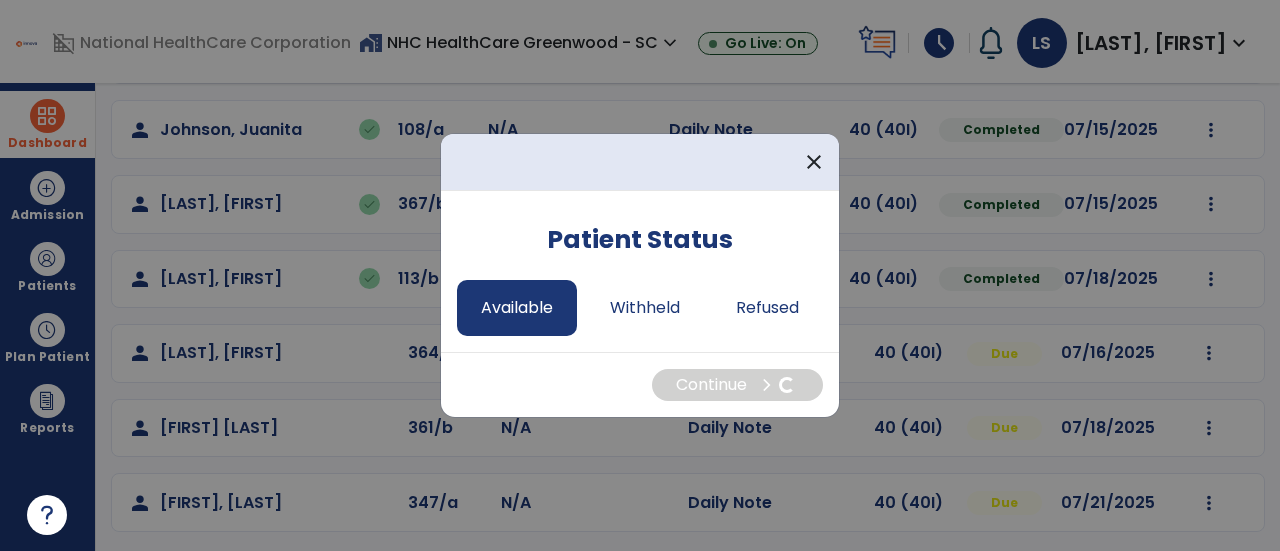 select on "*" 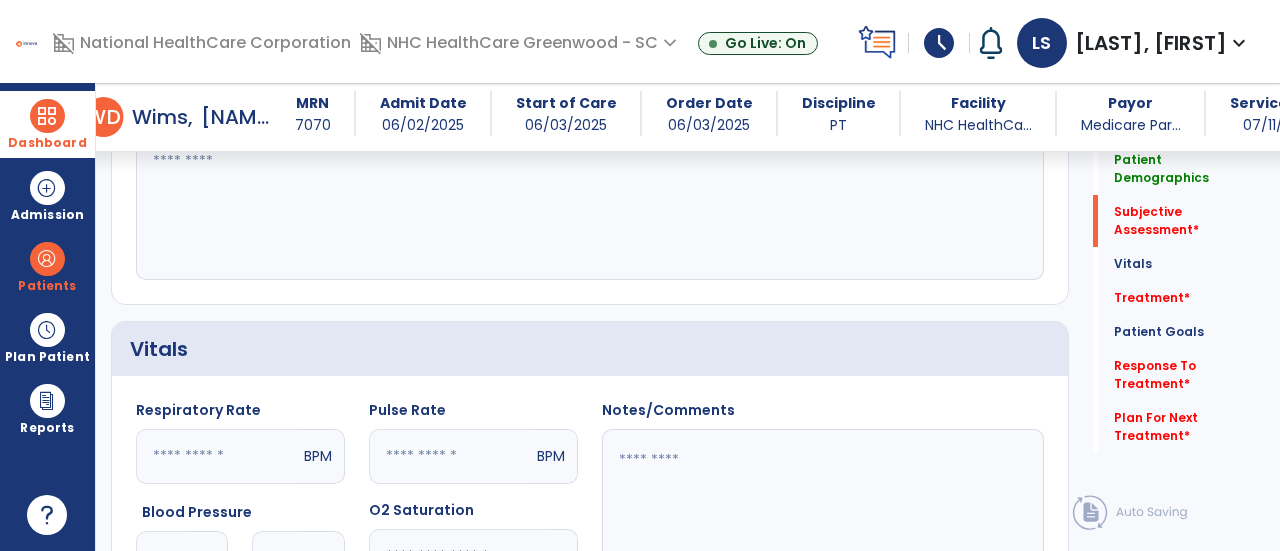 scroll, scrollTop: 501, scrollLeft: 0, axis: vertical 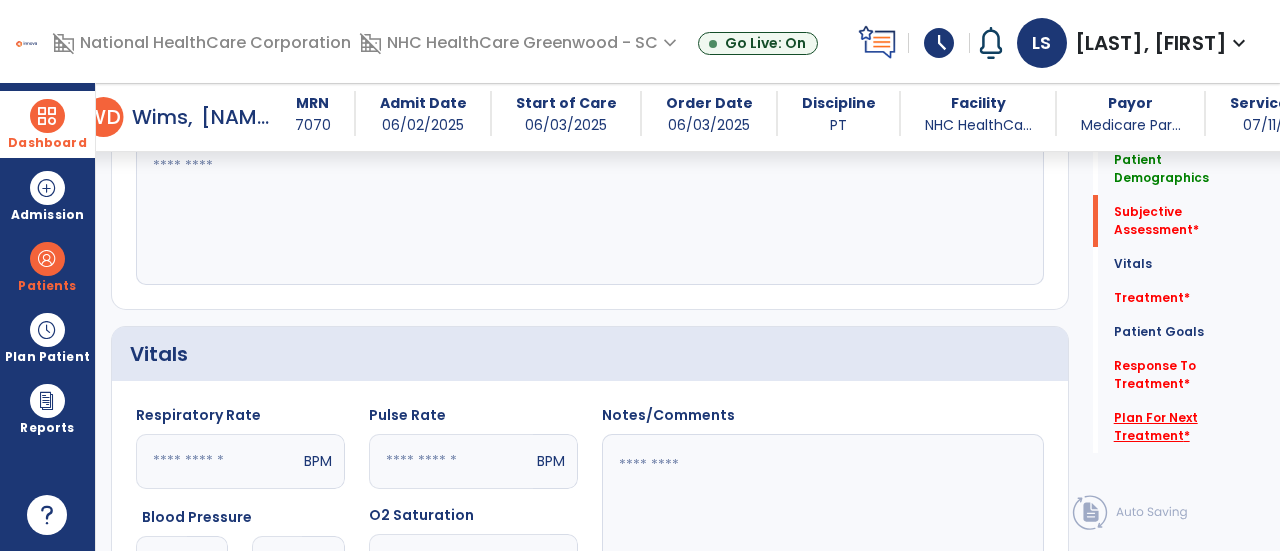 click on "Plan For Next Treatment   *" 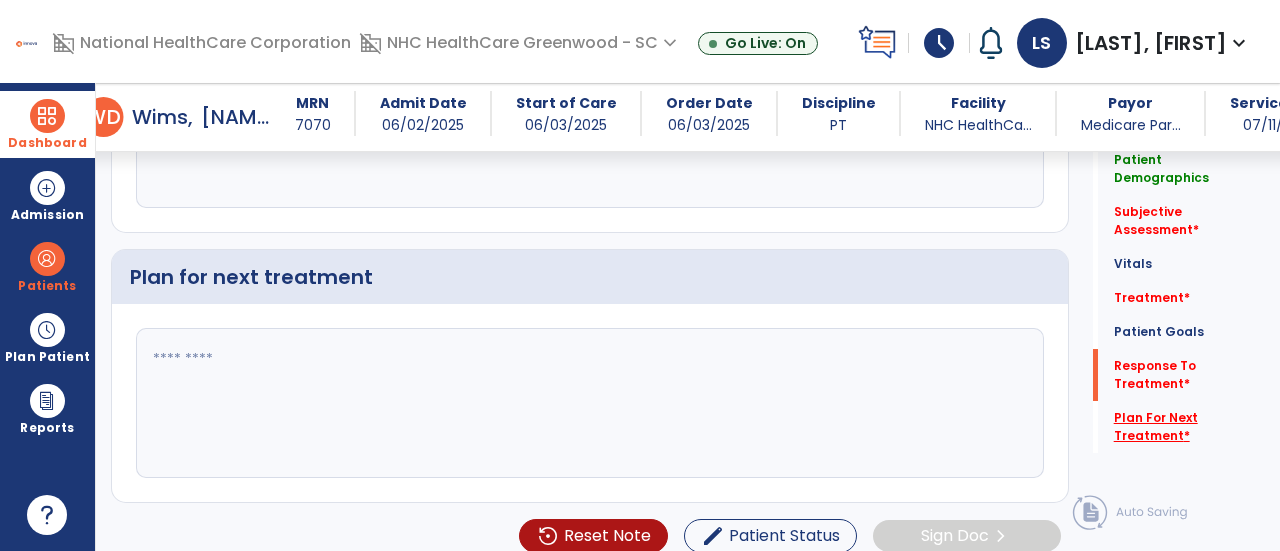 scroll, scrollTop: 2329, scrollLeft: 0, axis: vertical 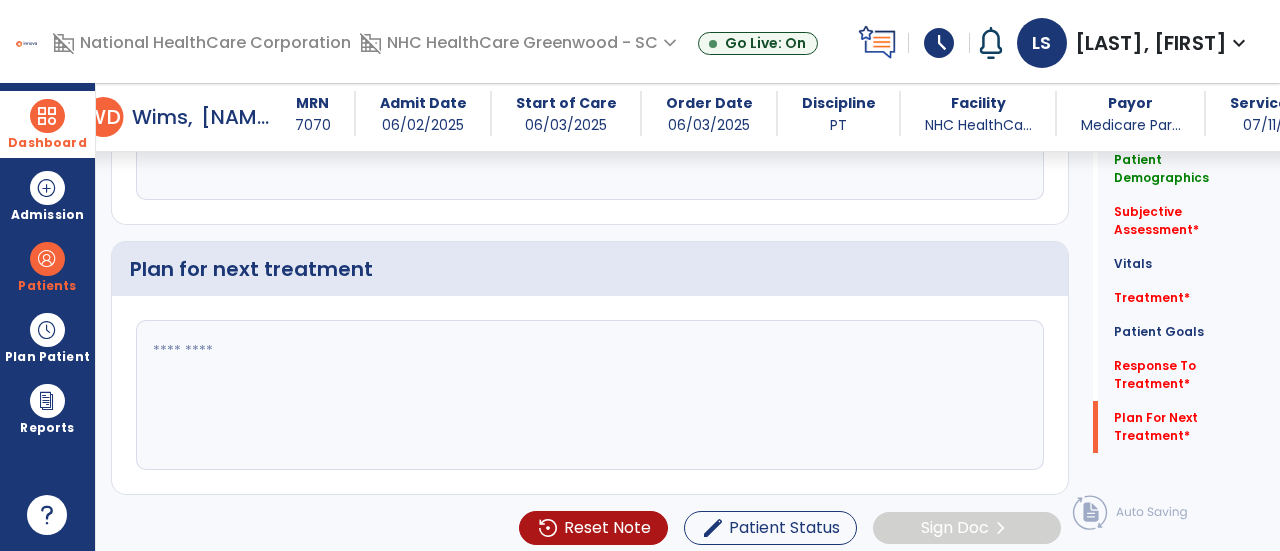click 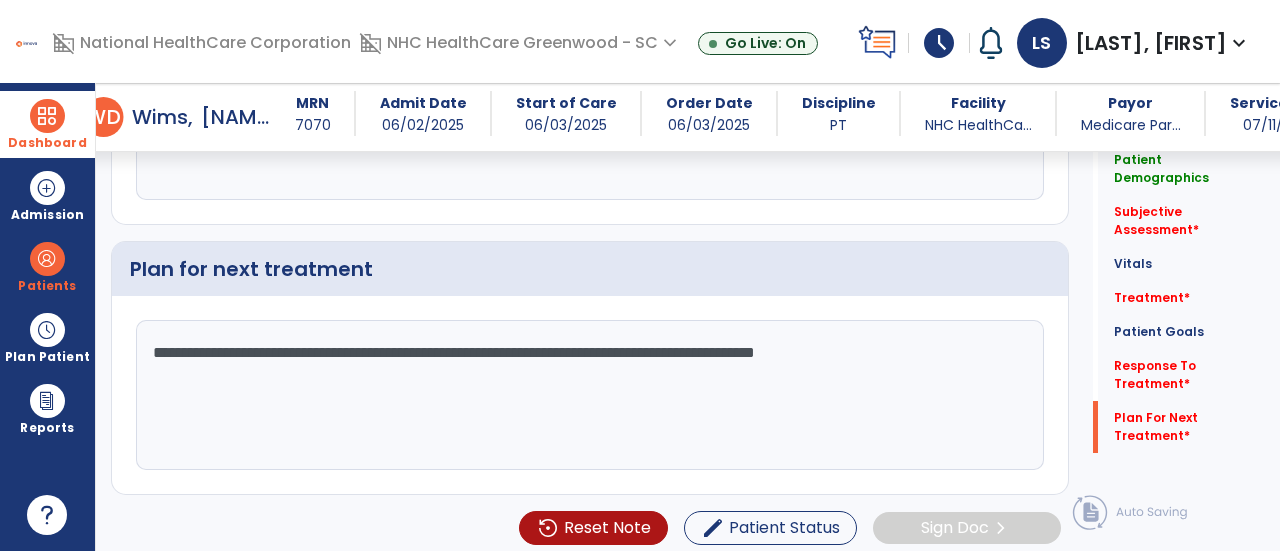 click on "**********" 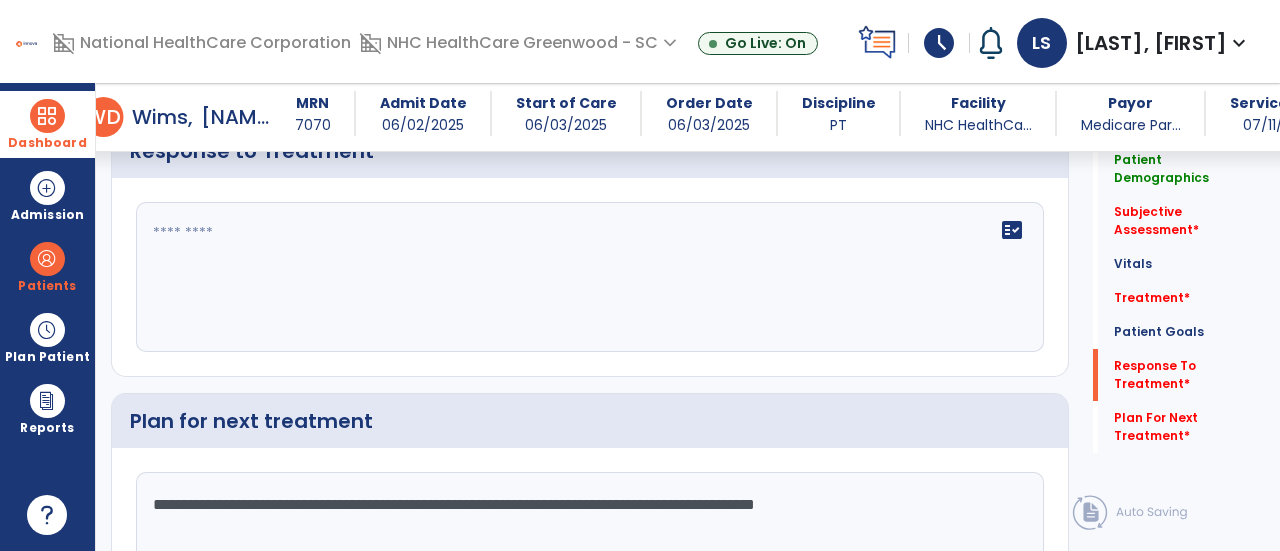 scroll, scrollTop: 2146, scrollLeft: 0, axis: vertical 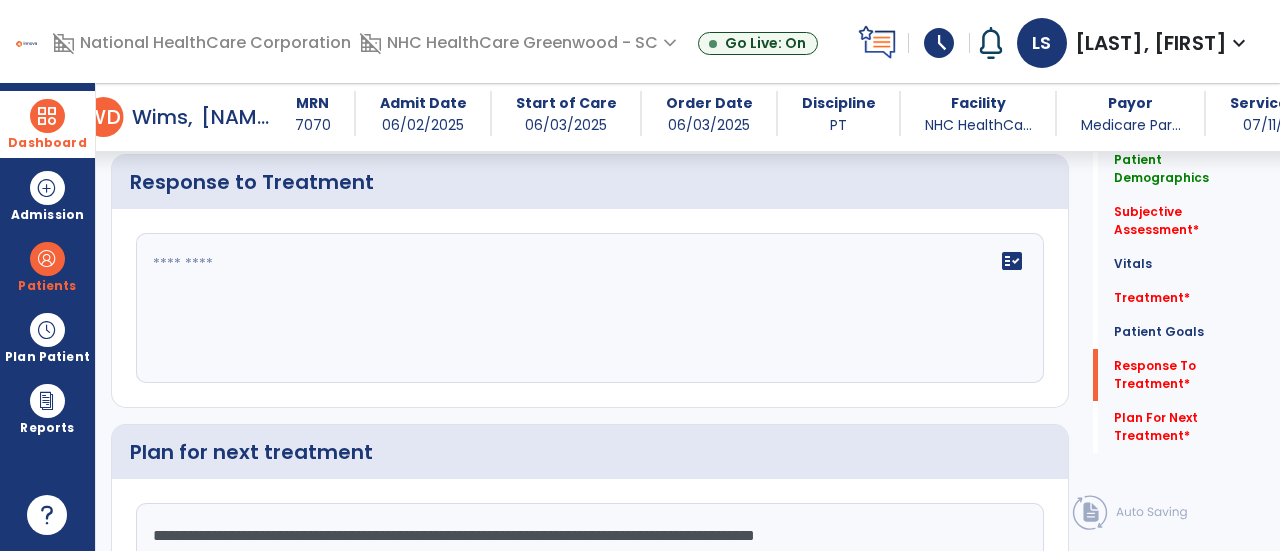 type on "**********" 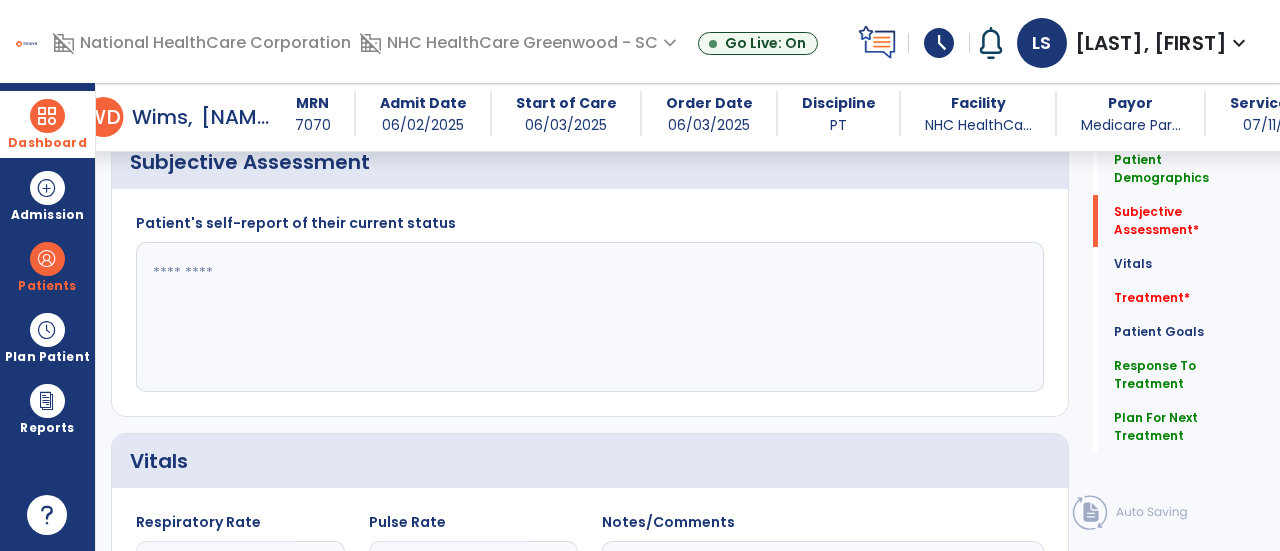 scroll, scrollTop: 381, scrollLeft: 0, axis: vertical 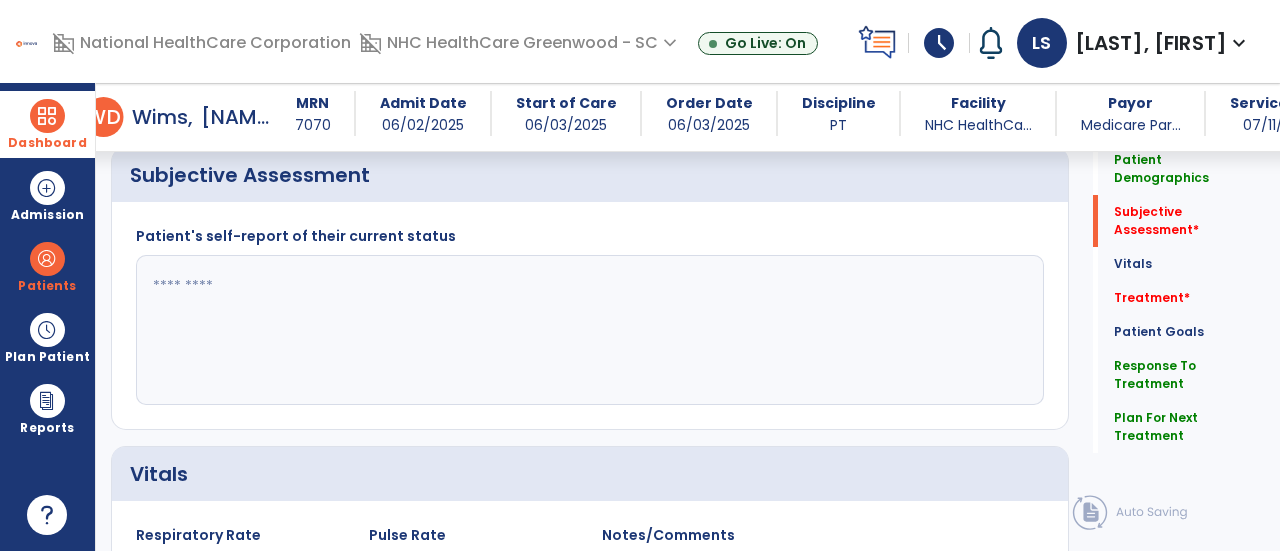type on "**********" 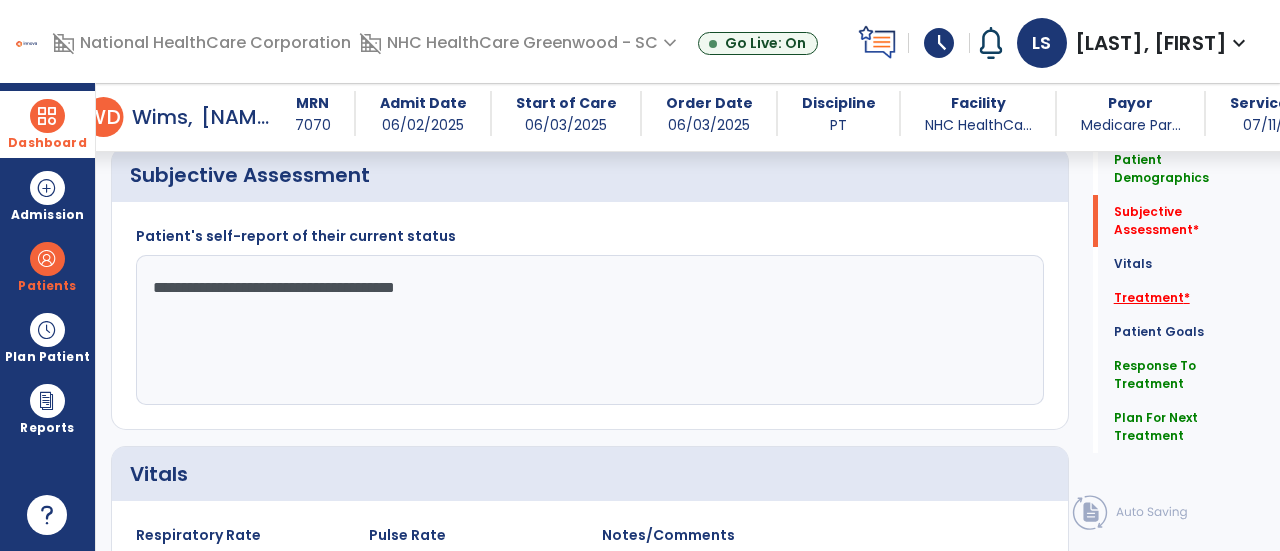 type on "**********" 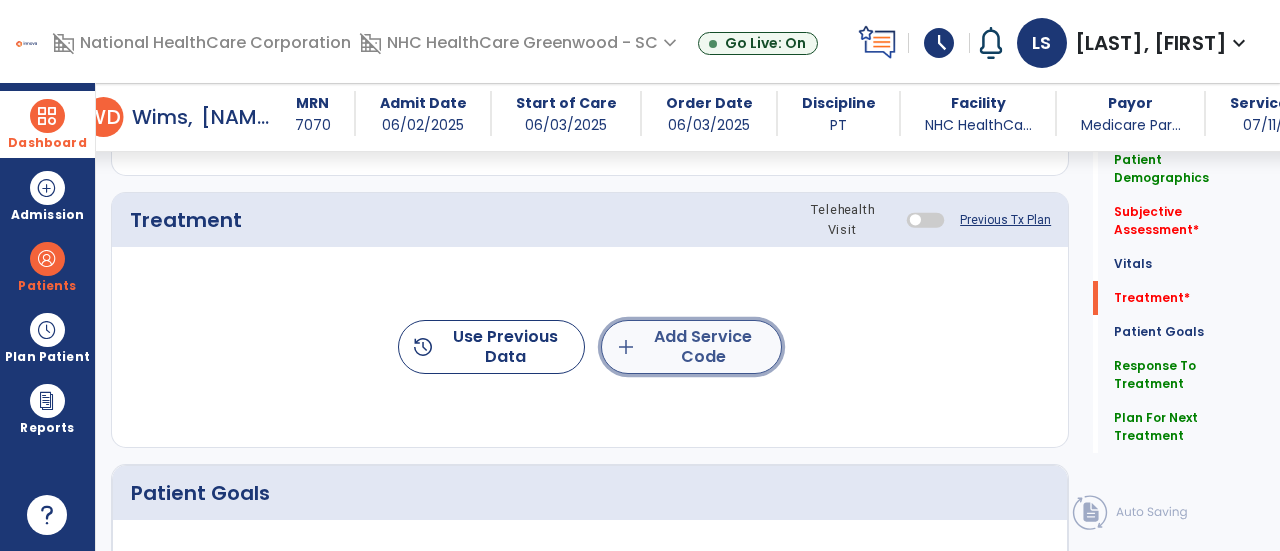 click on "add  Add Service Code" 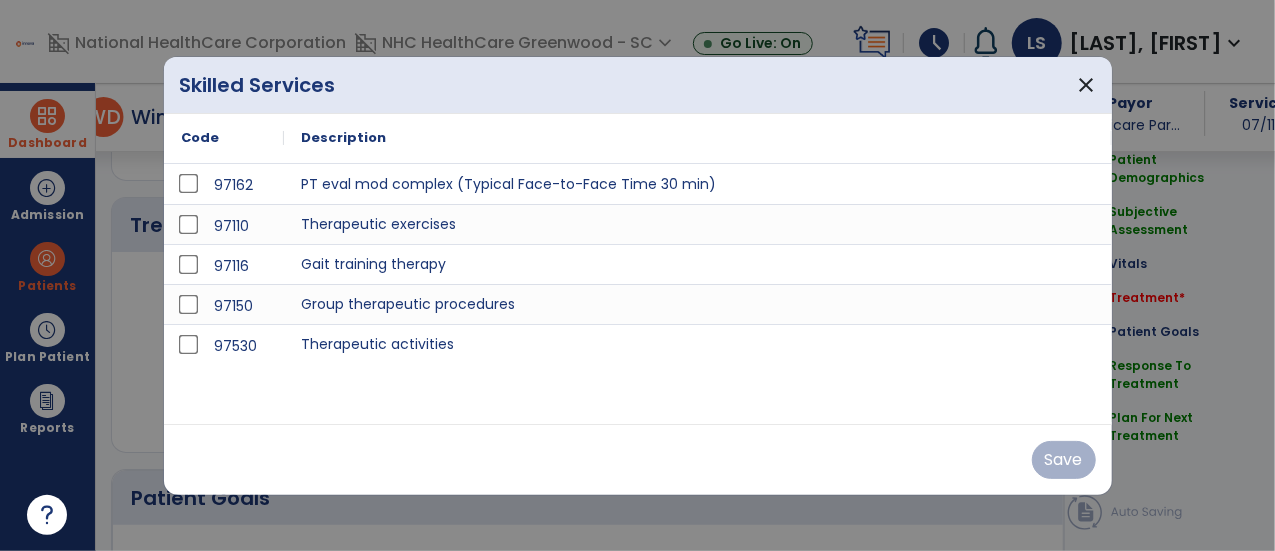 scroll, scrollTop: 1057, scrollLeft: 0, axis: vertical 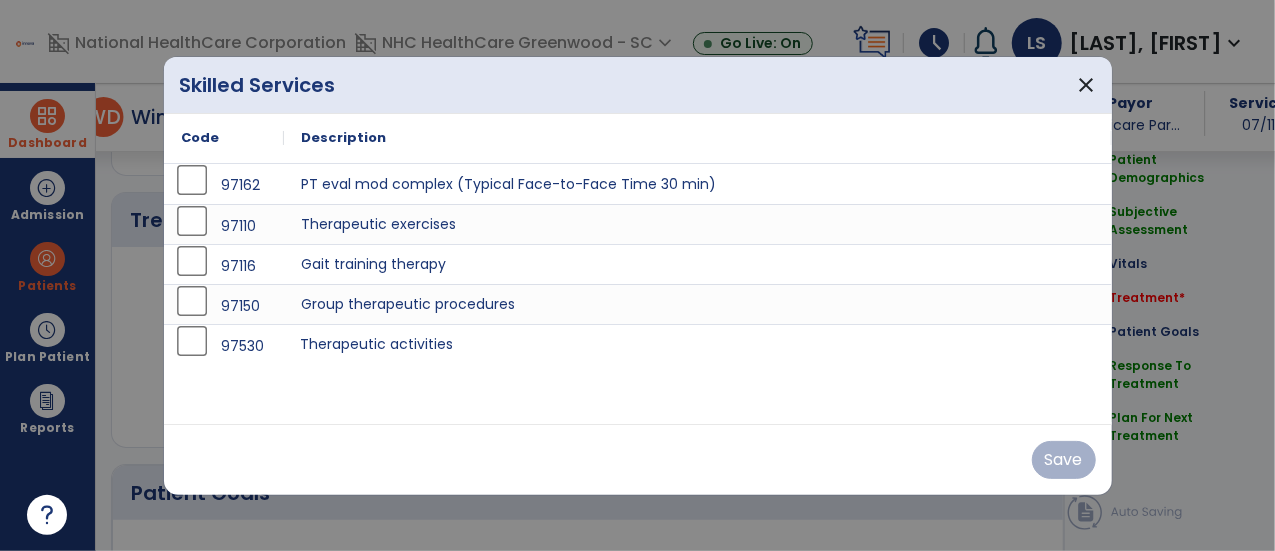 click on "Therapeutic activities" at bounding box center [698, 344] 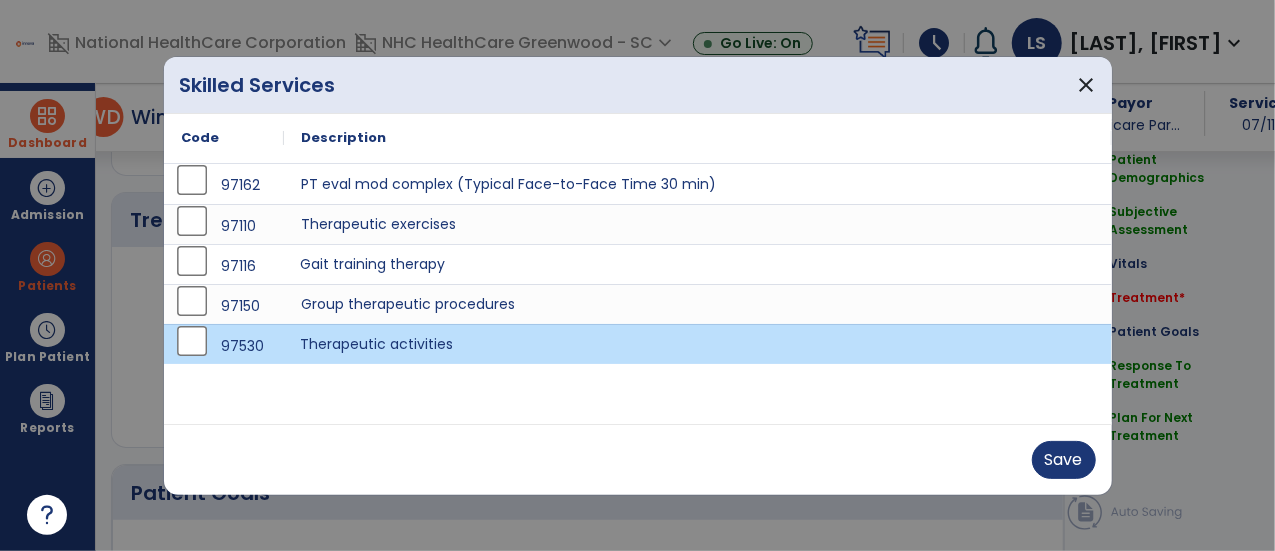 click on "Gait training therapy" at bounding box center [698, 264] 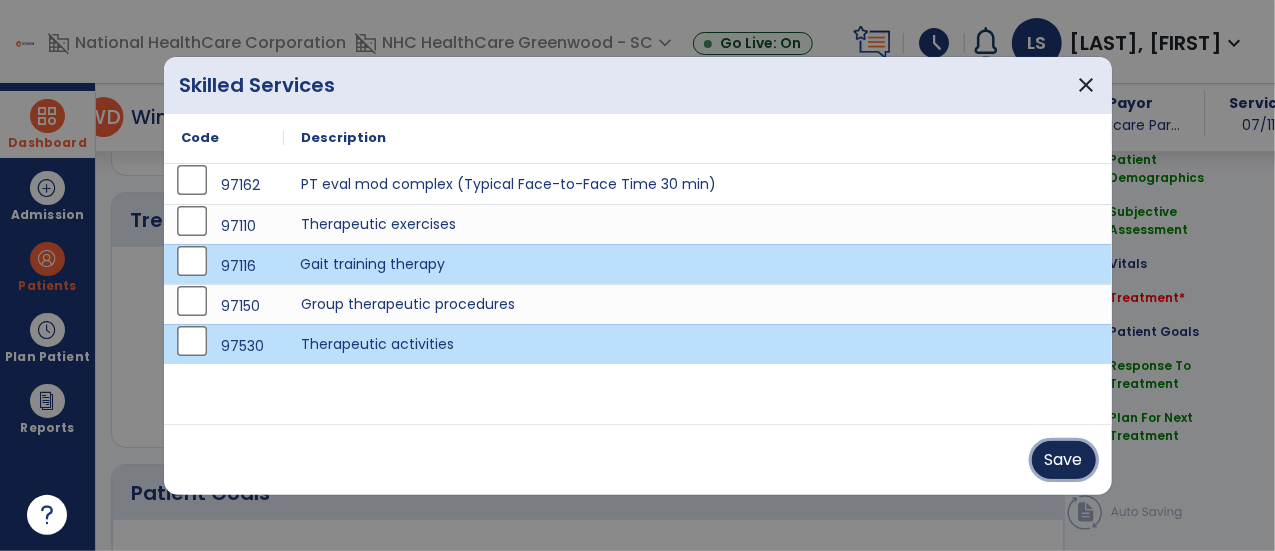 click on "Save" at bounding box center [1064, 460] 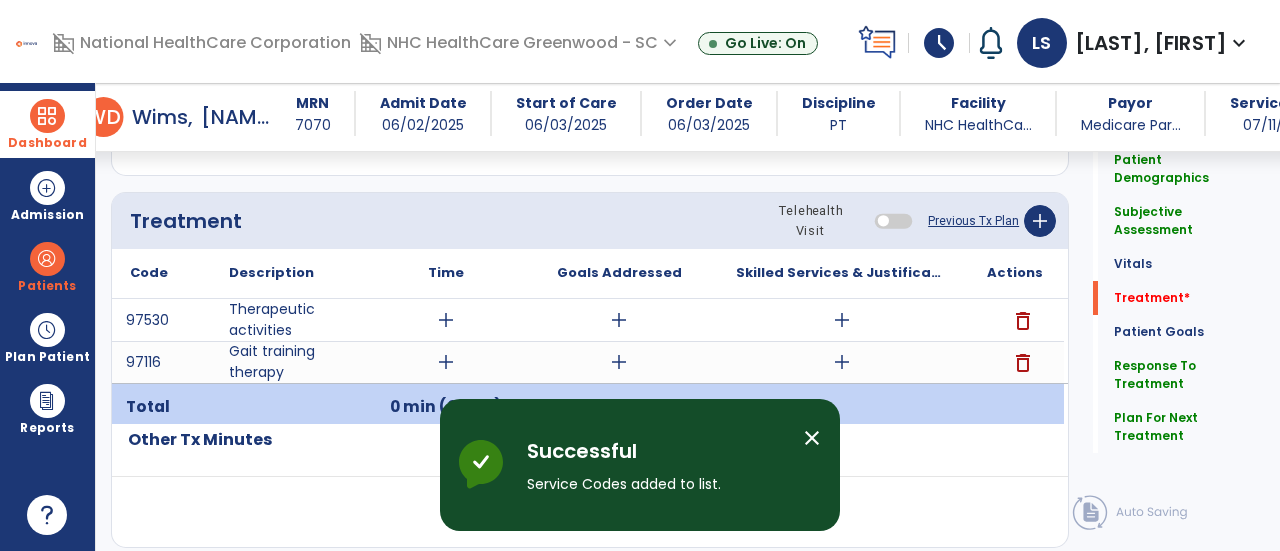 click on "add" at bounding box center [446, 320] 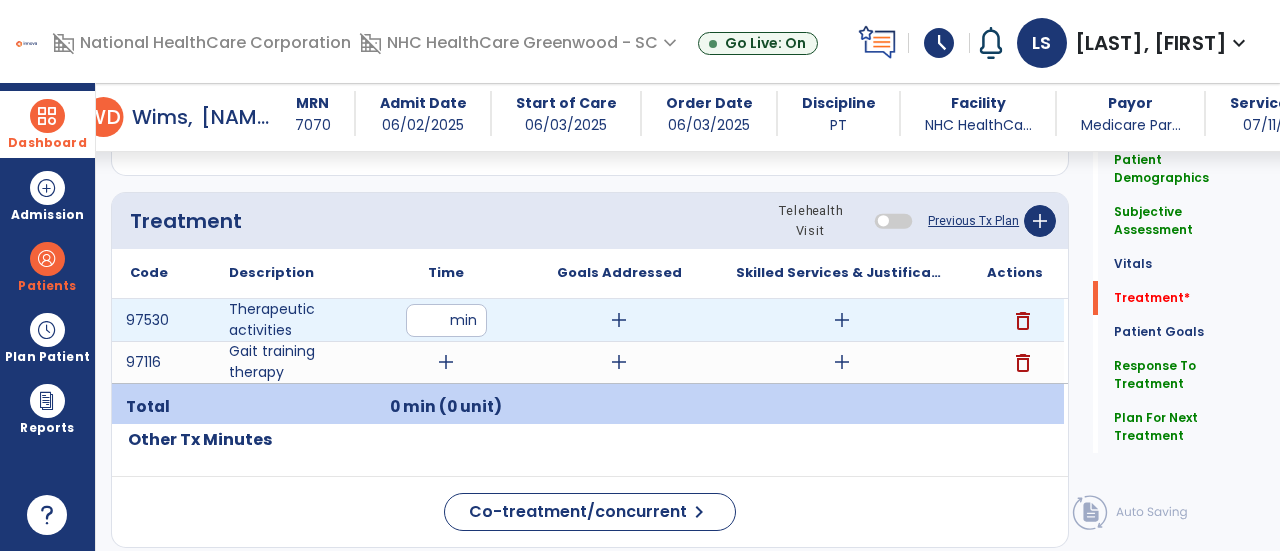 type on "**" 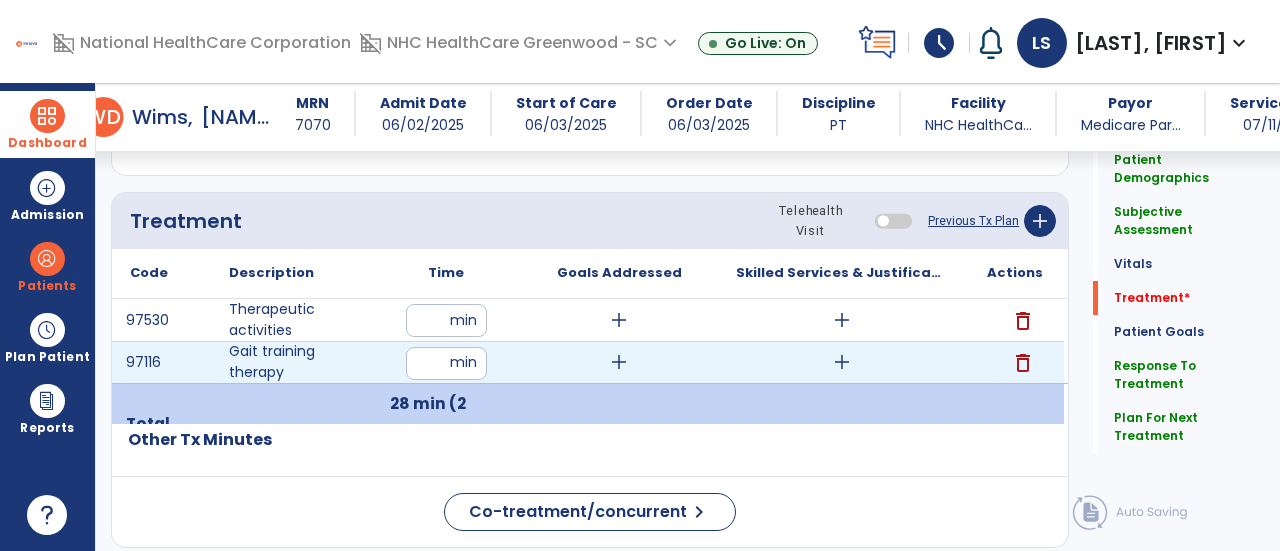 type on "**" 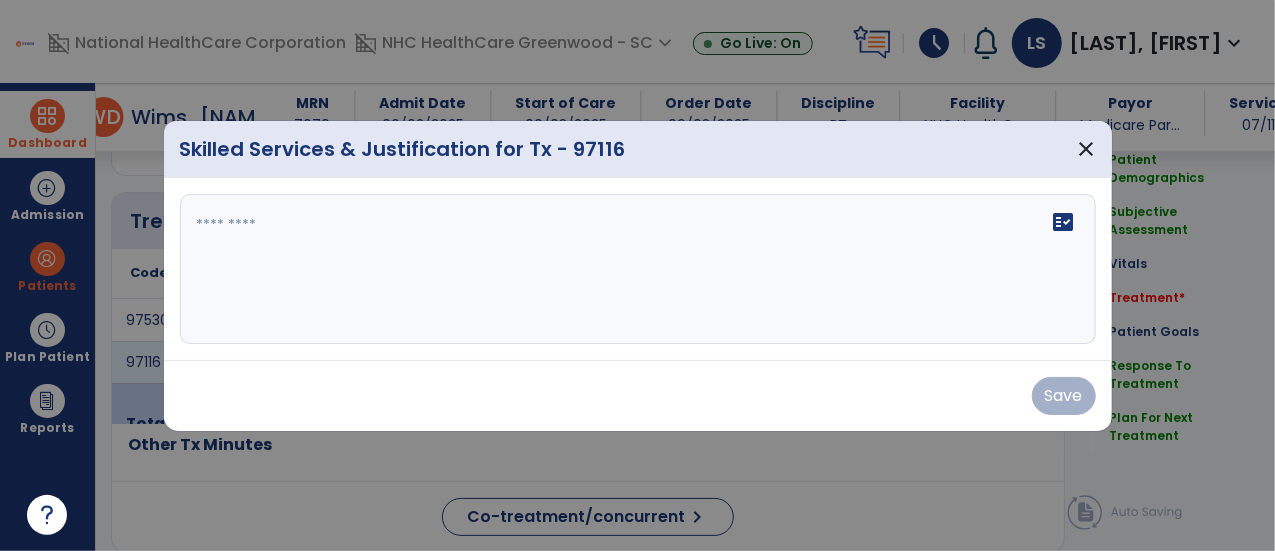 scroll, scrollTop: 1057, scrollLeft: 0, axis: vertical 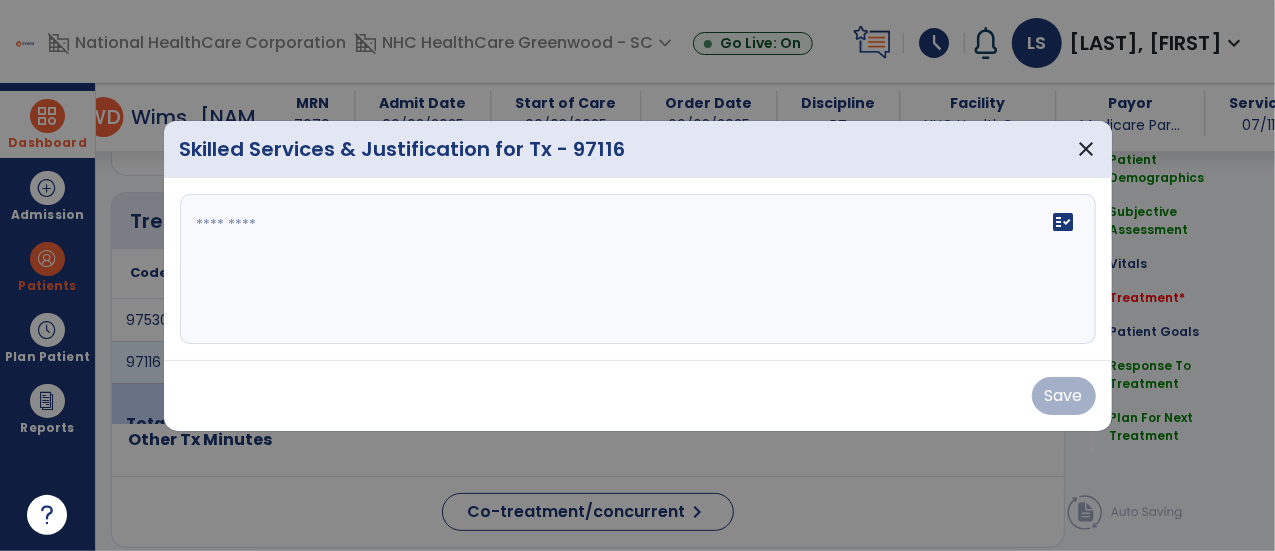 click on "fact_check" at bounding box center [638, 269] 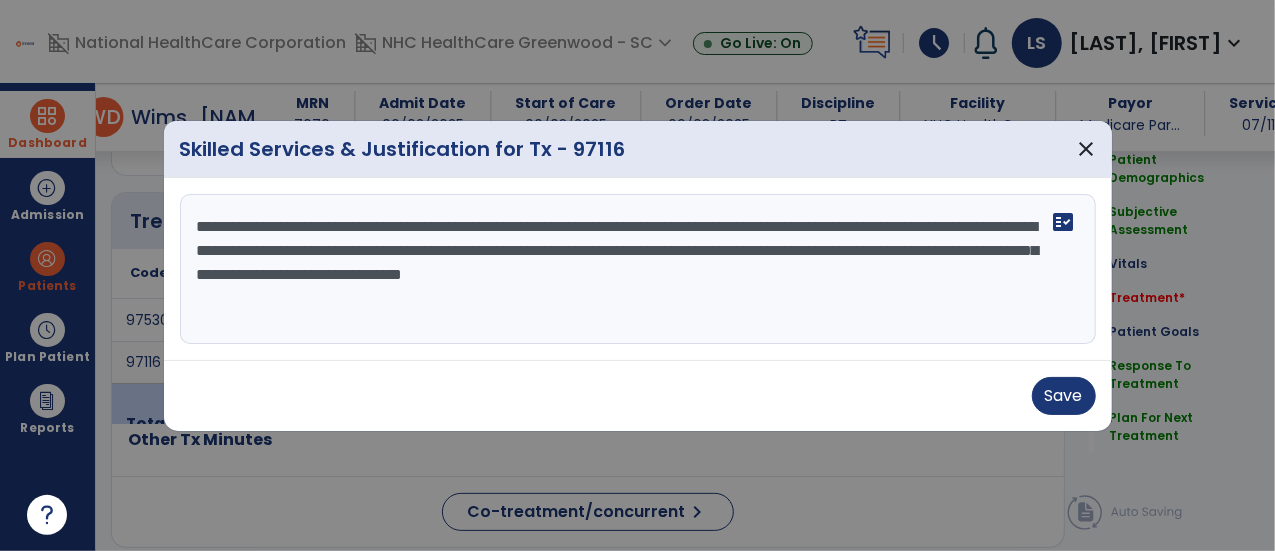 click on "**********" at bounding box center [638, 269] 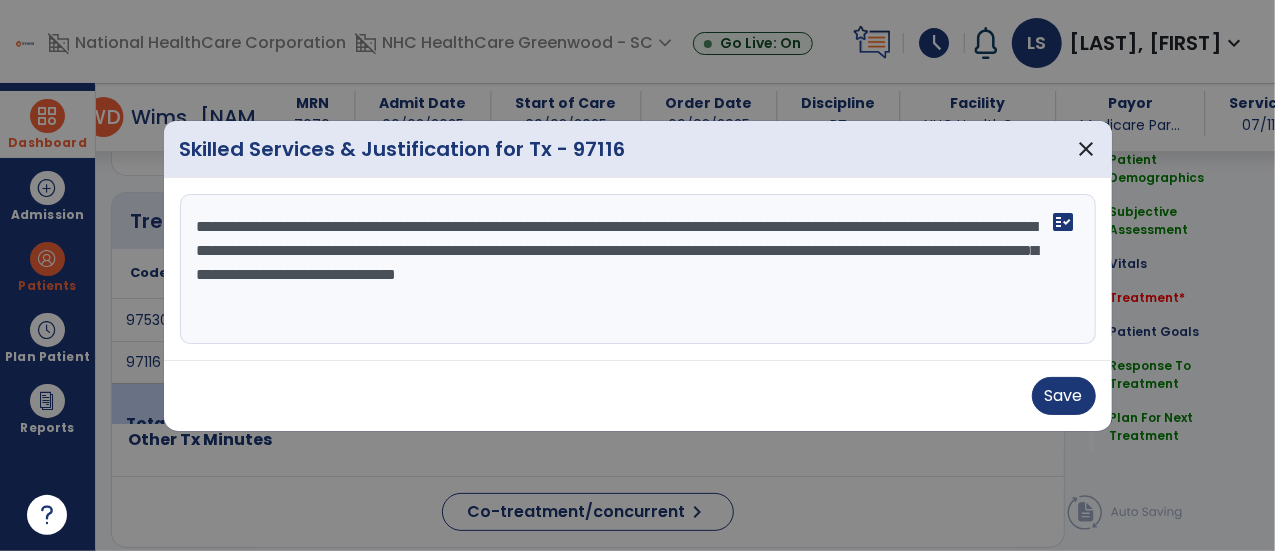 click on "**********" at bounding box center [638, 269] 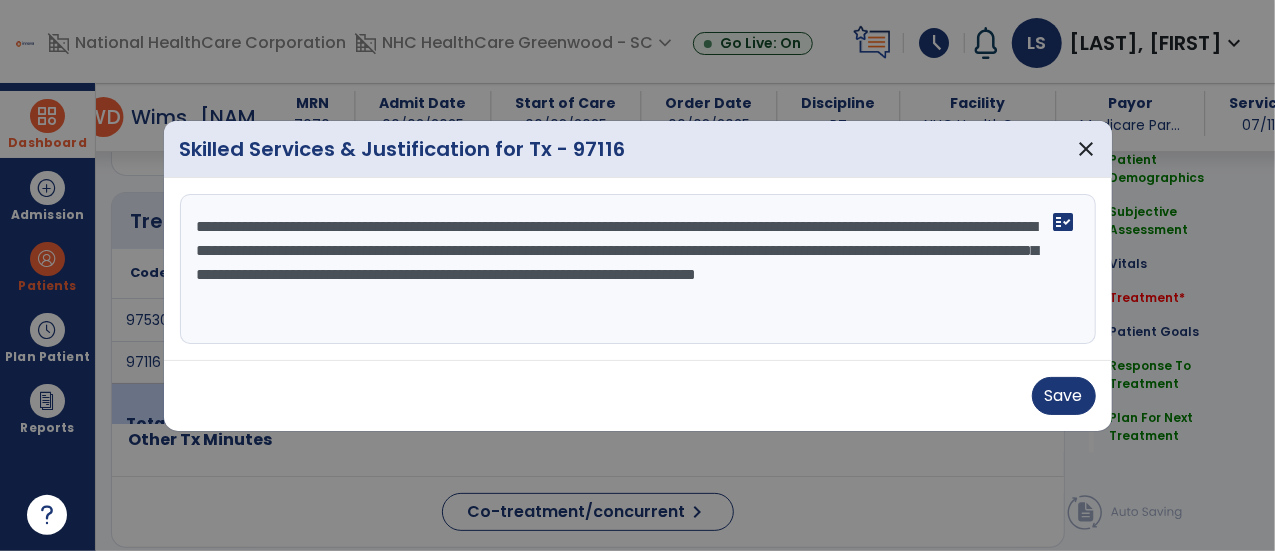 click on "**********" at bounding box center (638, 269) 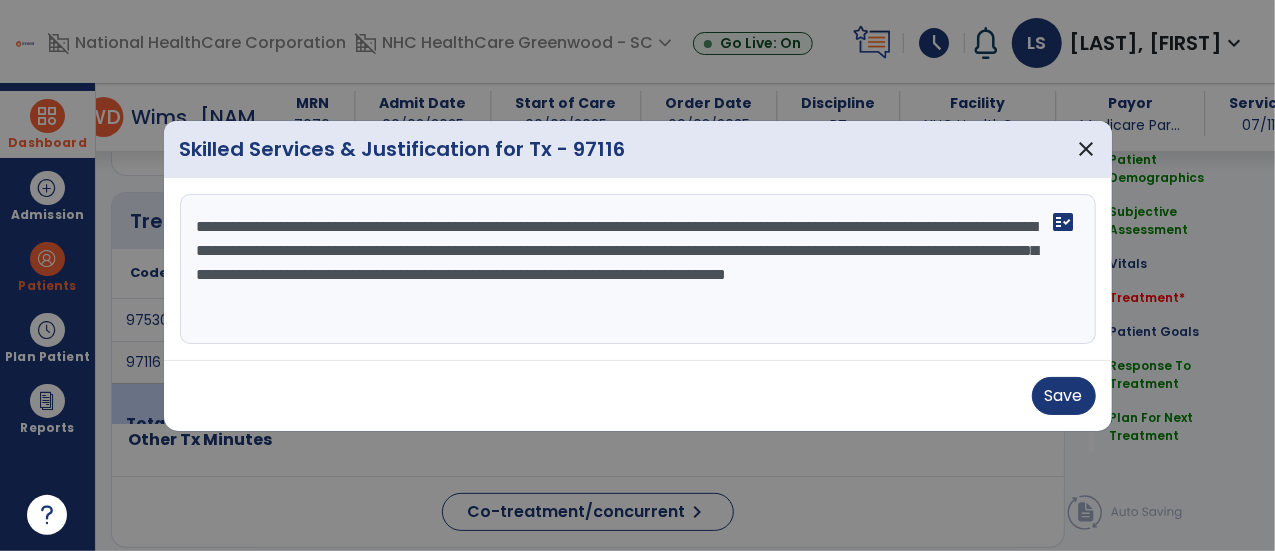 click on "**********" at bounding box center [638, 269] 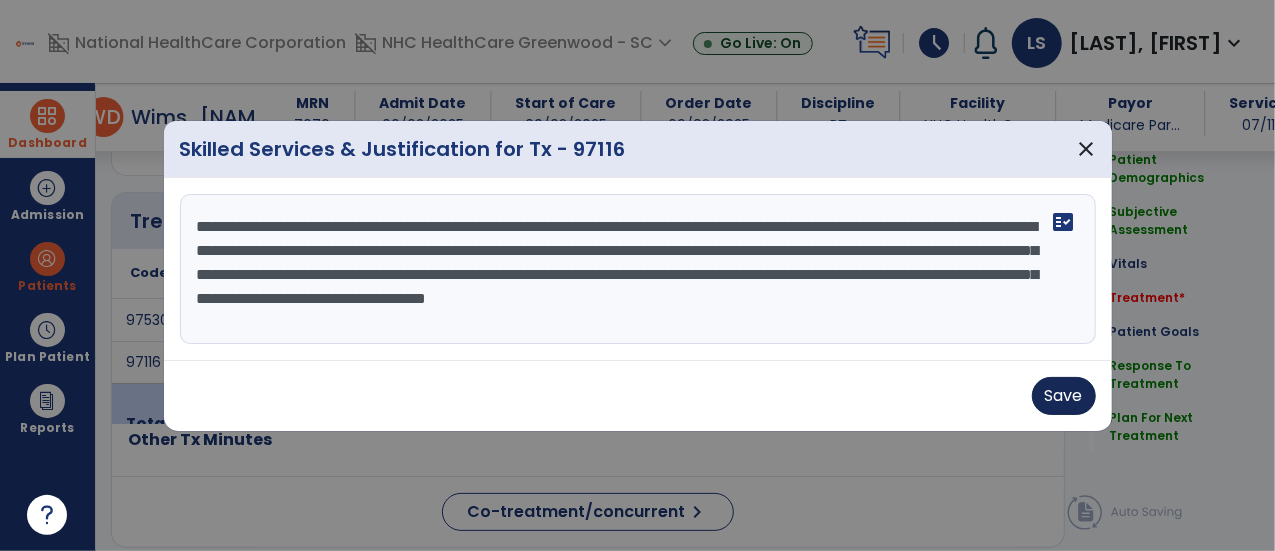 type on "**********" 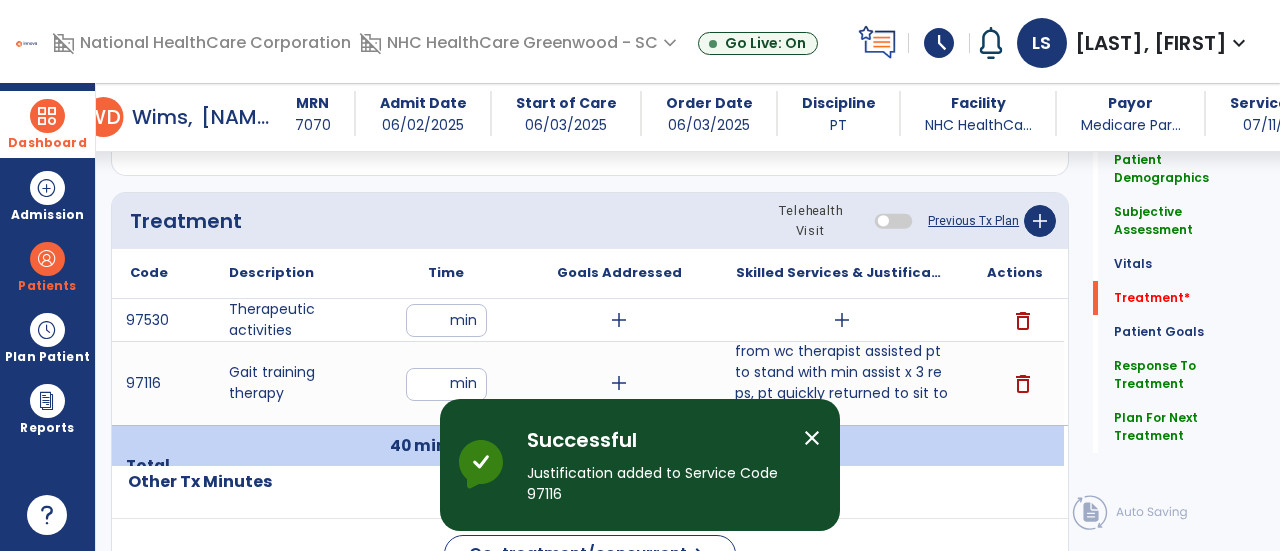 click on "add" at bounding box center (842, 320) 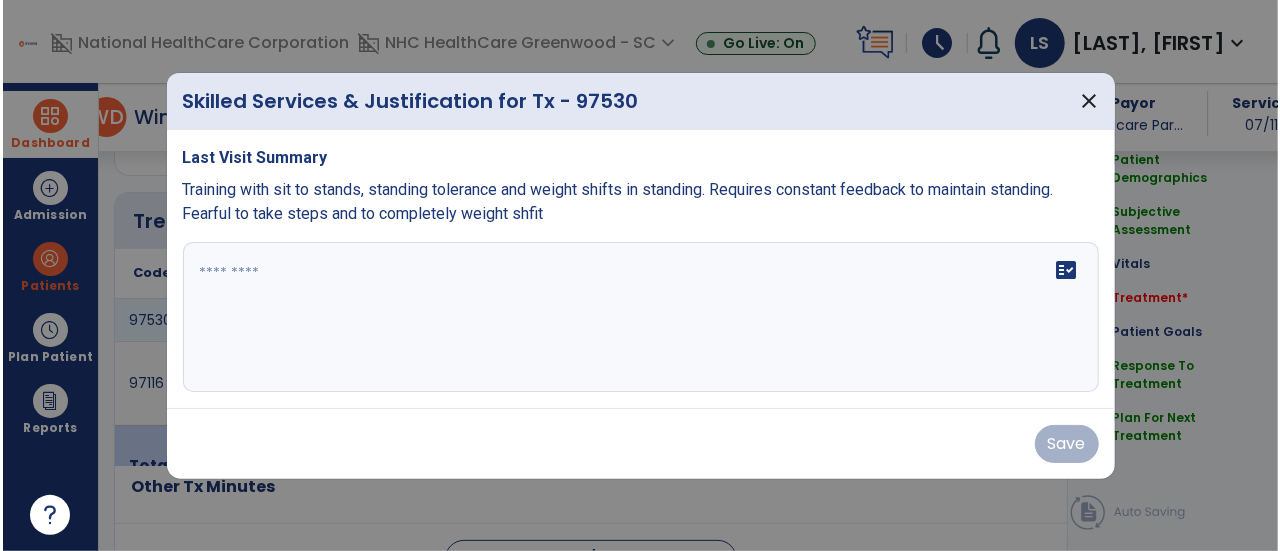 scroll, scrollTop: 1057, scrollLeft: 0, axis: vertical 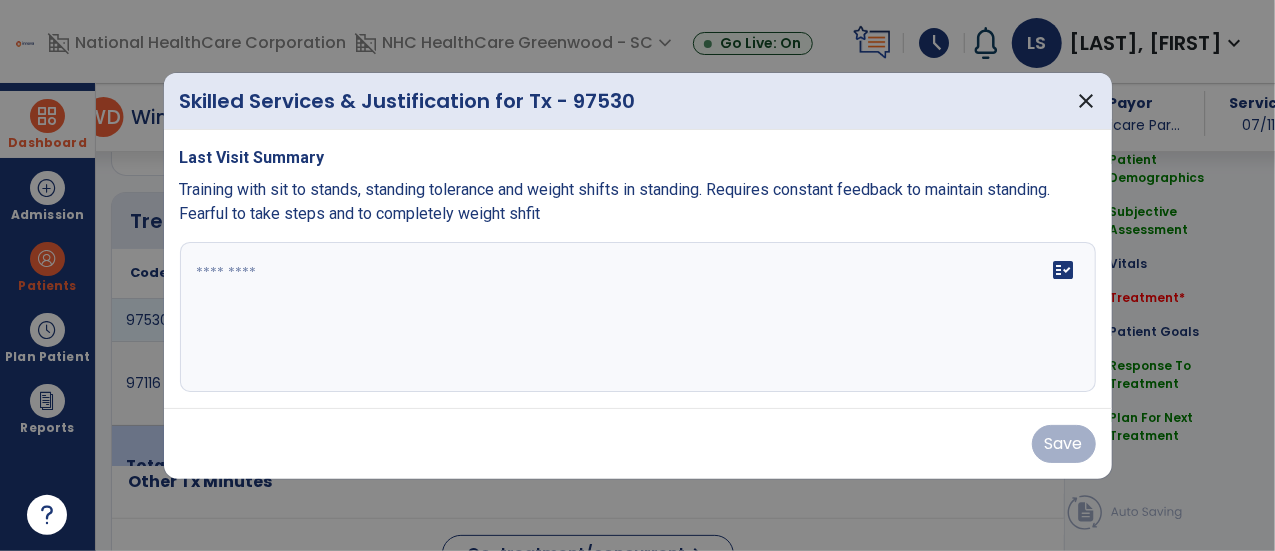 click at bounding box center [638, 317] 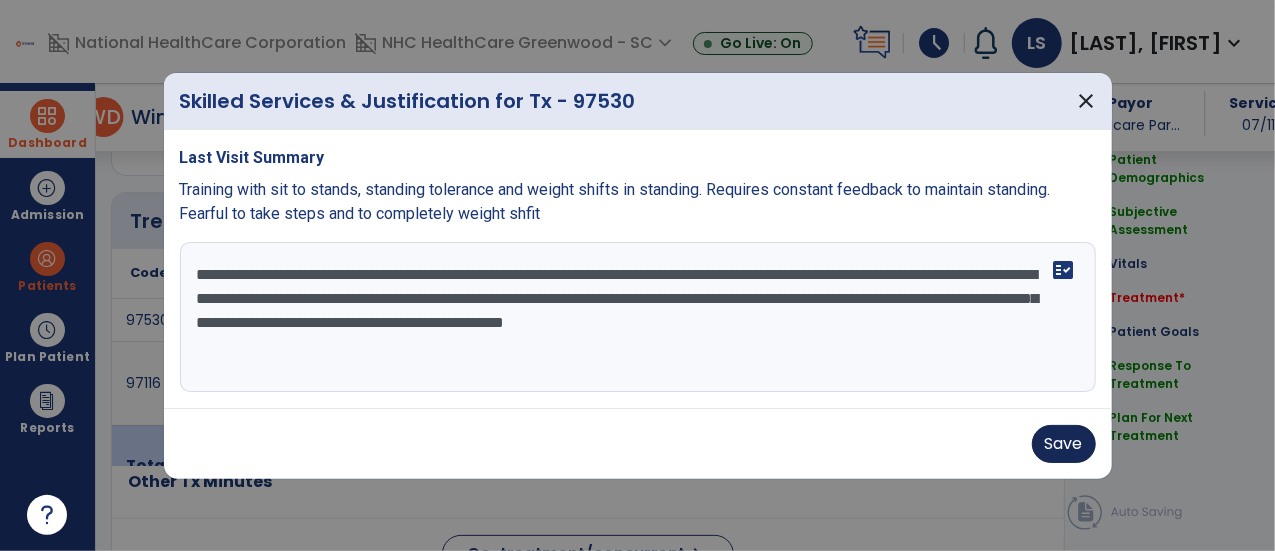 type on "**********" 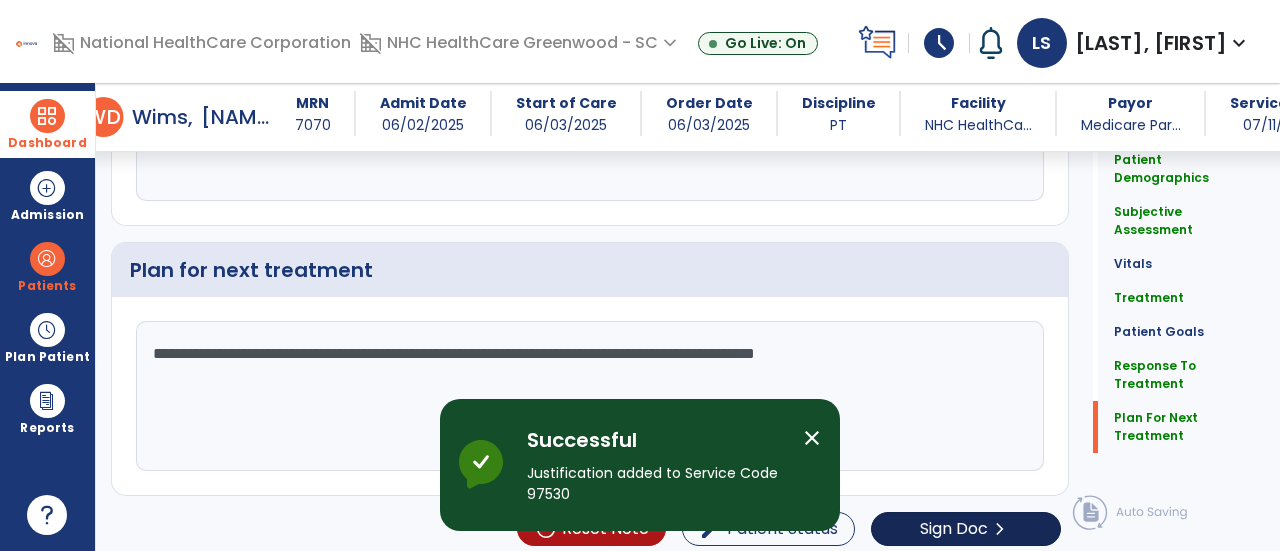 click on "Sign Doc" 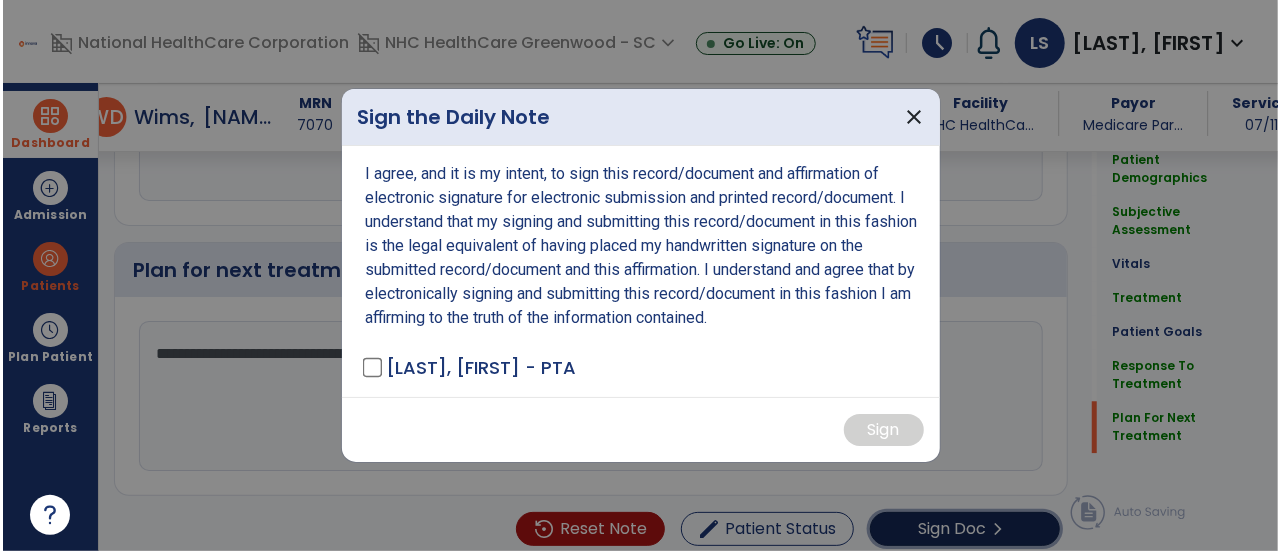 scroll, scrollTop: 2512, scrollLeft: 0, axis: vertical 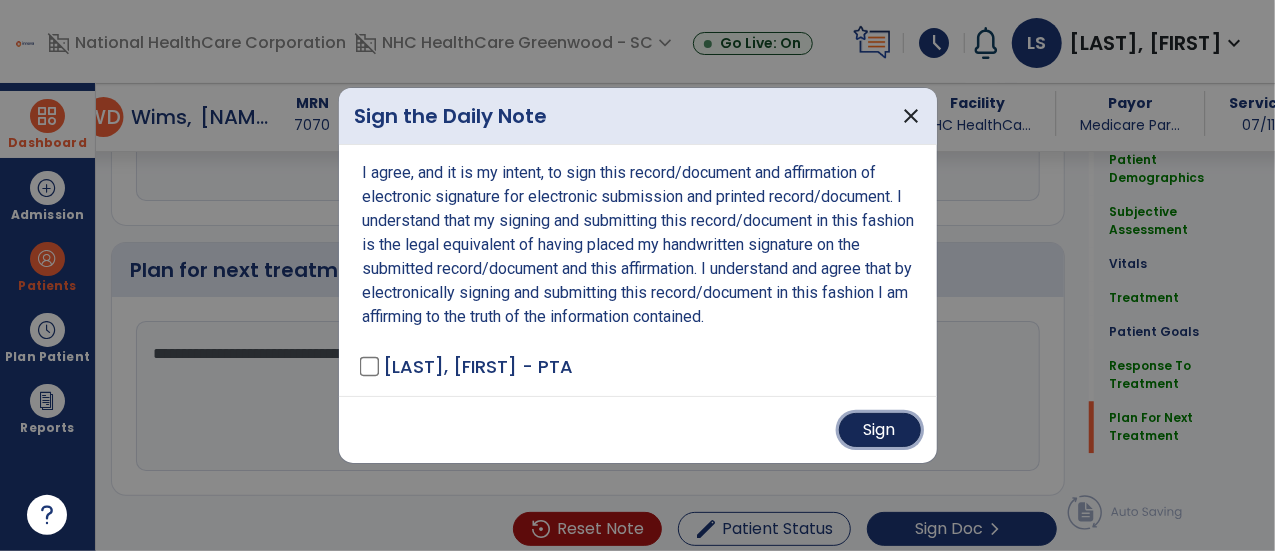 click on "Sign" at bounding box center [880, 430] 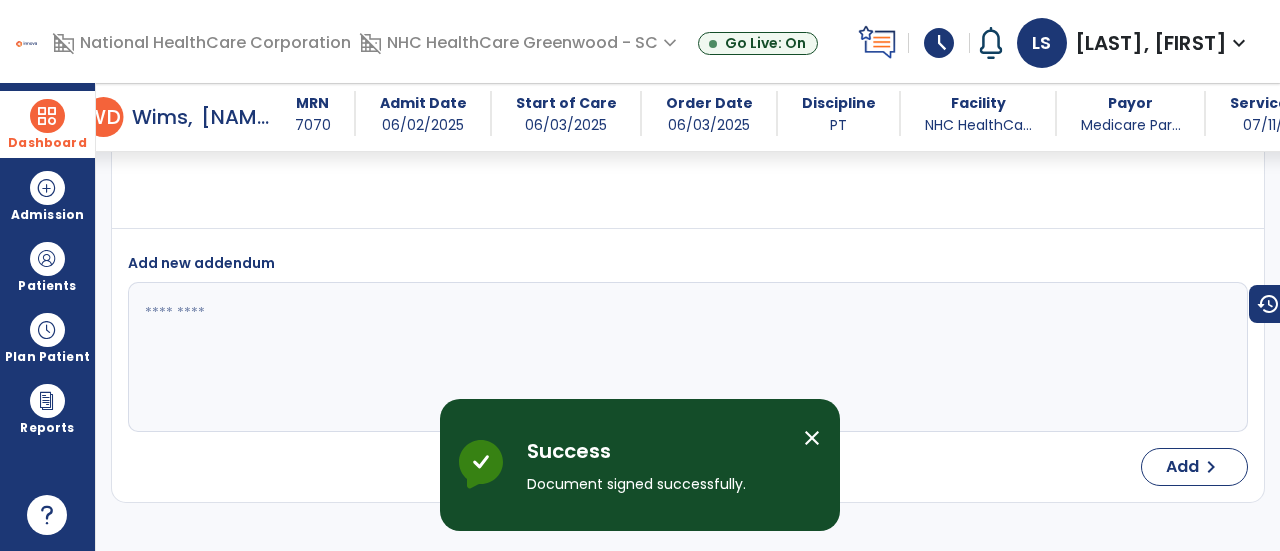 scroll, scrollTop: 3532, scrollLeft: 0, axis: vertical 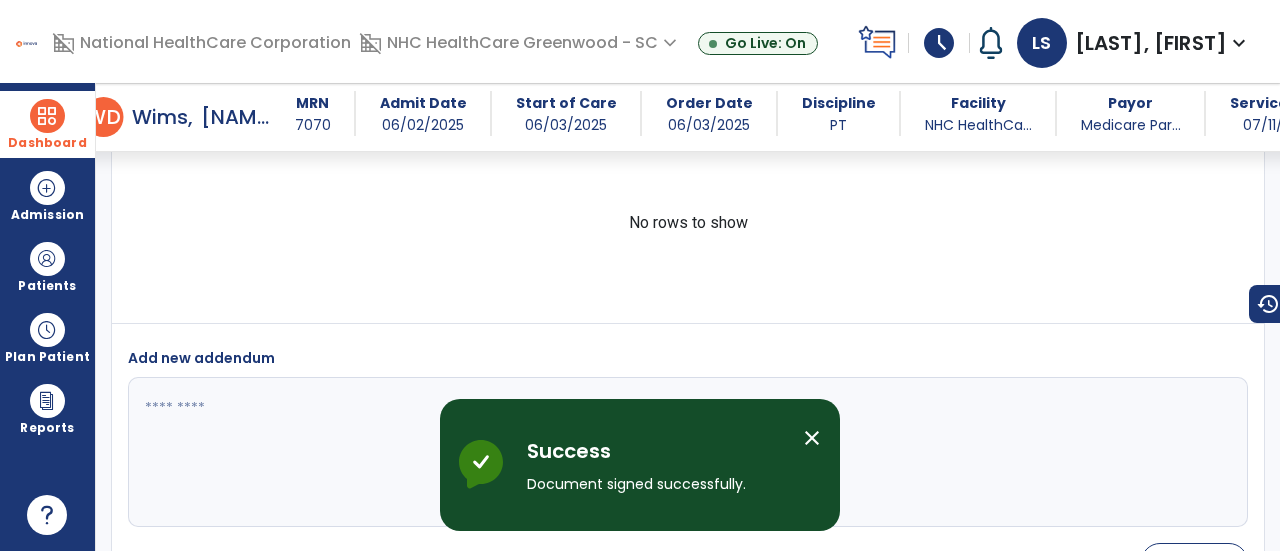 click on "Dashboard  dashboard  Therapist Dashboard" at bounding box center [47, 124] 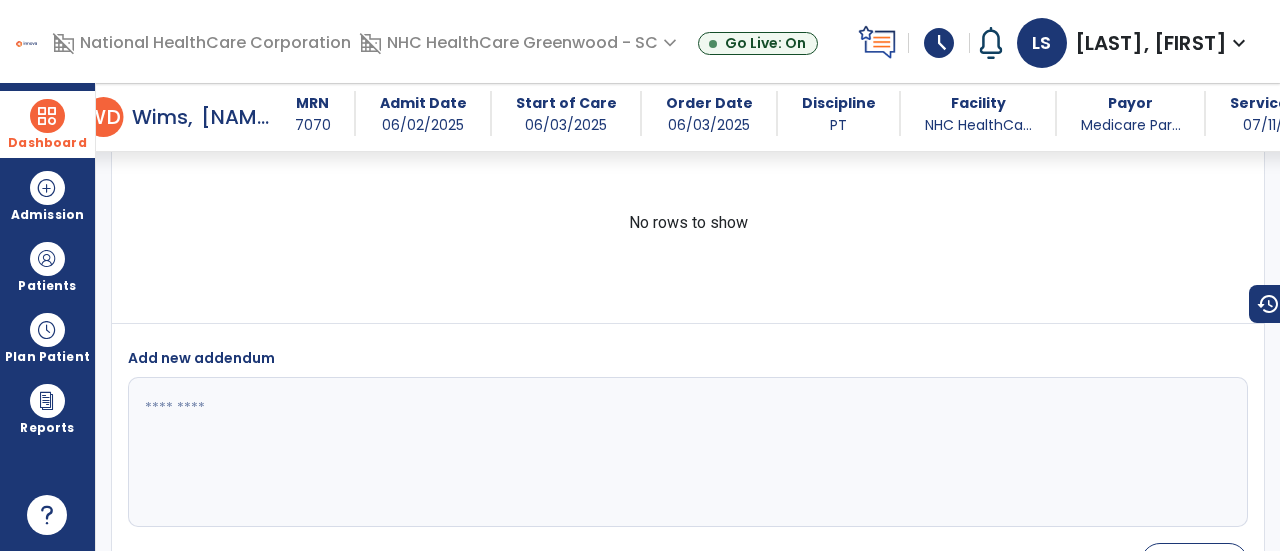 click at bounding box center (47, 116) 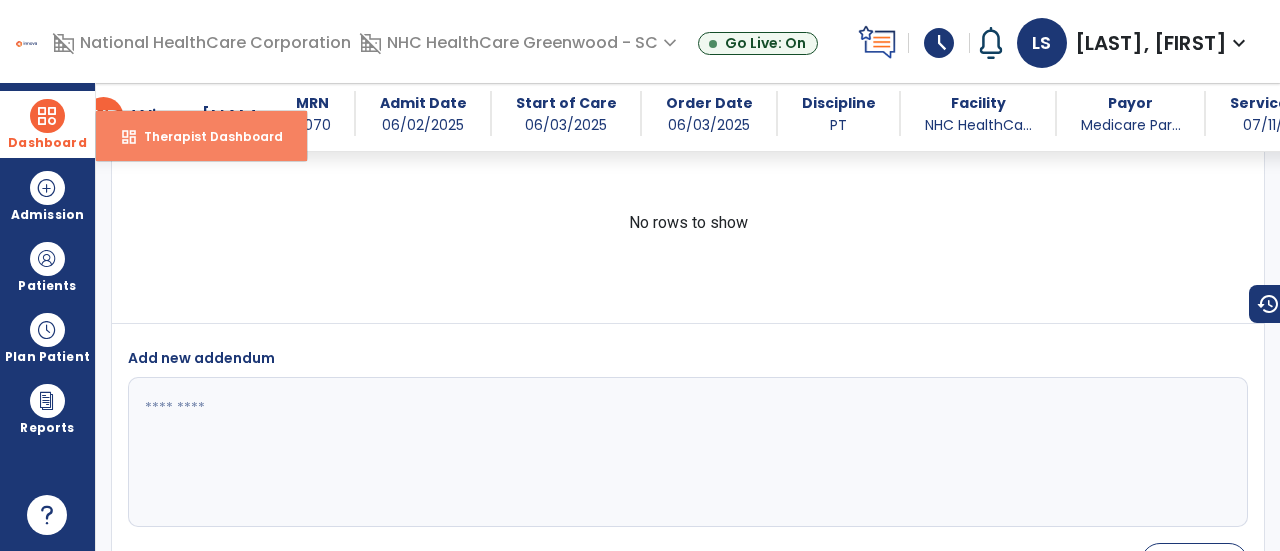 click on "Therapist Dashboard" at bounding box center [205, 136] 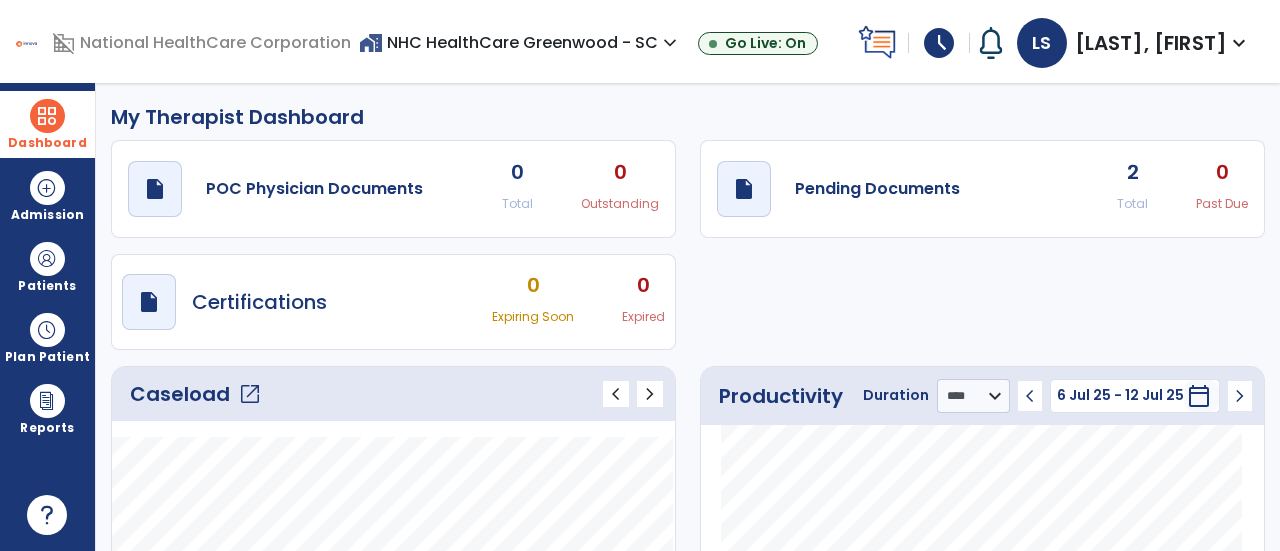 scroll, scrollTop: 0, scrollLeft: 0, axis: both 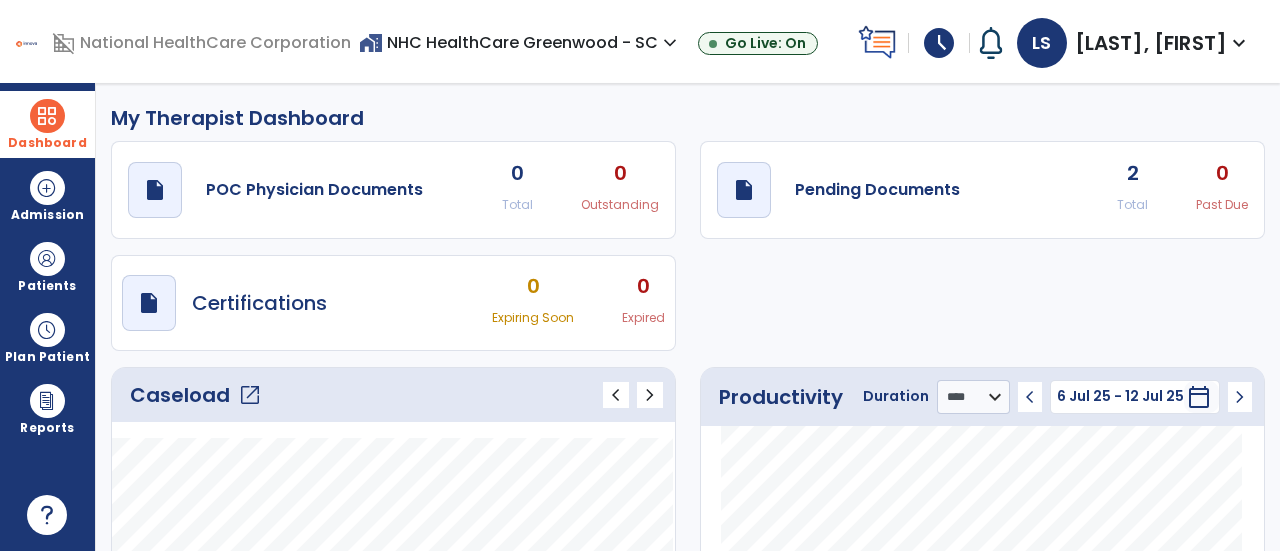 click on "open_in_new" 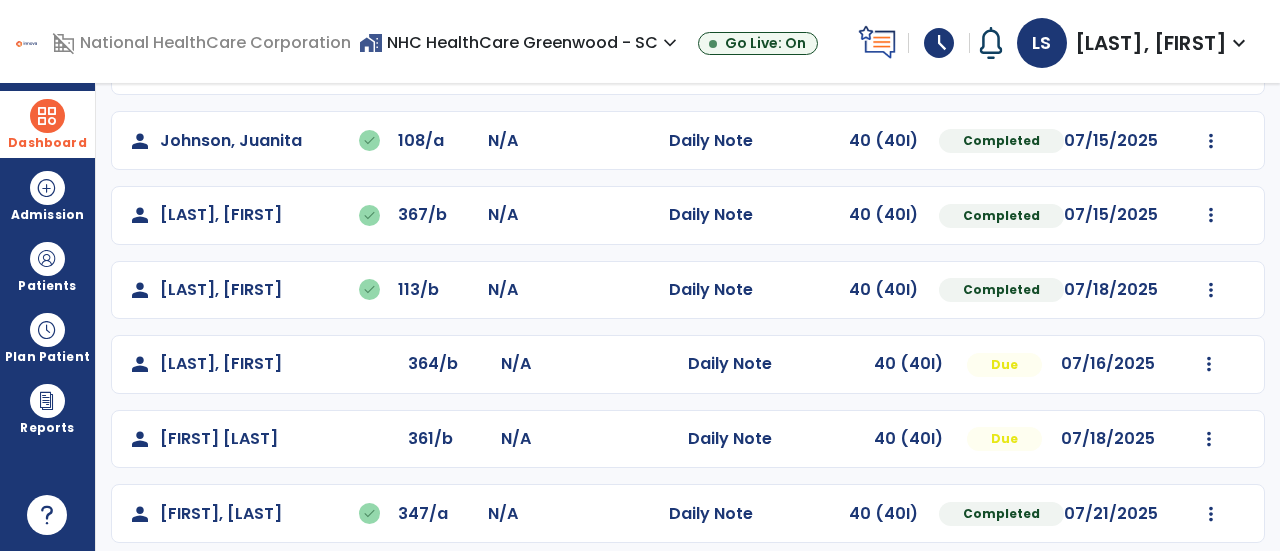 scroll, scrollTop: 506, scrollLeft: 0, axis: vertical 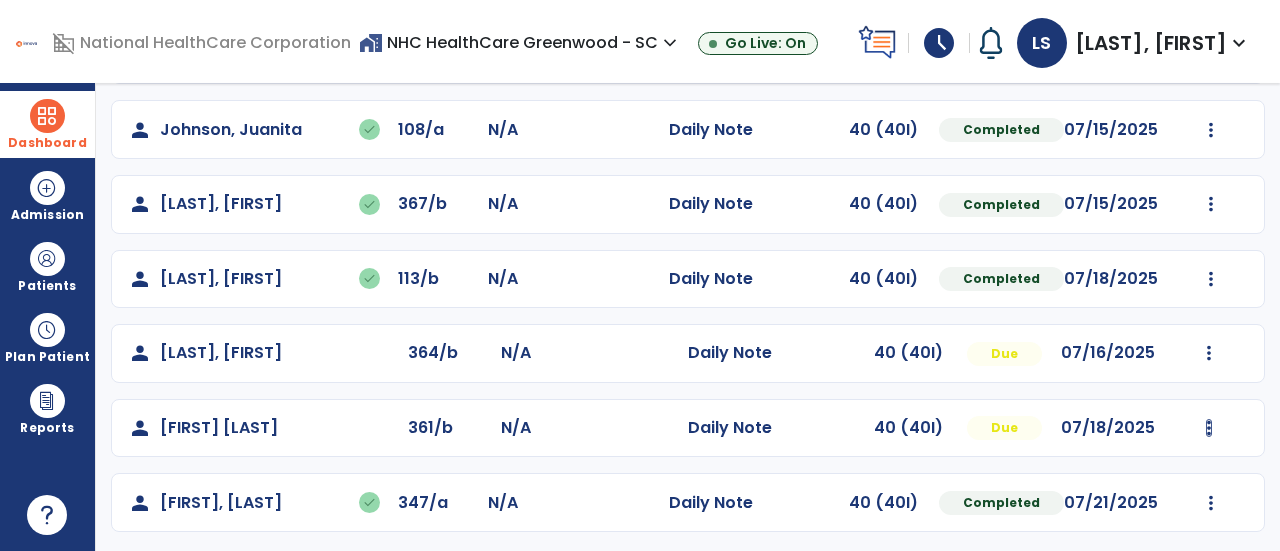 click at bounding box center (1211, -194) 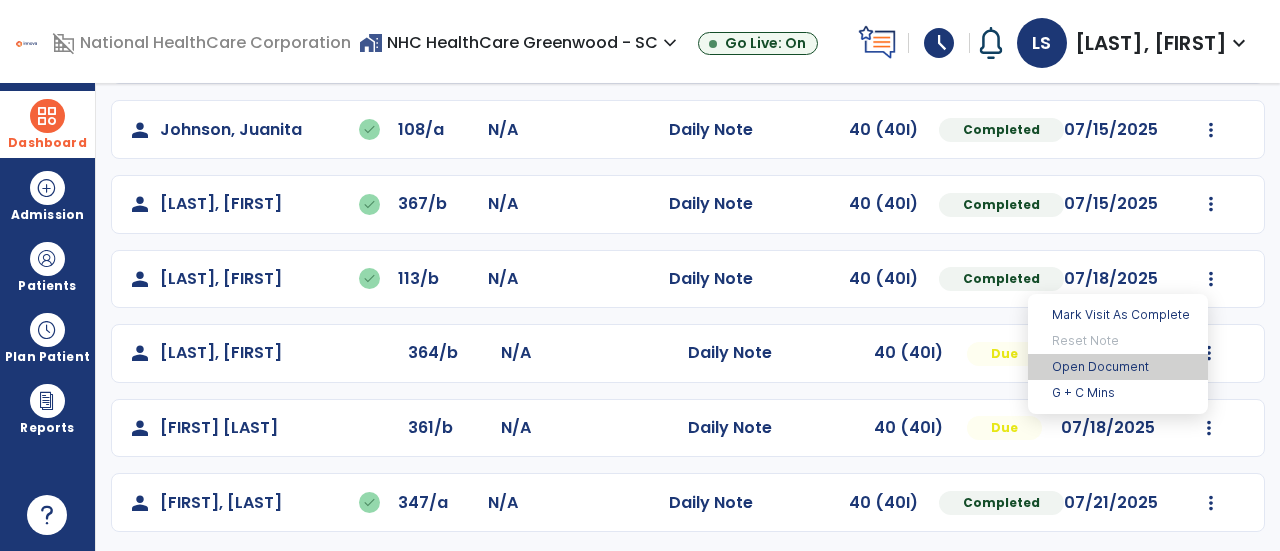 click on "Open Document" at bounding box center (1118, 367) 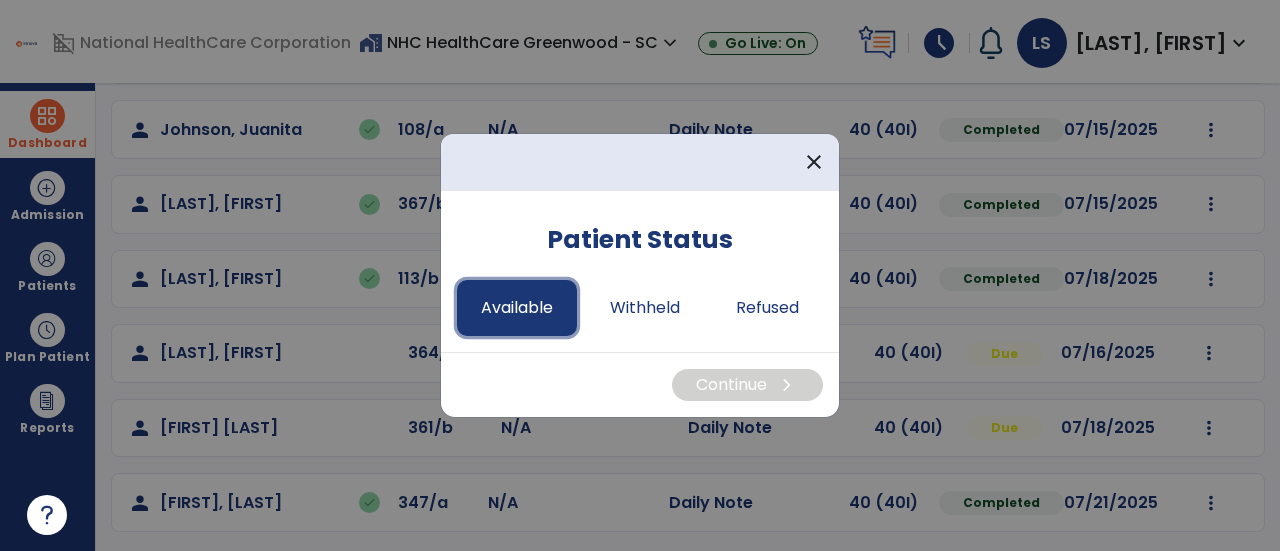 click on "Available" at bounding box center [517, 308] 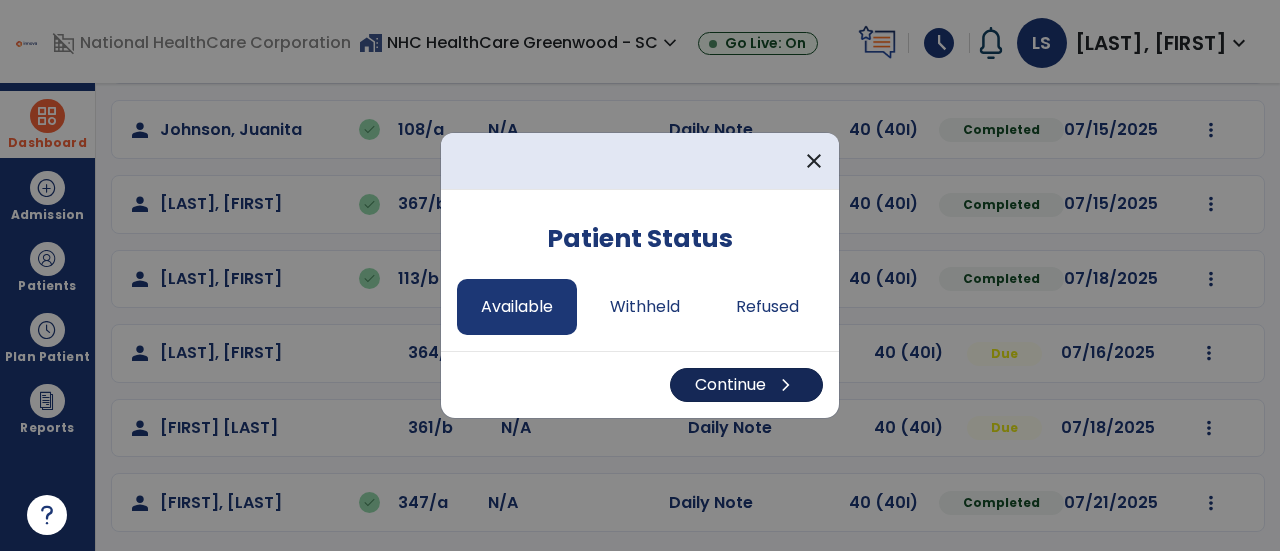 click on "Continue   chevron_right" at bounding box center (746, 385) 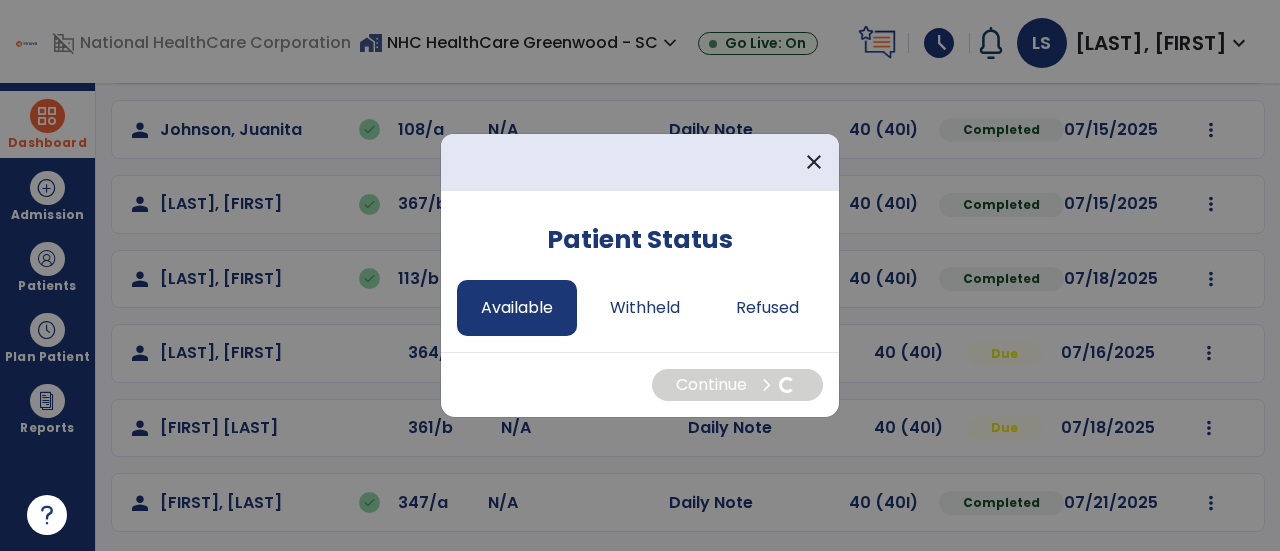 select on "*" 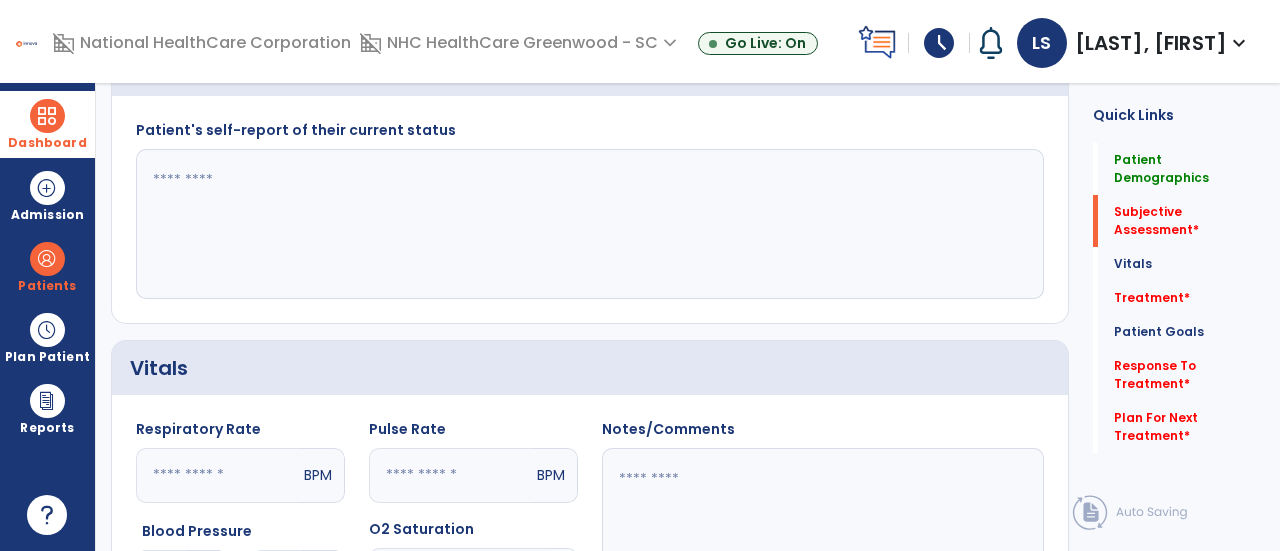 scroll, scrollTop: 501, scrollLeft: 0, axis: vertical 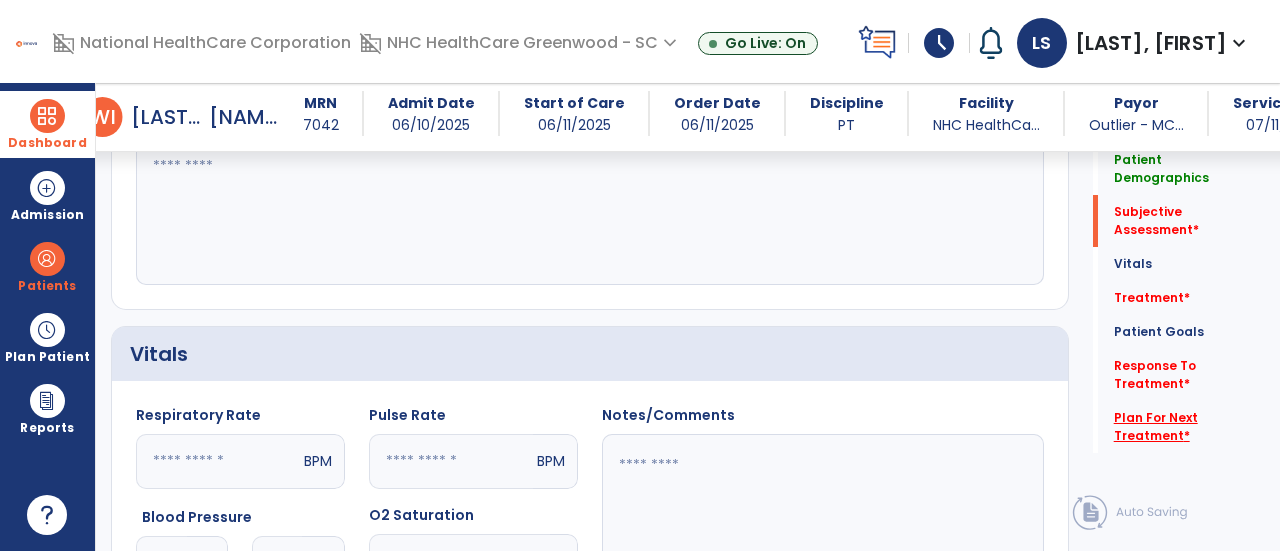 click on "Plan For Next Treatment   *" 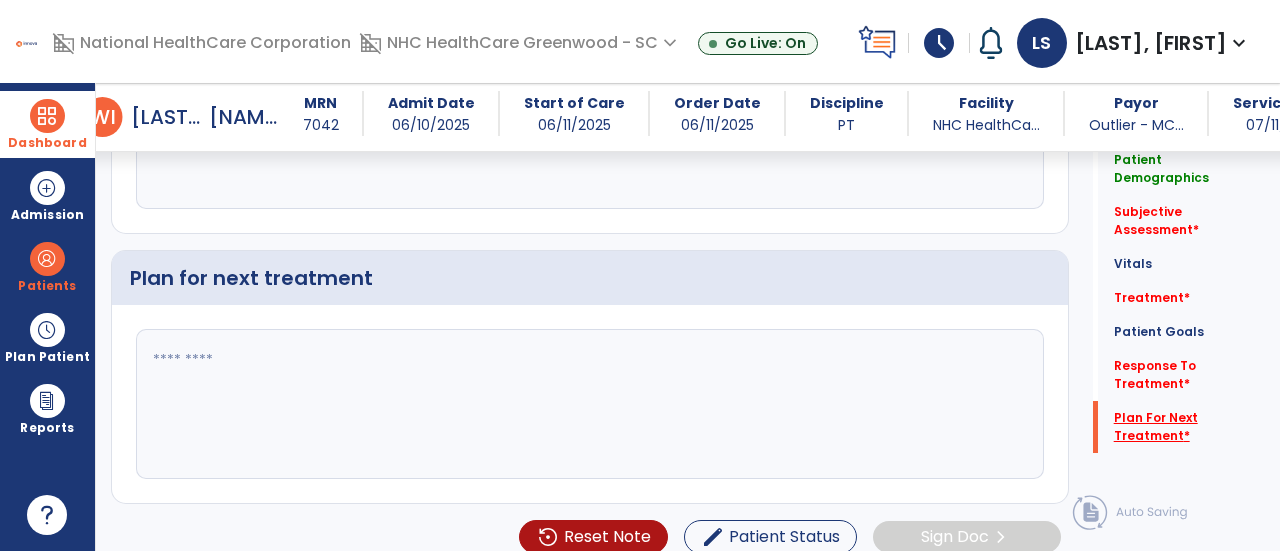 scroll, scrollTop: 2476, scrollLeft: 0, axis: vertical 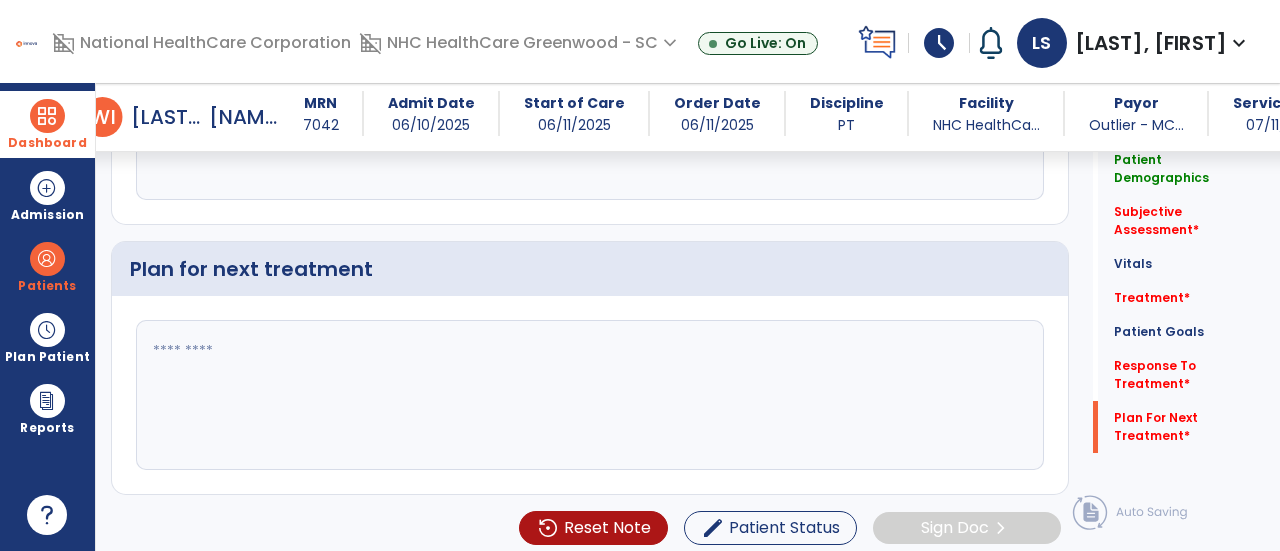 click 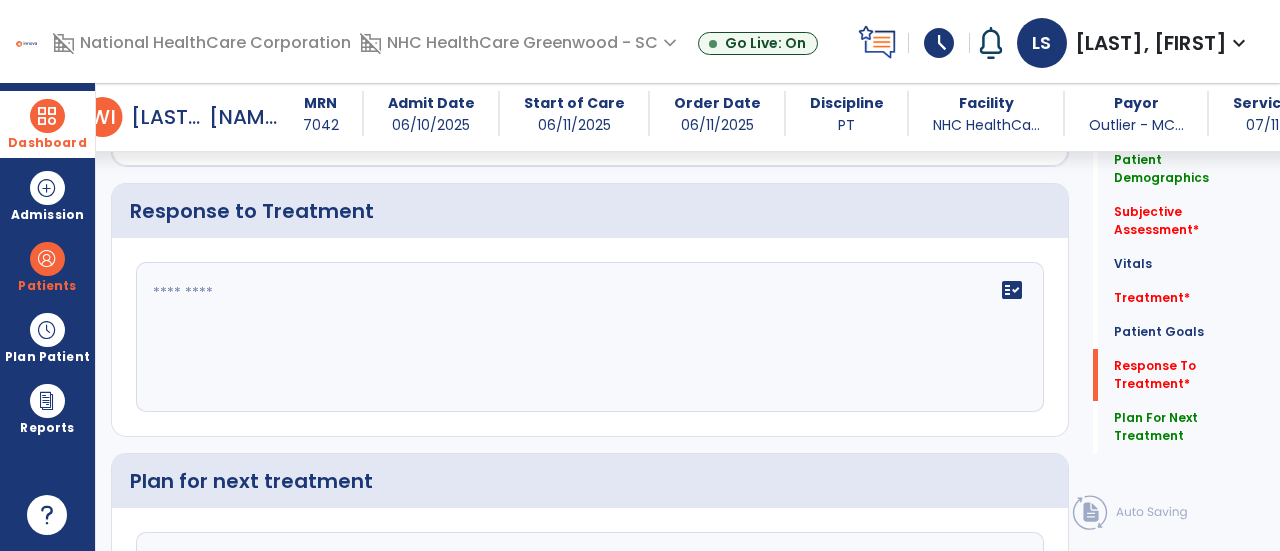 scroll, scrollTop: 2262, scrollLeft: 0, axis: vertical 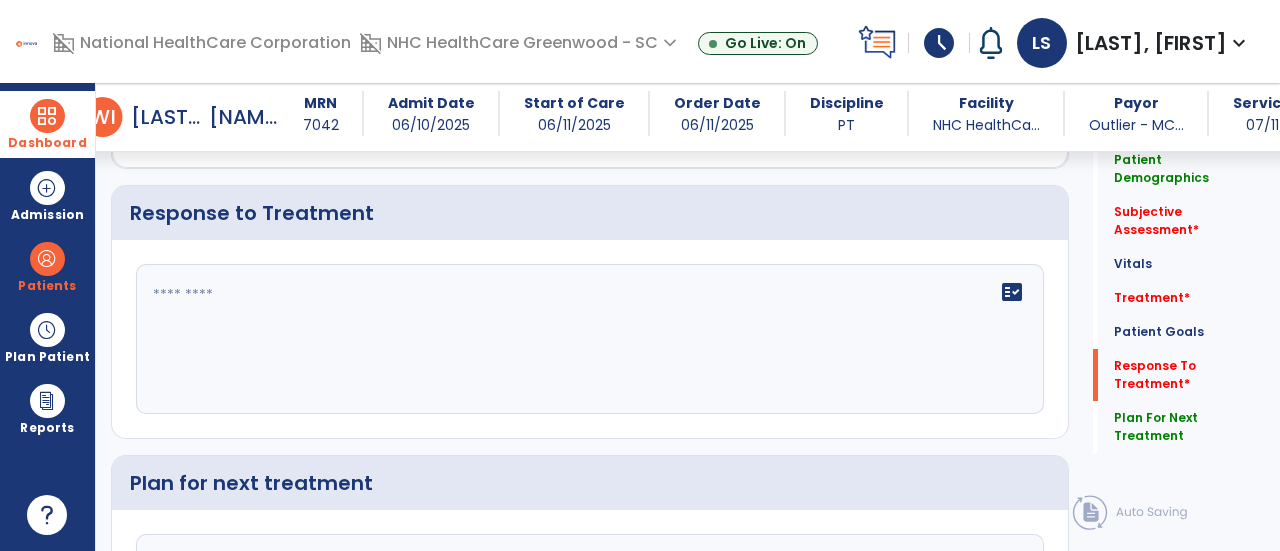 type on "**********" 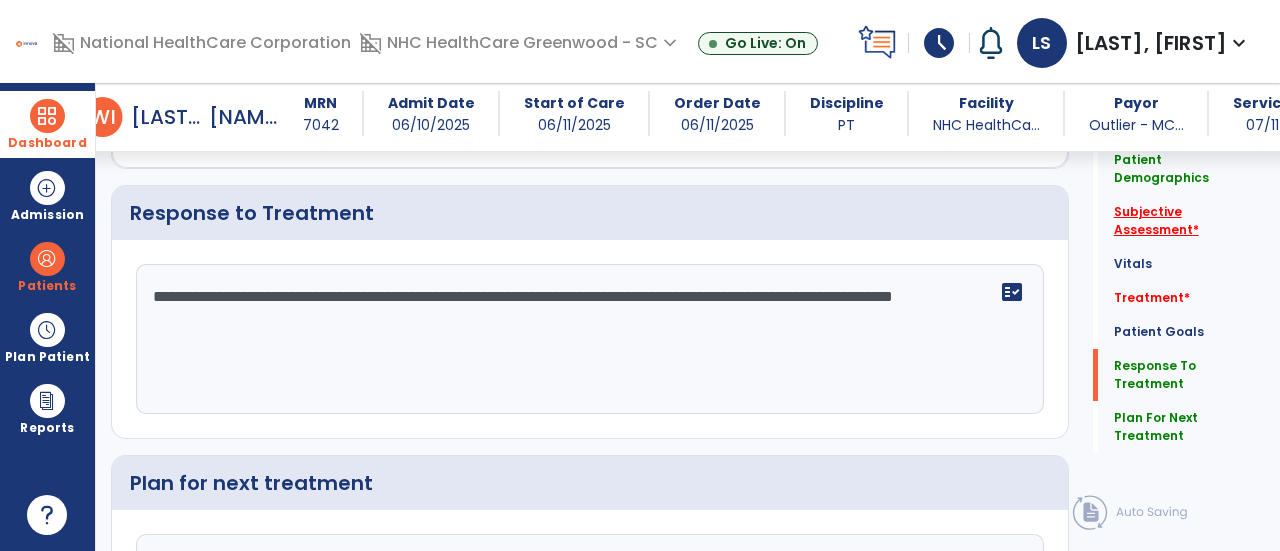 type on "**********" 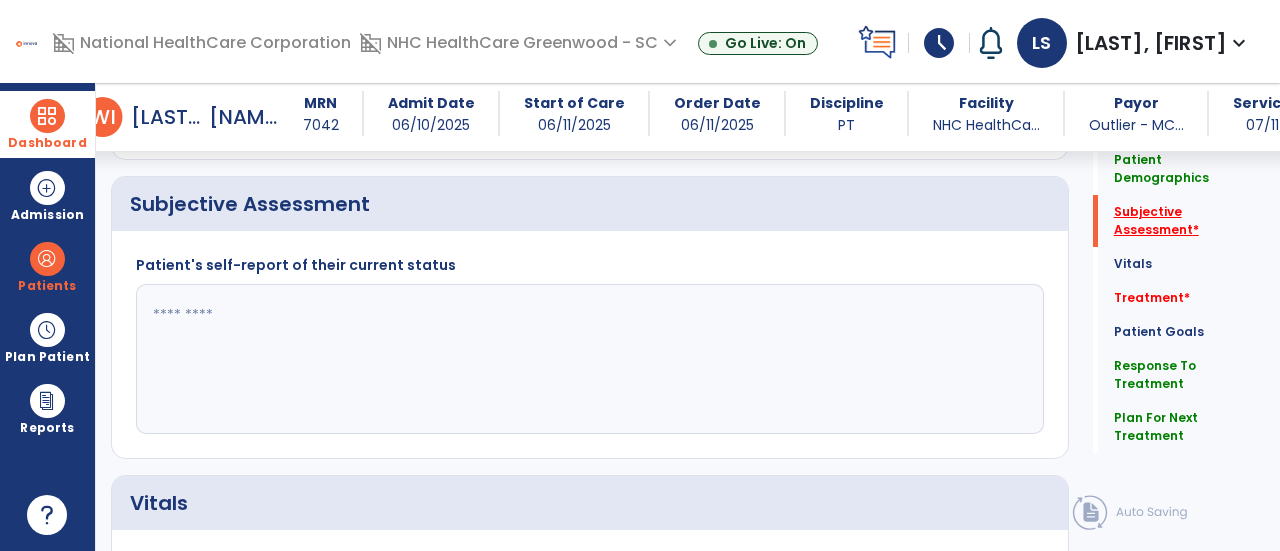 scroll, scrollTop: 350, scrollLeft: 0, axis: vertical 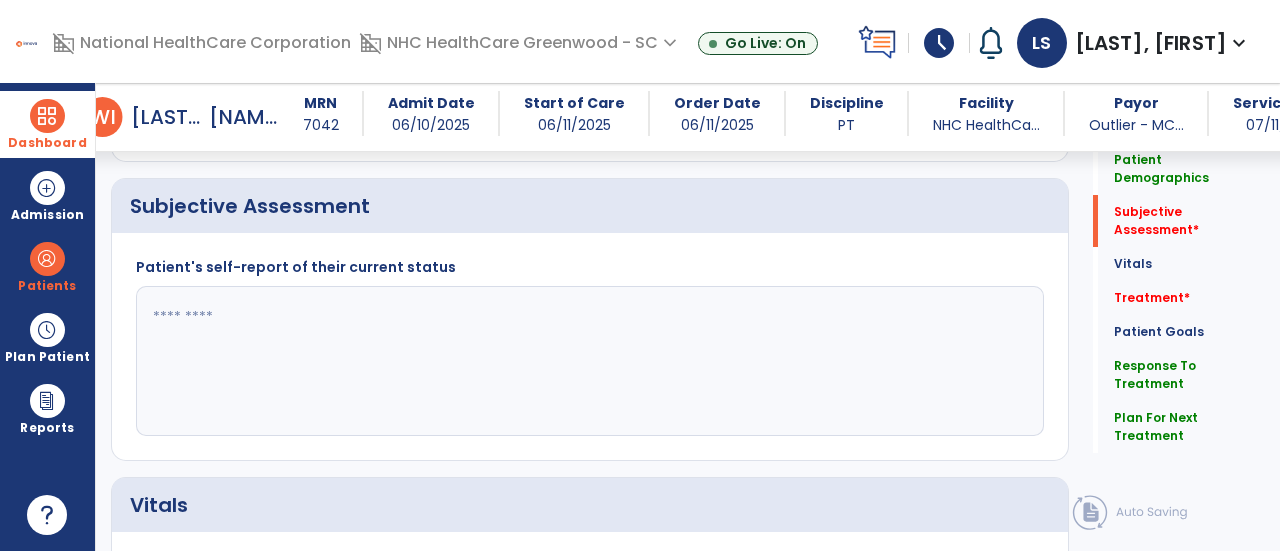 click 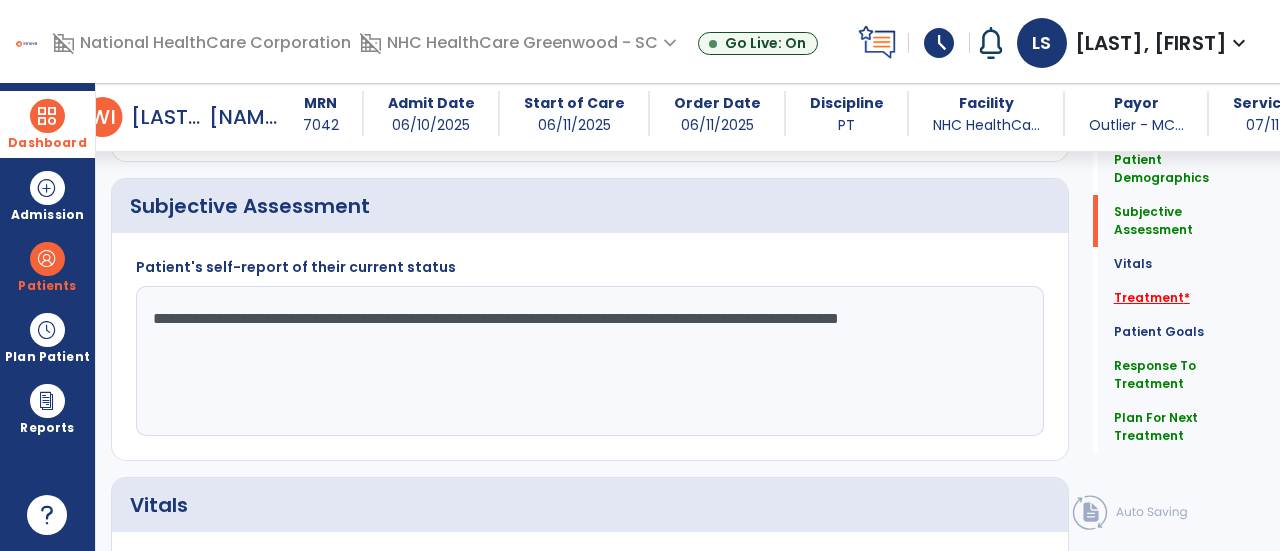 type on "**********" 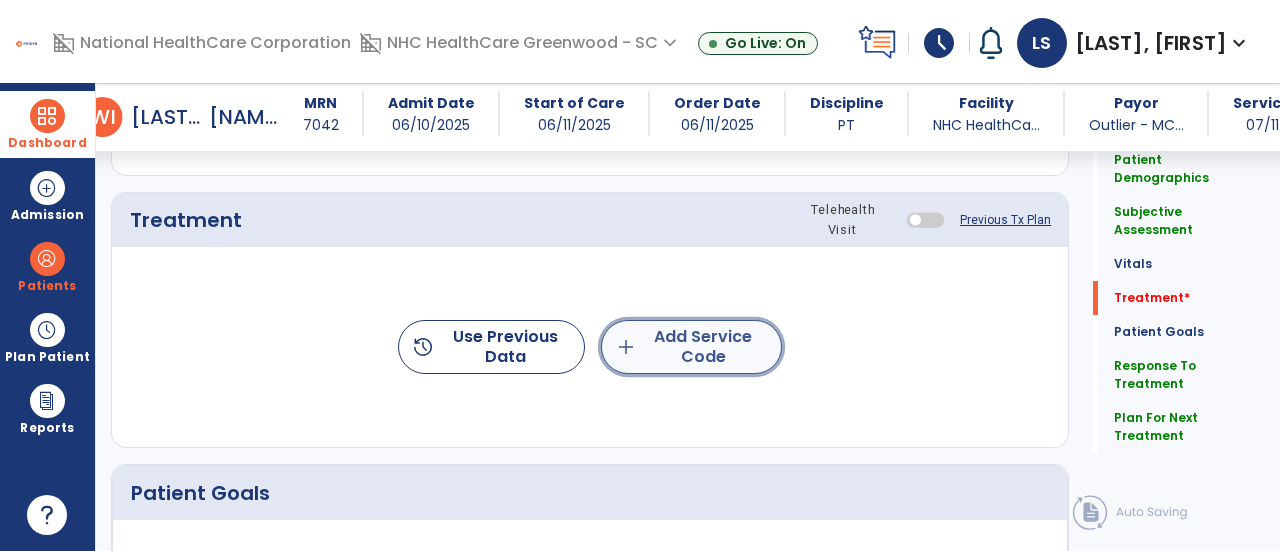 click on "add  Add Service Code" 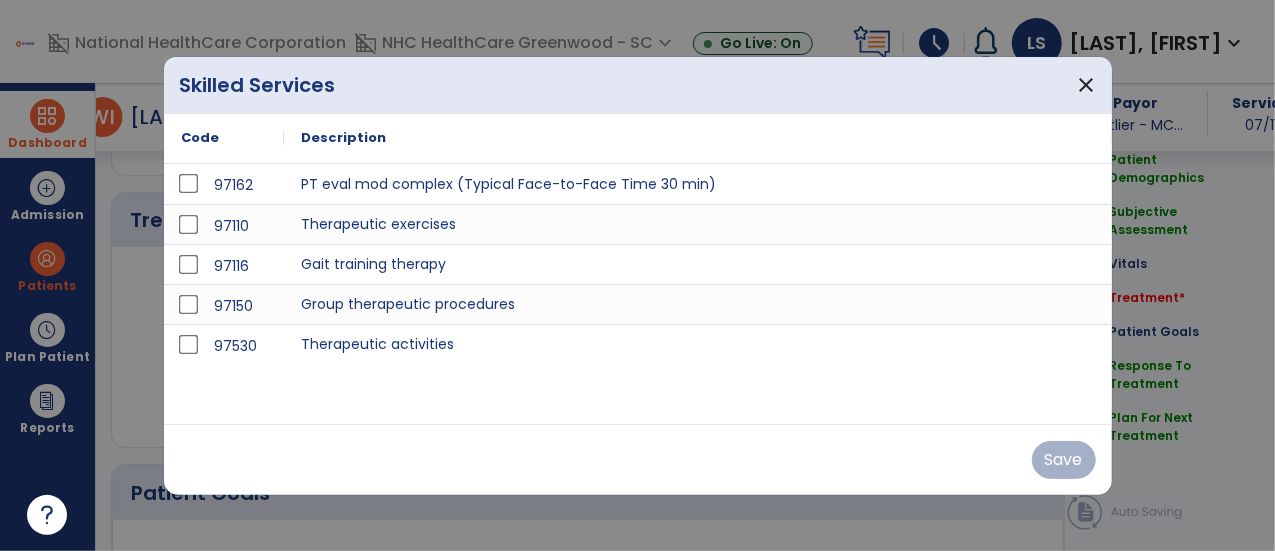 scroll, scrollTop: 1057, scrollLeft: 0, axis: vertical 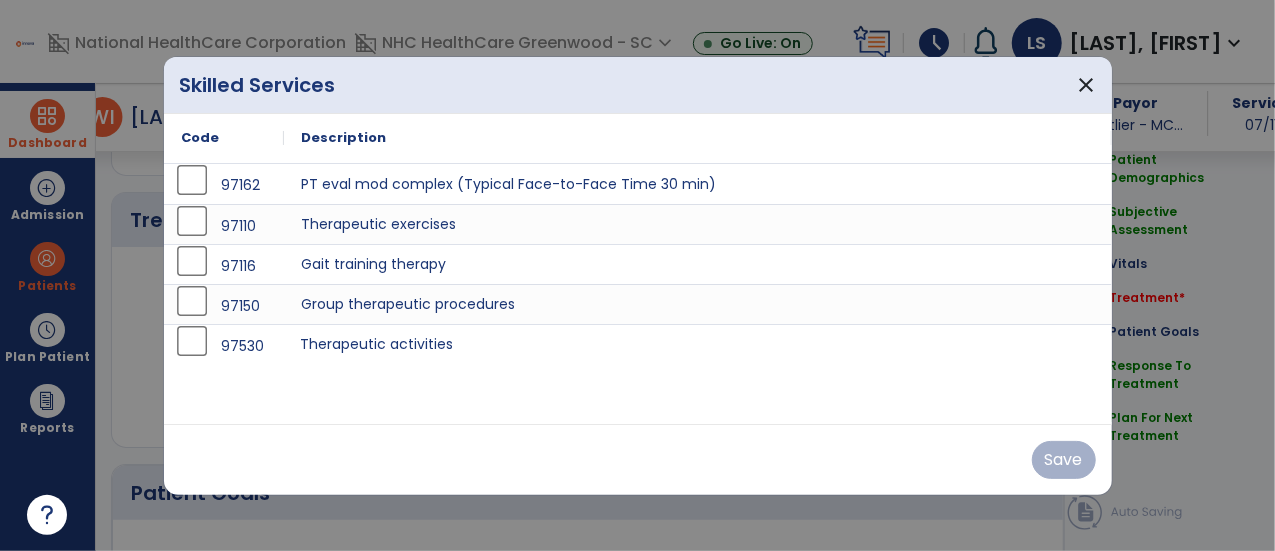 click on "Therapeutic activities" at bounding box center (698, 344) 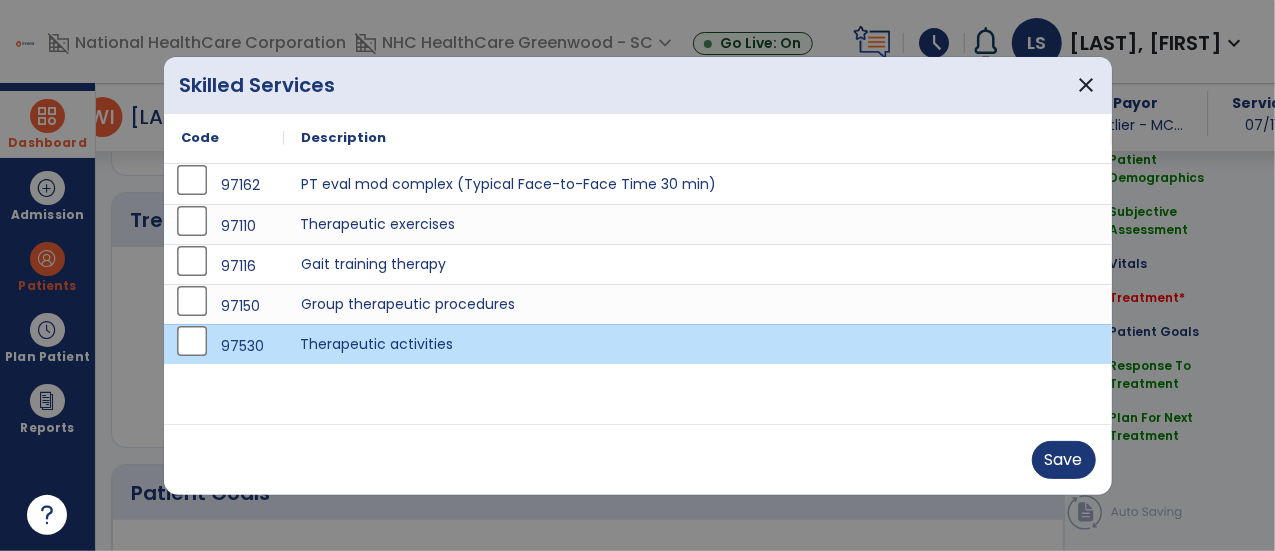click on "Therapeutic exercises" at bounding box center [698, 224] 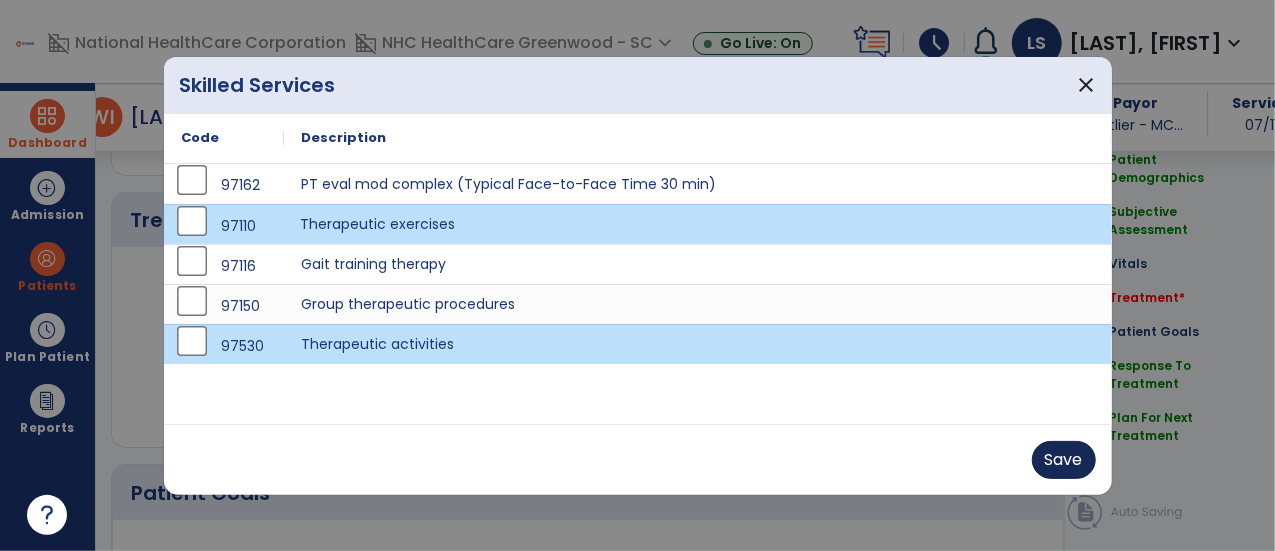 click on "Save" at bounding box center [1064, 460] 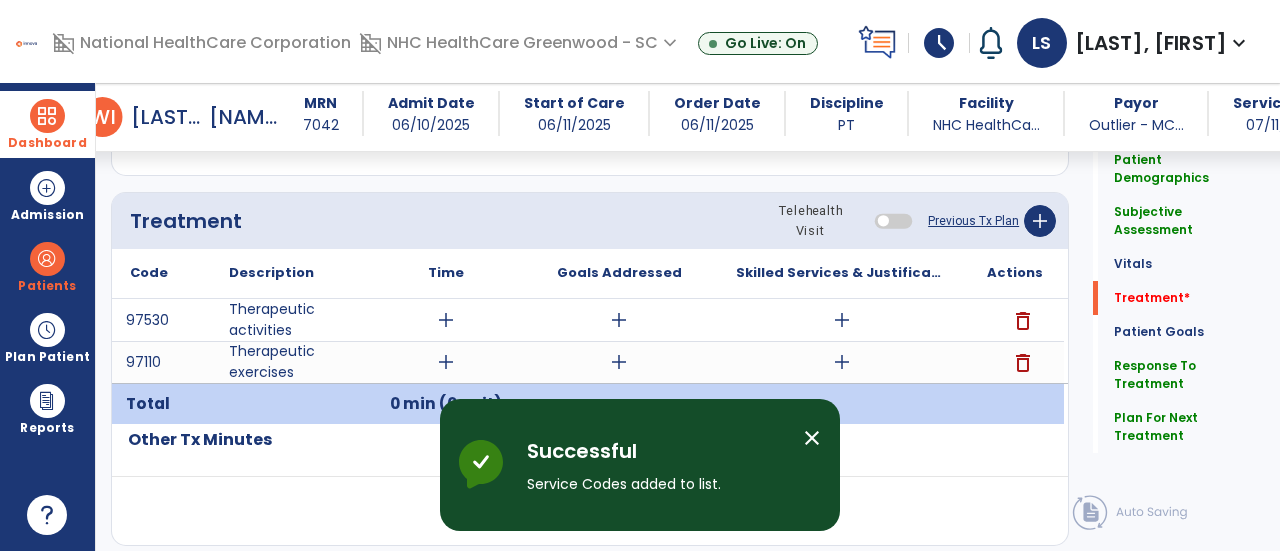 click on "add" at bounding box center [446, 362] 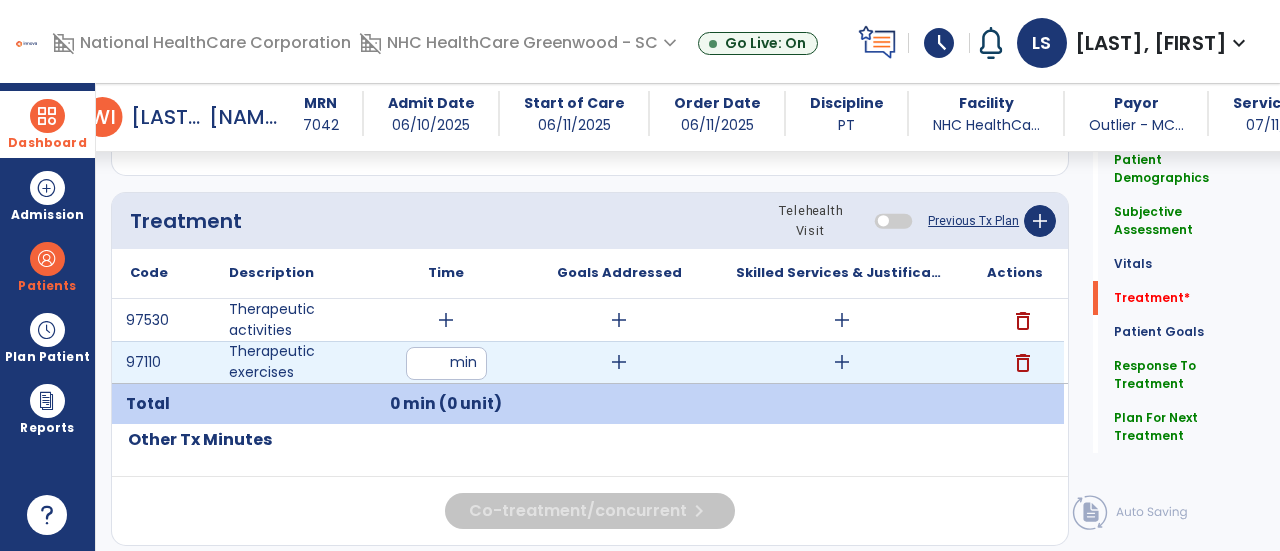 type on "*" 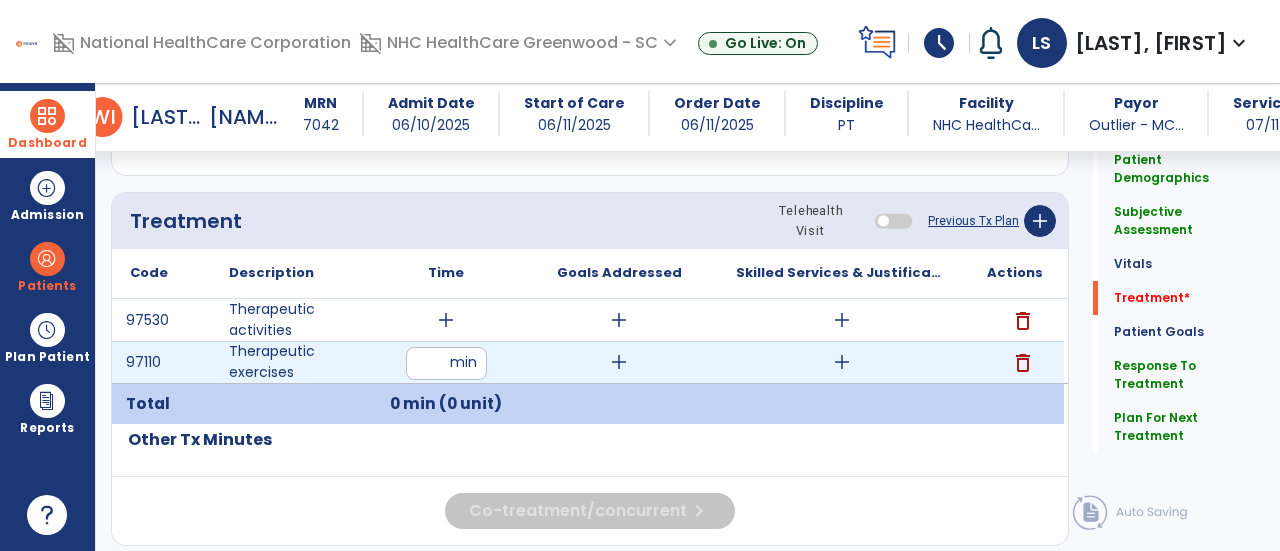 type on "**" 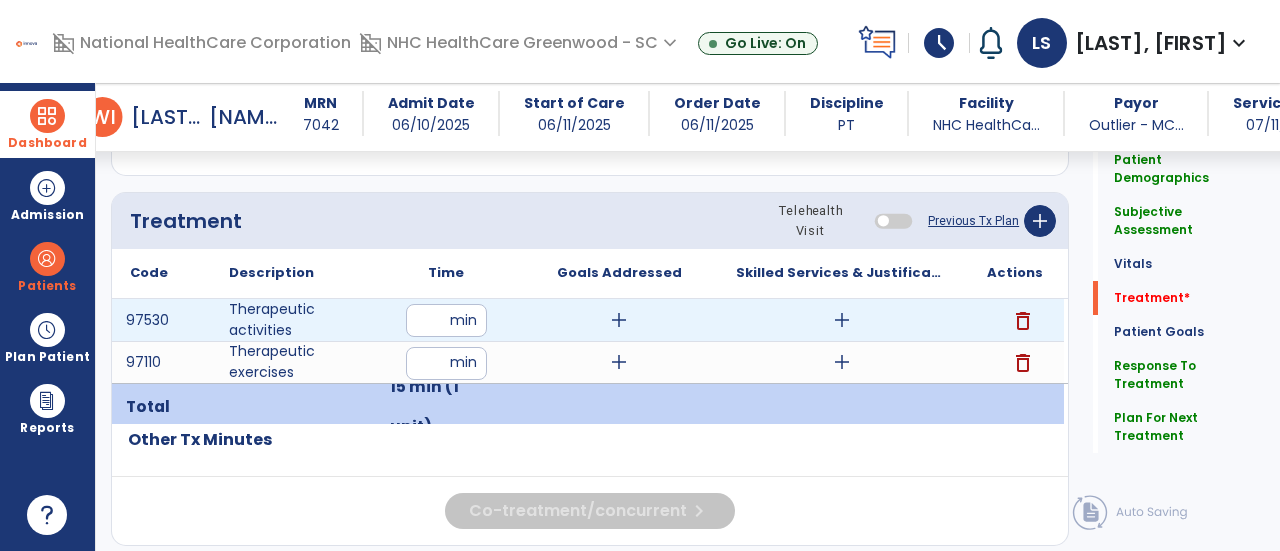 type on "**" 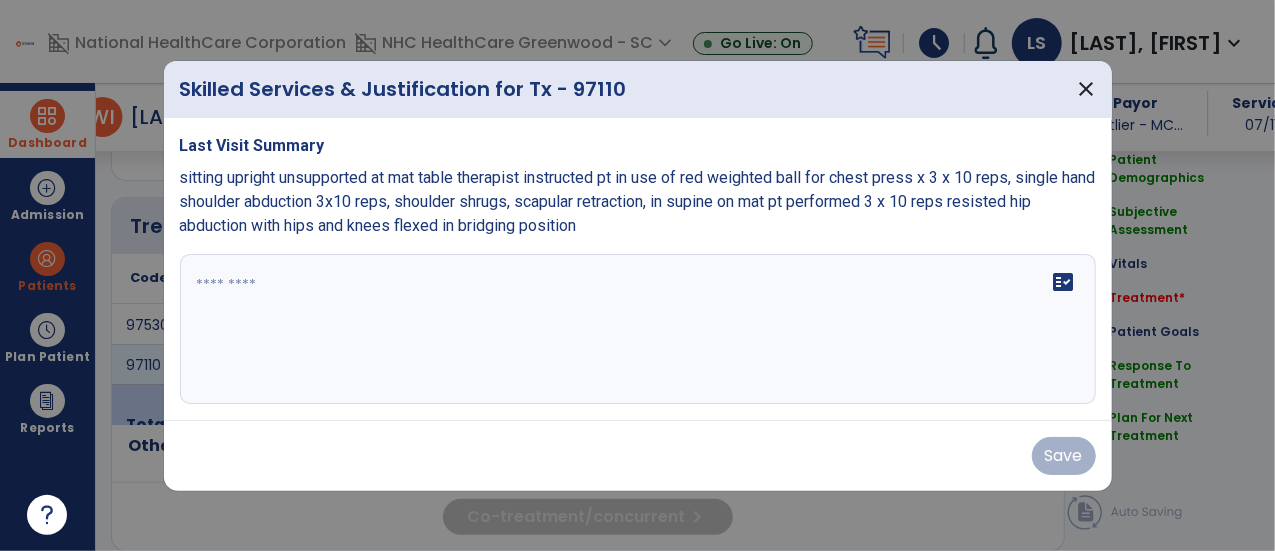 scroll, scrollTop: 1057, scrollLeft: 0, axis: vertical 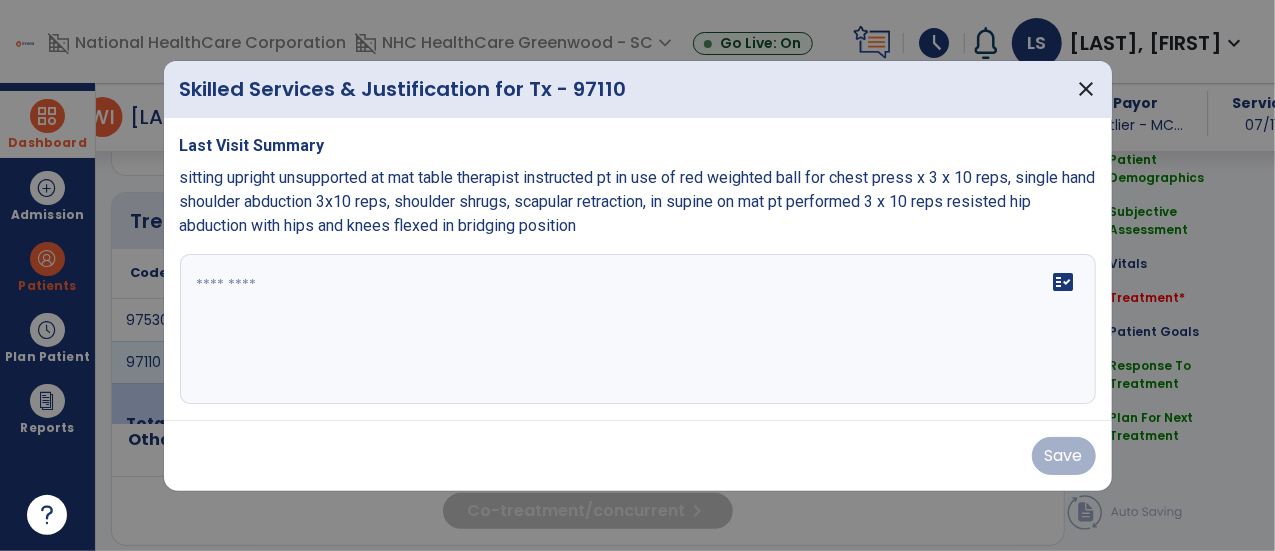 click on "fact_check" at bounding box center [638, 329] 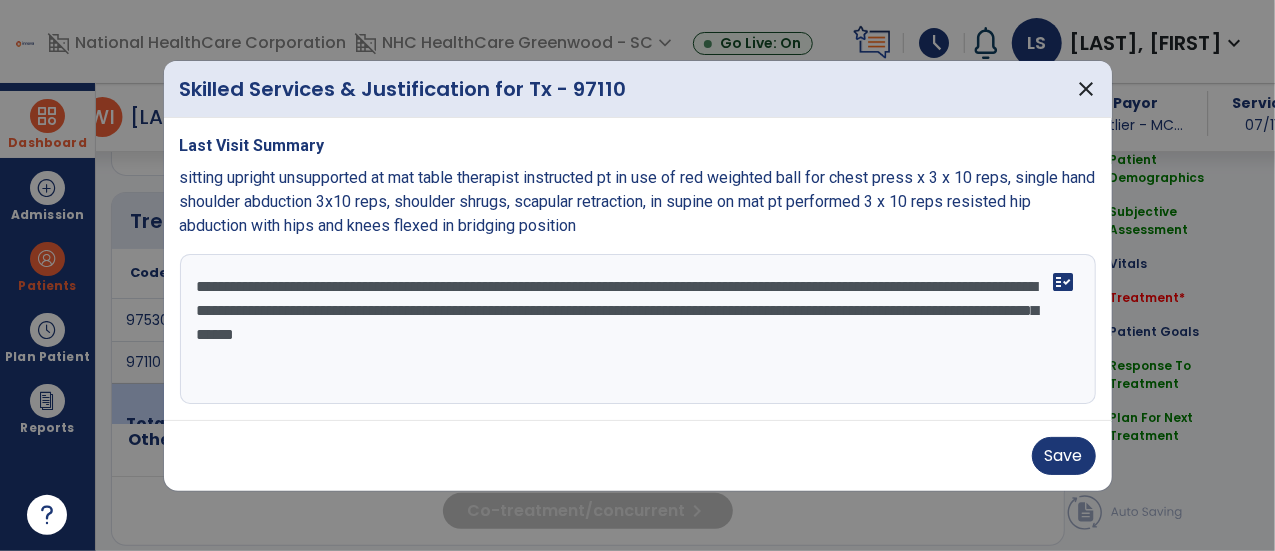 click on "**********" at bounding box center [638, 329] 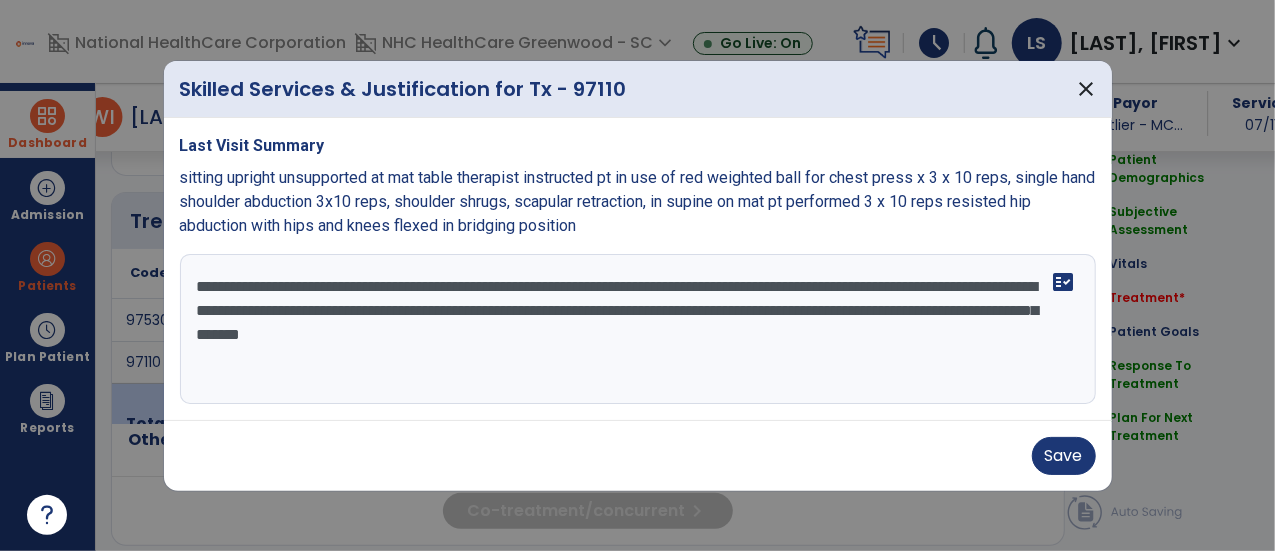 click on "**********" at bounding box center [638, 329] 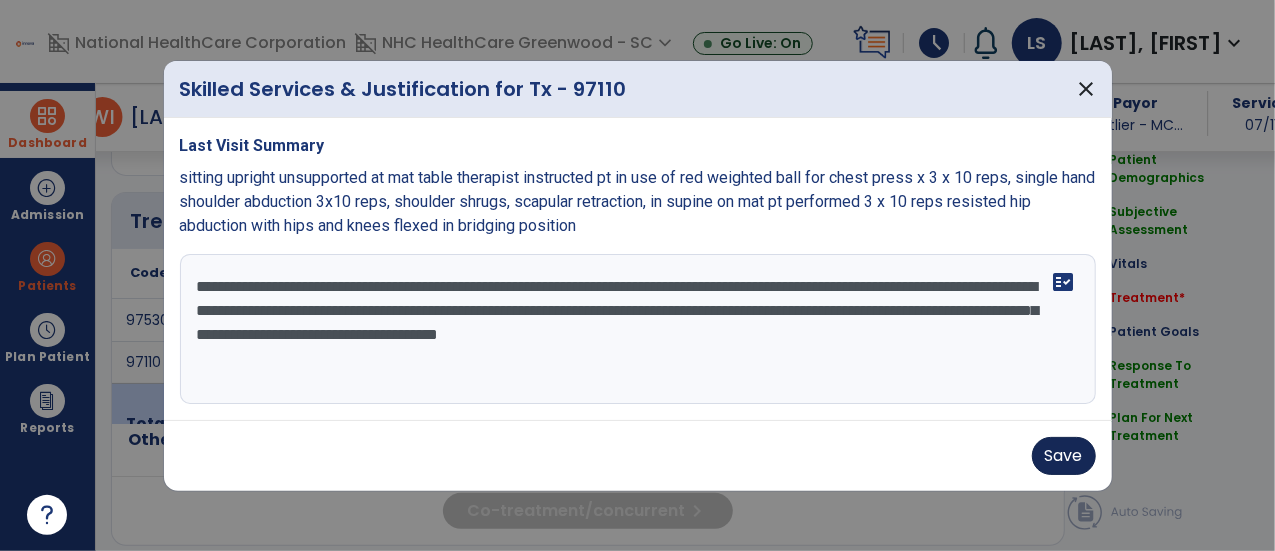 type on "**********" 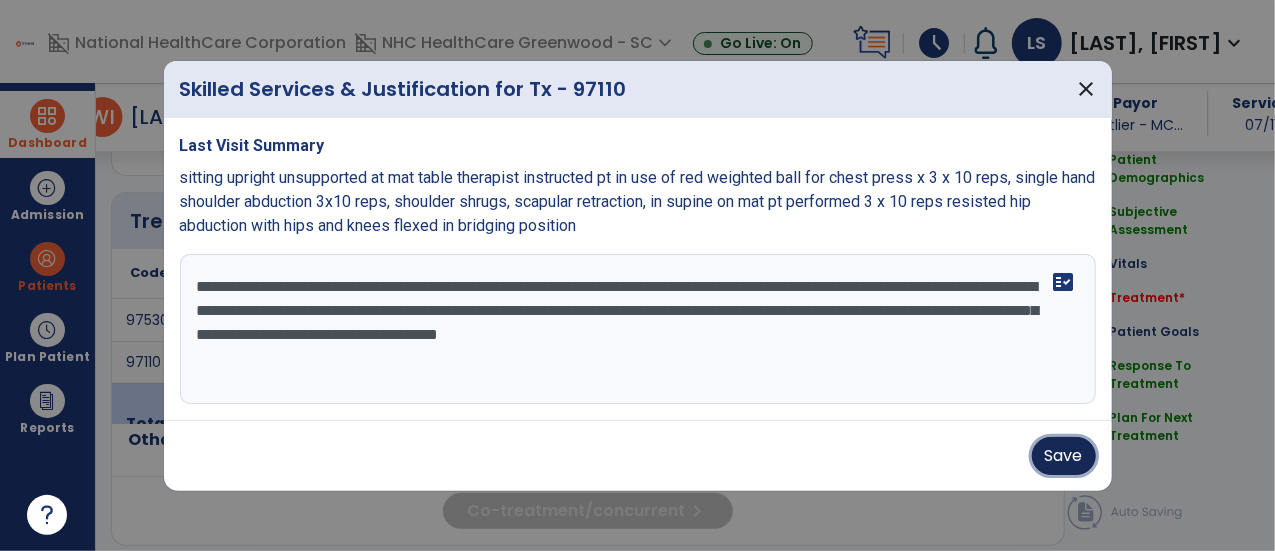 click on "Save" at bounding box center (1064, 456) 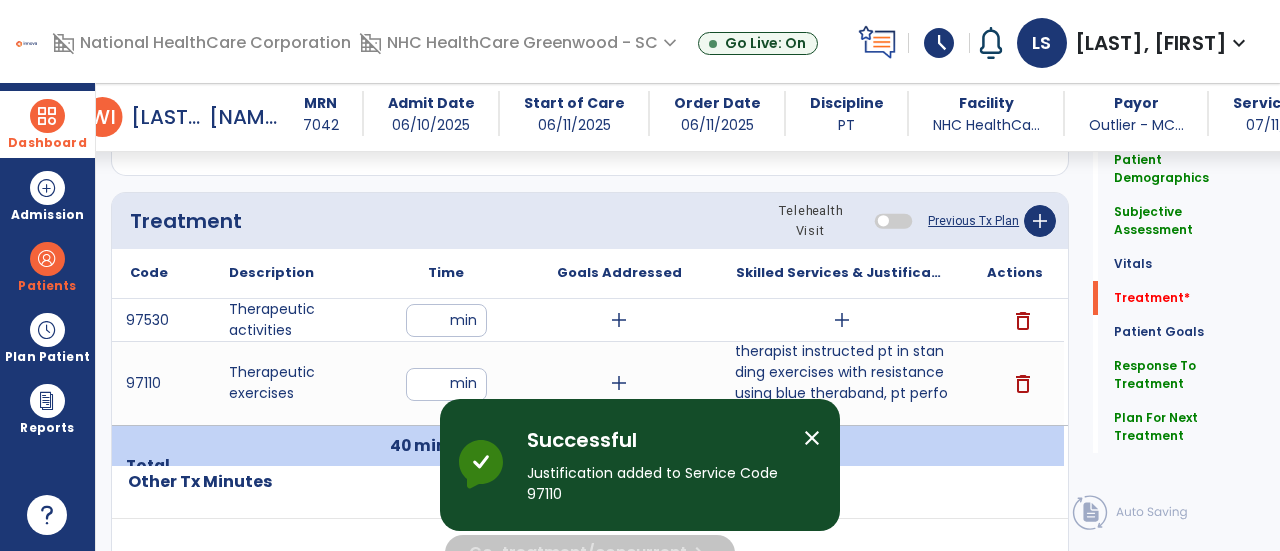 click on "add" at bounding box center [842, 320] 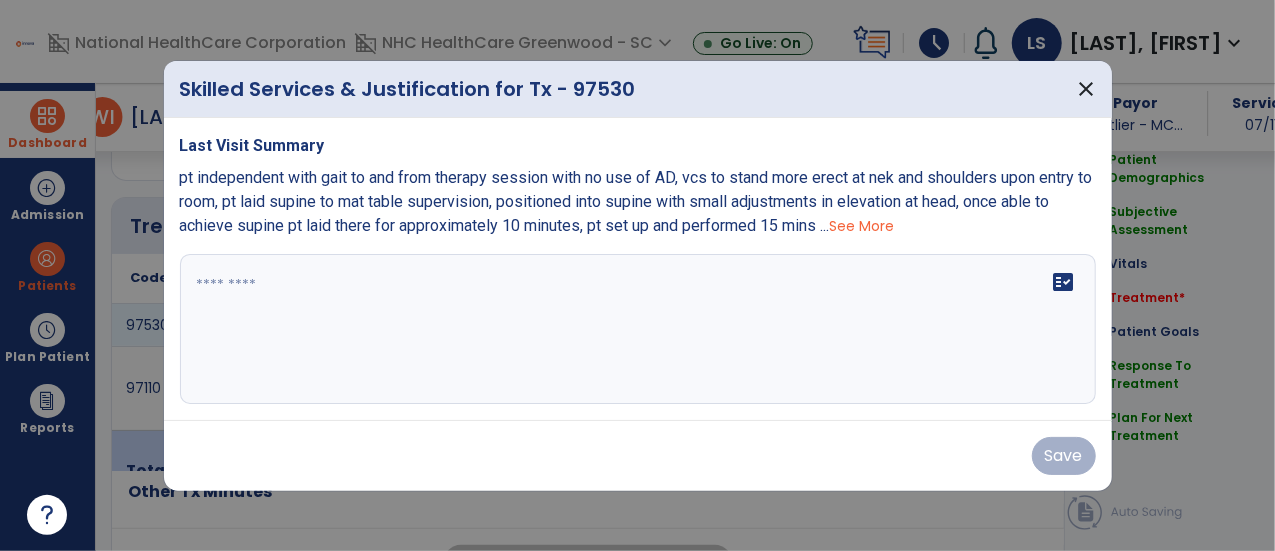 scroll, scrollTop: 1057, scrollLeft: 0, axis: vertical 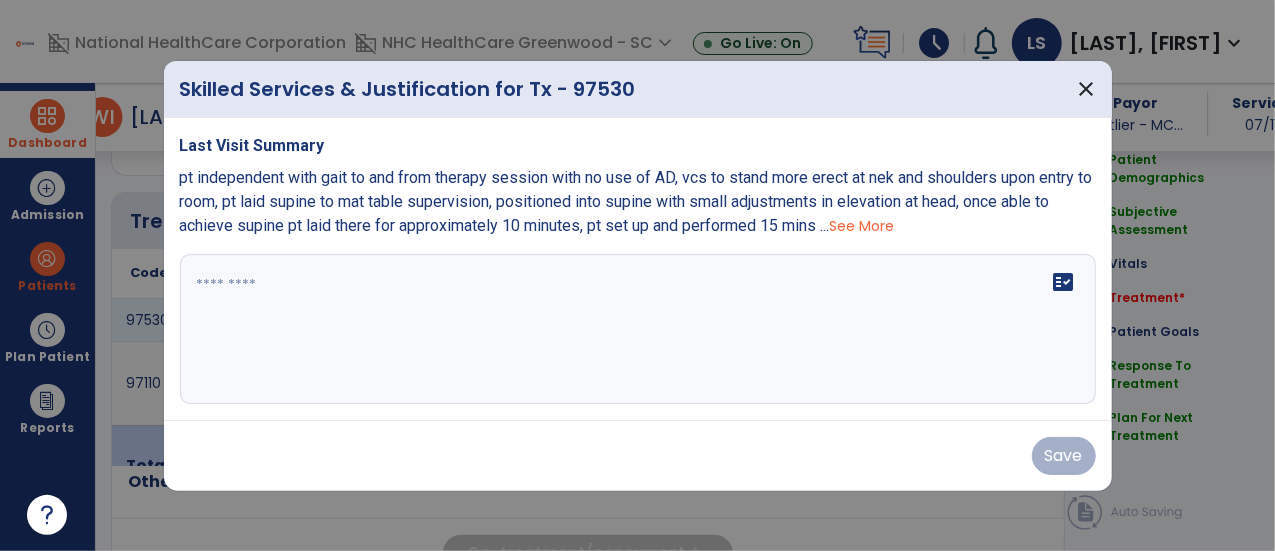 click at bounding box center (638, 329) 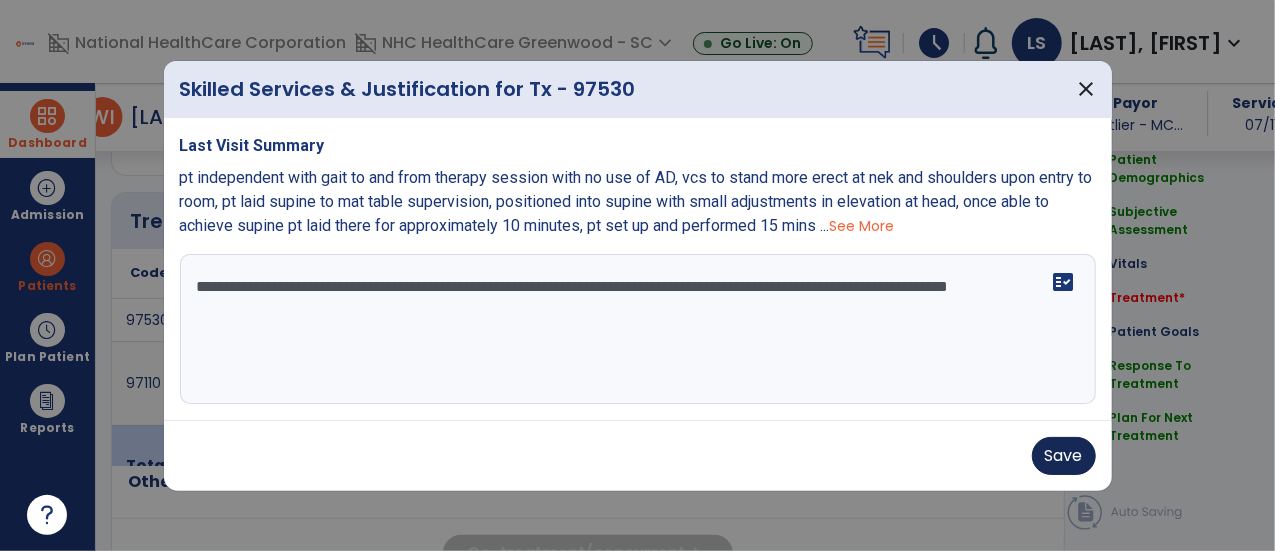 type on "**********" 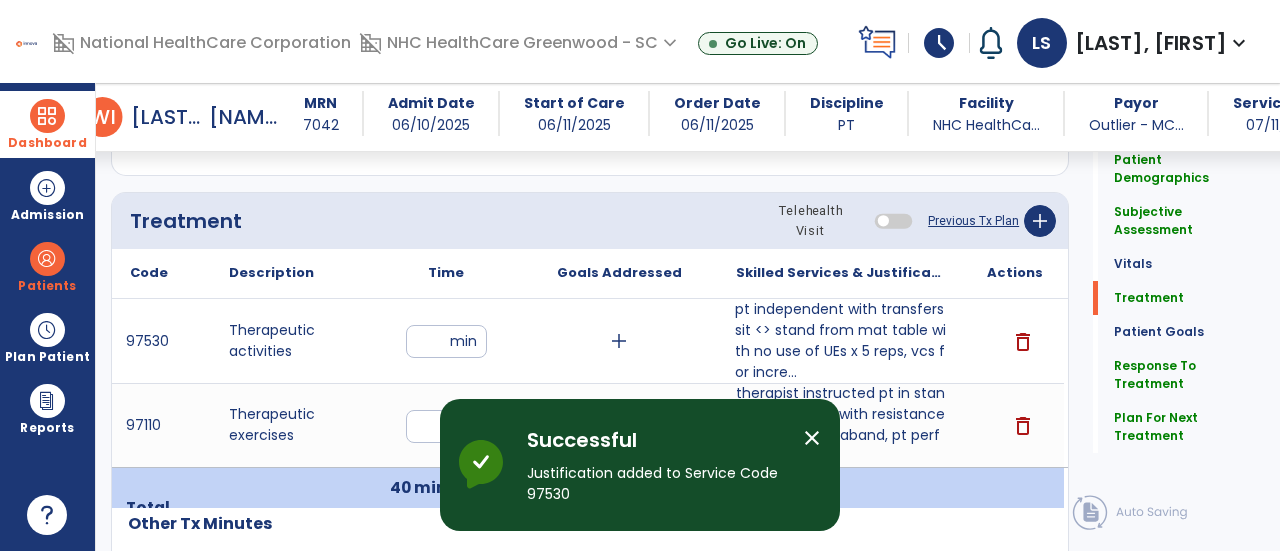 click on "schedule" at bounding box center (939, 43) 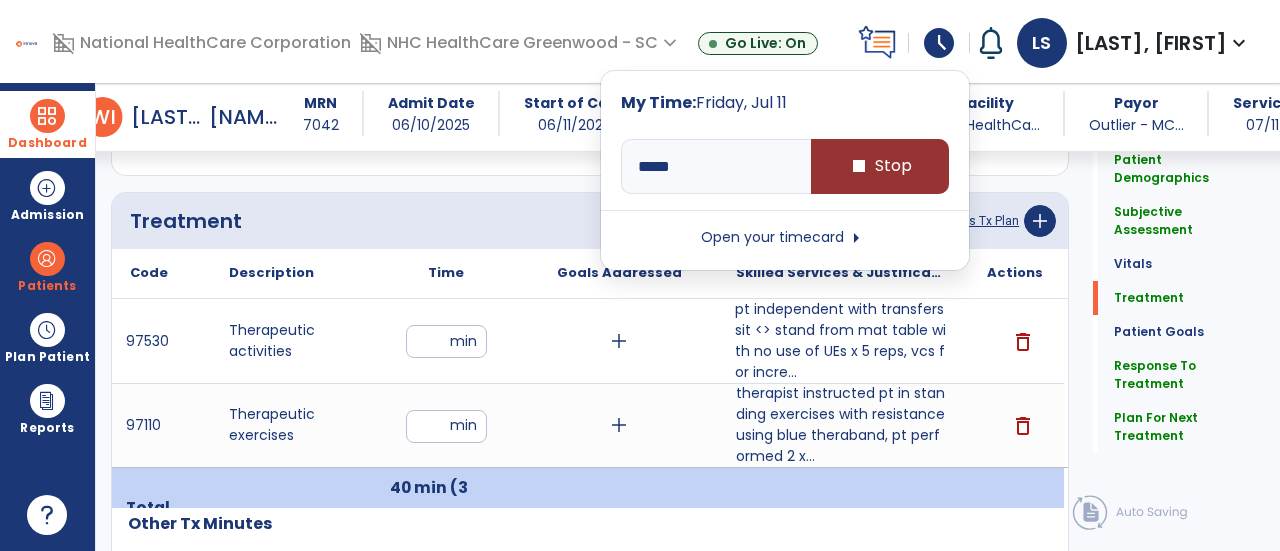 click on "stop  Stop" at bounding box center [880, 166] 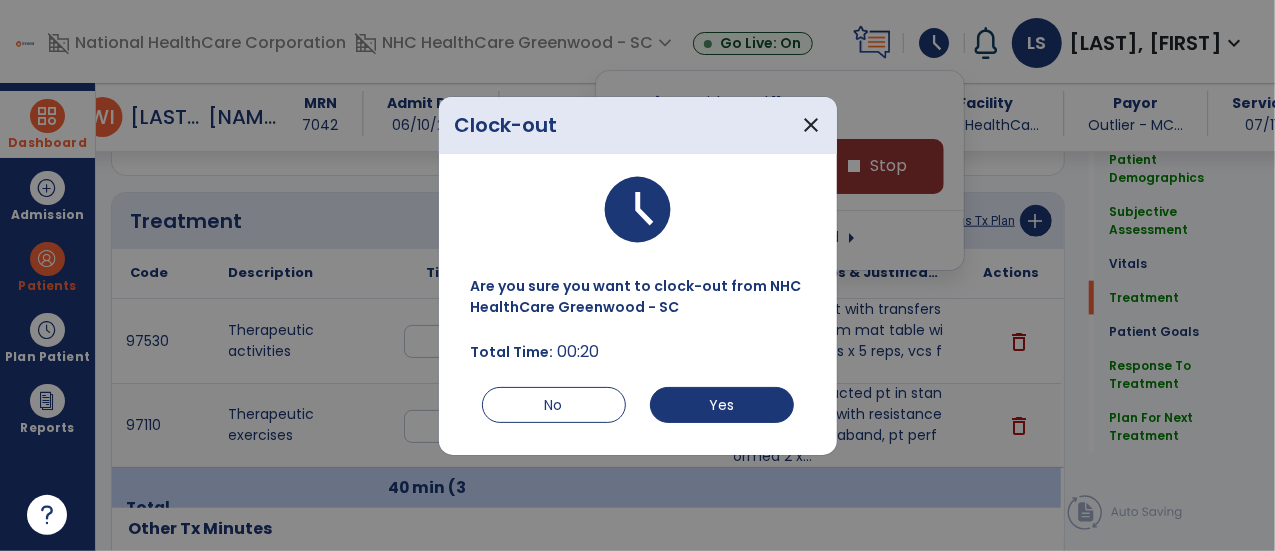scroll, scrollTop: 1057, scrollLeft: 0, axis: vertical 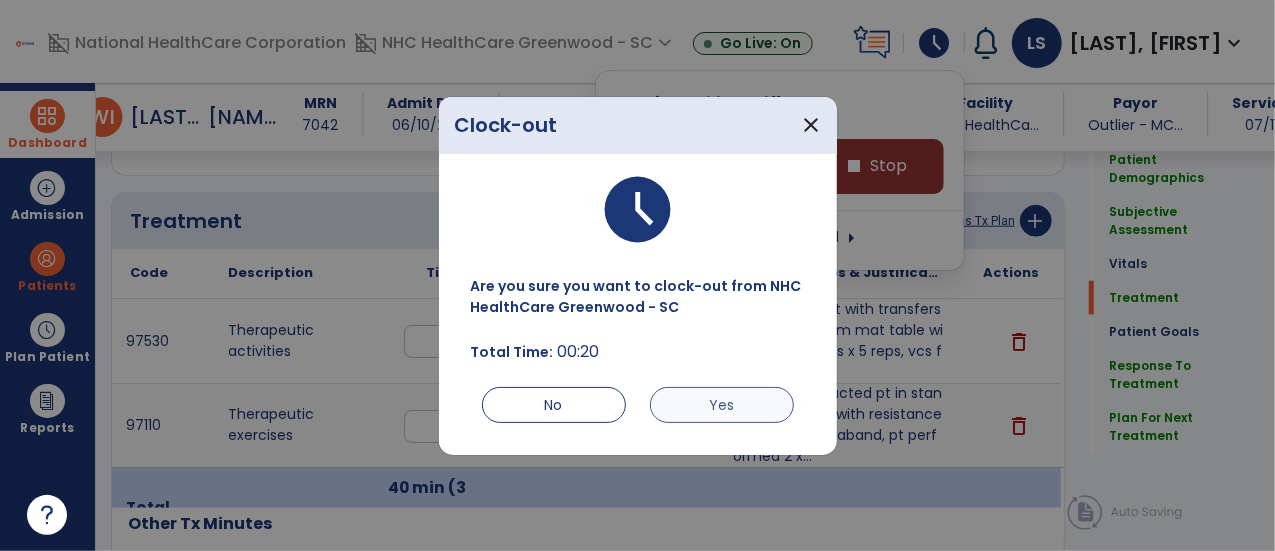 click on "Yes" at bounding box center (722, 405) 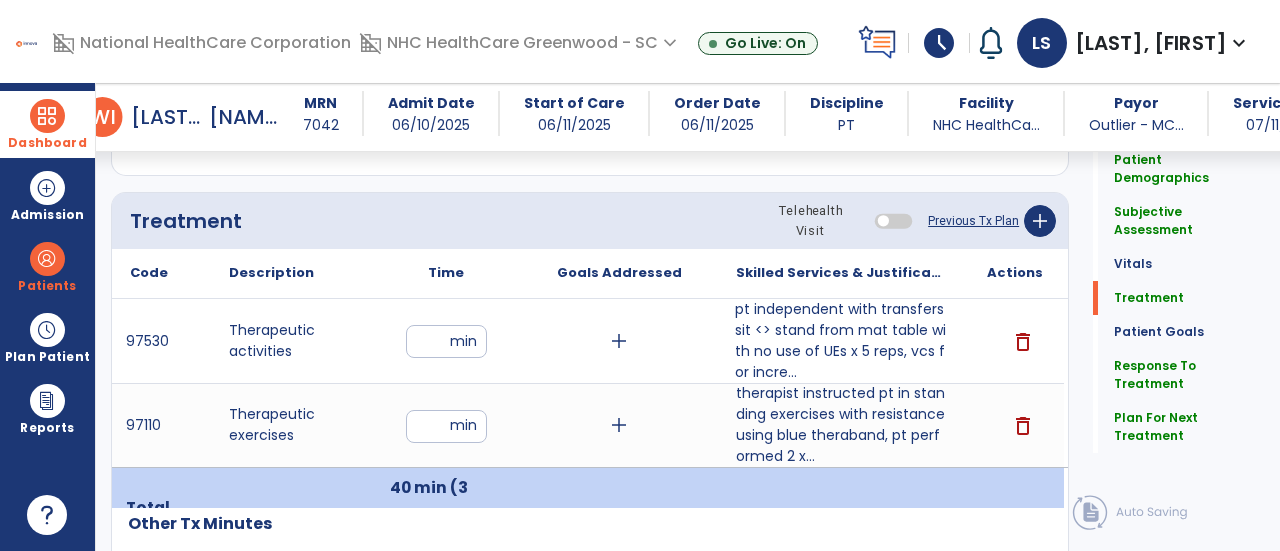 click on "pt independent with transfers sit <> stand from mat table with no use of UEs x 5 reps, vcs for incre..." at bounding box center [841, 341] 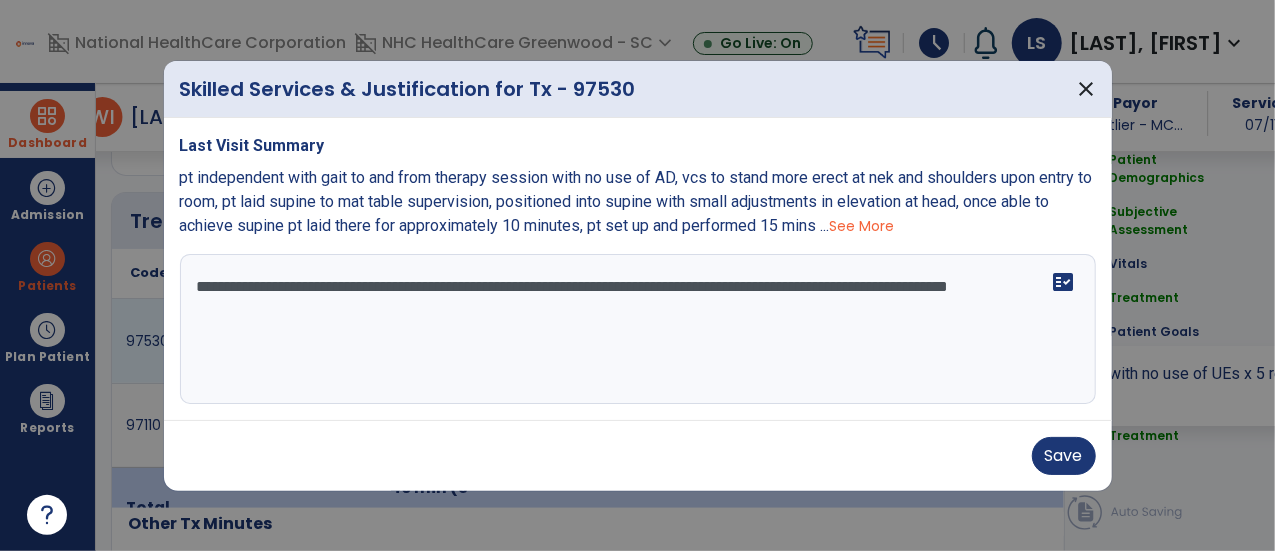 scroll, scrollTop: 1057, scrollLeft: 0, axis: vertical 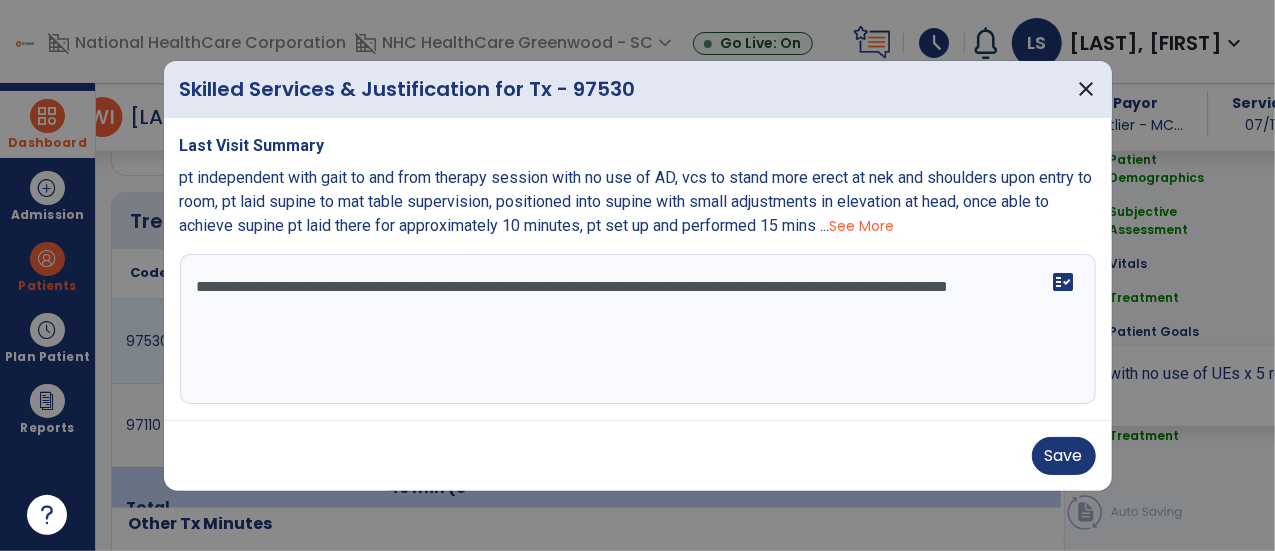 click on "**********" at bounding box center [638, 329] 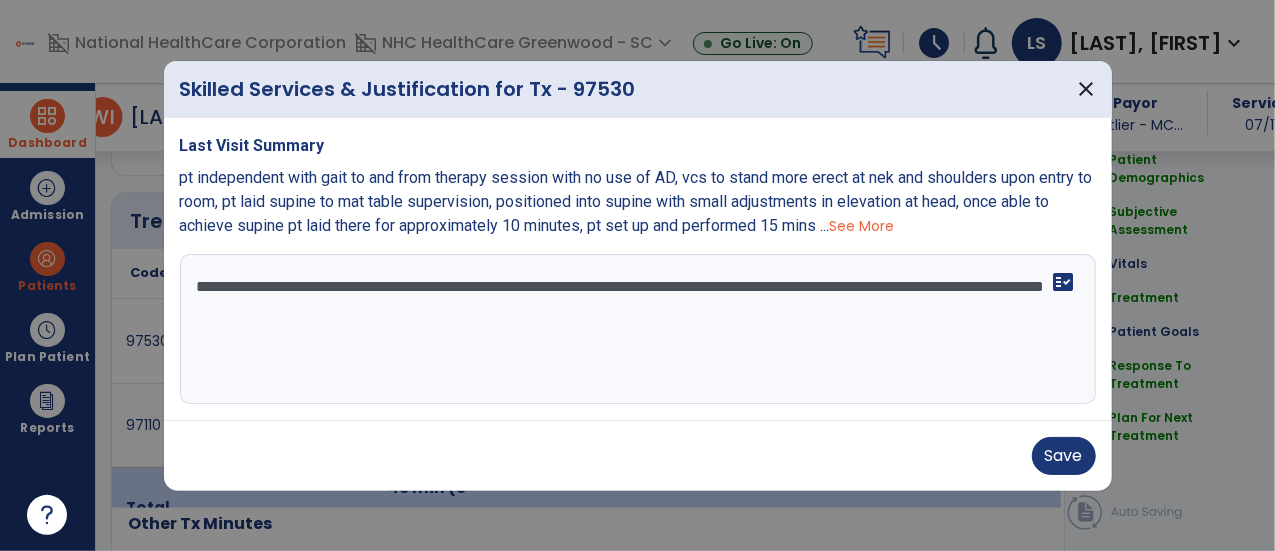 click on "**********" at bounding box center (638, 329) 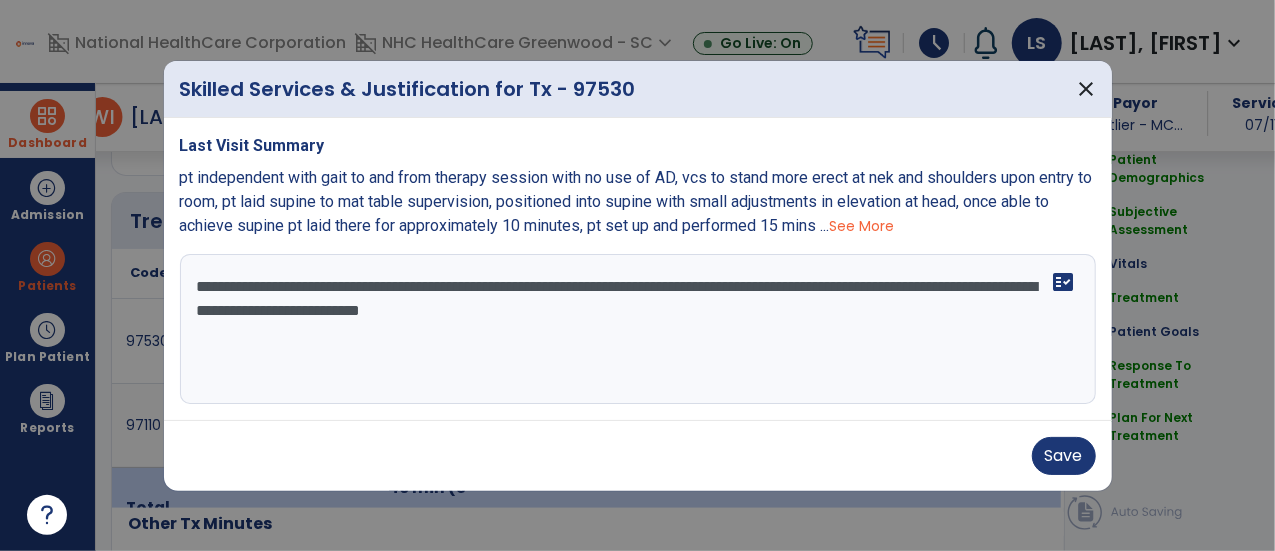 click on "**********" at bounding box center [638, 329] 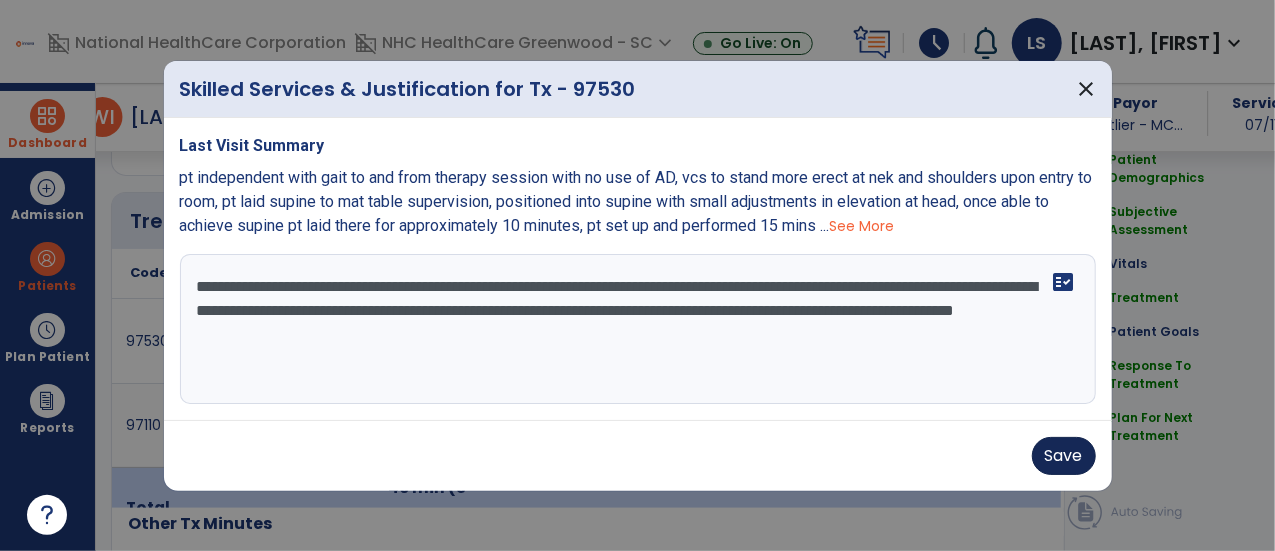 type on "**********" 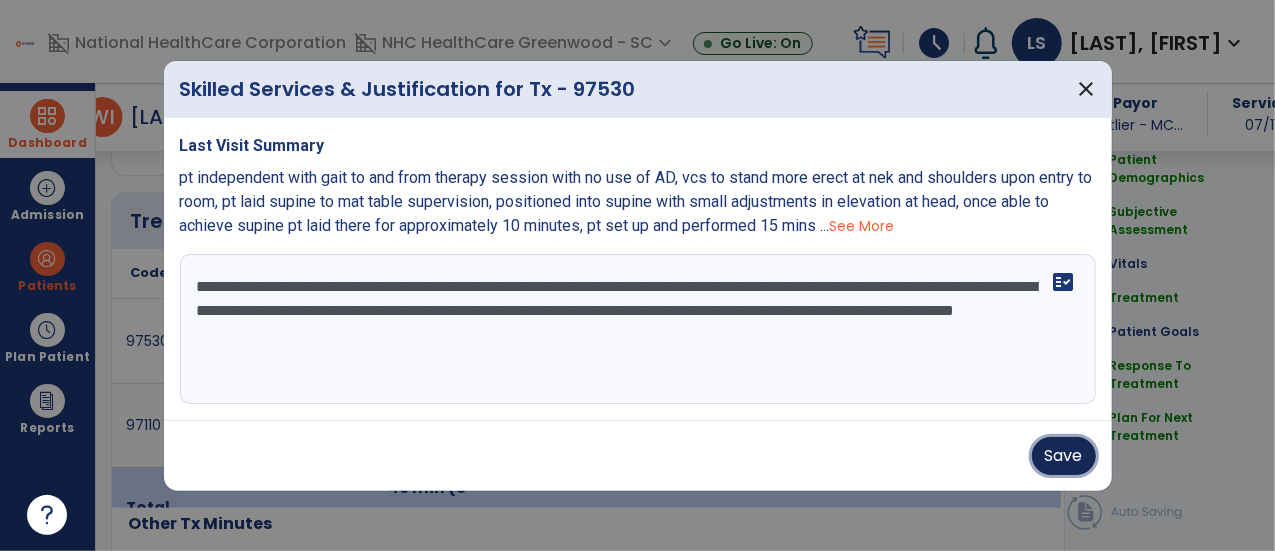 click on "Save" at bounding box center [1064, 456] 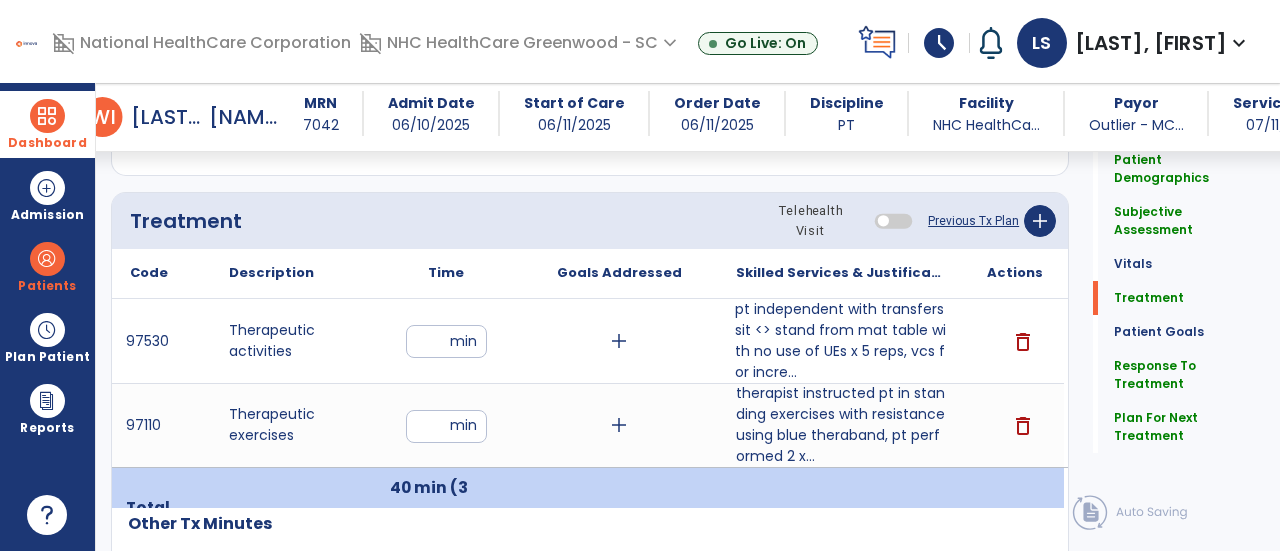click on "pt independent with transfers sit <> stand from mat table with no use of UEs x 5 reps, vcs for incre..." at bounding box center (841, 341) 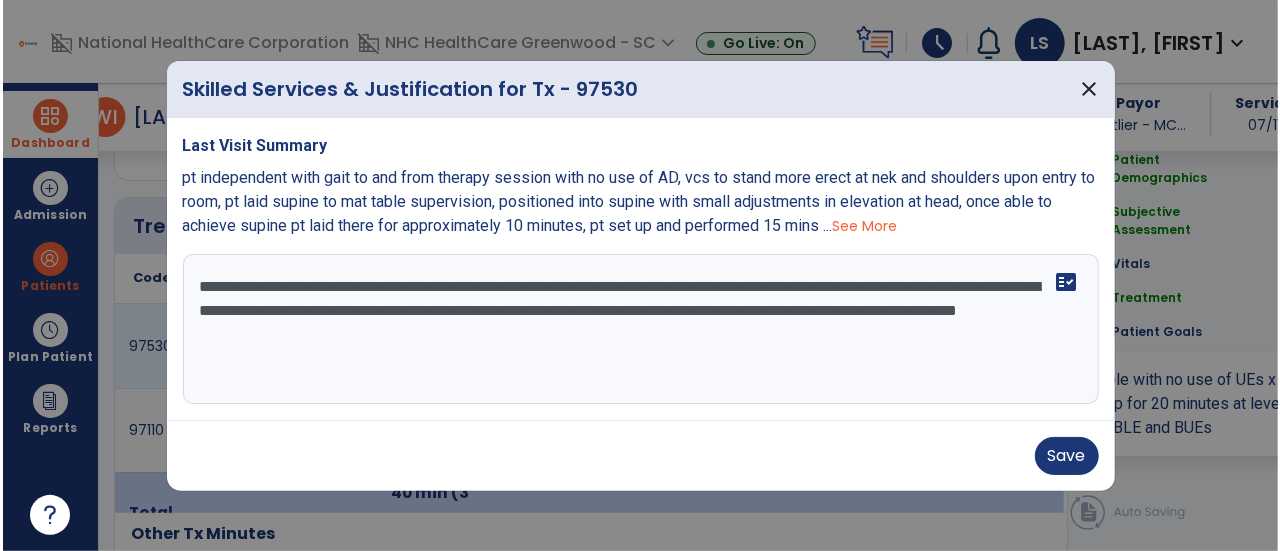 scroll, scrollTop: 1057, scrollLeft: 0, axis: vertical 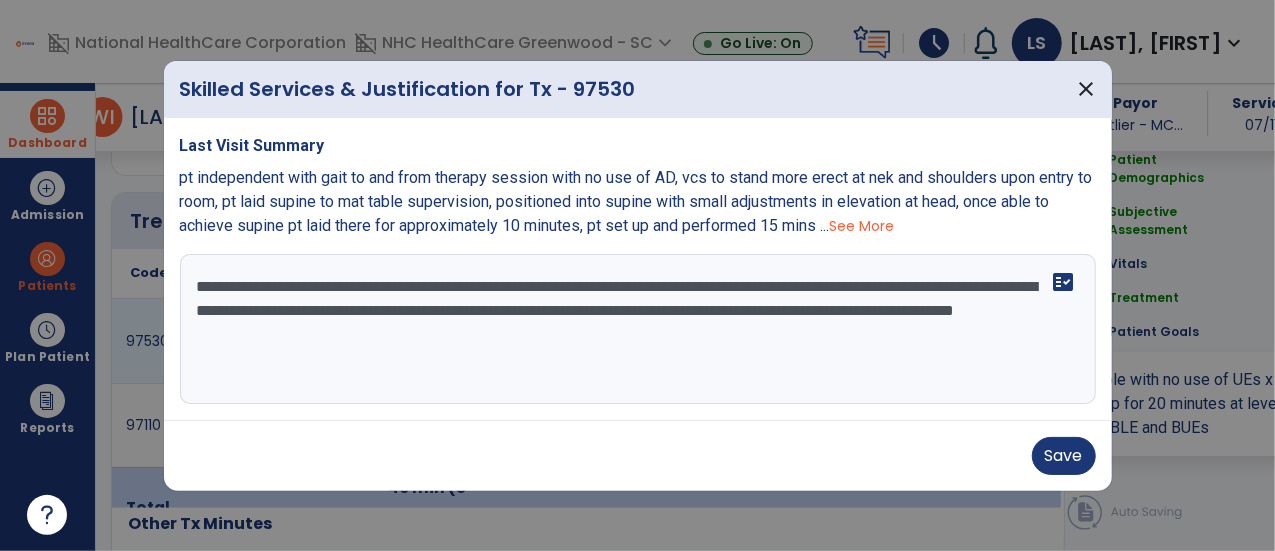 click on "**********" at bounding box center (638, 329) 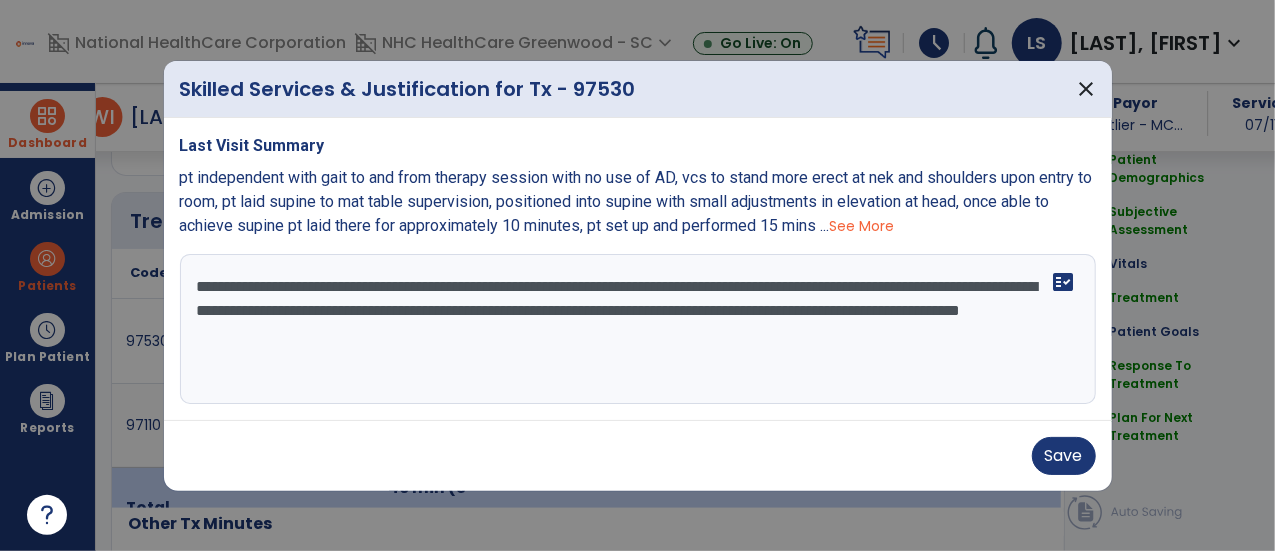 click on "**********" at bounding box center (638, 329) 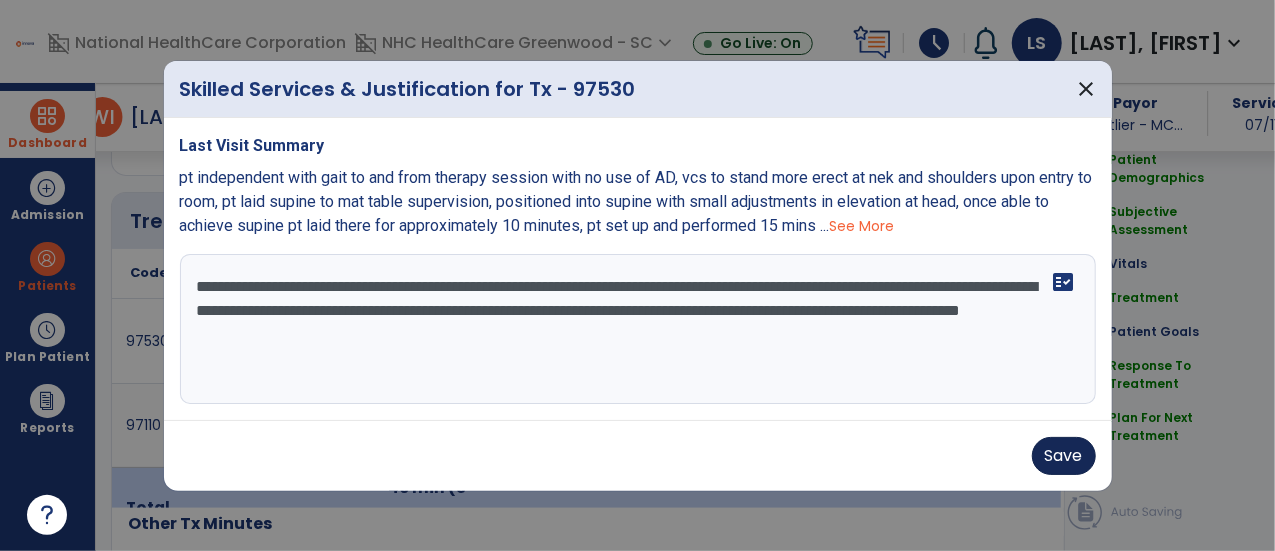 type on "**********" 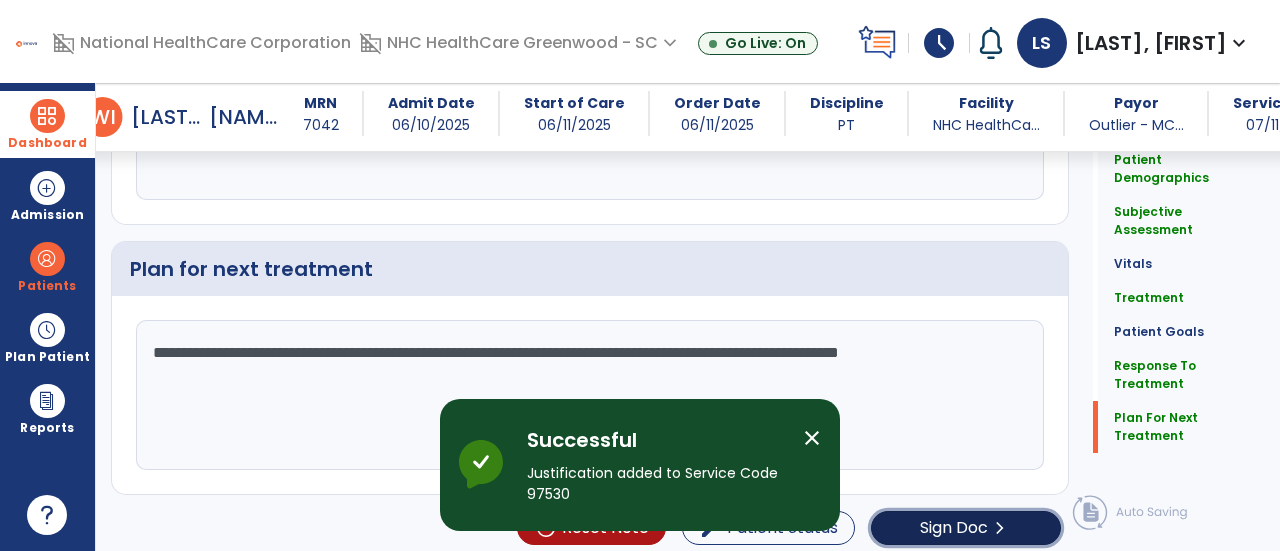 click on "Sign Doc  chevron_right" 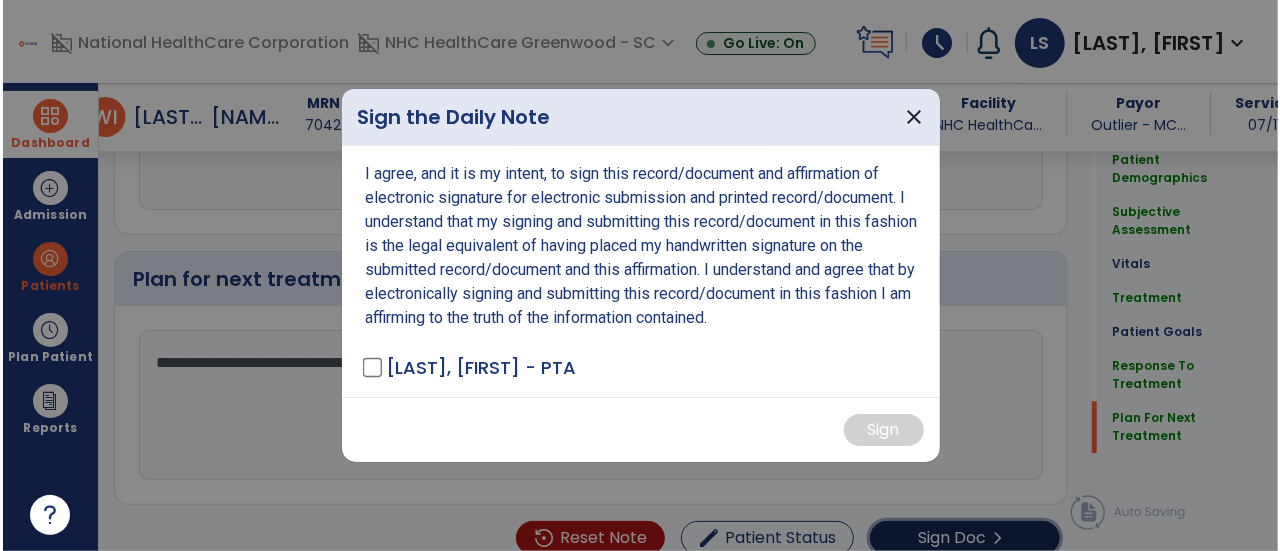 scroll, scrollTop: 2658, scrollLeft: 0, axis: vertical 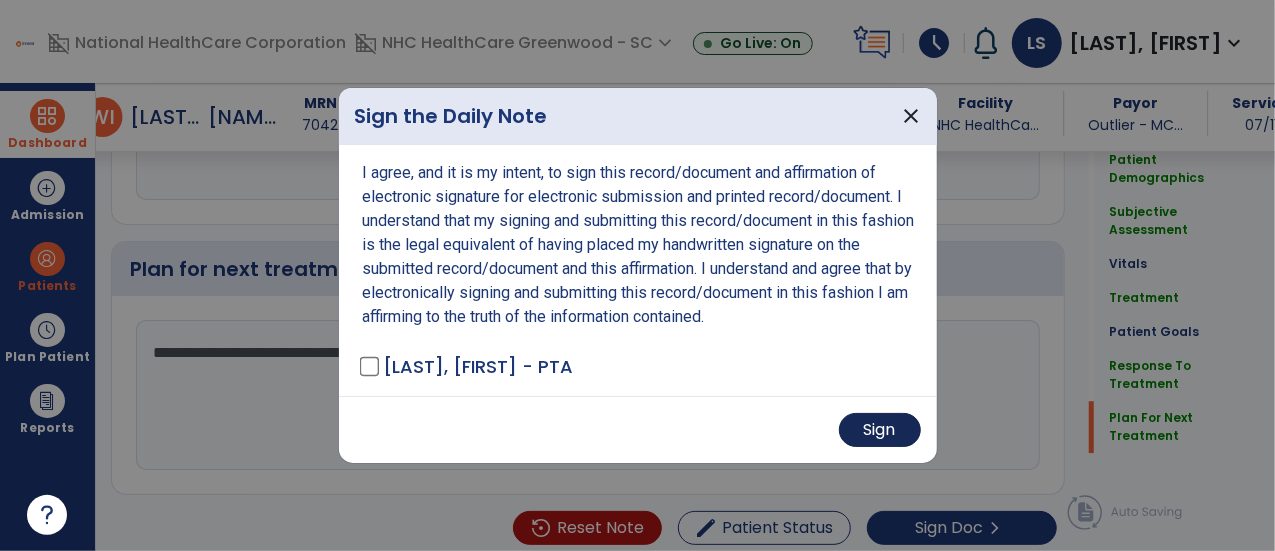 click on "Sign" at bounding box center (880, 430) 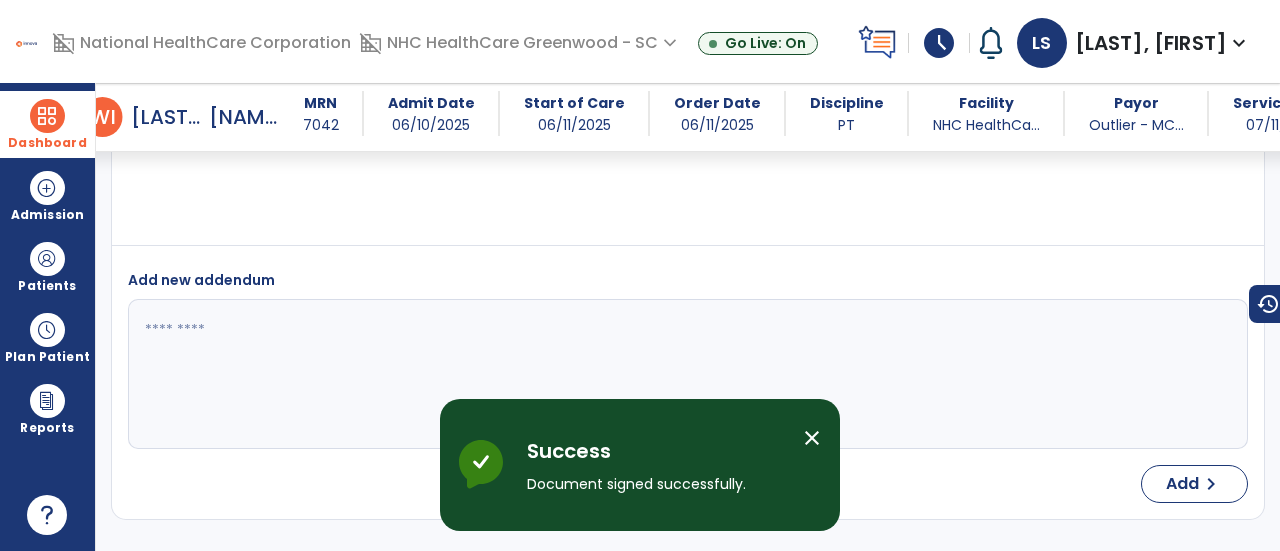scroll, scrollTop: 4110, scrollLeft: 0, axis: vertical 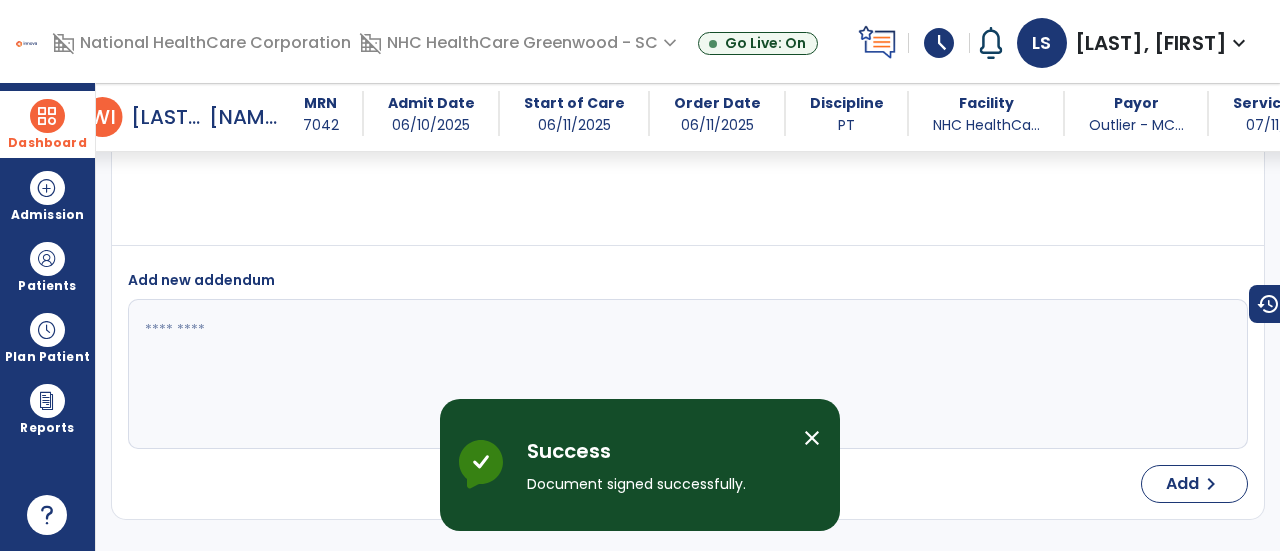 click at bounding box center [47, 116] 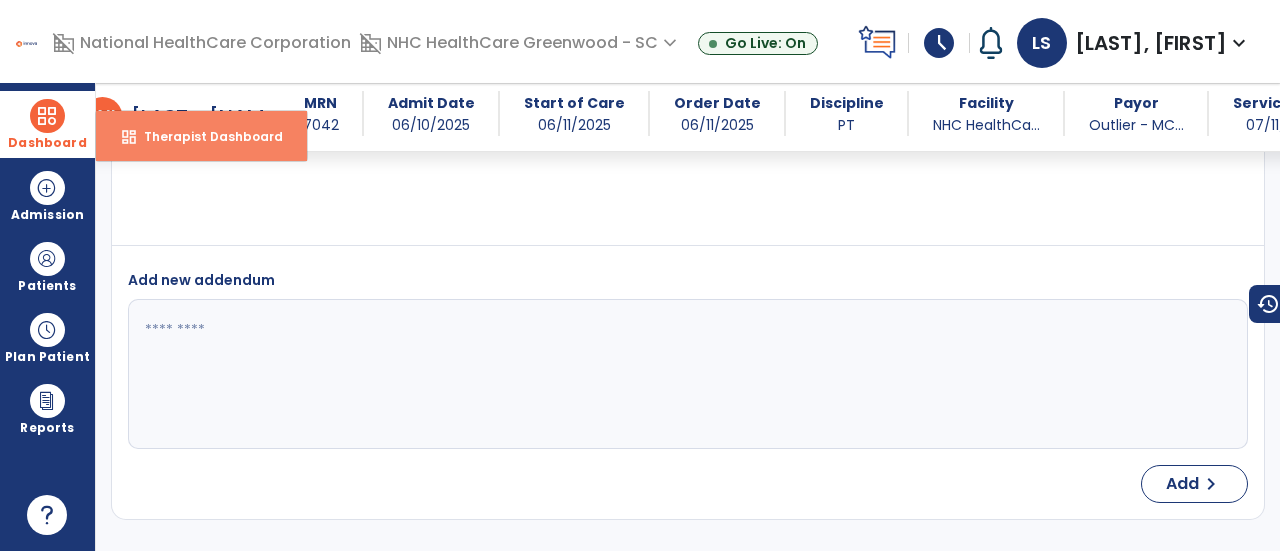 click on "Therapist Dashboard" at bounding box center (205, 136) 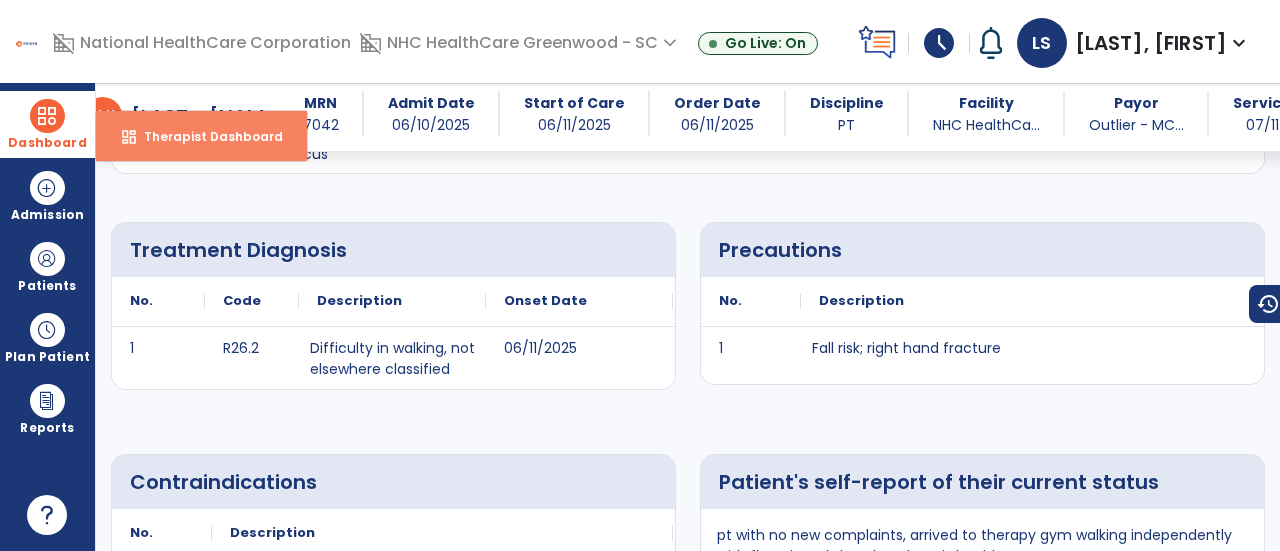 select on "****" 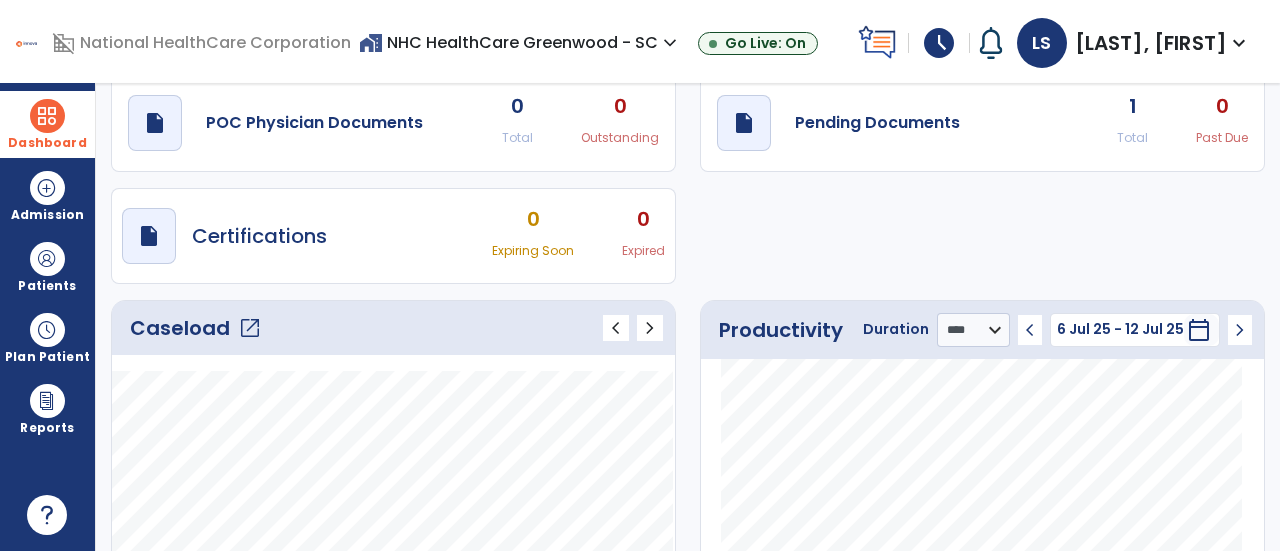 scroll, scrollTop: 77, scrollLeft: 0, axis: vertical 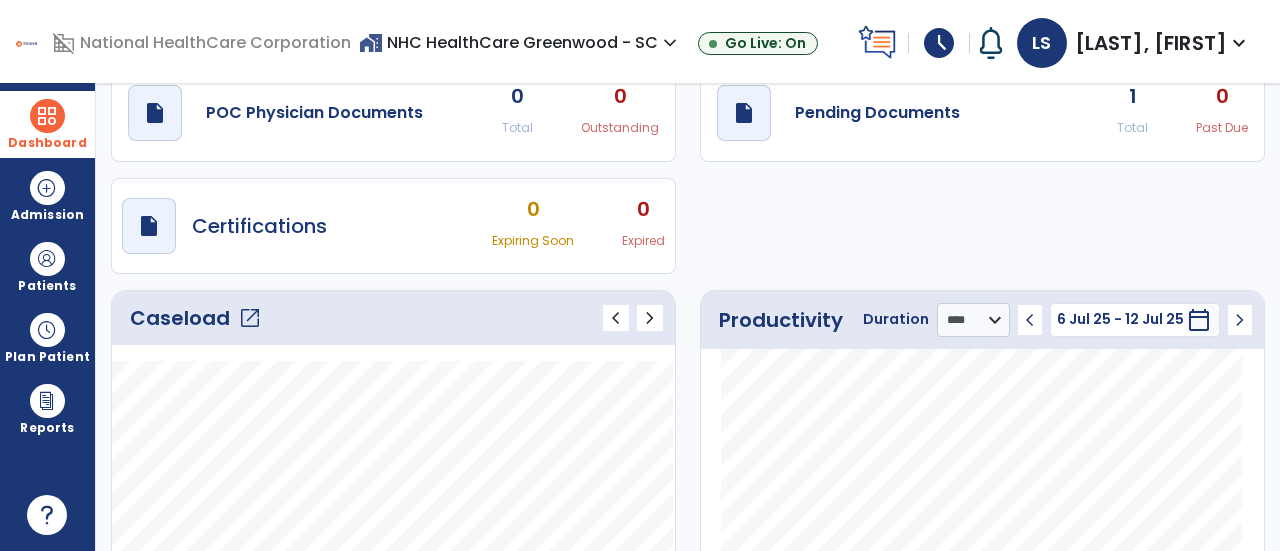 click on "open_in_new" 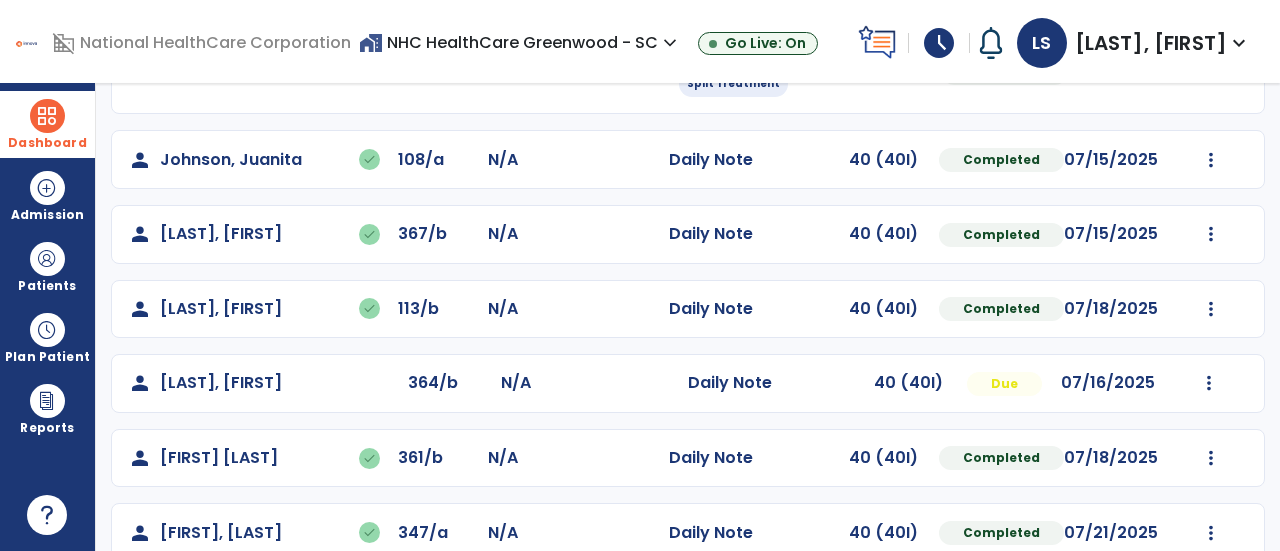 scroll, scrollTop: 506, scrollLeft: 0, axis: vertical 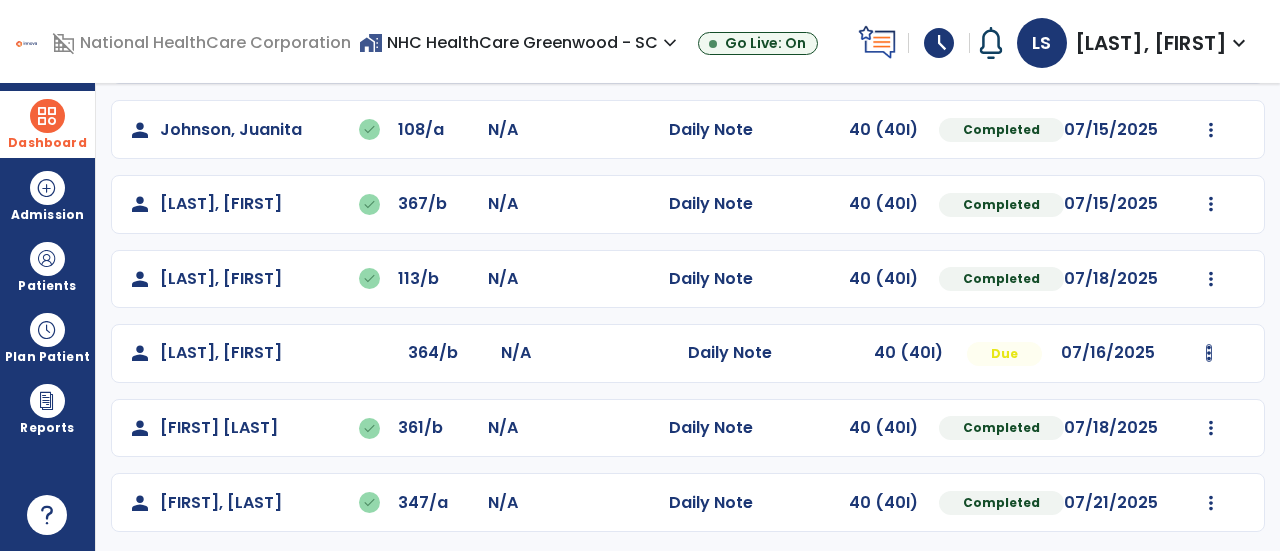 click at bounding box center [1211, -194] 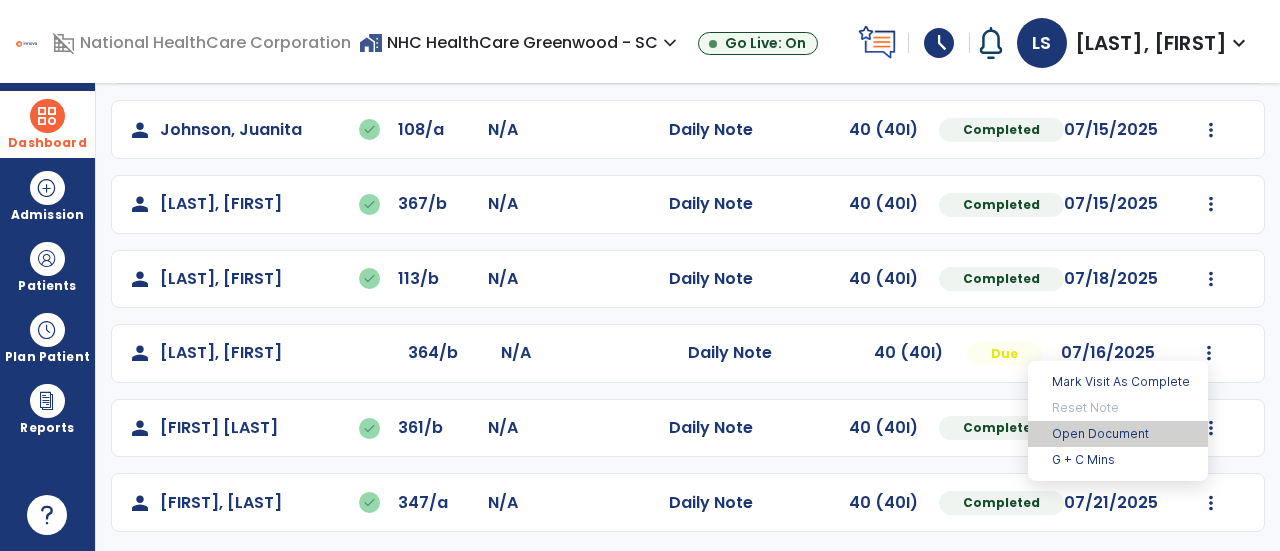 click on "Open Document" at bounding box center [1118, 434] 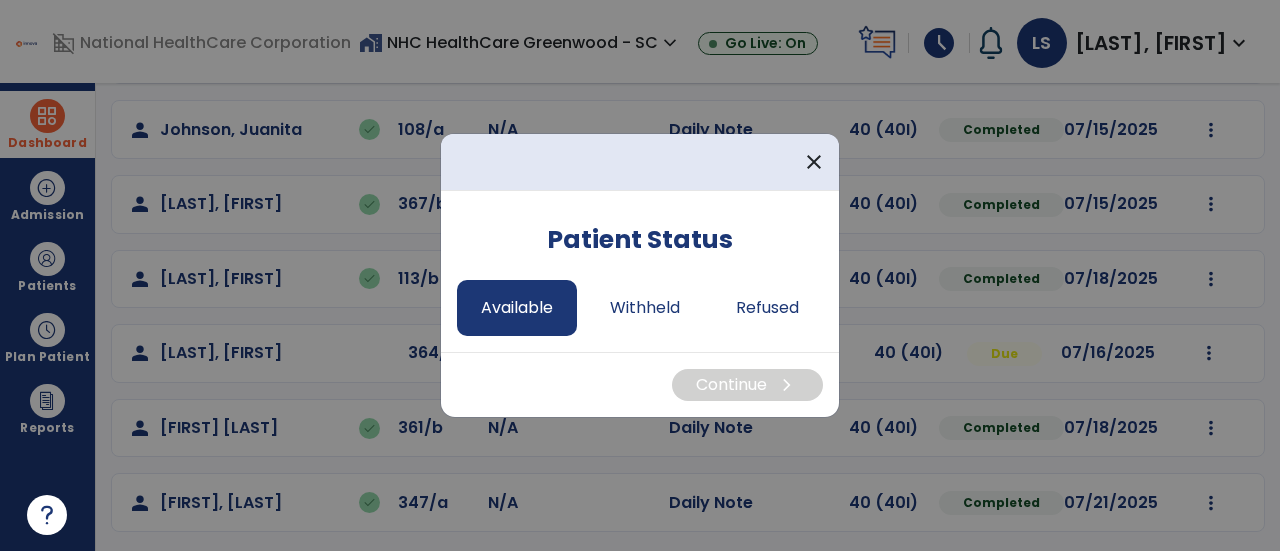 click on "Available" at bounding box center (517, 308) 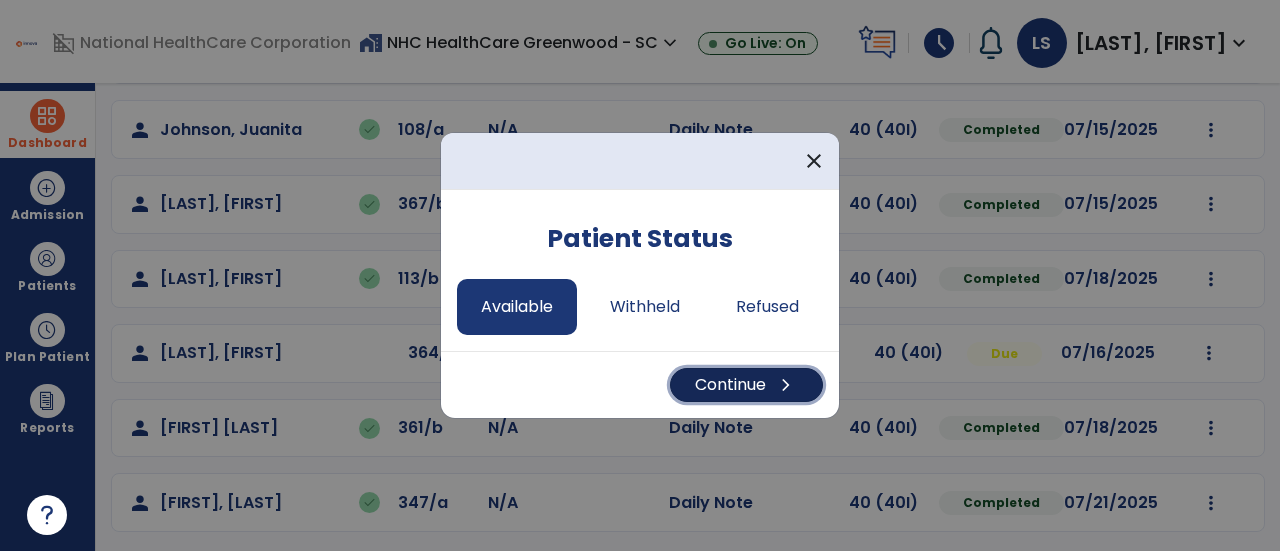 click on "Continue   chevron_right" at bounding box center [746, 385] 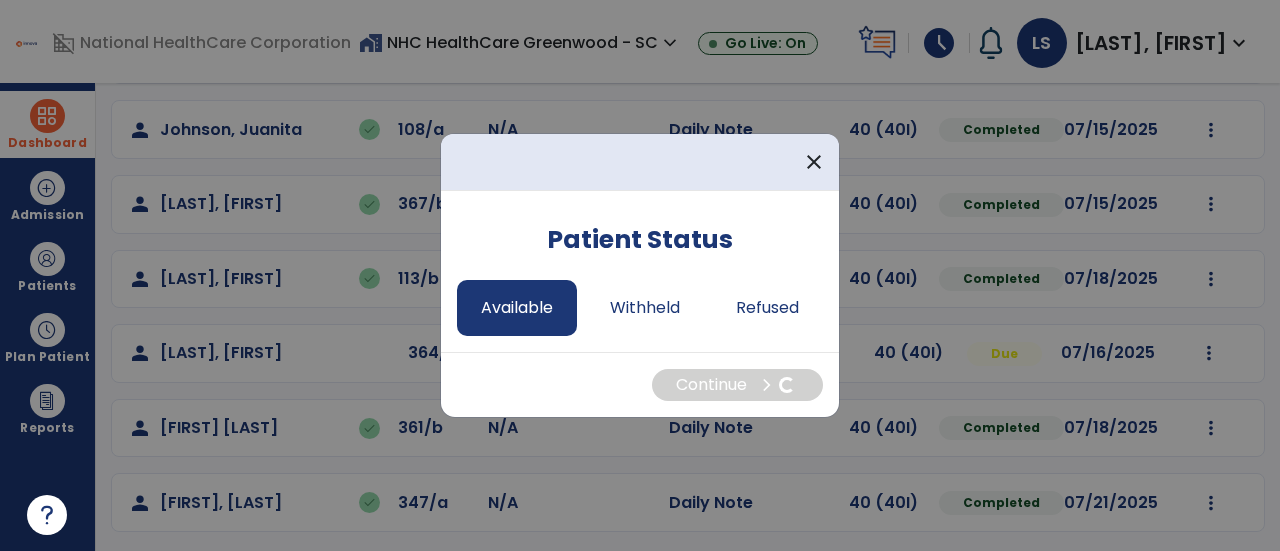 select on "*" 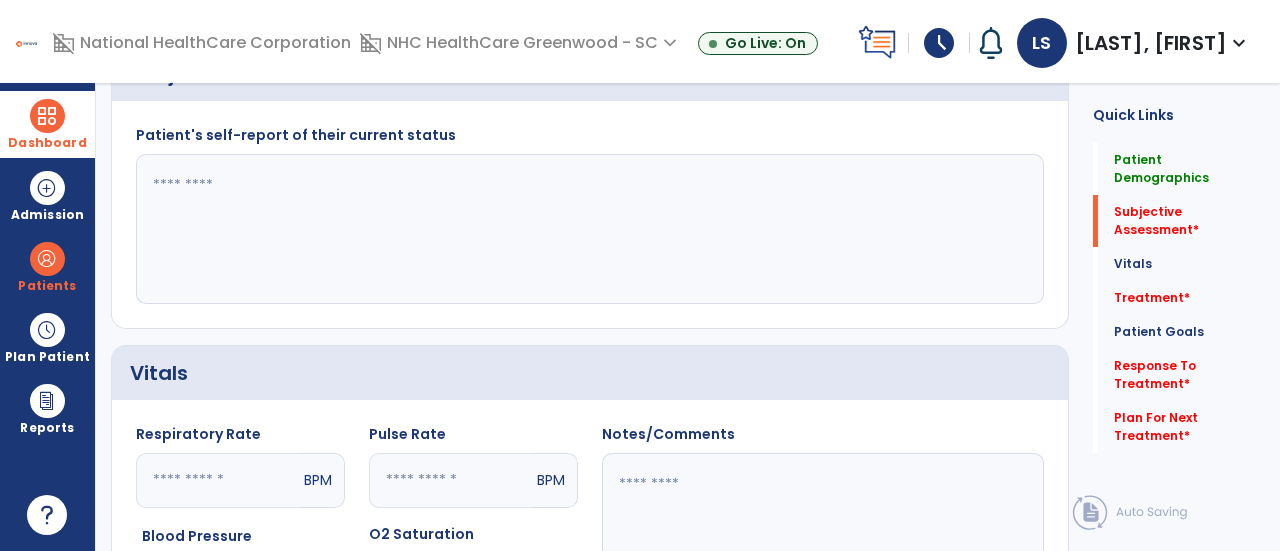 scroll, scrollTop: 501, scrollLeft: 0, axis: vertical 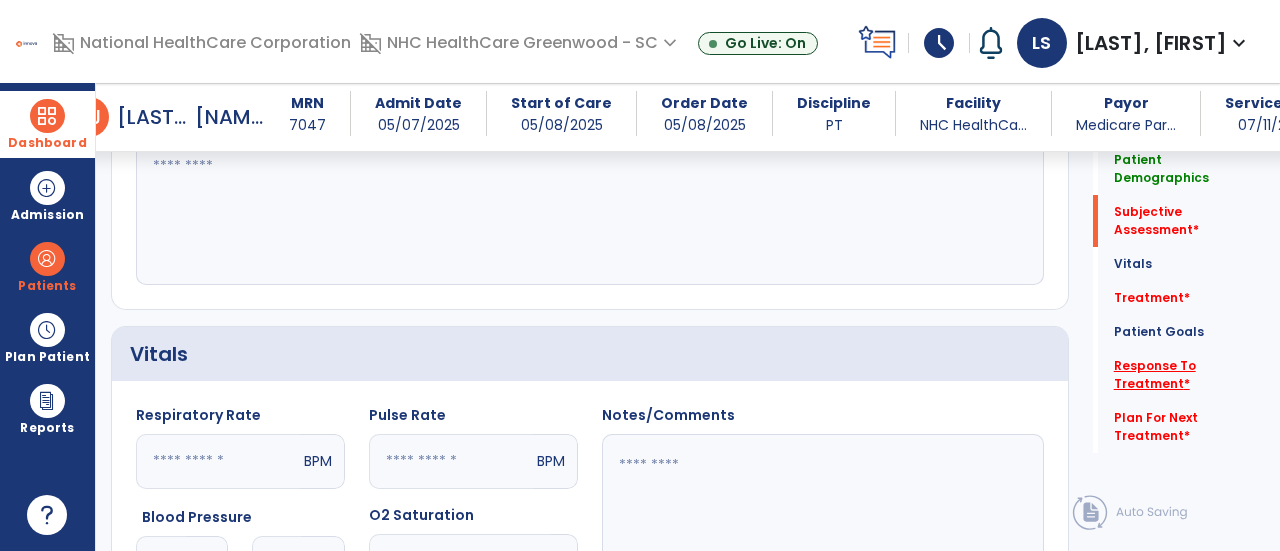 click on "Response To Treatment   *" 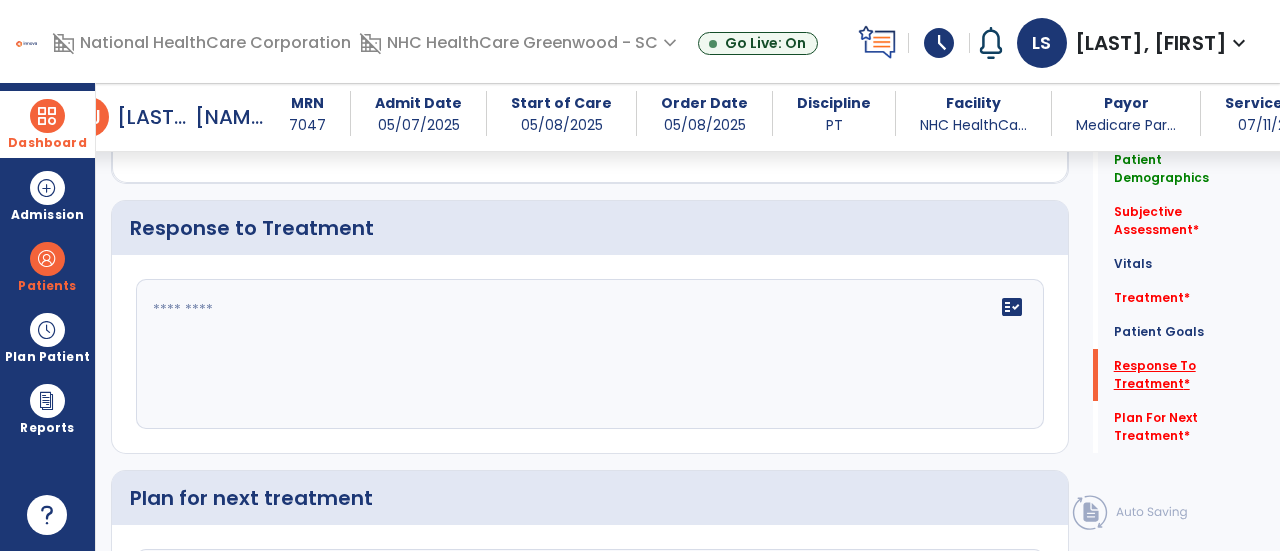 scroll, scrollTop: 2374, scrollLeft: 0, axis: vertical 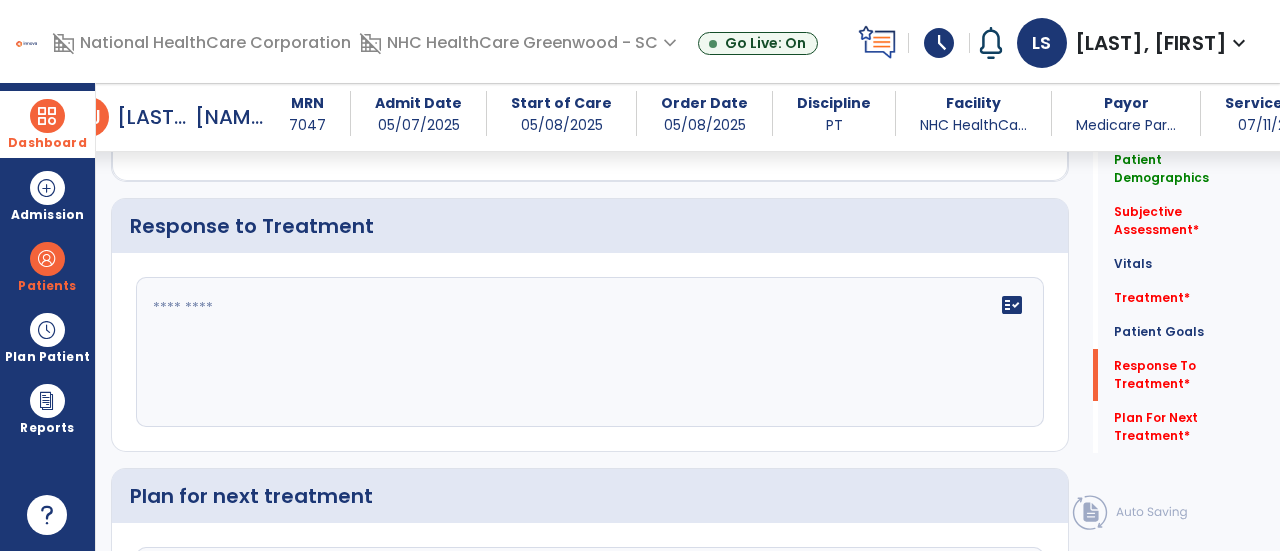 click on "fact_check" 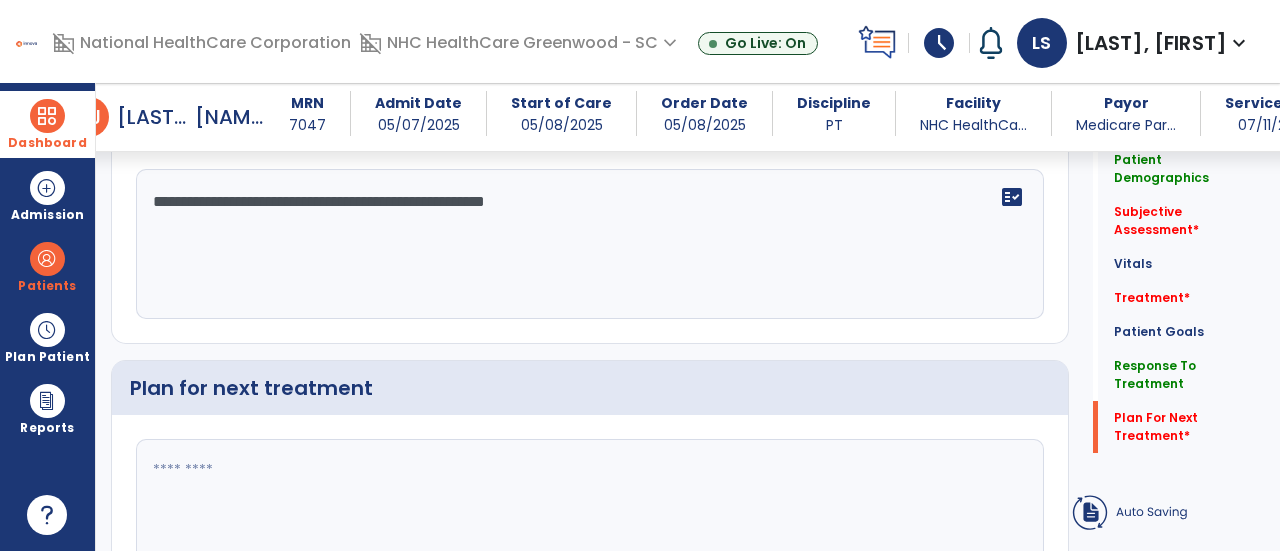 scroll, scrollTop: 2600, scrollLeft: 0, axis: vertical 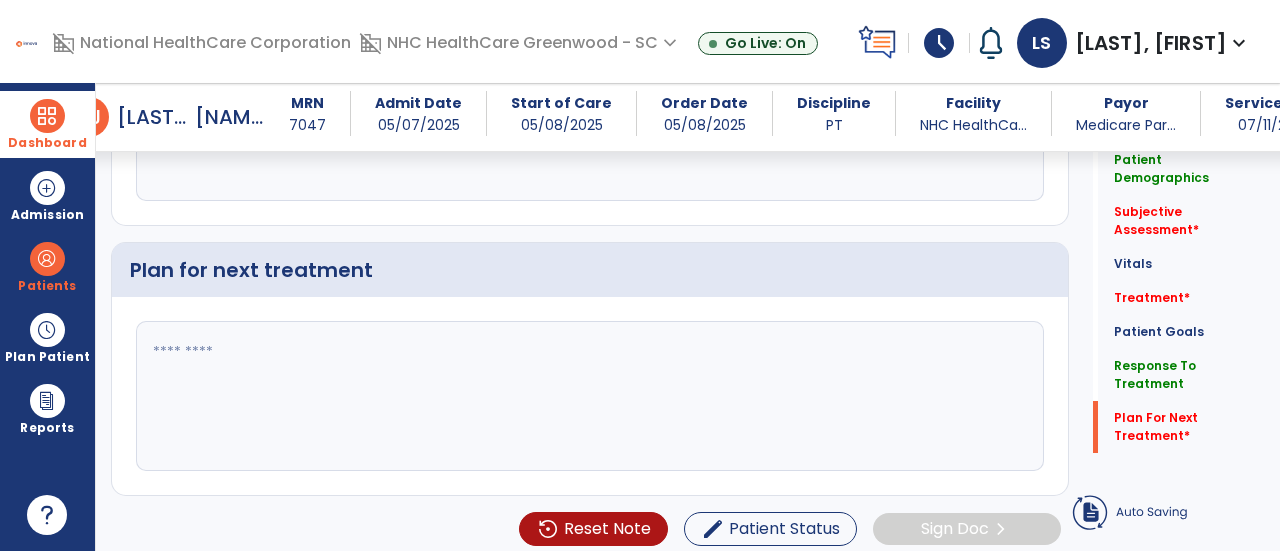 type on "**********" 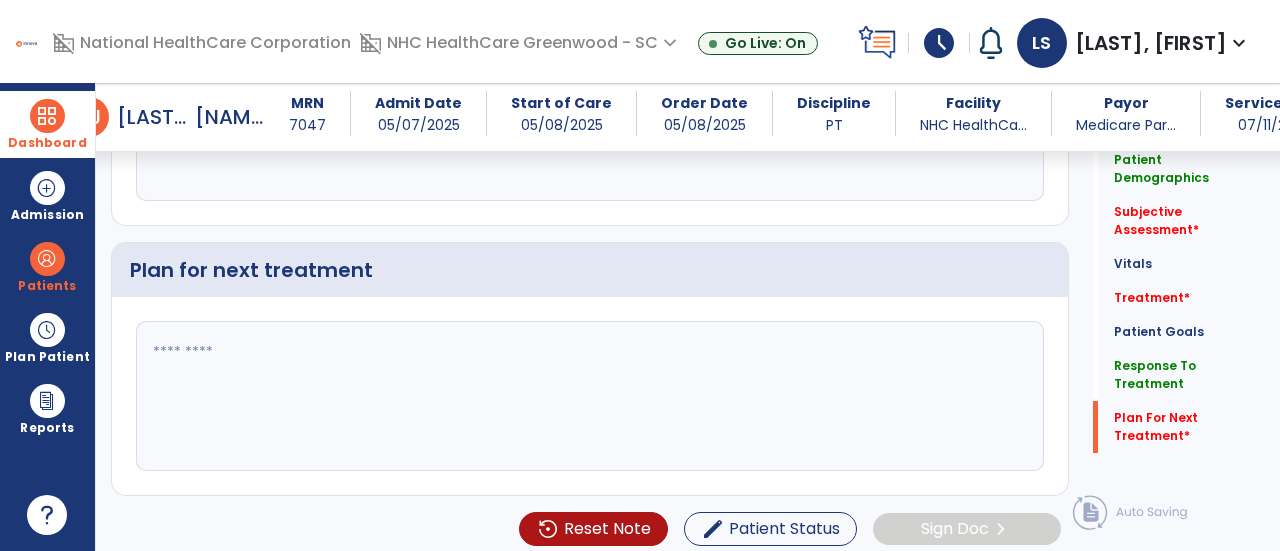 type on "*" 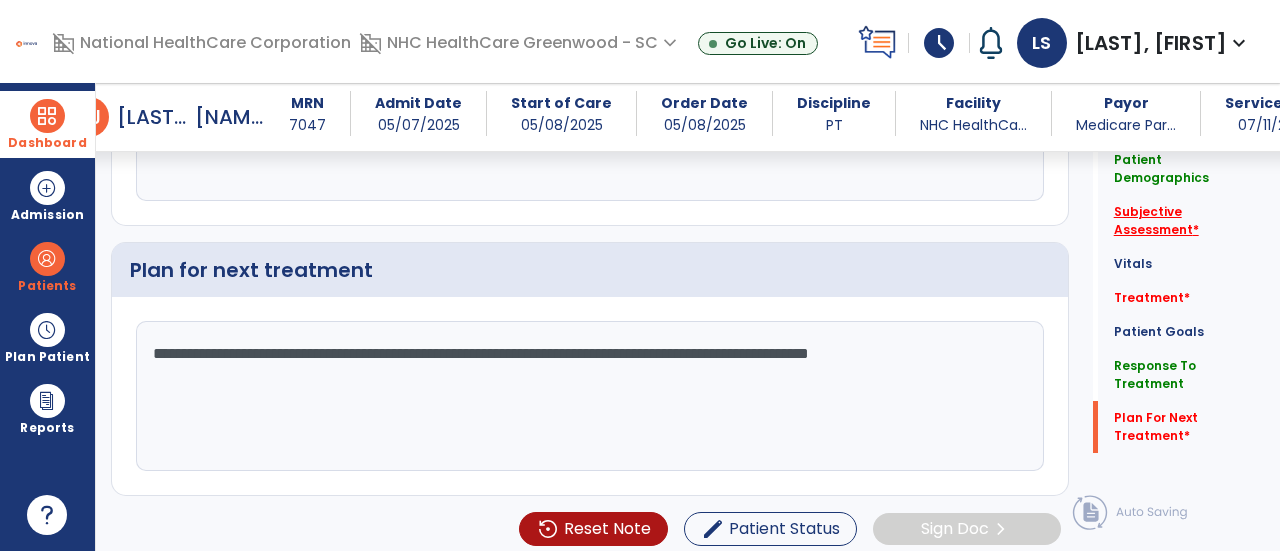 type on "**********" 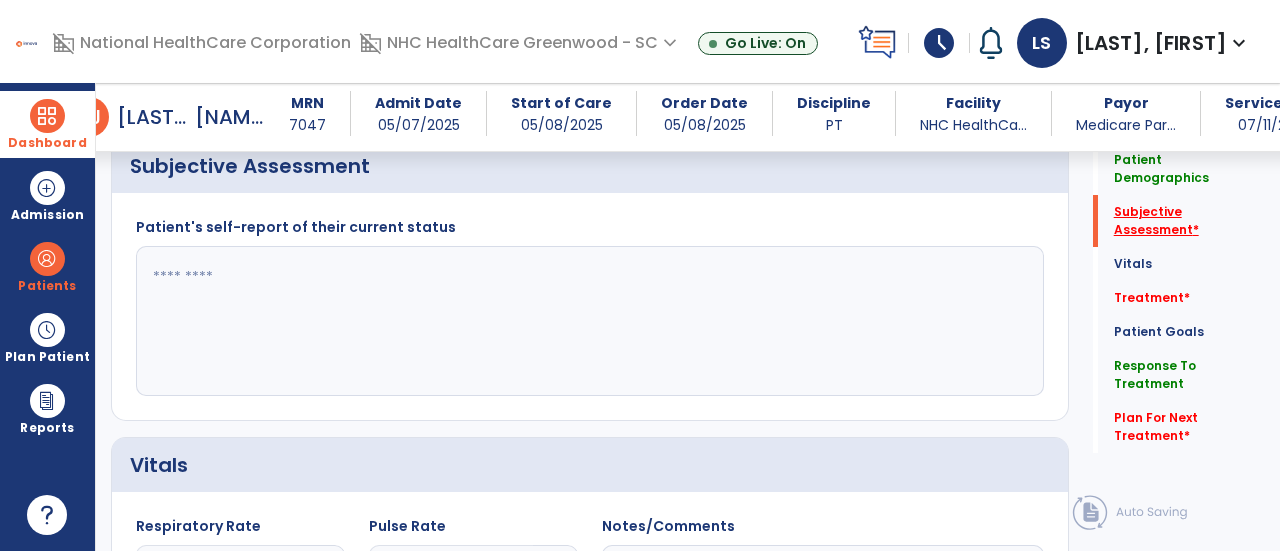 scroll, scrollTop: 350, scrollLeft: 0, axis: vertical 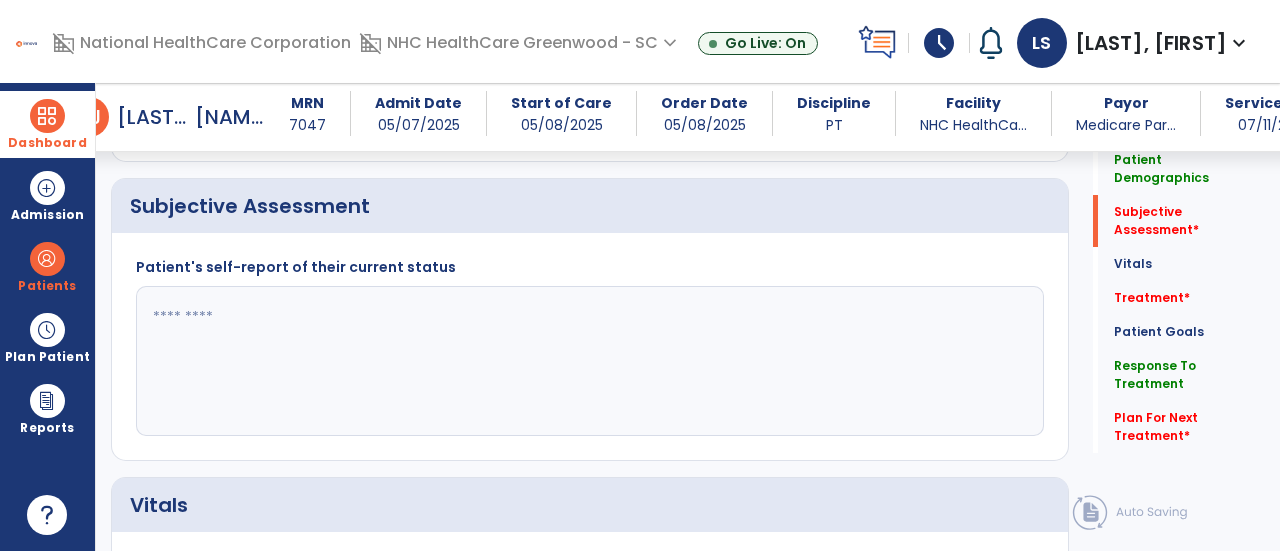 click 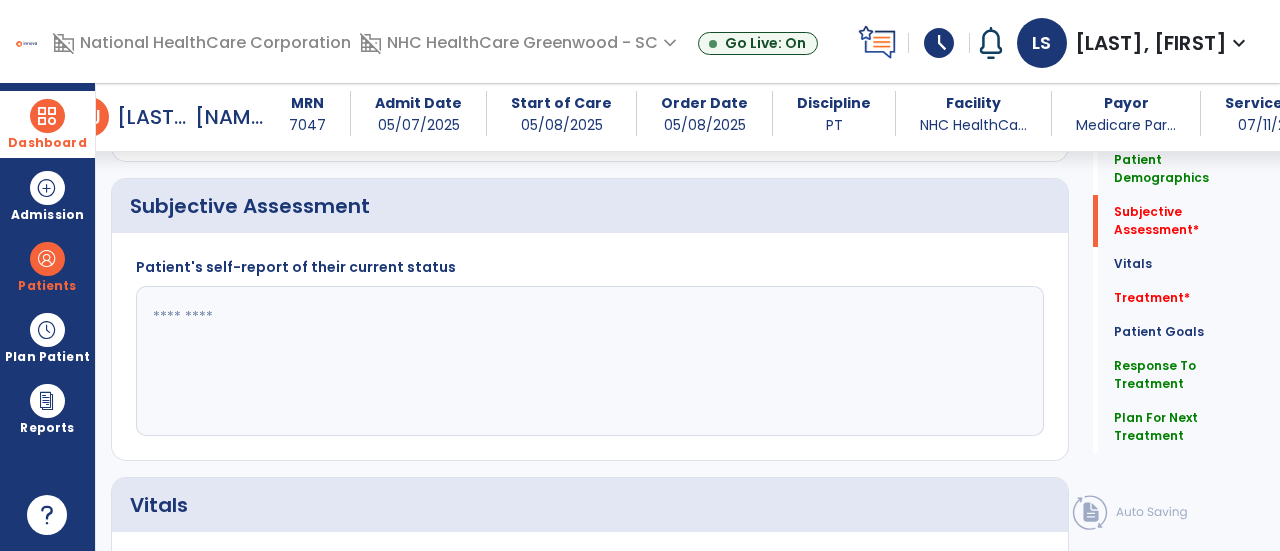 type on "*" 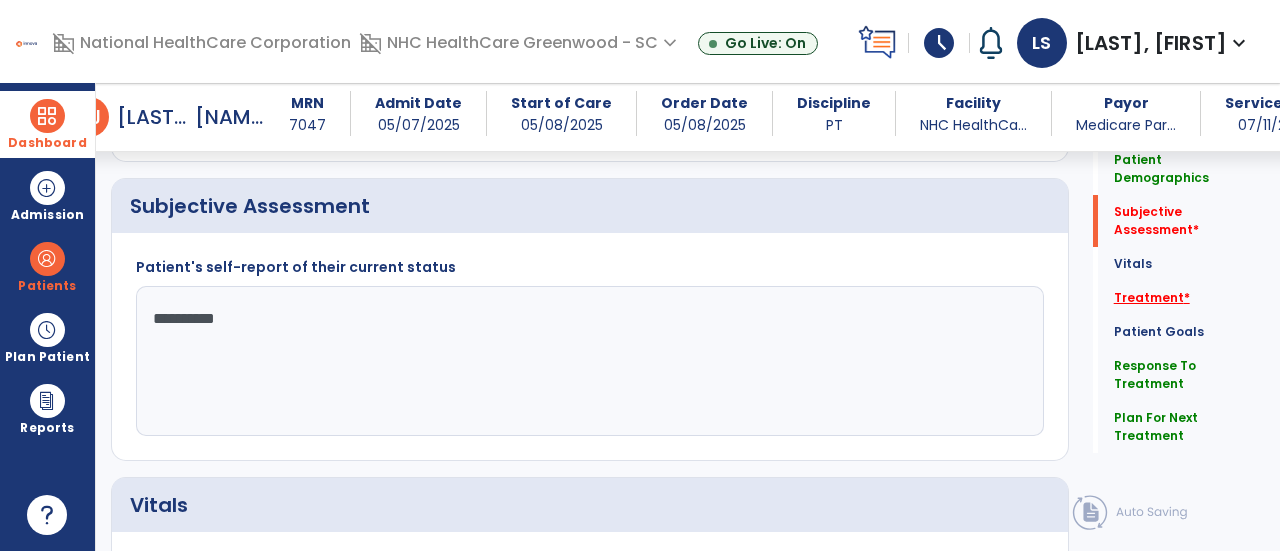 type on "**********" 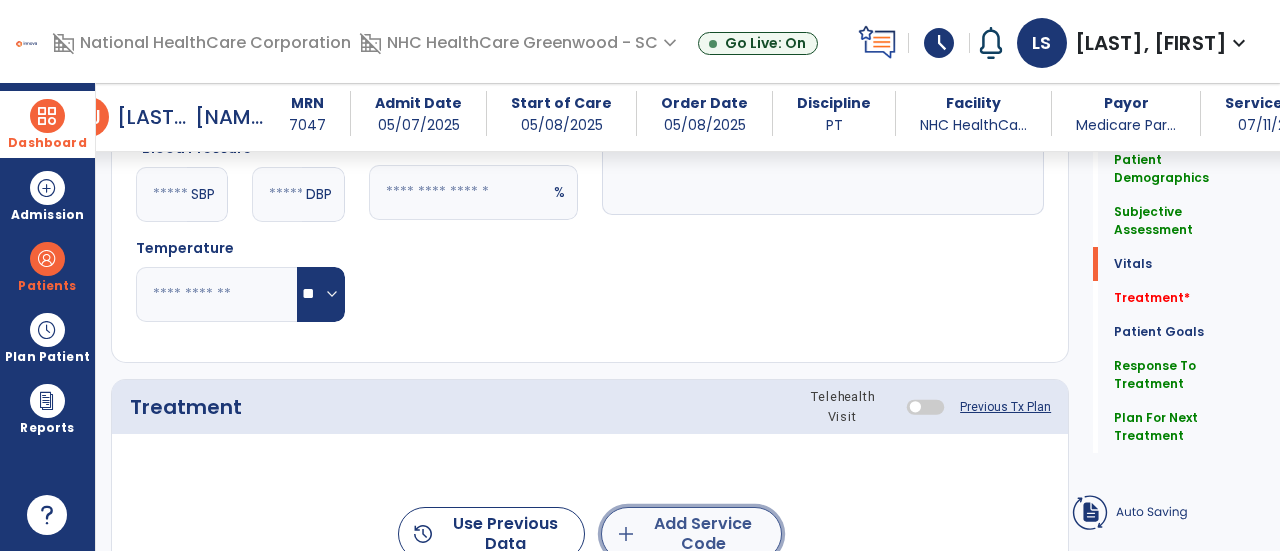 click on "add  Add Service Code" 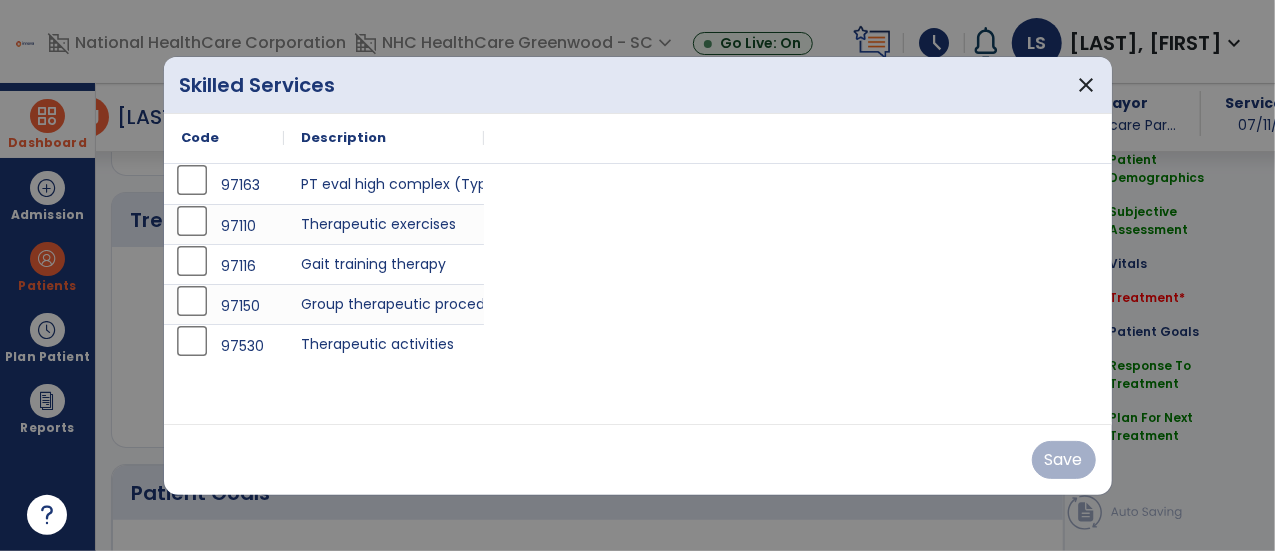 scroll, scrollTop: 1057, scrollLeft: 0, axis: vertical 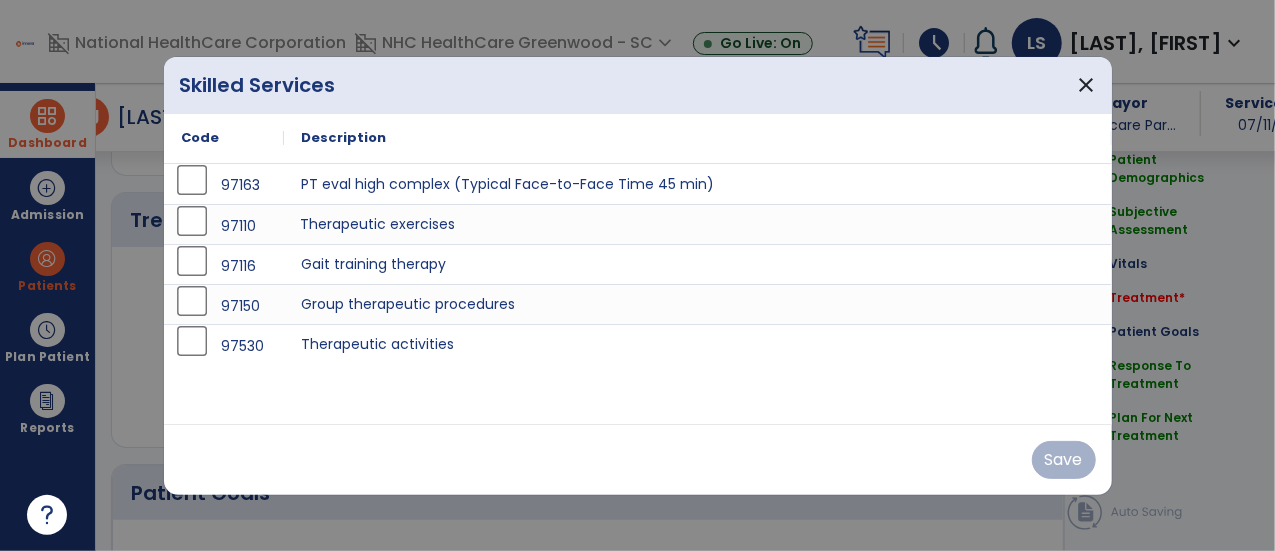 click on "Therapeutic exercises" at bounding box center (698, 224) 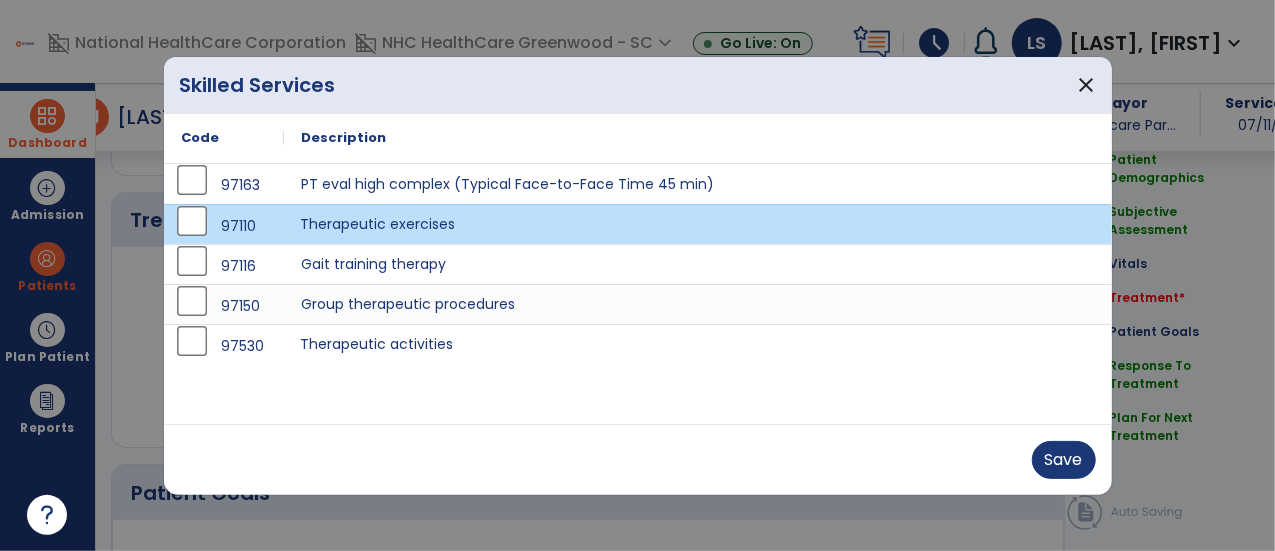 click on "Therapeutic activities" at bounding box center (698, 344) 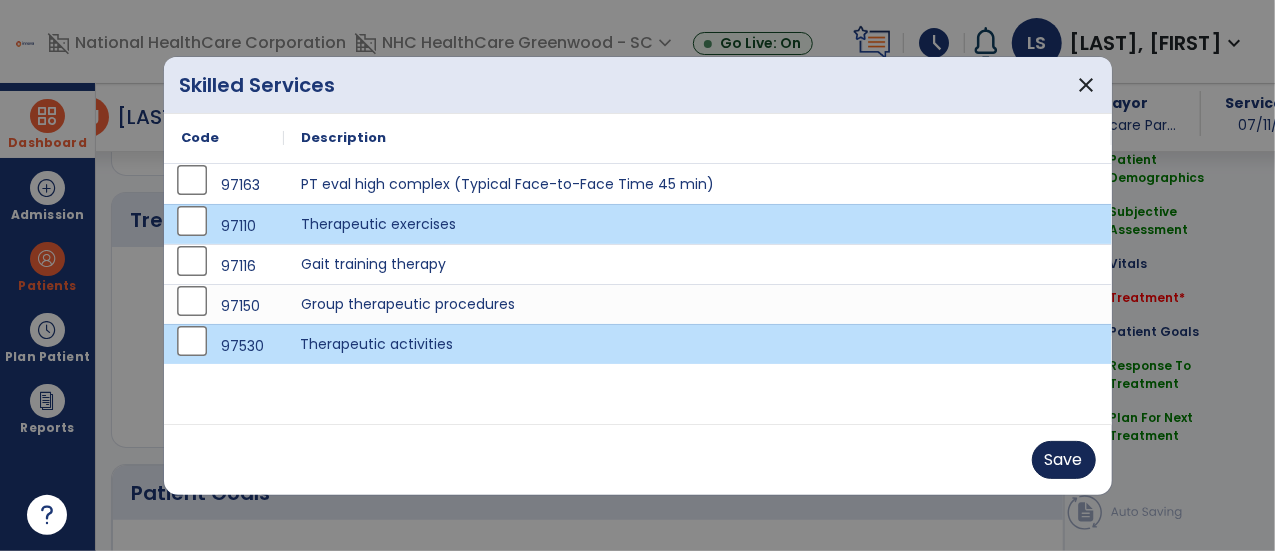click on "Save" at bounding box center [1064, 460] 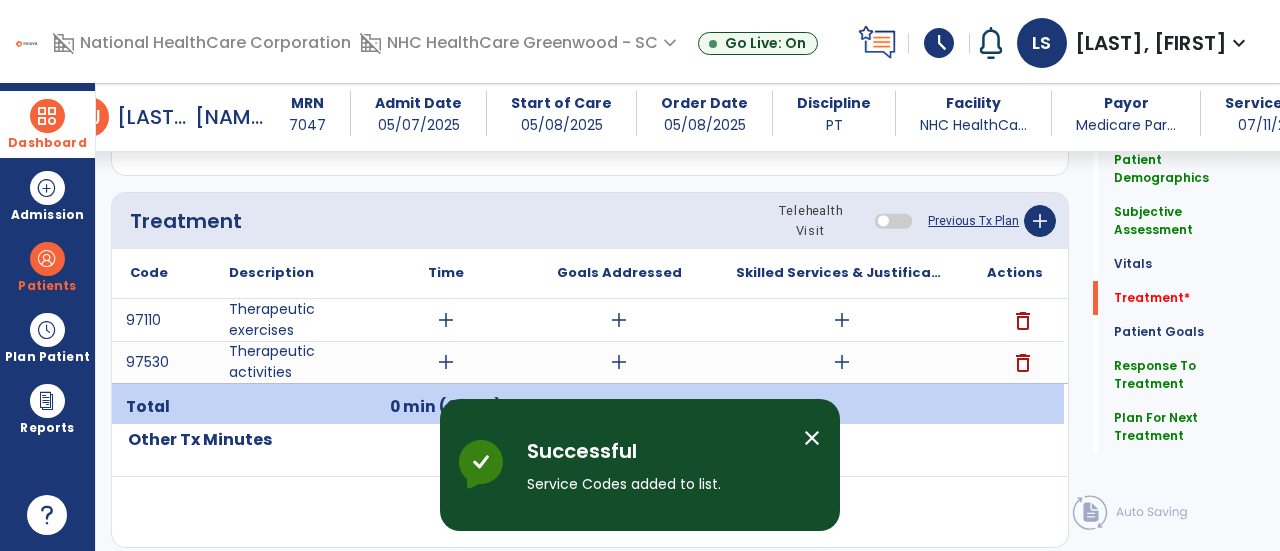 click on "add" at bounding box center (446, 320) 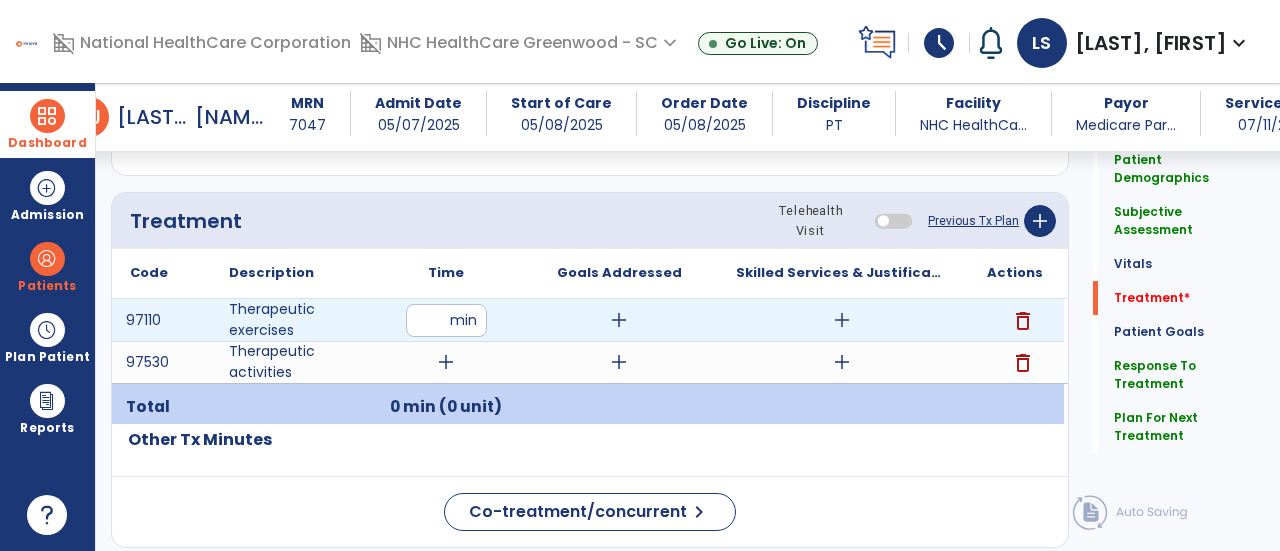 type on "**" 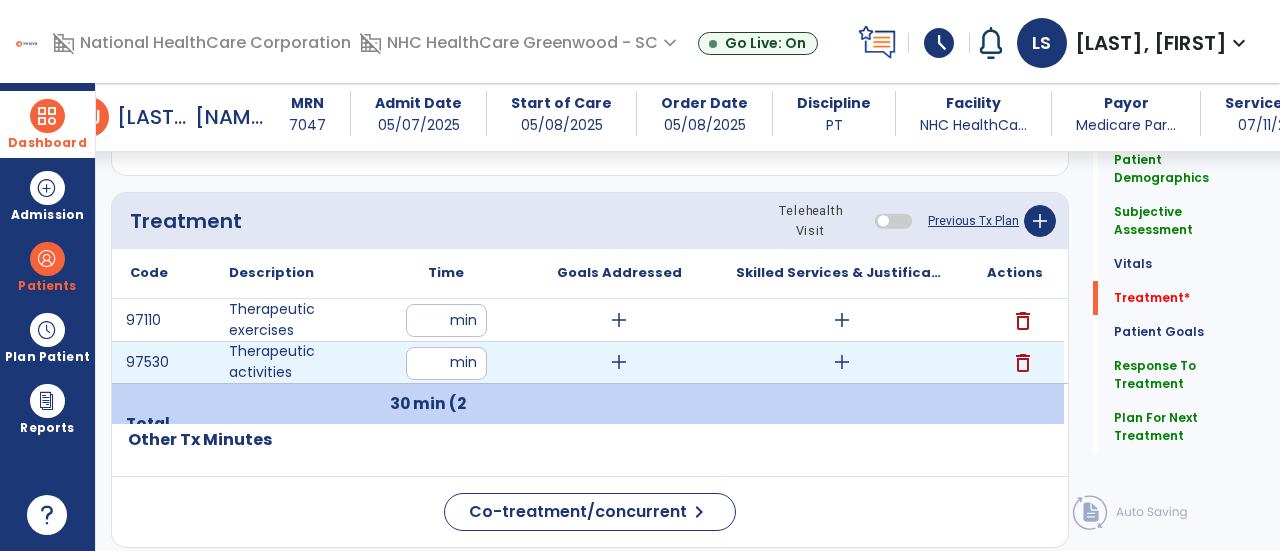 type on "**" 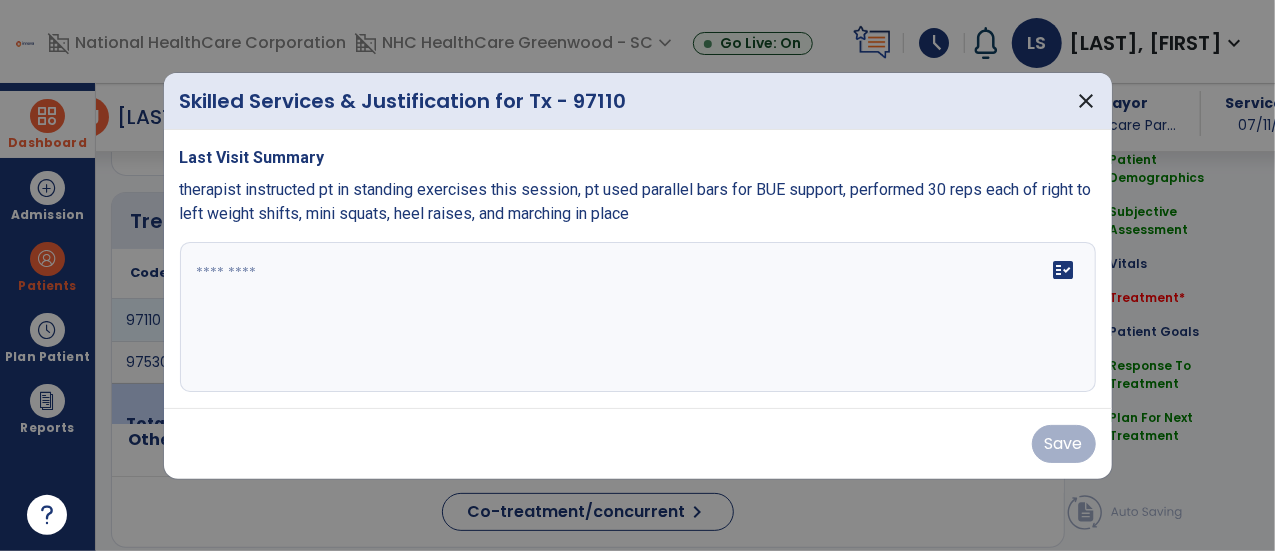 scroll, scrollTop: 1057, scrollLeft: 0, axis: vertical 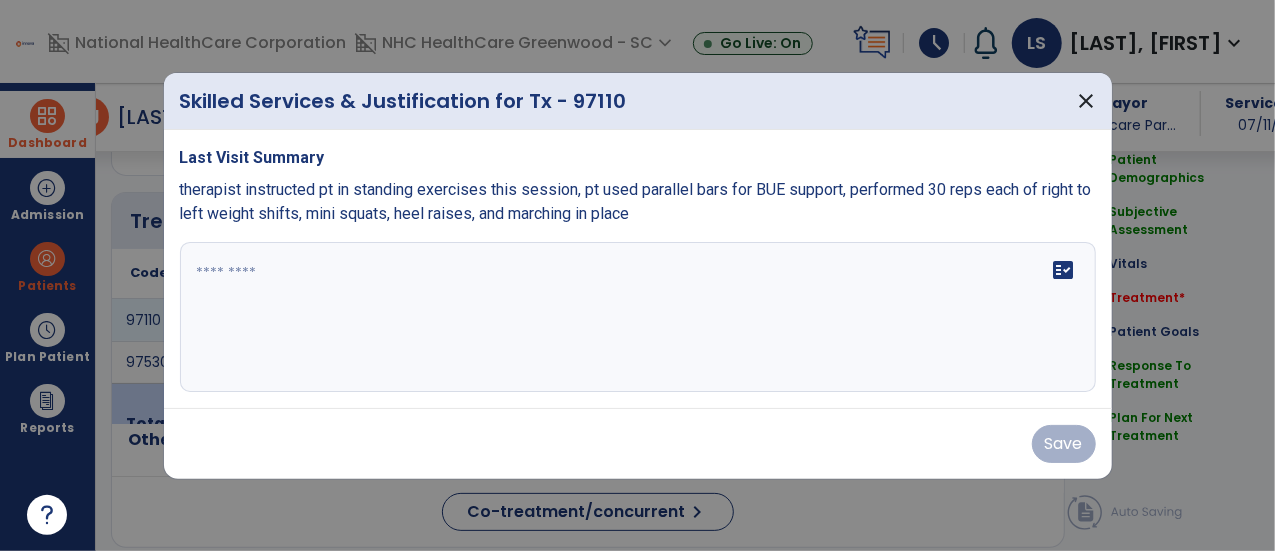 click at bounding box center [638, 317] 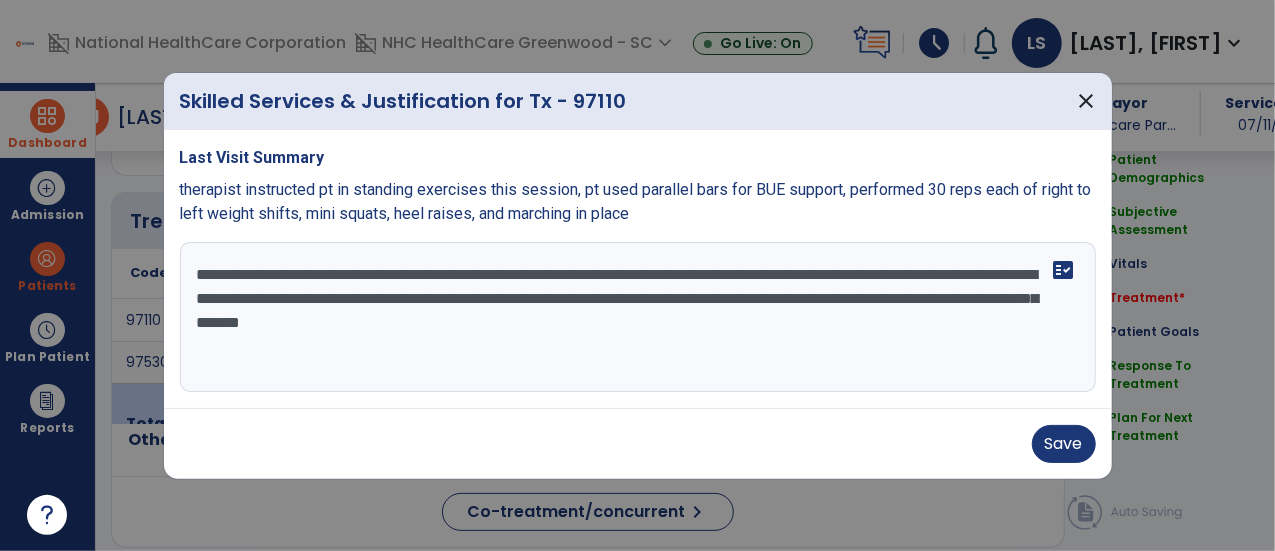 click on "**********" at bounding box center [638, 317] 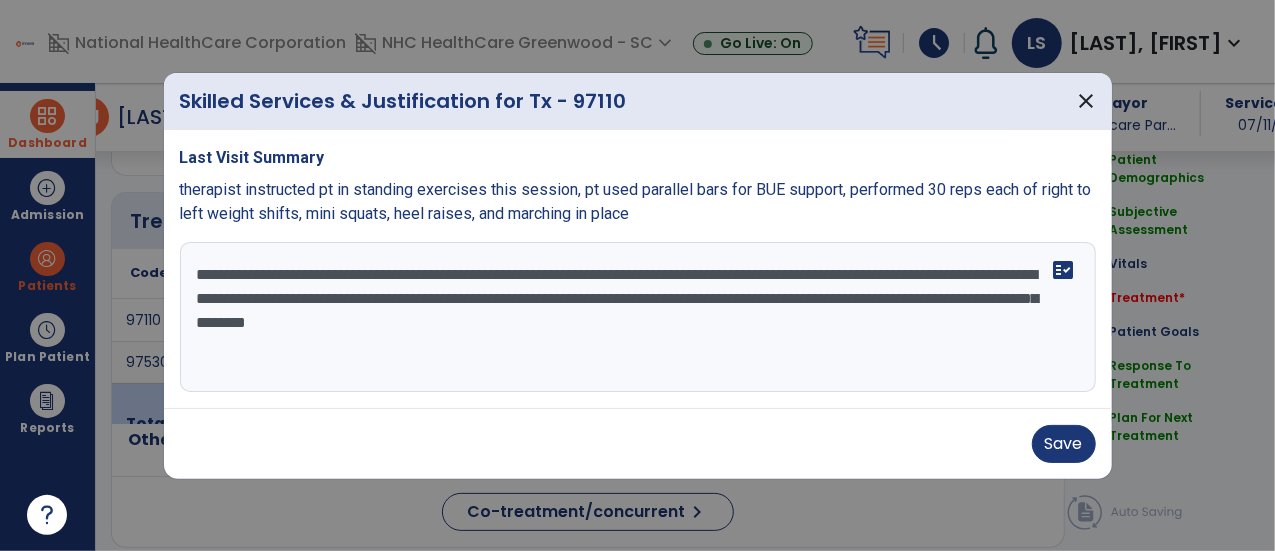 click on "**********" at bounding box center (638, 317) 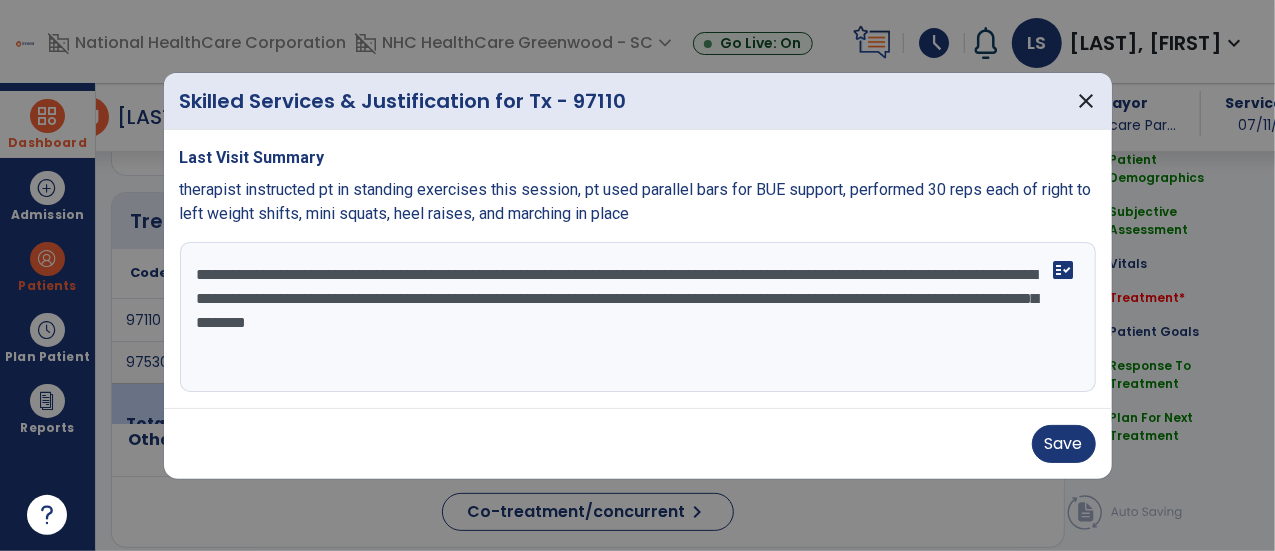 click on "**********" at bounding box center [638, 317] 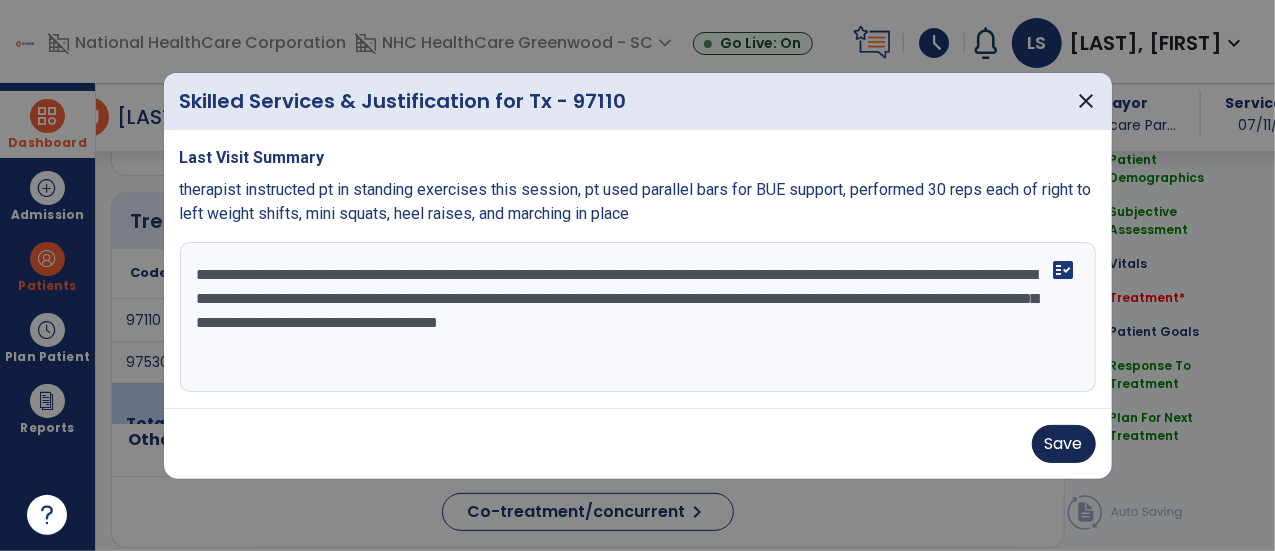 type on "**********" 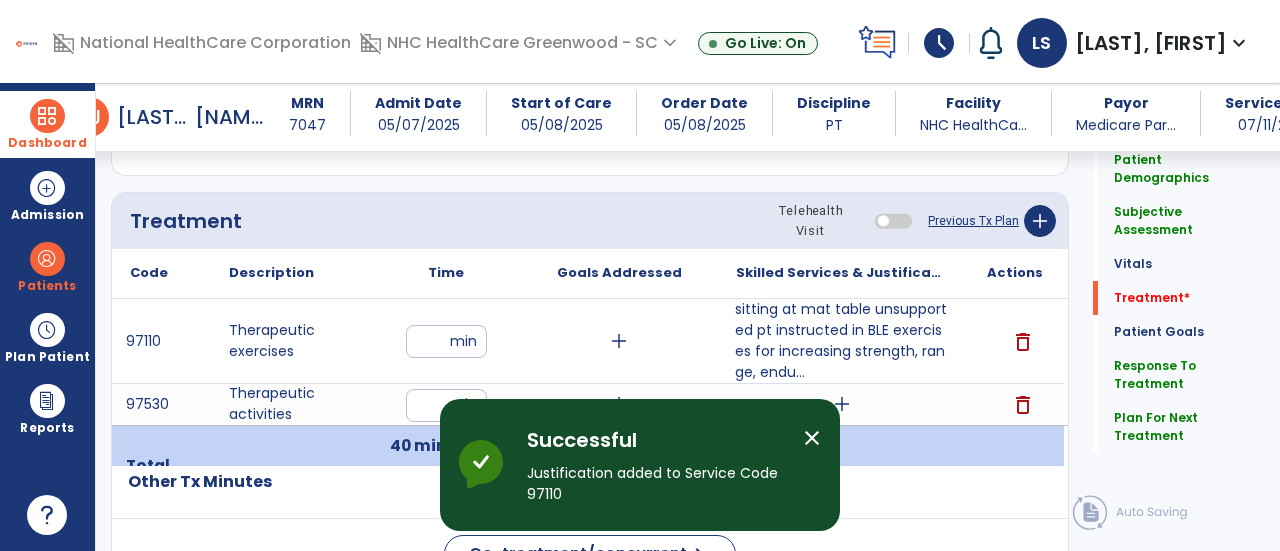 click on "add" at bounding box center [841, 404] 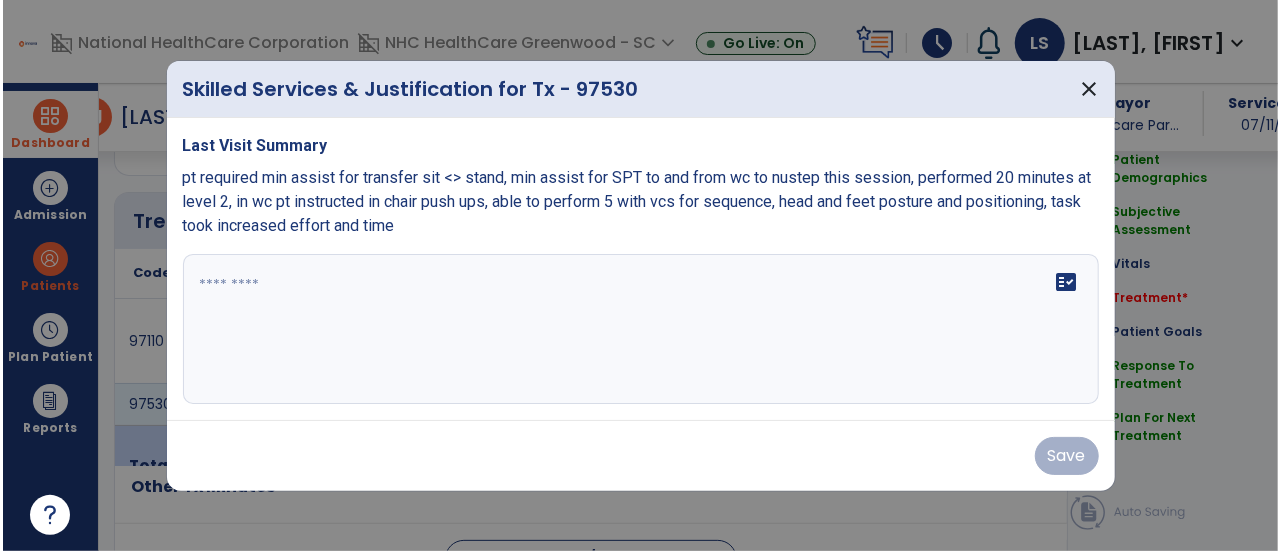 scroll, scrollTop: 1057, scrollLeft: 0, axis: vertical 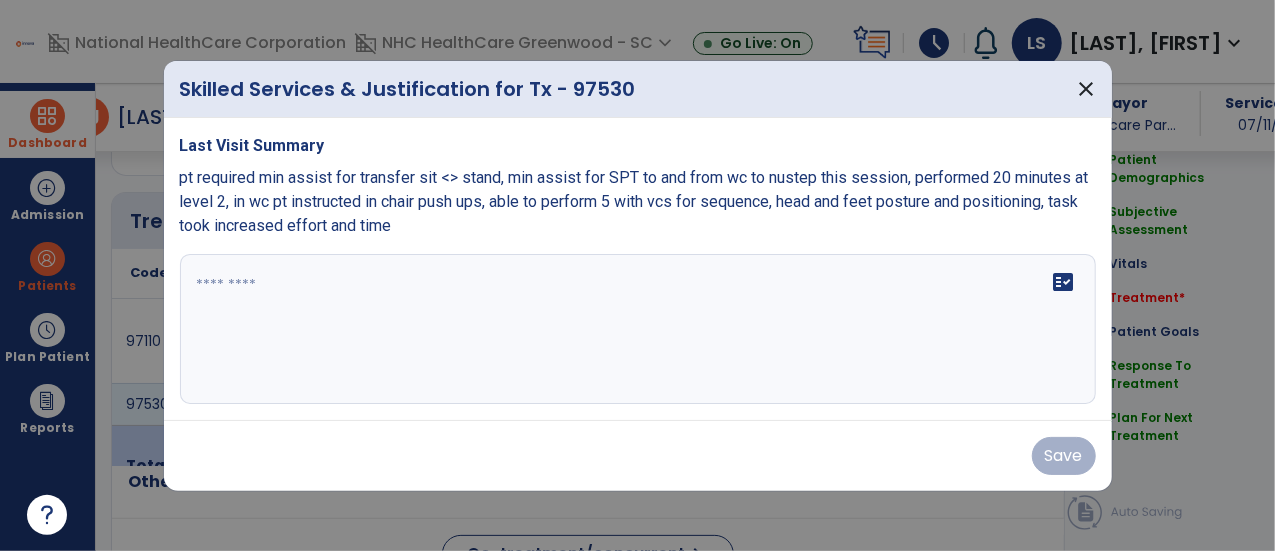 click at bounding box center (638, 329) 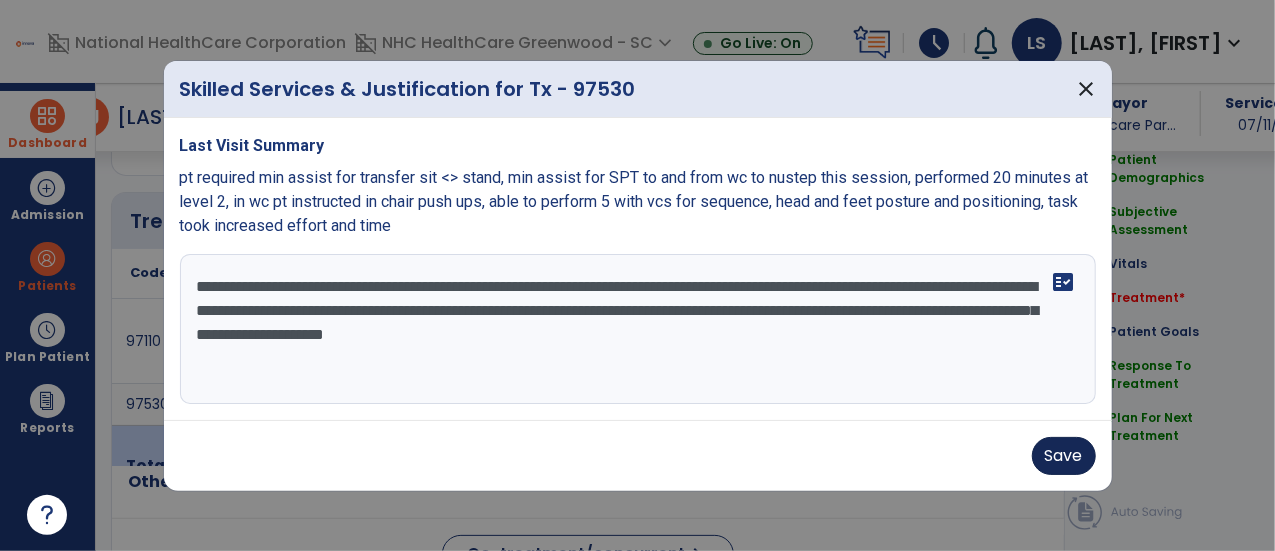 type on "**********" 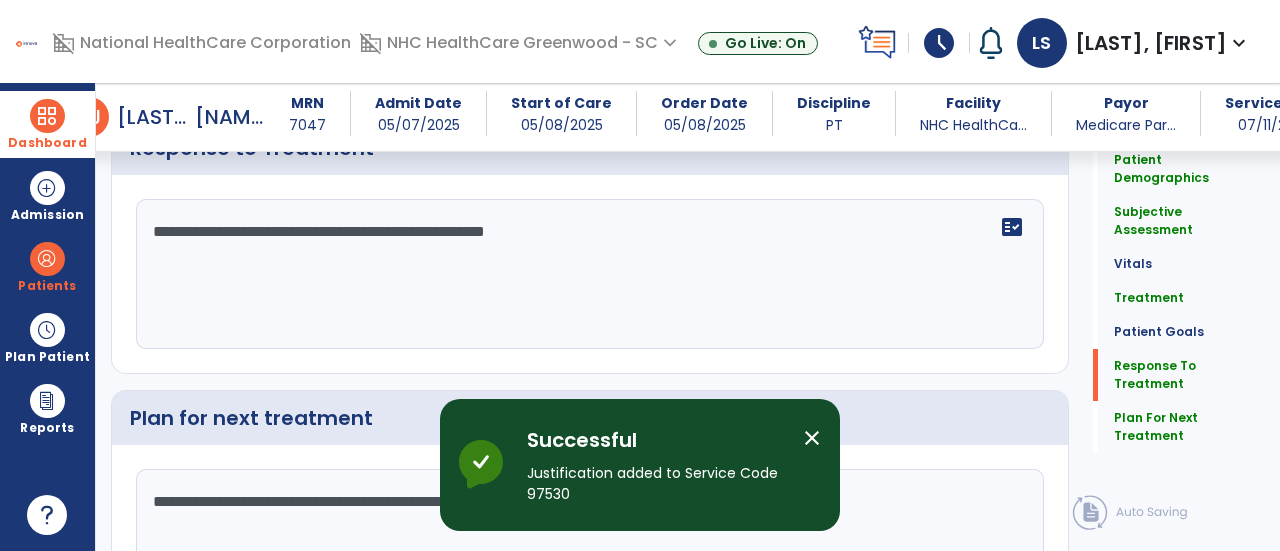 scroll, scrollTop: 2625, scrollLeft: 0, axis: vertical 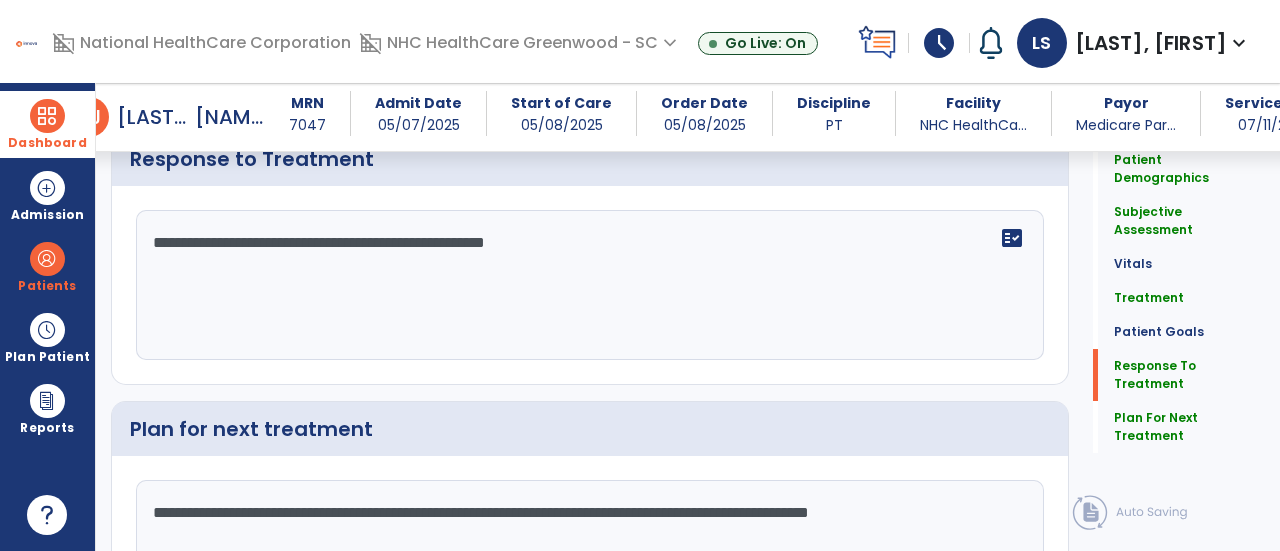 click on "**********" 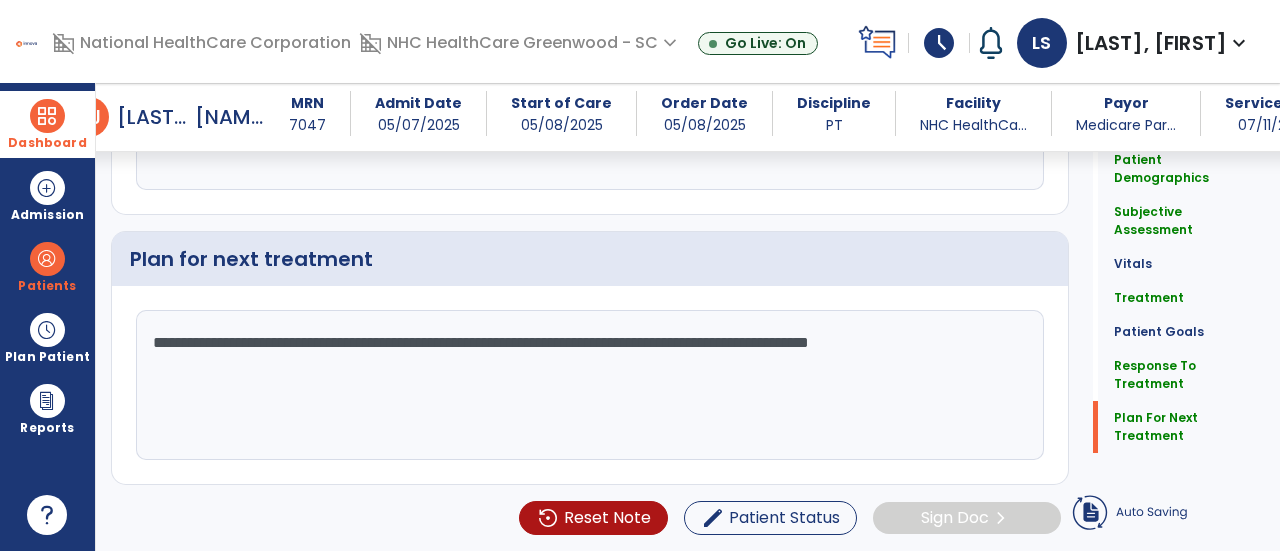 type on "**********" 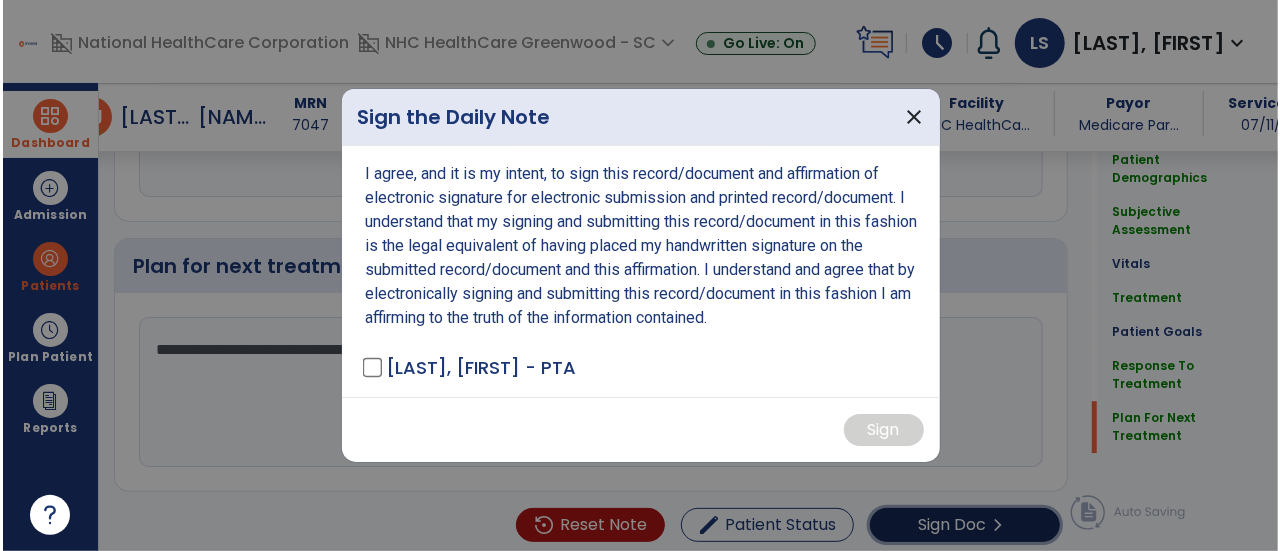 scroll, scrollTop: 2783, scrollLeft: 0, axis: vertical 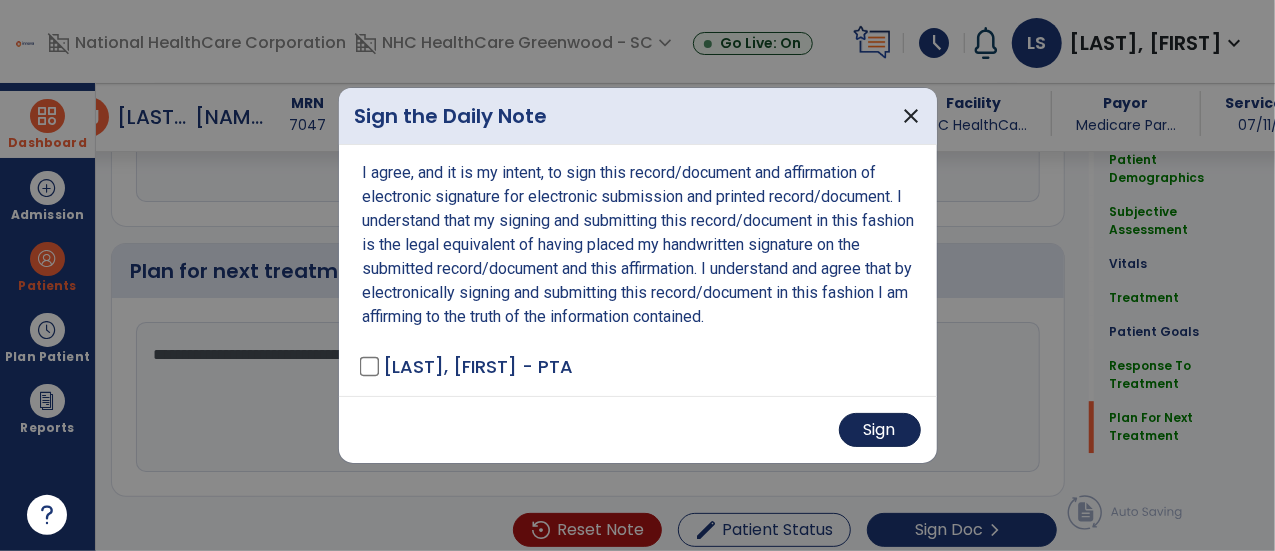 click on "Sign" at bounding box center (880, 430) 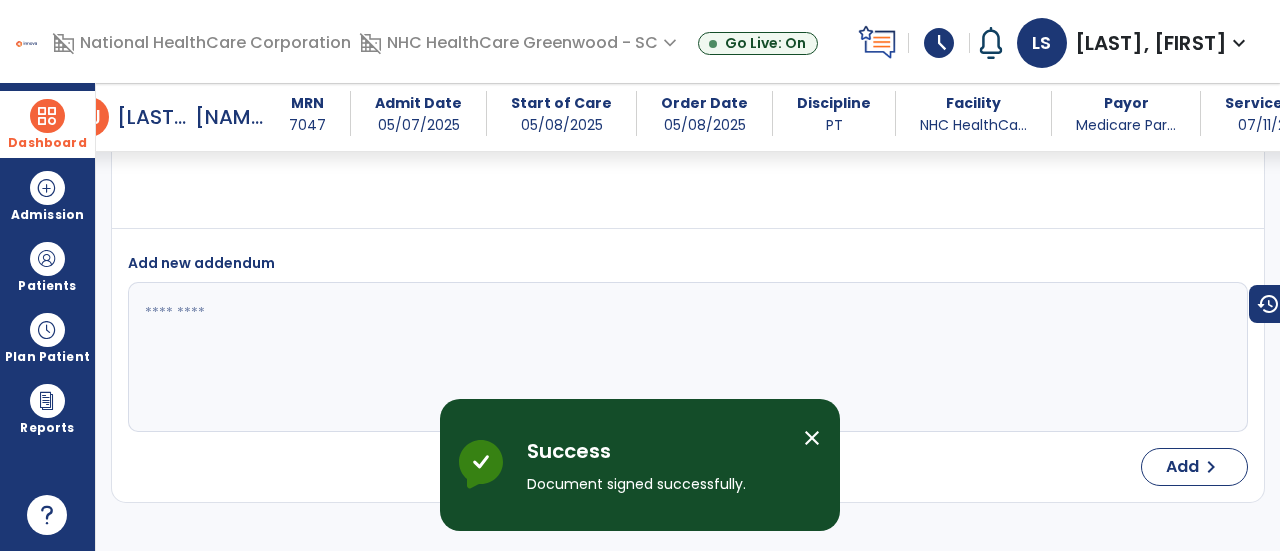 scroll, scrollTop: 4130, scrollLeft: 0, axis: vertical 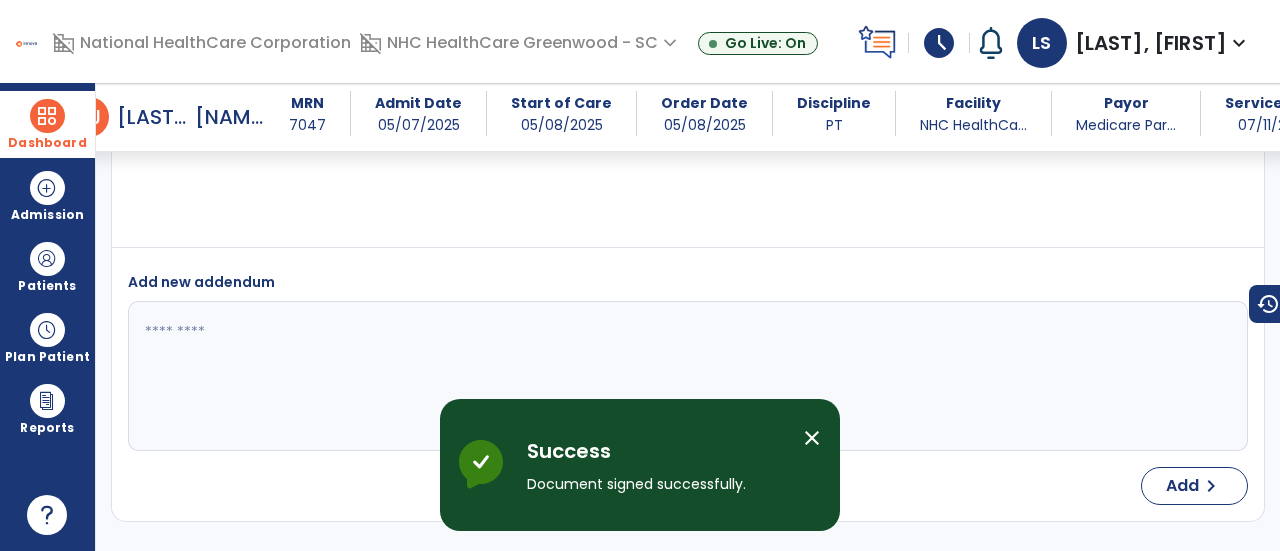 click on "Dashboard" at bounding box center (47, 124) 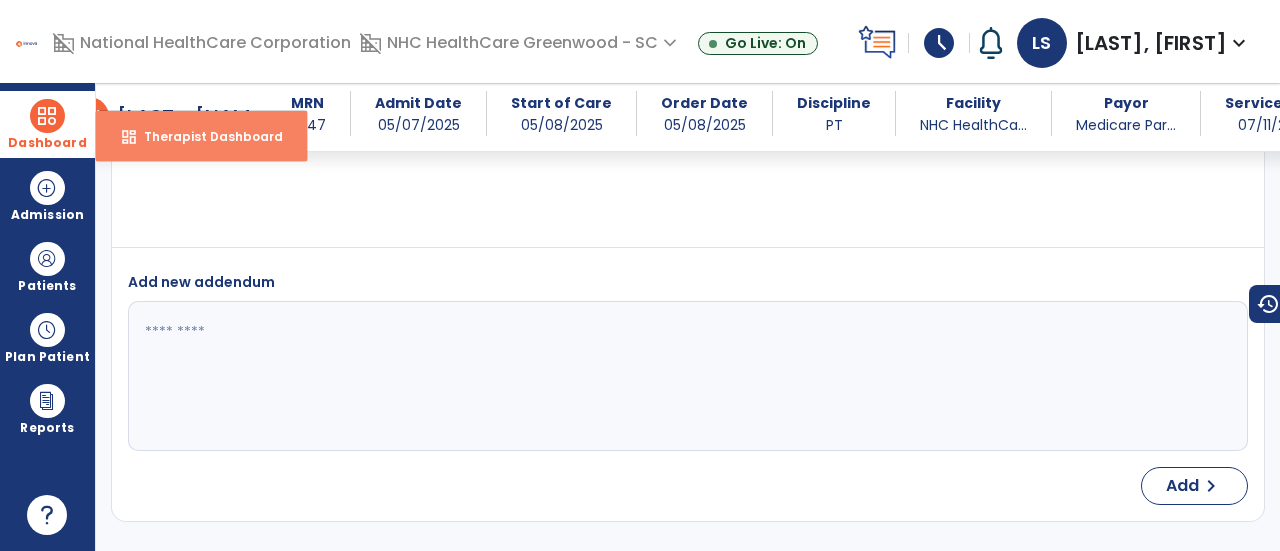 click on "Therapist Dashboard" at bounding box center (205, 136) 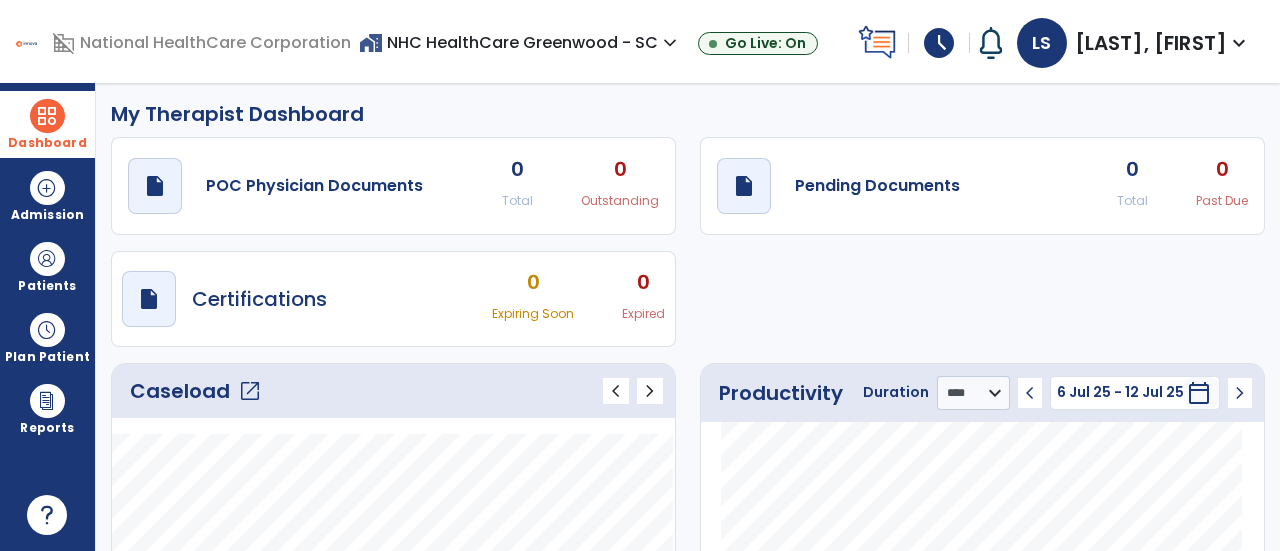 scroll, scrollTop: 0, scrollLeft: 0, axis: both 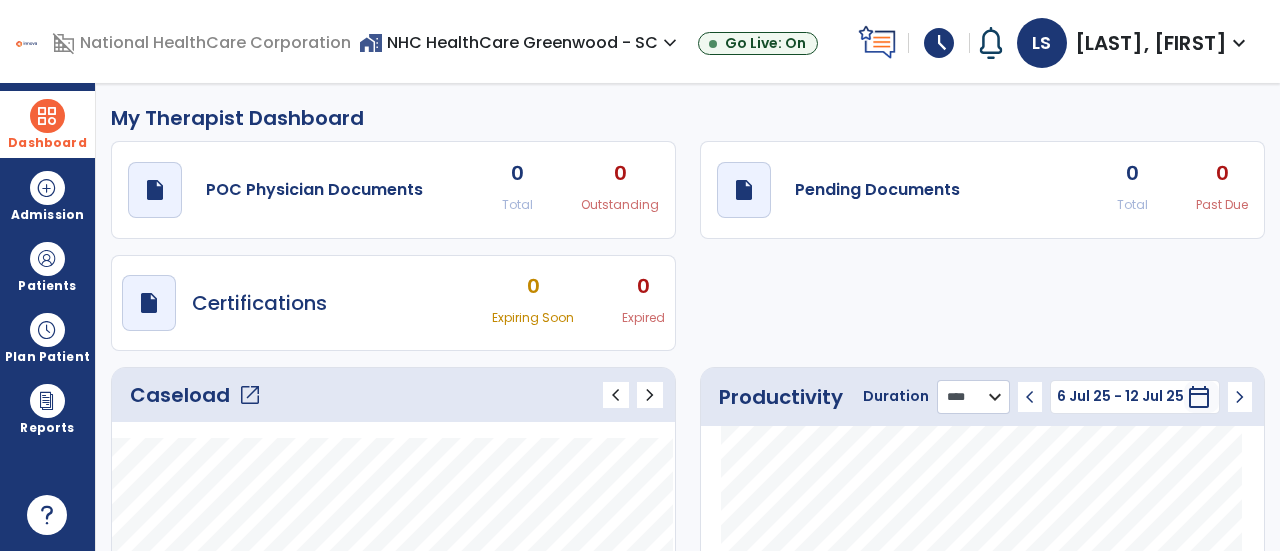 click on "******** **** ***" 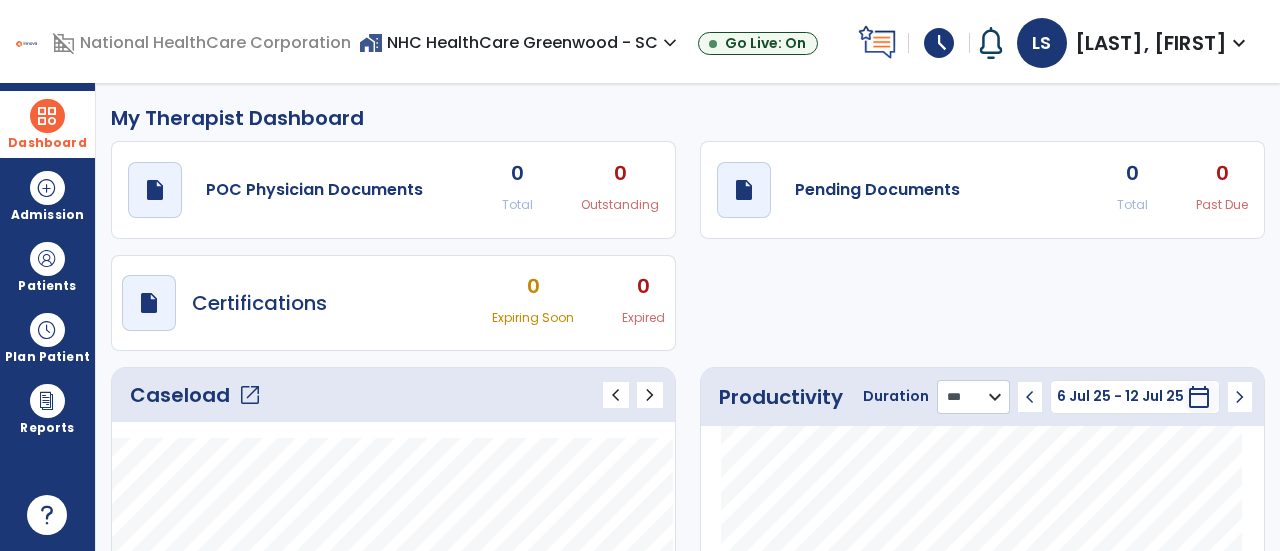 click on "******** **** ***" 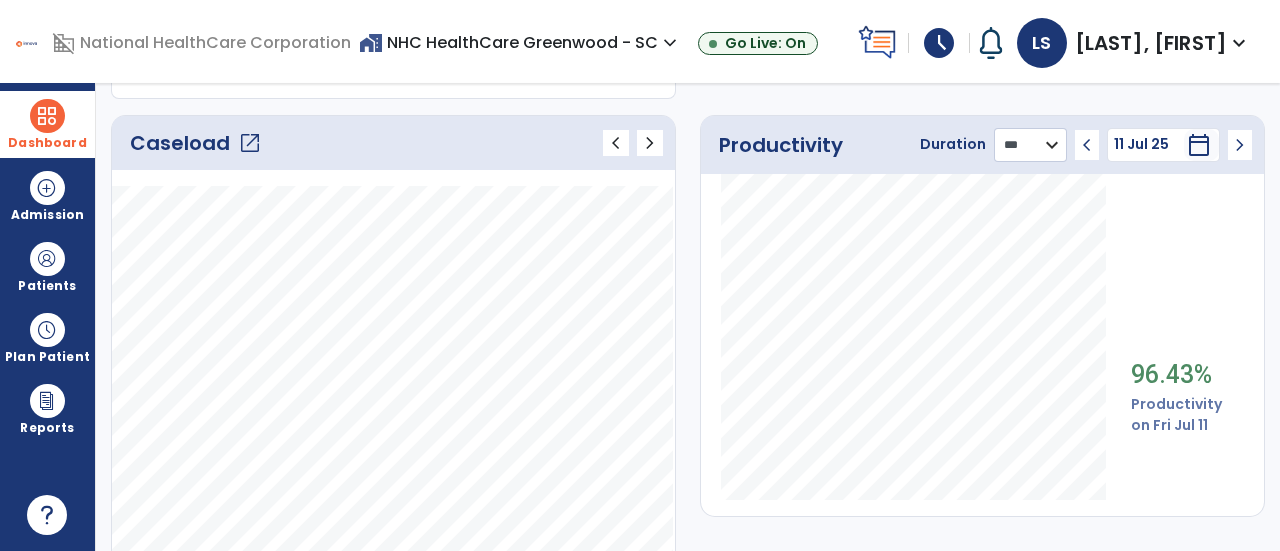 scroll, scrollTop: 0, scrollLeft: 0, axis: both 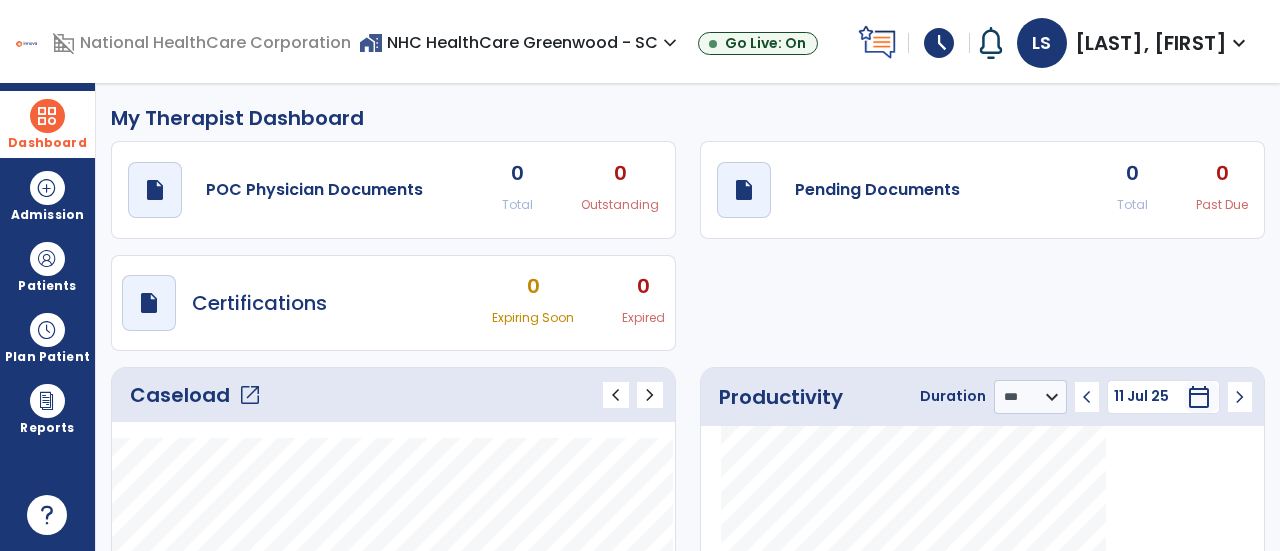 click on "schedule" at bounding box center (939, 43) 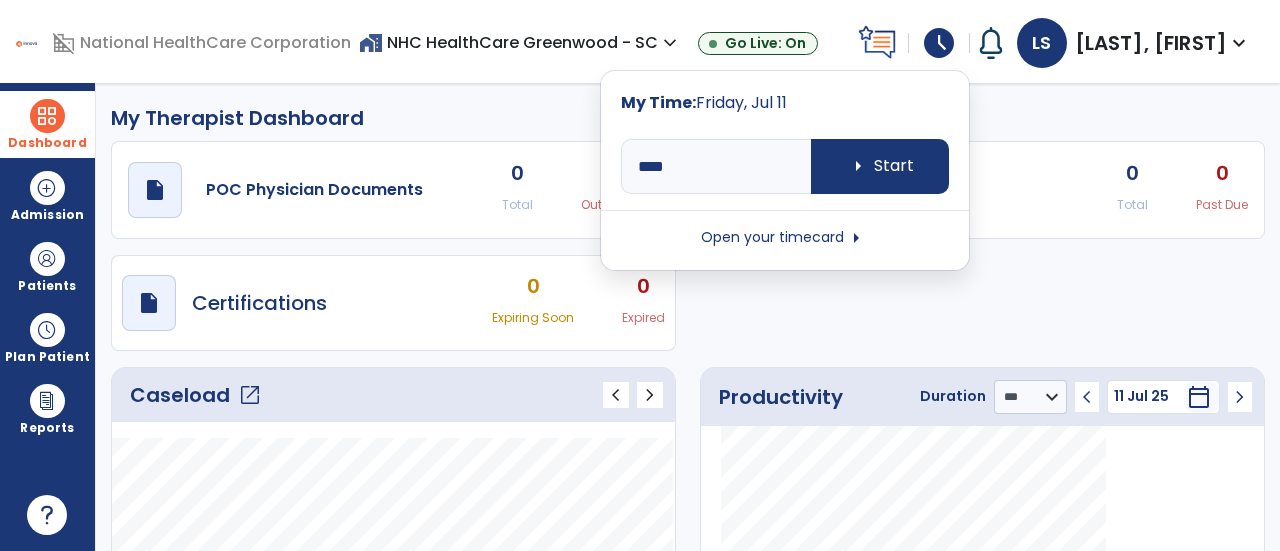 click on "arrow_right" at bounding box center (856, 238) 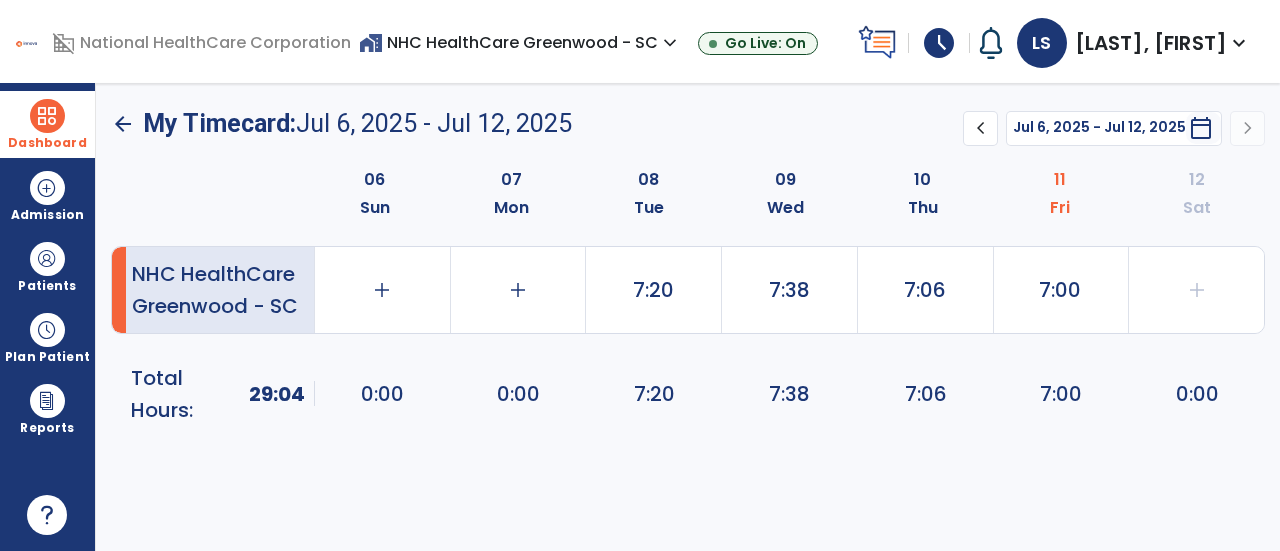 click on "Dashboard" at bounding box center [47, 143] 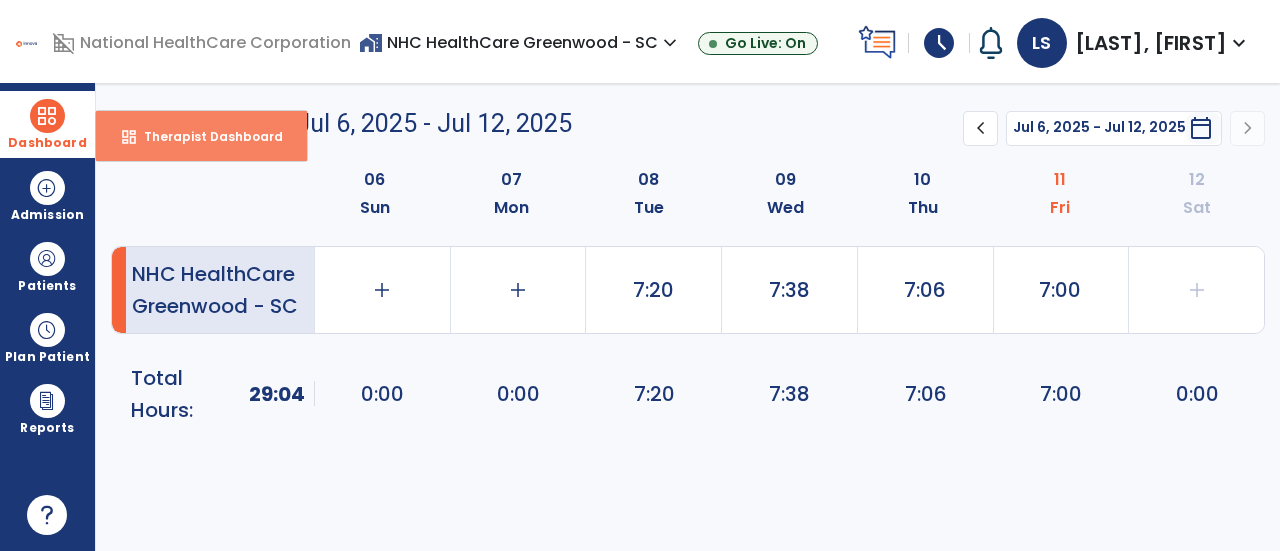 click on "Therapist Dashboard" at bounding box center [205, 136] 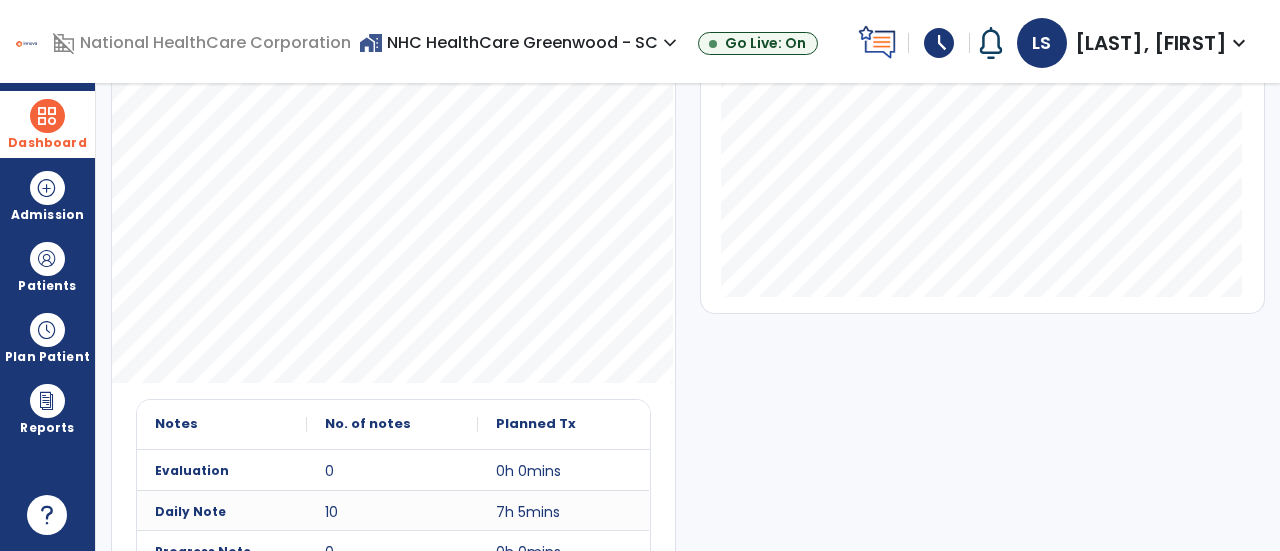 scroll, scrollTop: 592, scrollLeft: 0, axis: vertical 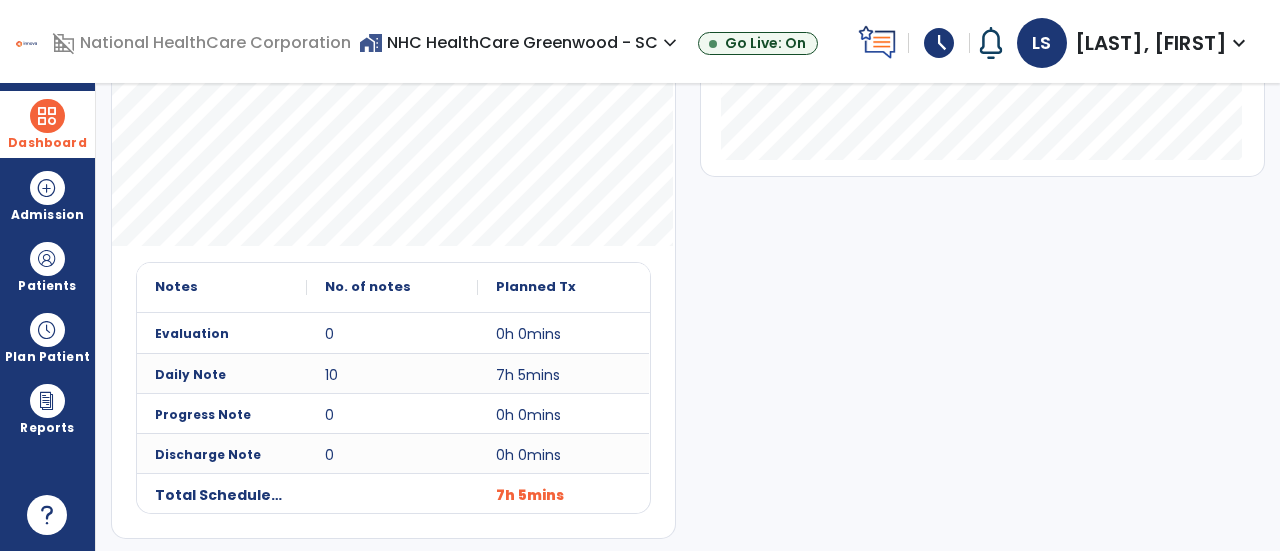 click on "Productivity Duration  ******** **** *** chevron_left 6 Jul 25 - 12 Jul 25  ********  calendar_today  chevron_right" 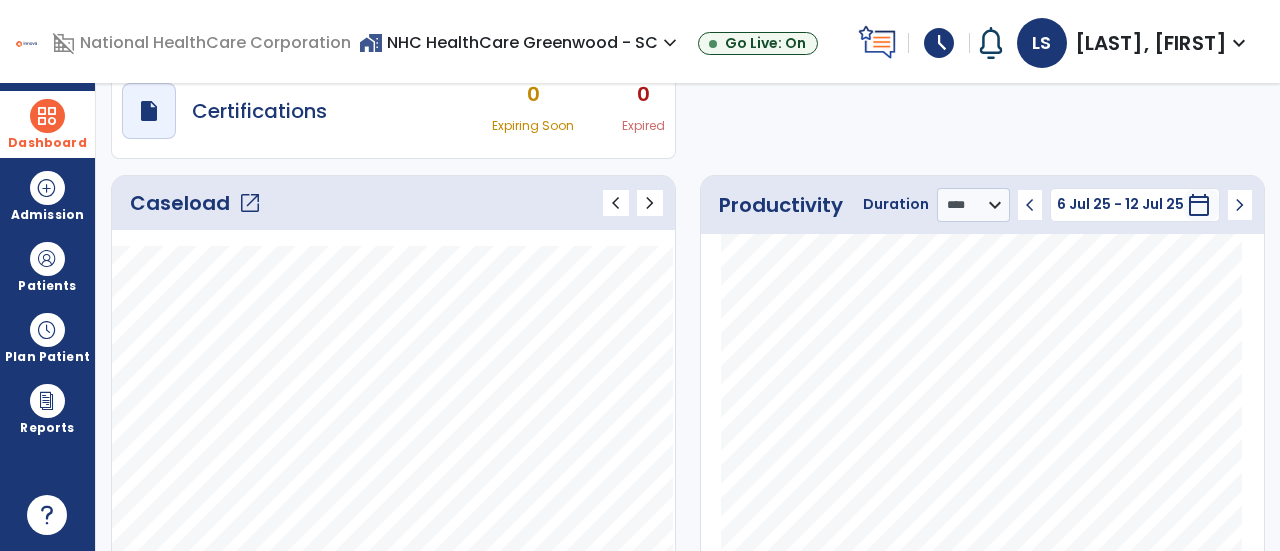 scroll, scrollTop: 0, scrollLeft: 0, axis: both 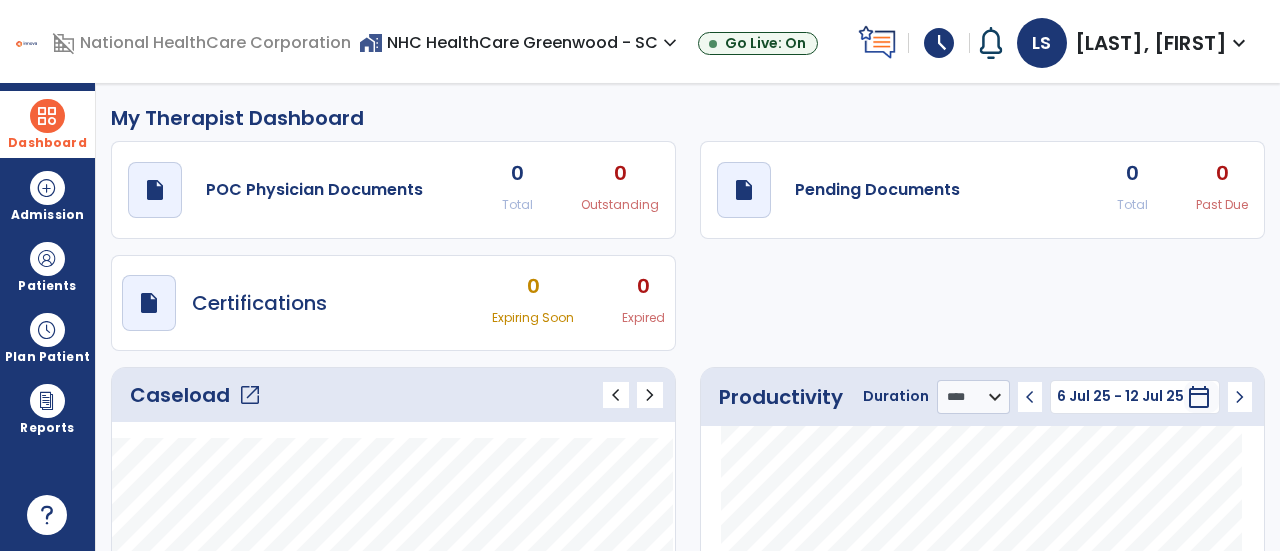 click on "expand_more" at bounding box center (1239, 43) 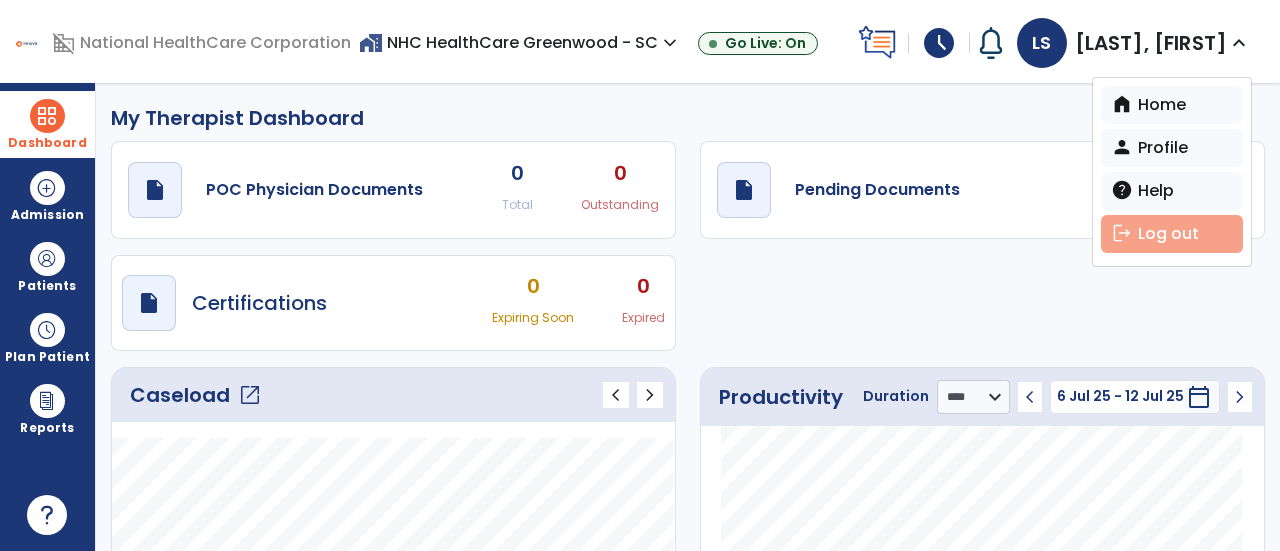 click on "logout   Log out" at bounding box center [1172, 234] 